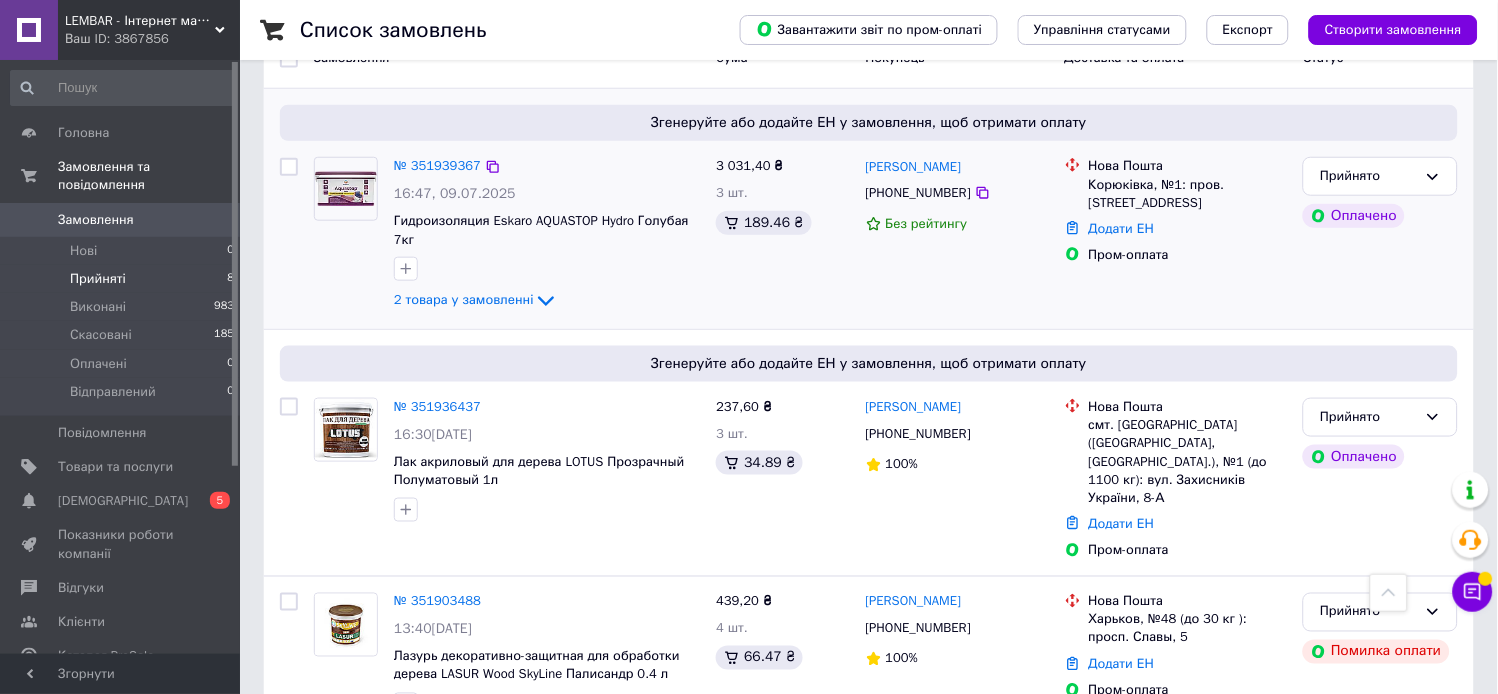 scroll, scrollTop: 114, scrollLeft: 0, axis: vertical 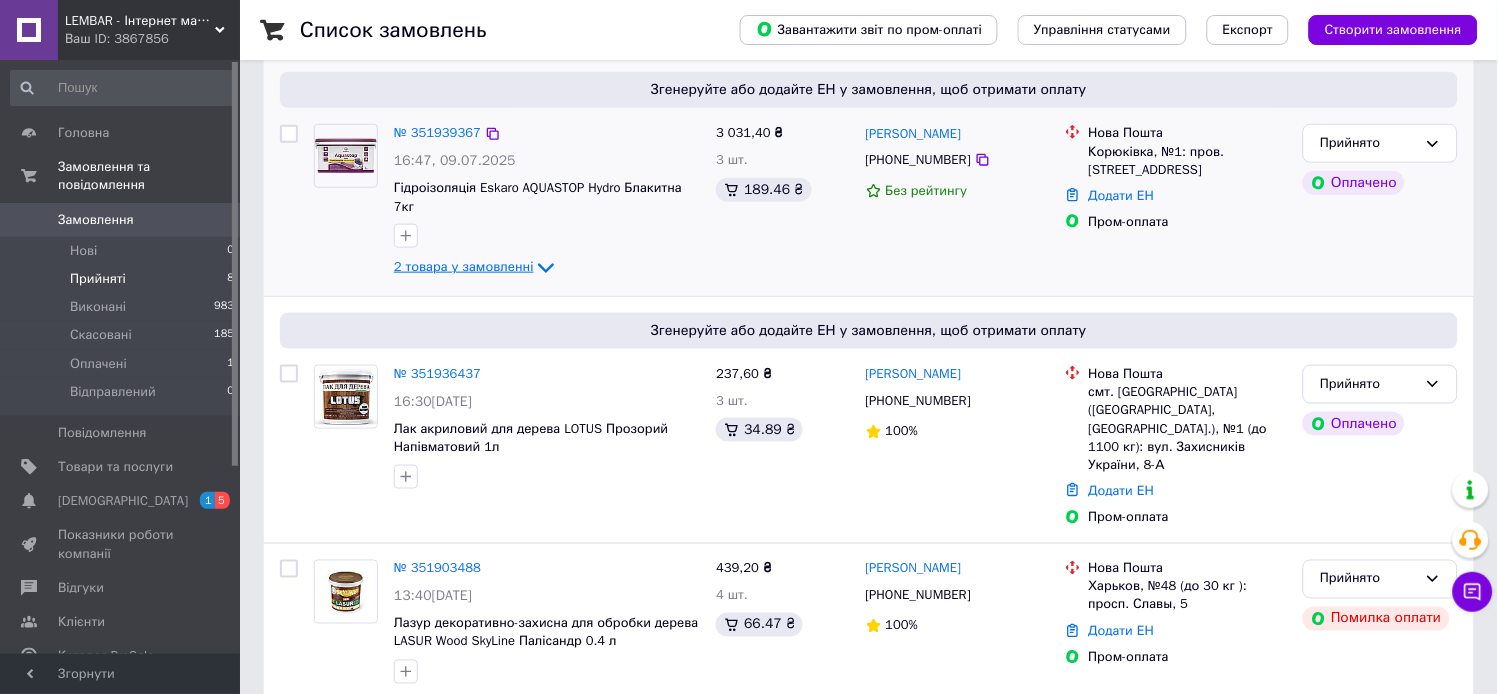 click 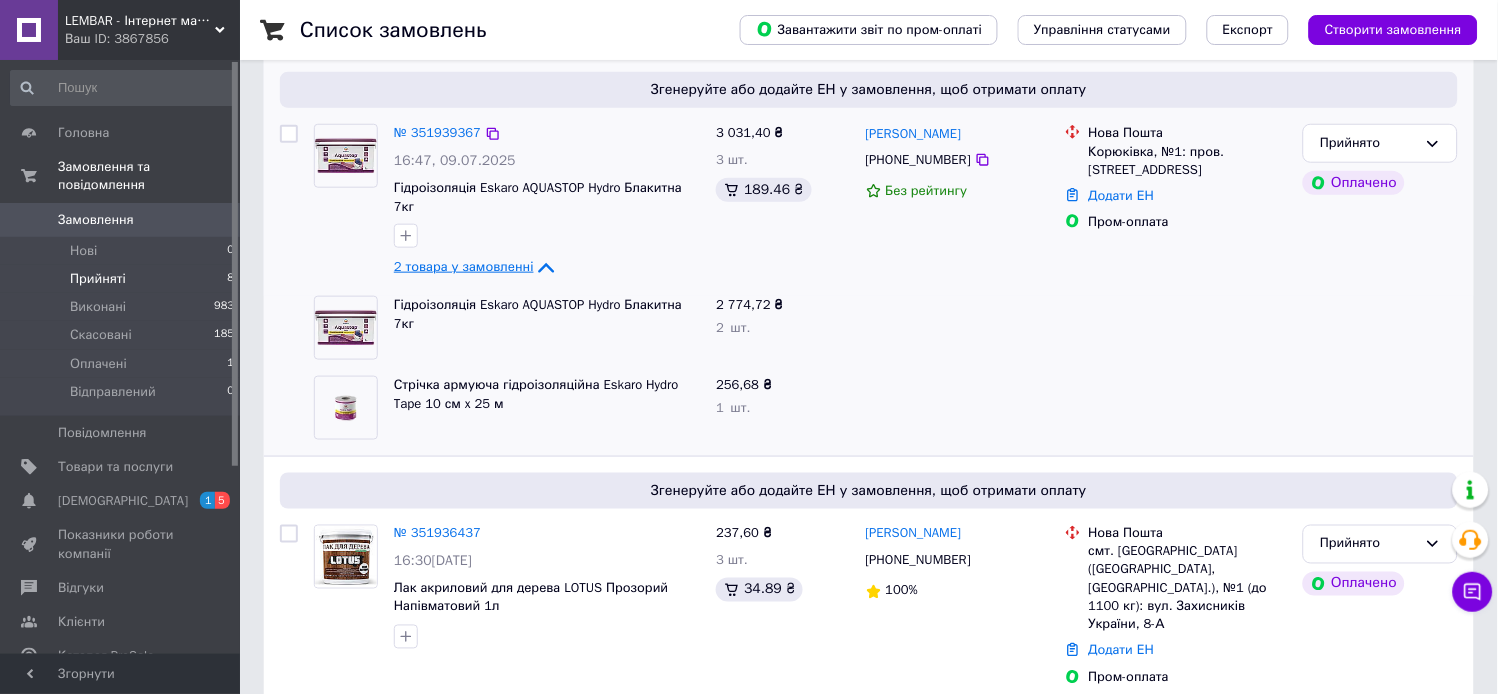 click 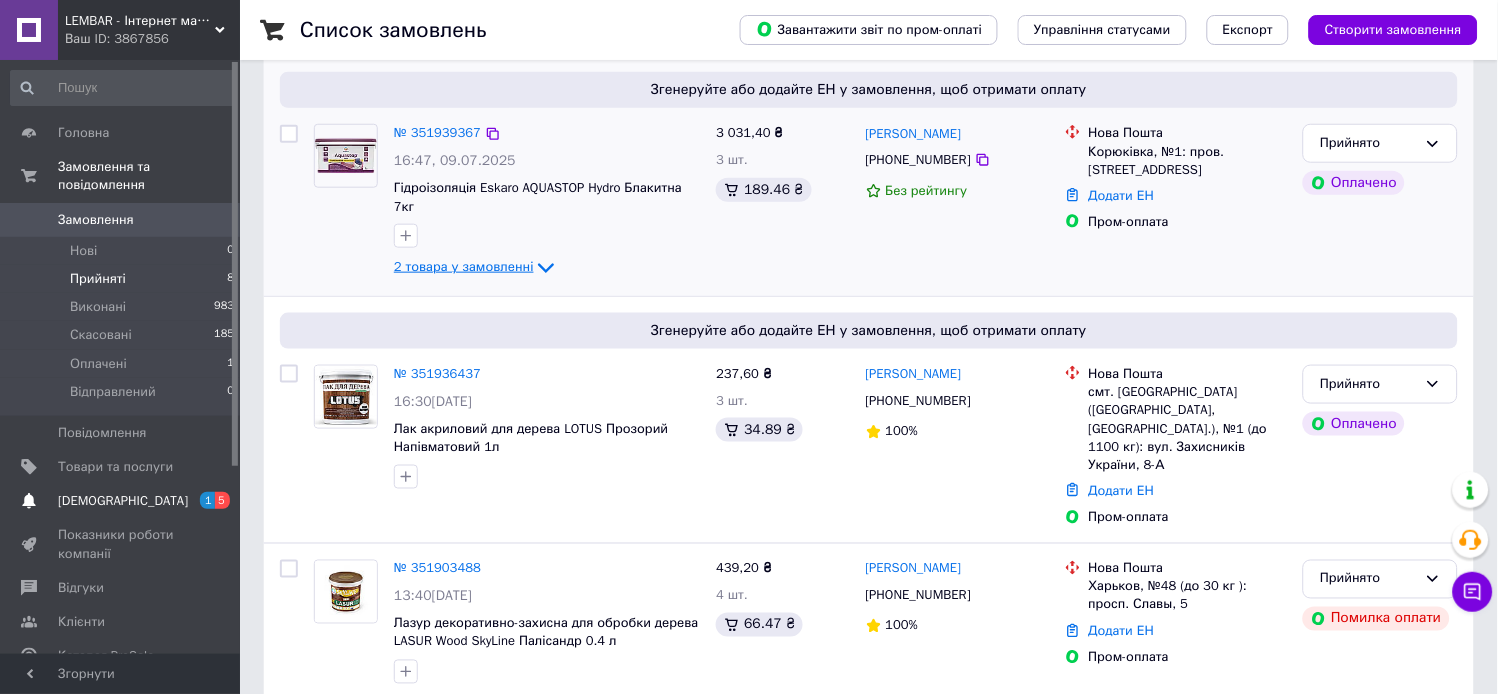 click on "[DEMOGRAPHIC_DATA]" at bounding box center (121, 501) 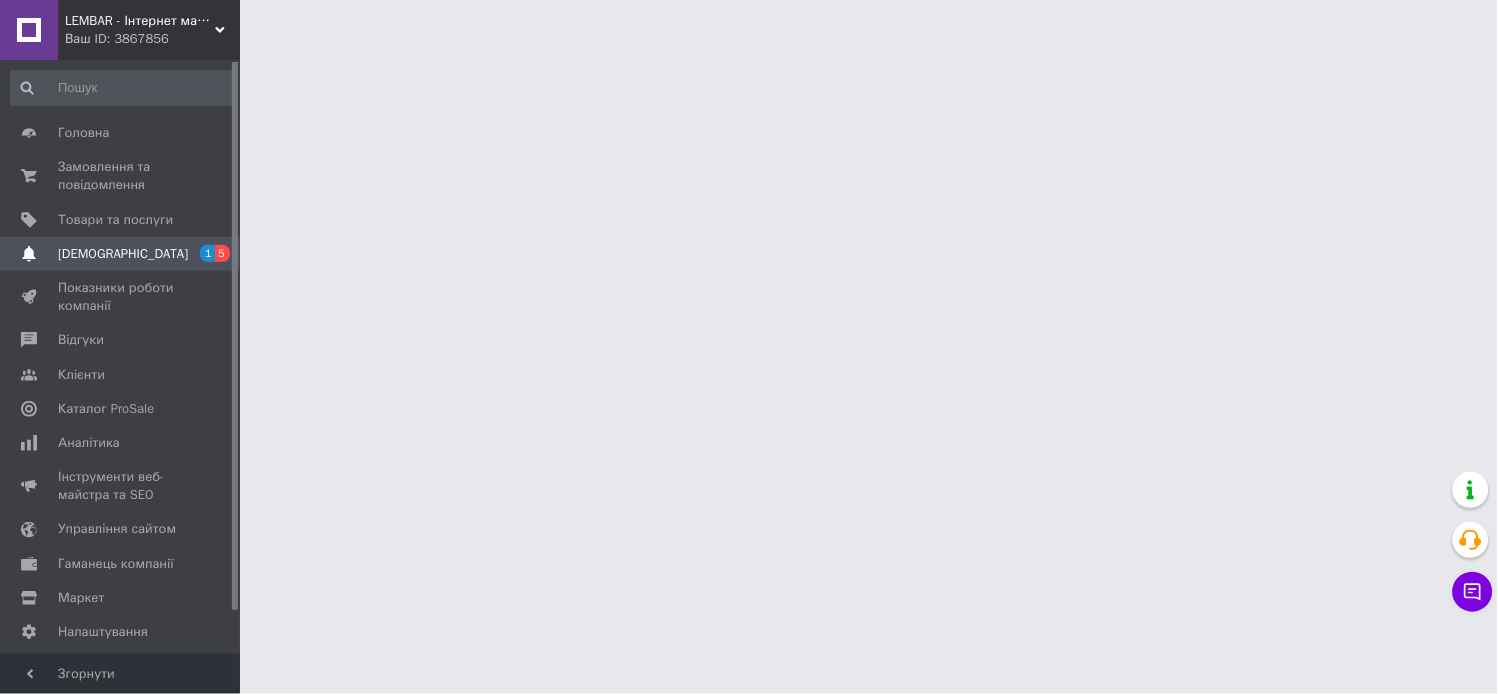 scroll, scrollTop: 0, scrollLeft: 0, axis: both 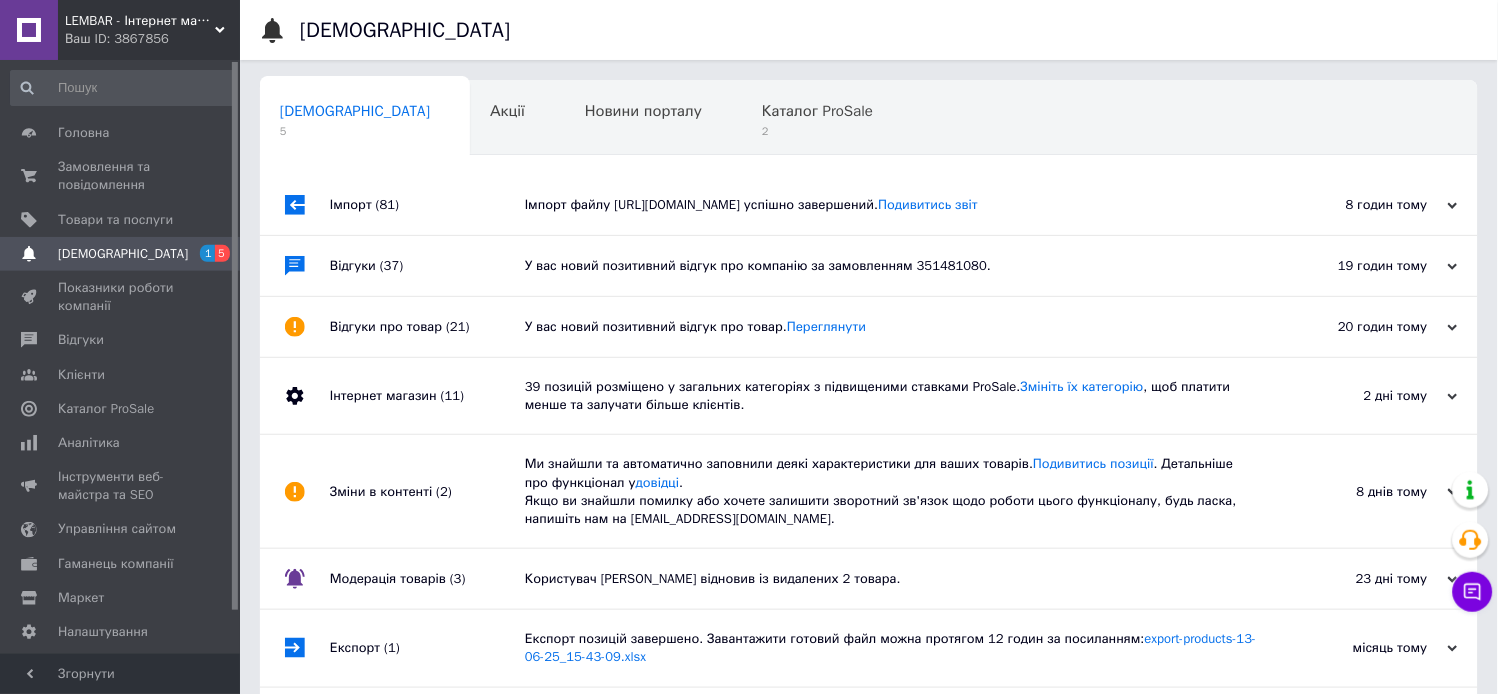 click on "Імпорт файлу https://skyfarb.com.ua/products_feed.xml?hash_tag=61f83dfa1a46b459de53e08dee36ead2&sales_notes=&product_ids=&label_ids=&exclude_fields=&html_description=1&yandex_cpa=&process_presence_sure=&languages=uk%2Cru&extra_fields=quantityInStock%2Ckeywords&group_ids= успішно завершений.  Подивитись звіт" at bounding box center (891, 205) 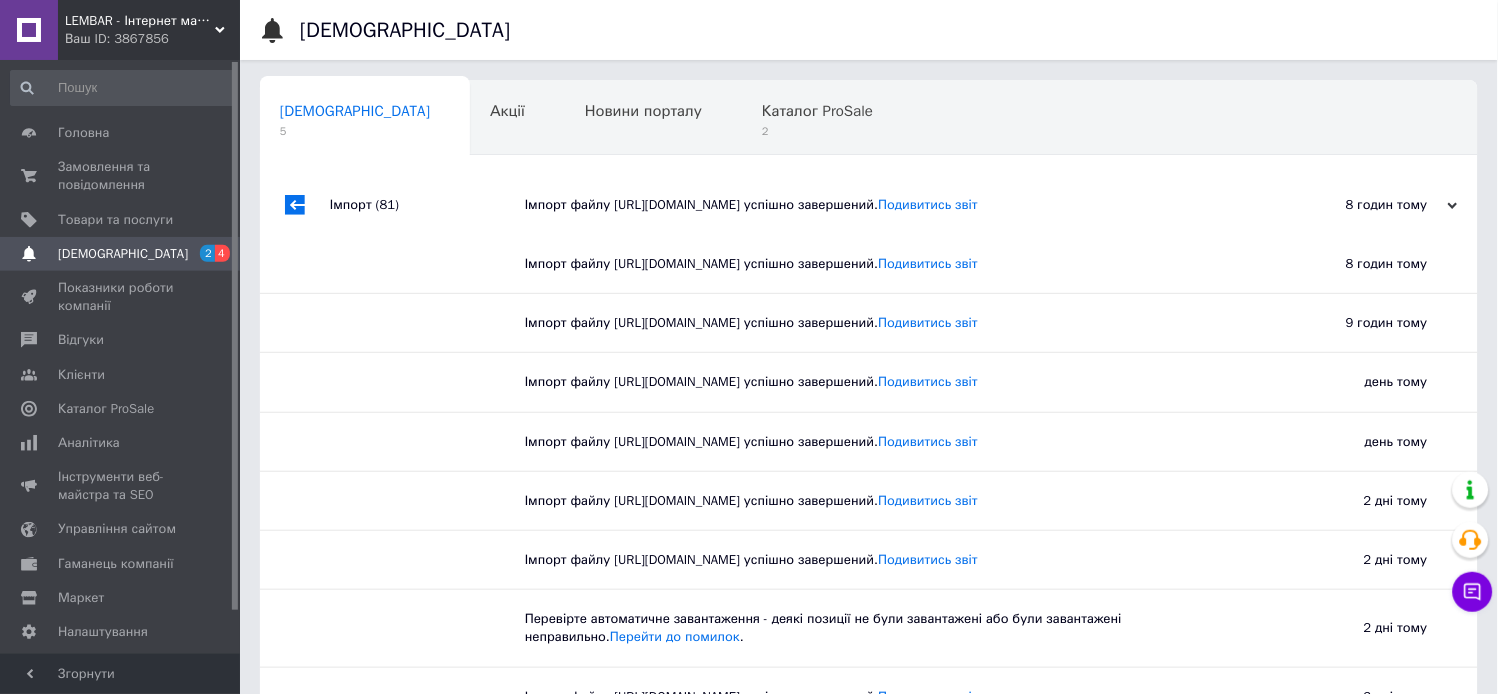 click on "Імпорт файлу https://skyfarb.com.ua/products_feed.xml?hash_tag=61f83dfa1a46b459de53e08dee36ead2&sales_notes=&product_ids=&label_ids=&exclude_fields=&html_description=1&yandex_cpa=&process_presence_sure=&languages=uk%2Cru&extra_fields=quantityInStock%2Ckeywords&group_ids= успішно завершений.  Подивитись звіт" at bounding box center [891, 205] 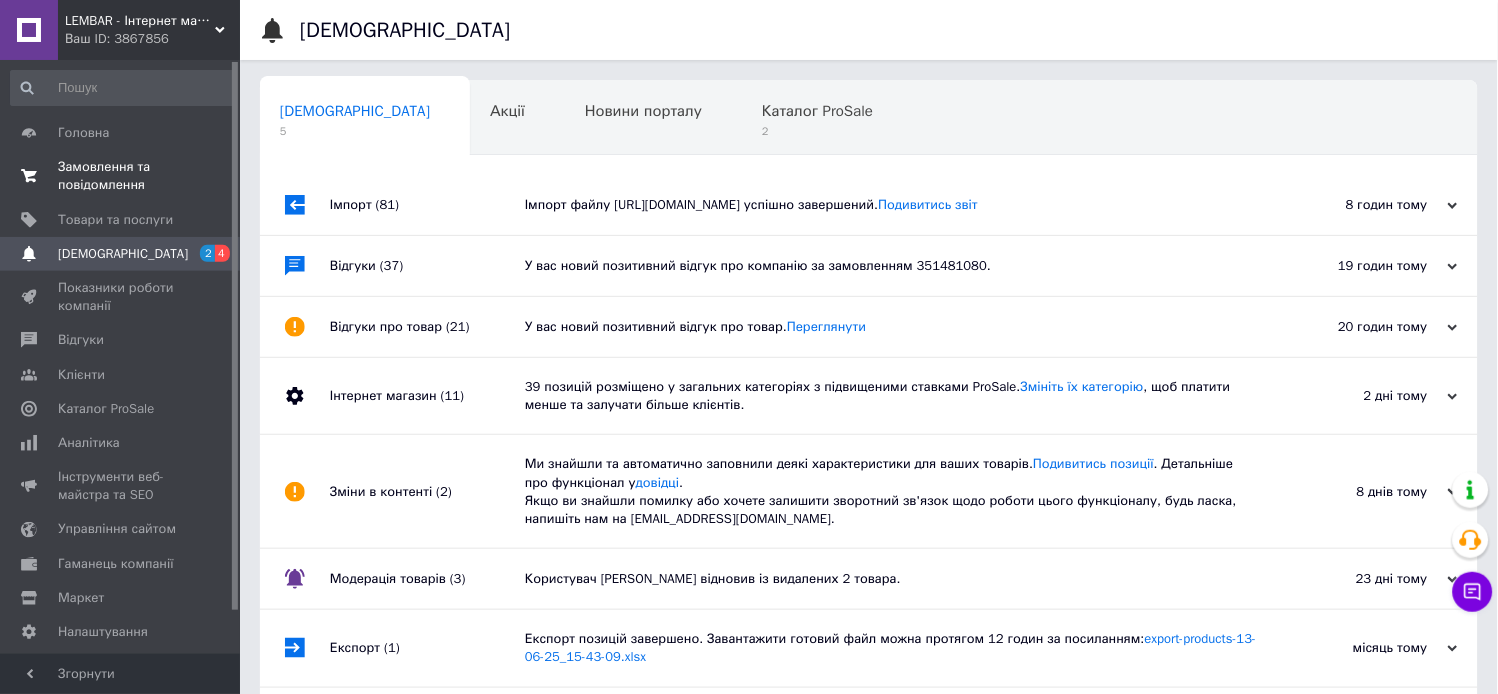 click on "Замовлення та повідомлення" at bounding box center (121, 176) 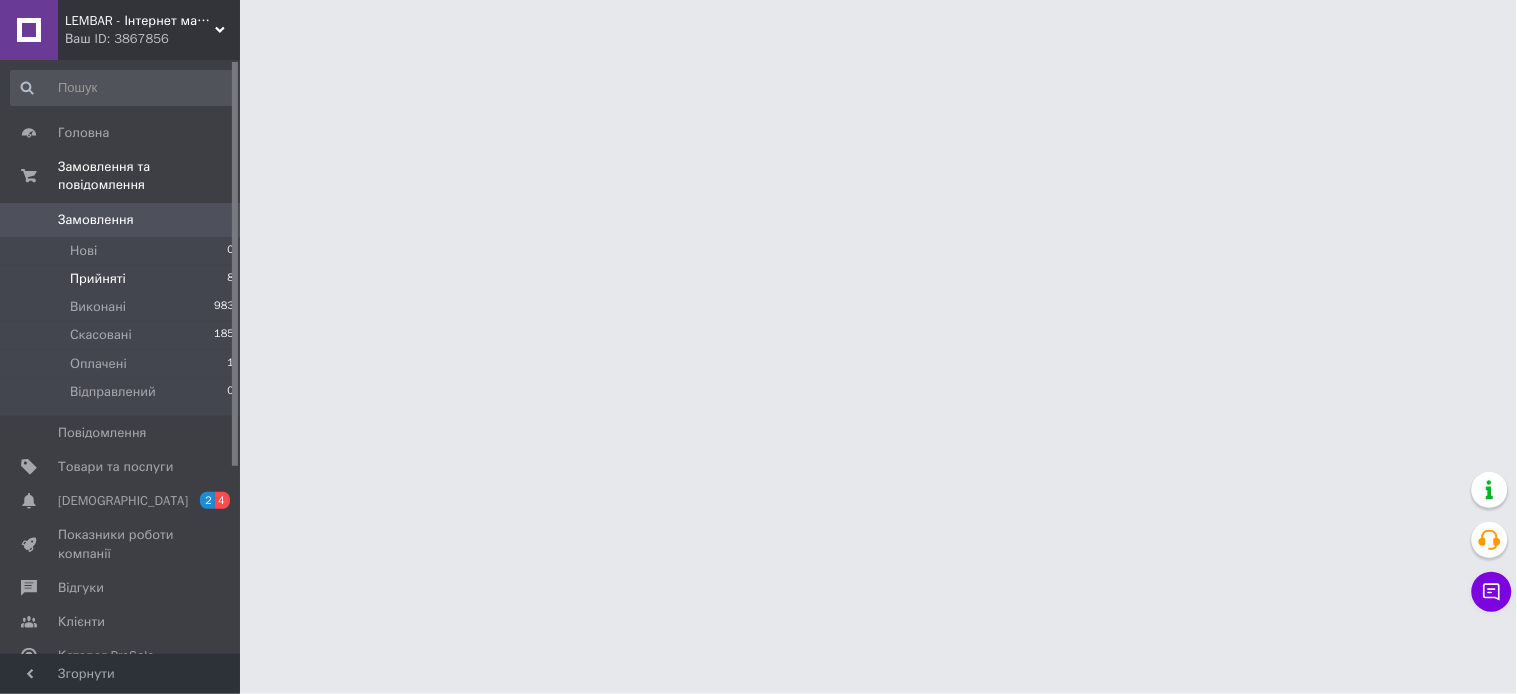 click on "Прийняті" at bounding box center [98, 279] 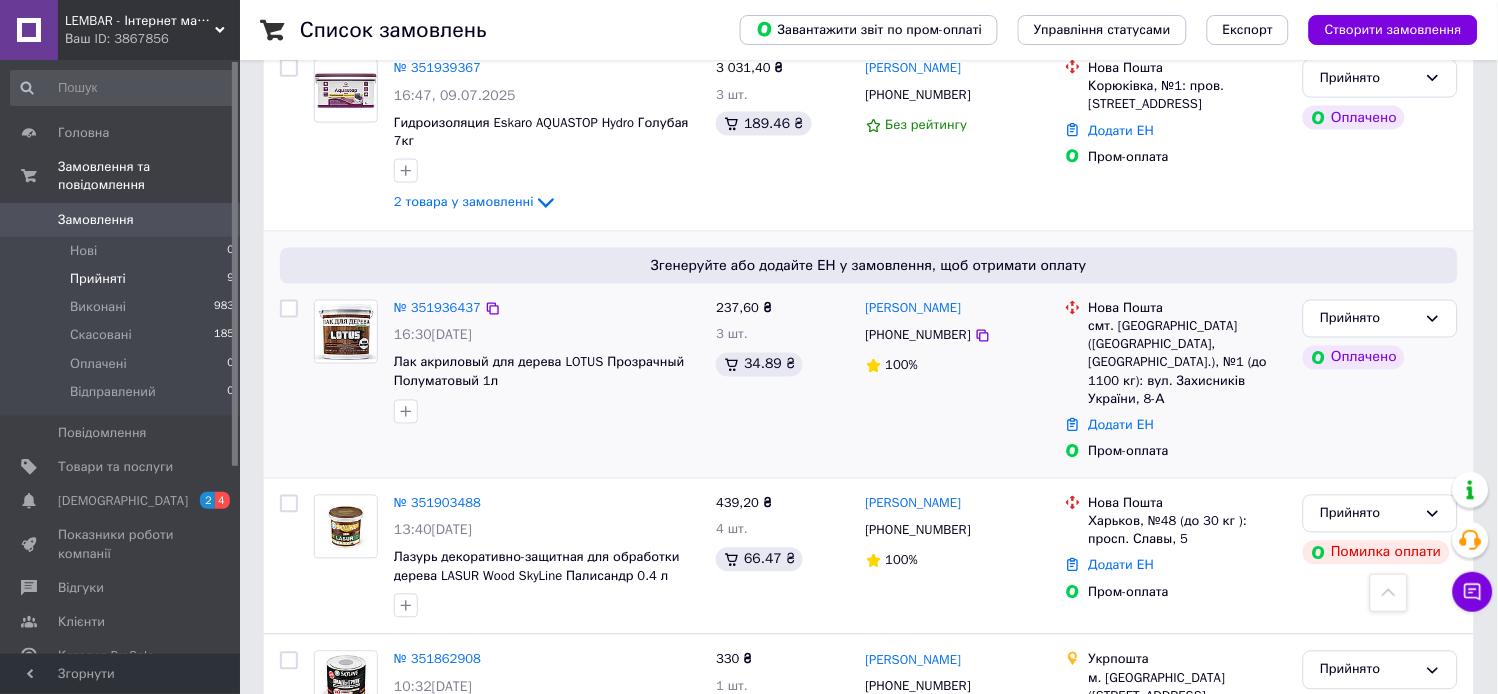 scroll, scrollTop: 666, scrollLeft: 0, axis: vertical 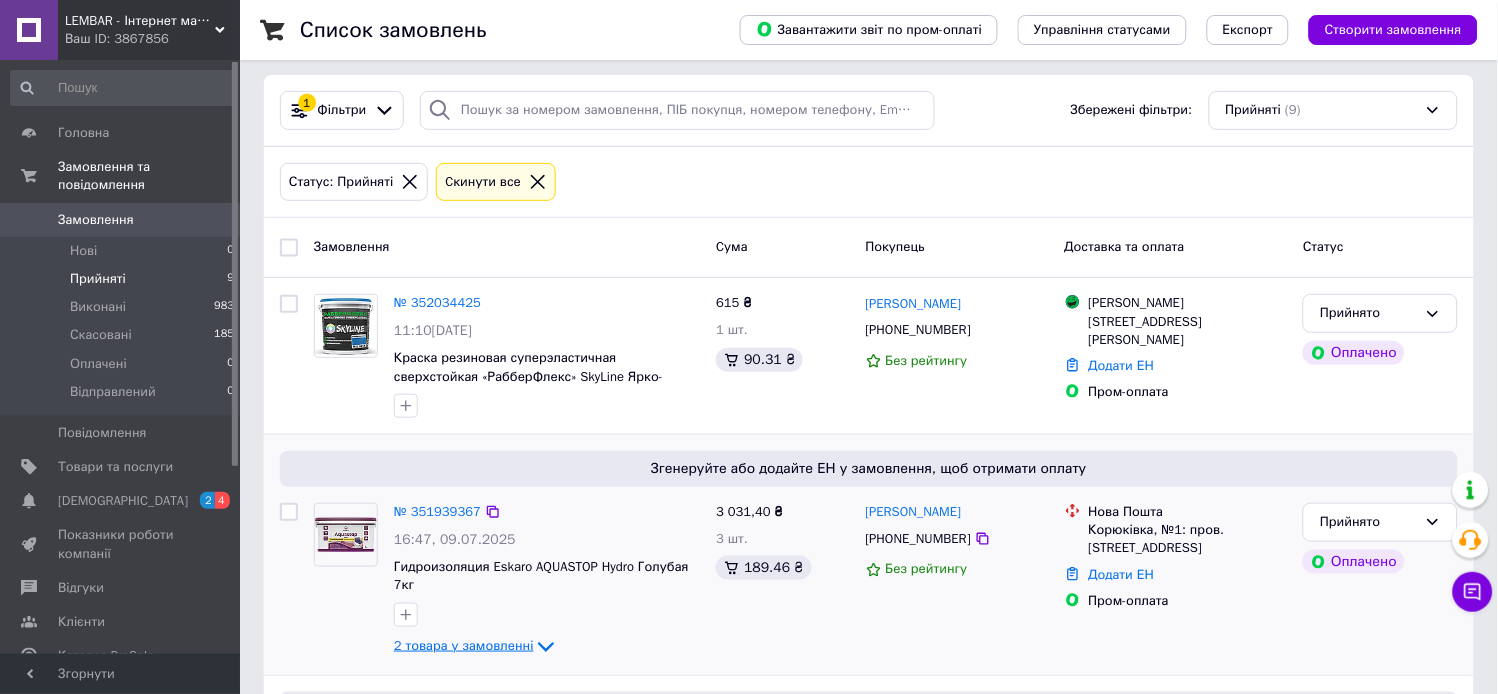 click 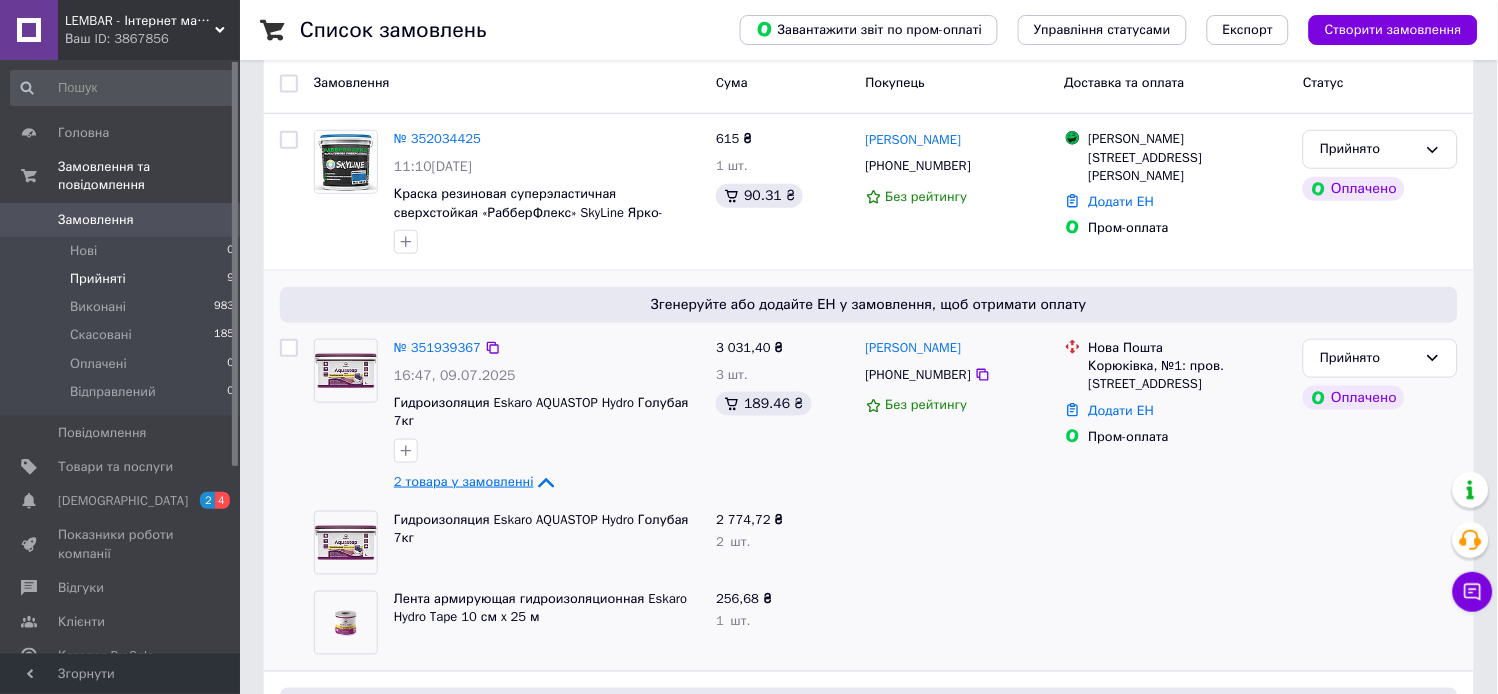 scroll, scrollTop: 222, scrollLeft: 0, axis: vertical 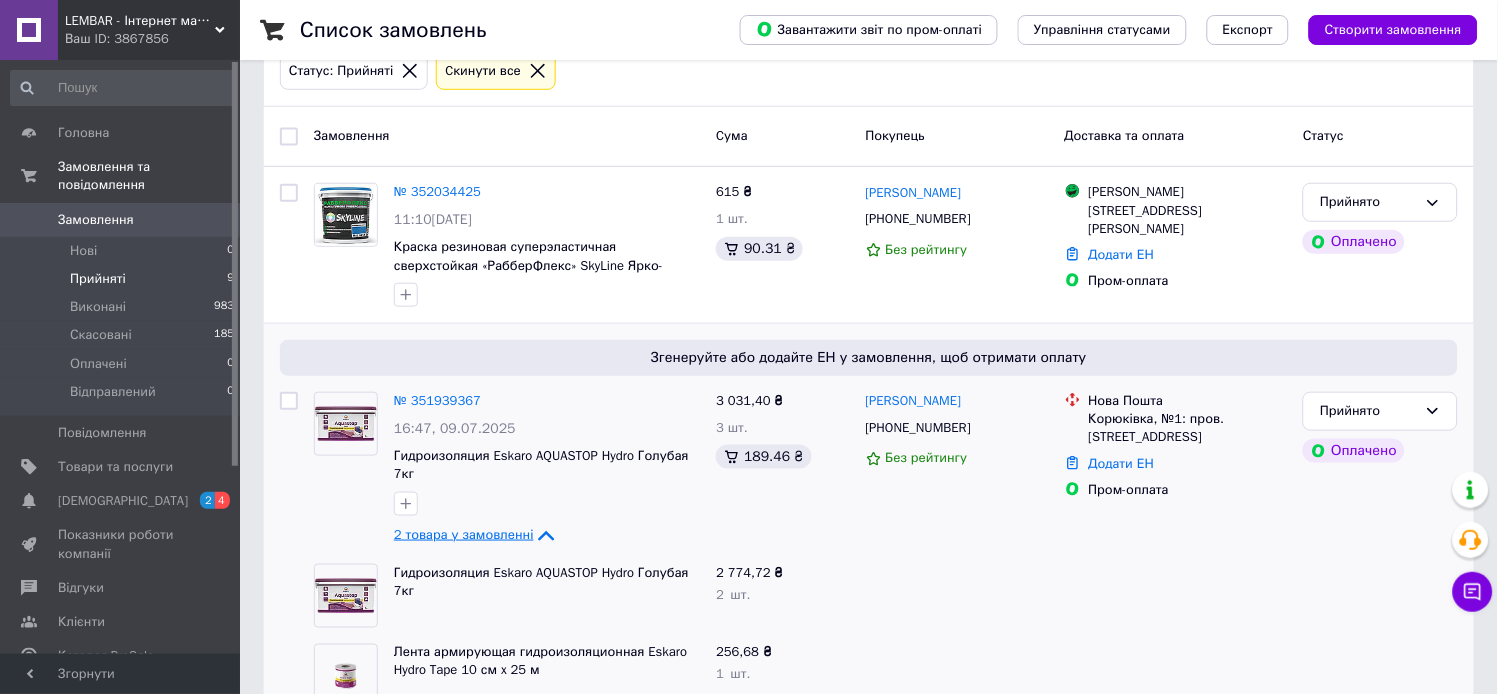 click 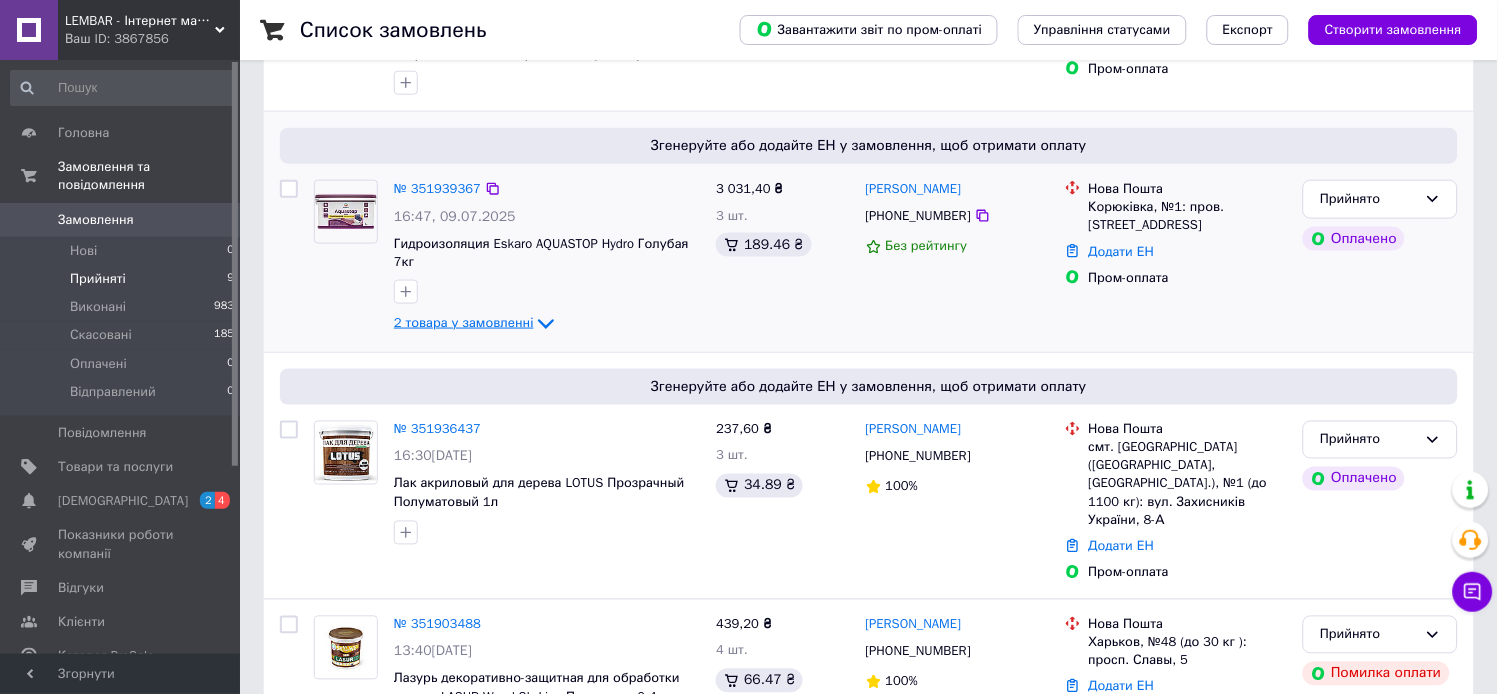 scroll, scrollTop: 444, scrollLeft: 0, axis: vertical 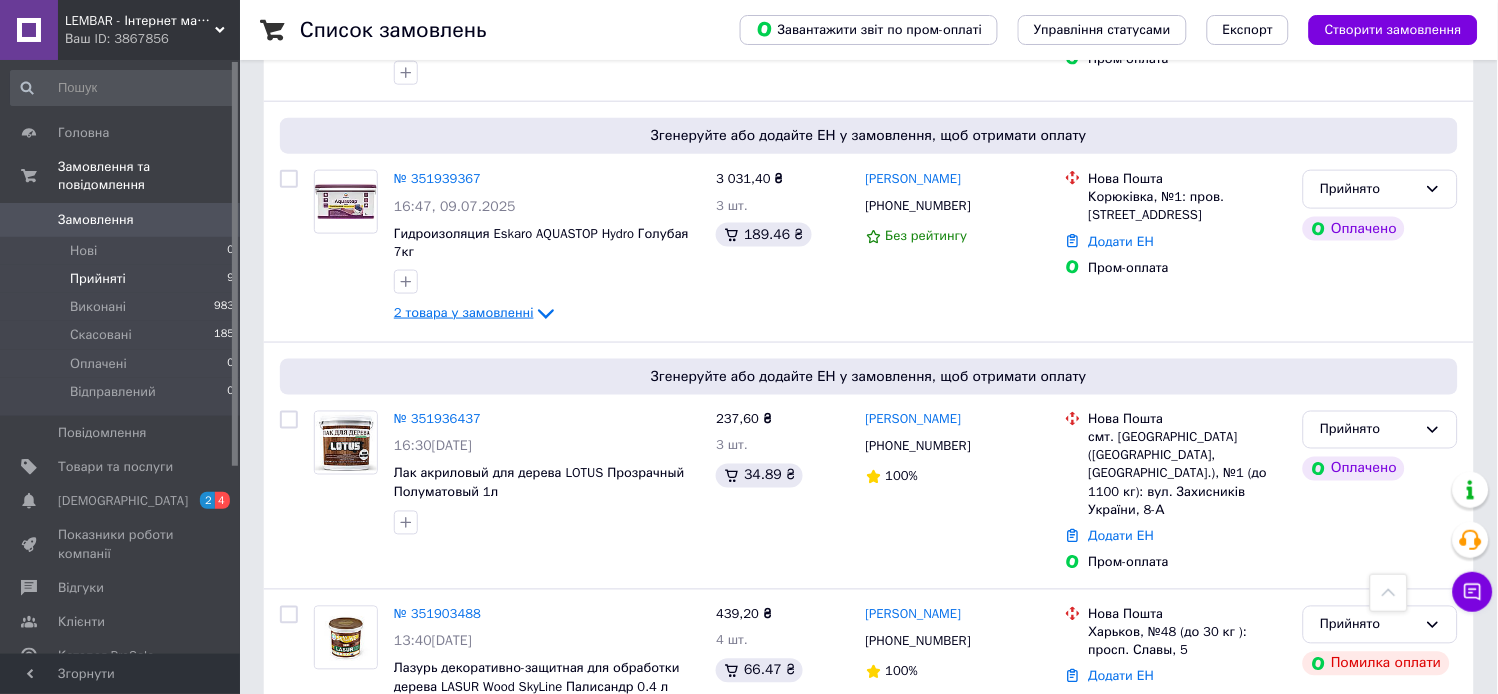 click 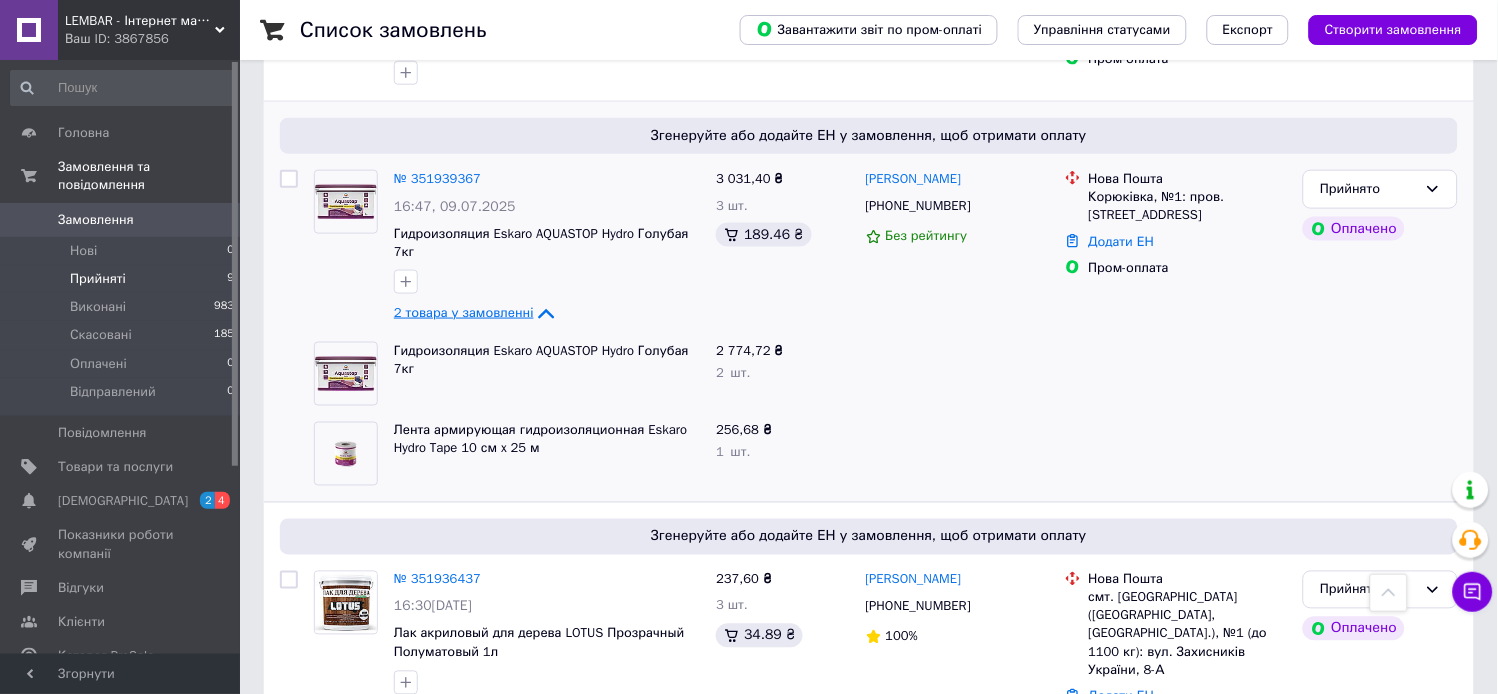 click 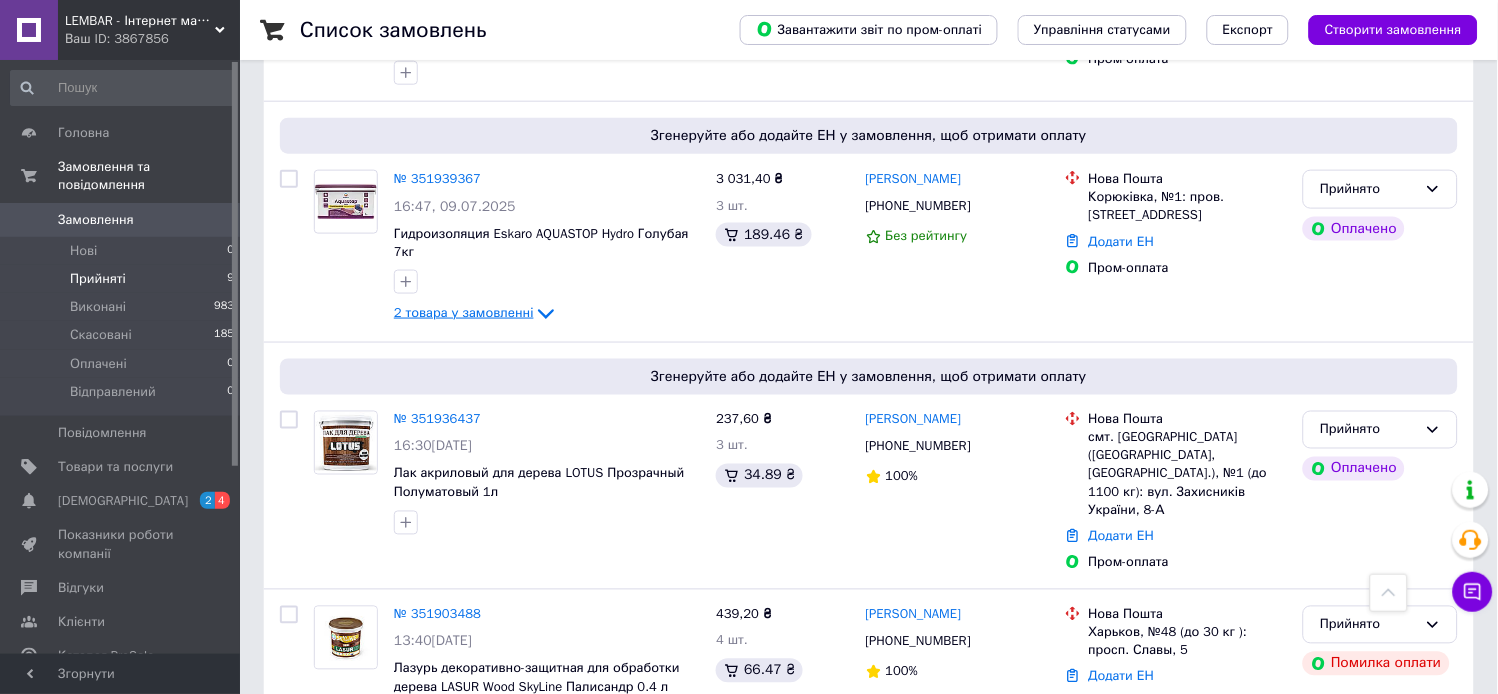 click 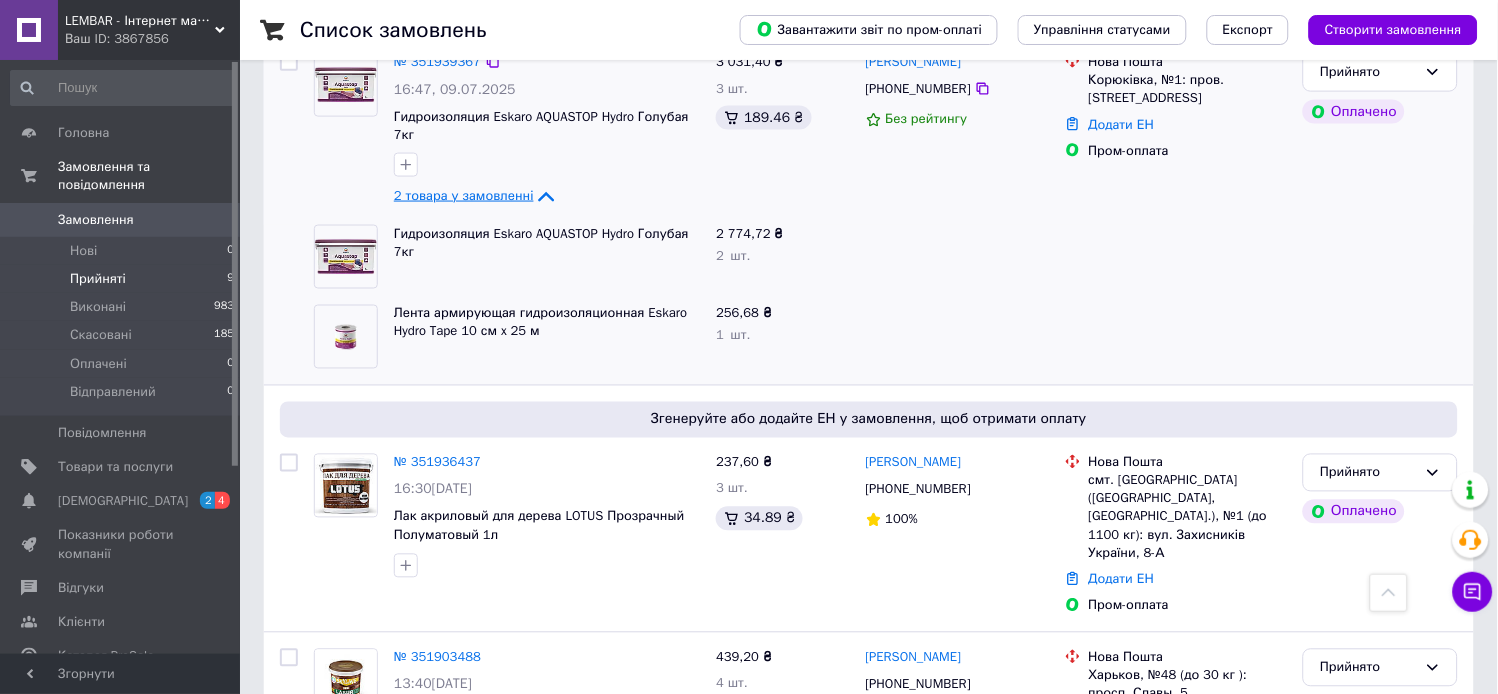 scroll, scrollTop: 444, scrollLeft: 0, axis: vertical 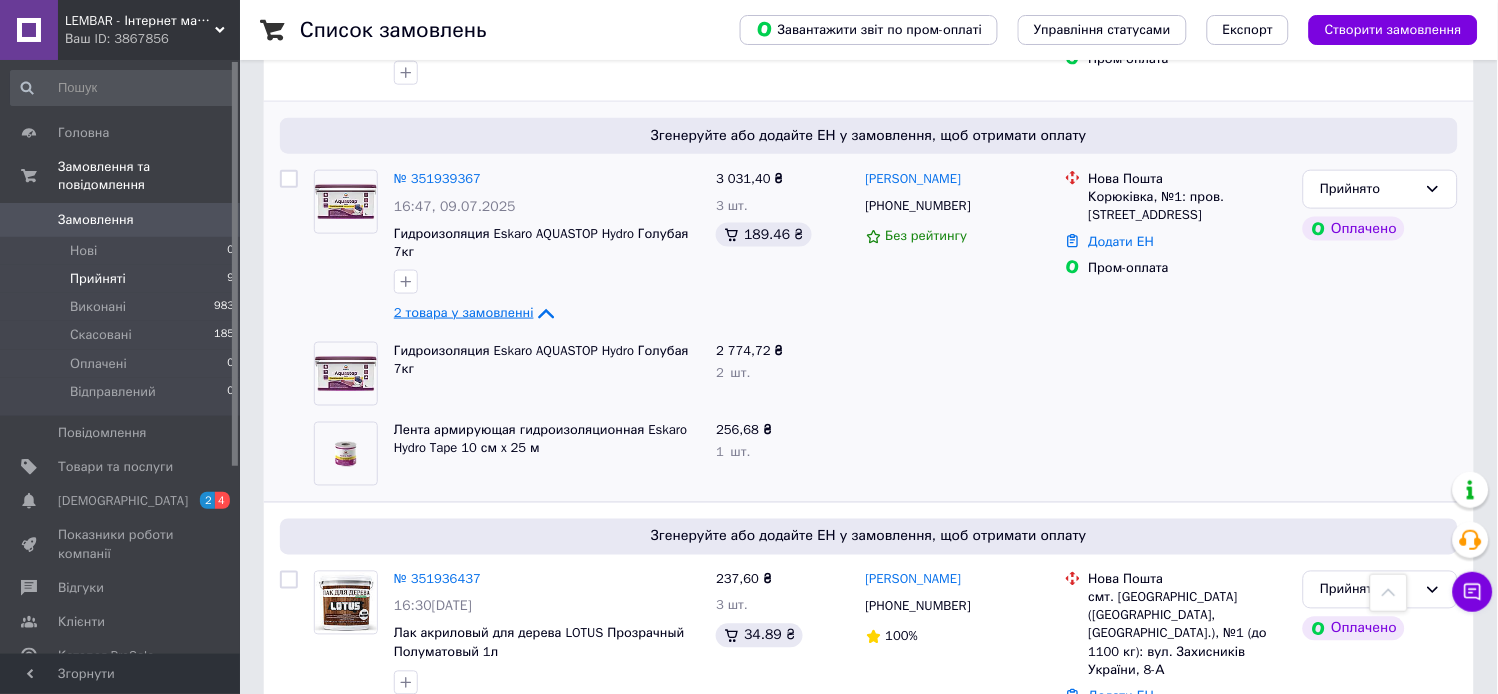 click 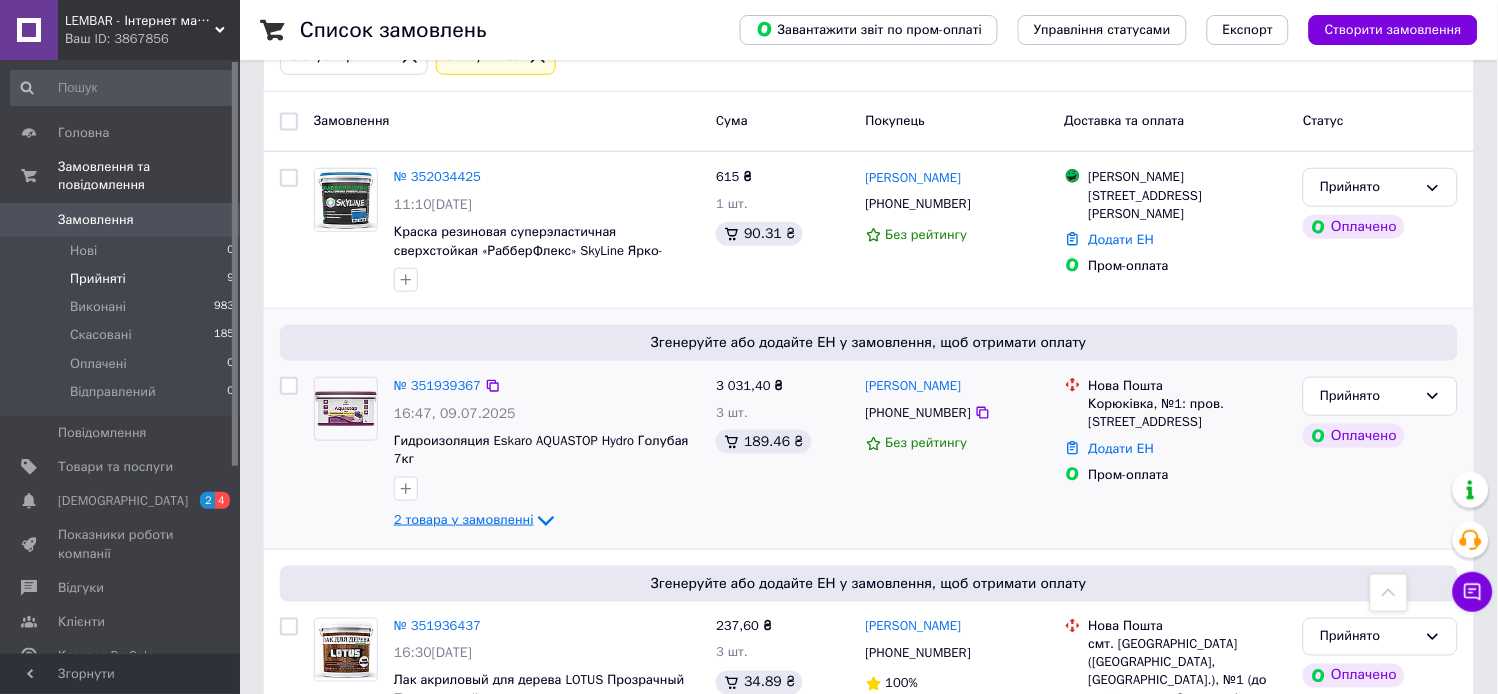 scroll, scrollTop: 222, scrollLeft: 0, axis: vertical 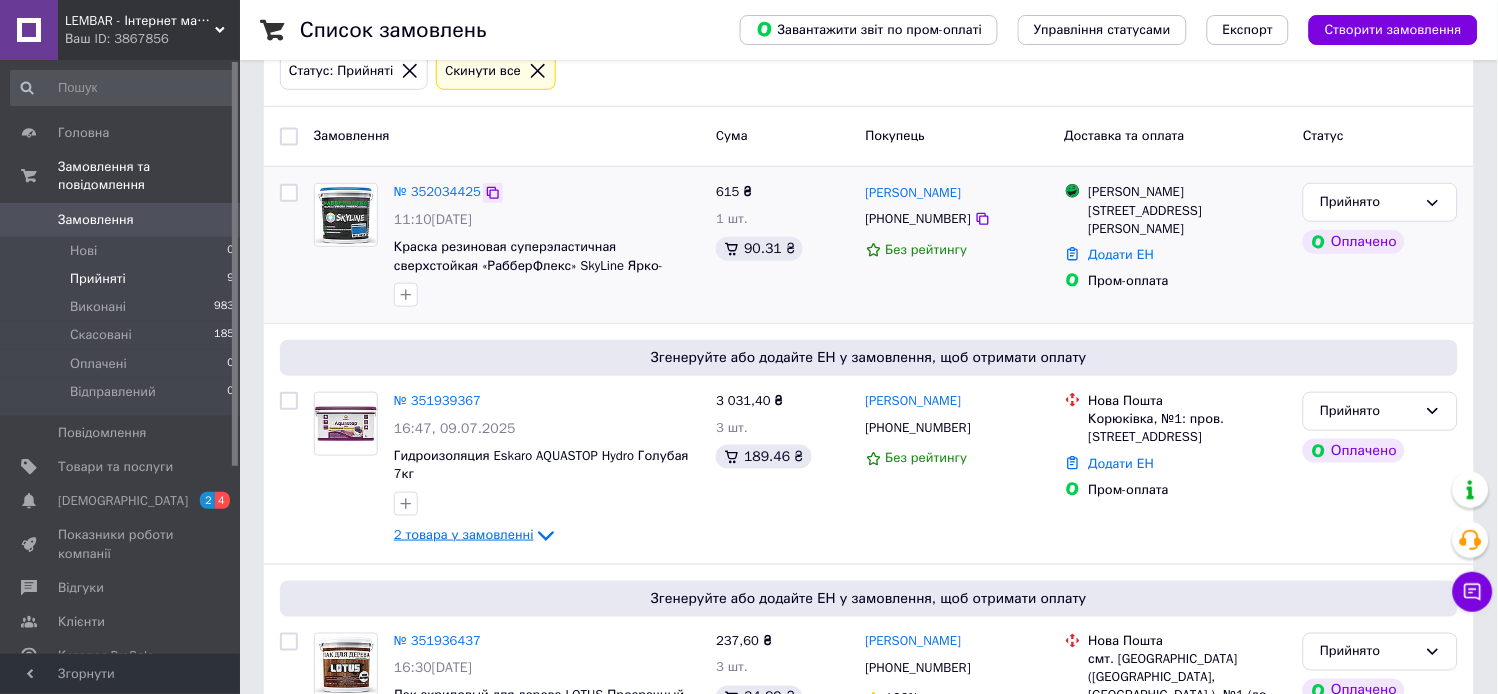 click 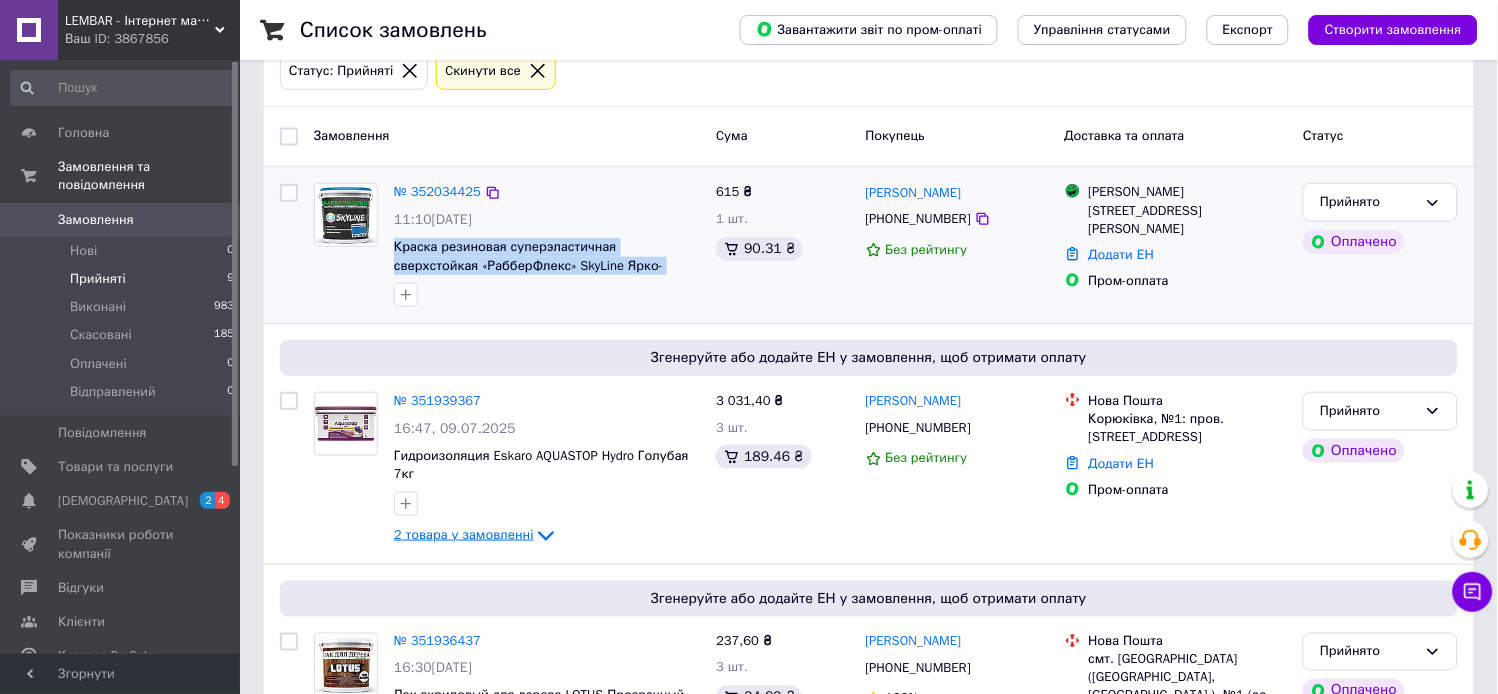 drag, startPoint x: 703, startPoint y: 268, endPoint x: 392, endPoint y: 252, distance: 311.41132 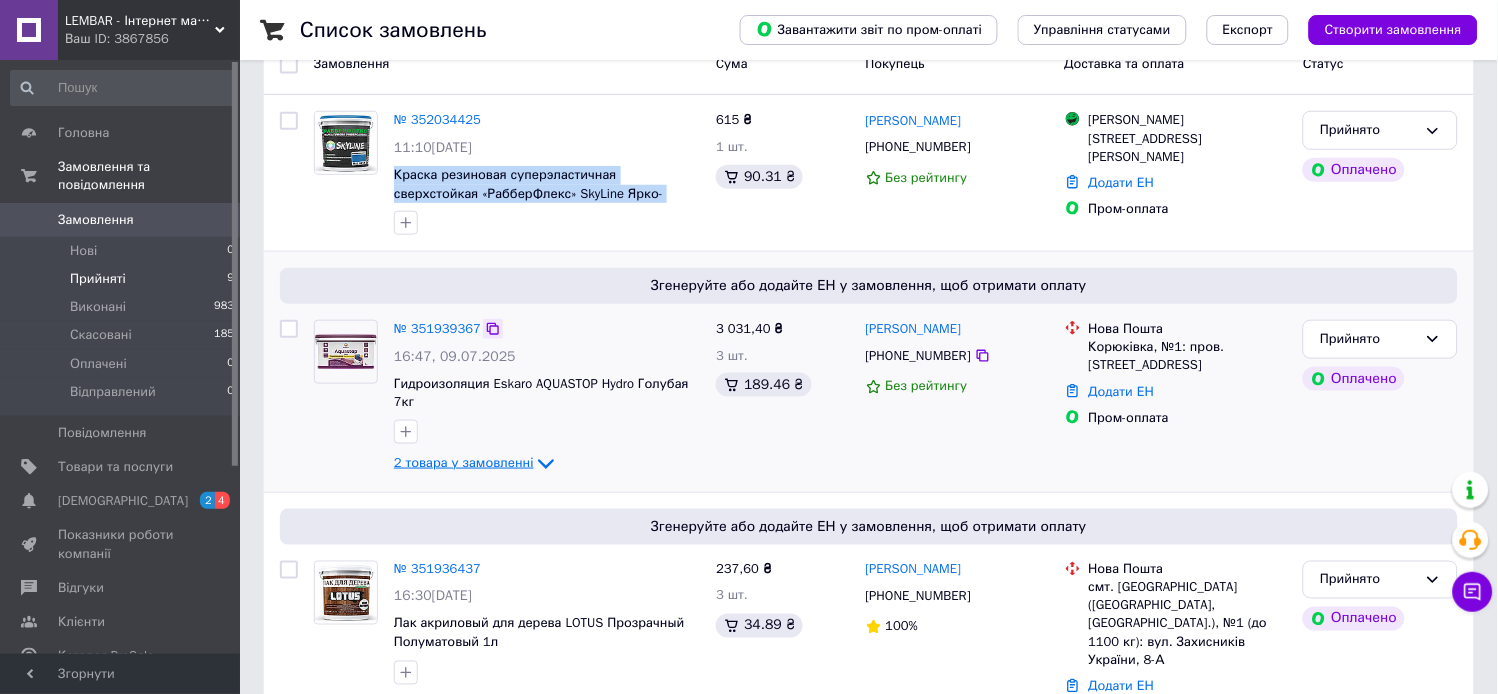 scroll, scrollTop: 333, scrollLeft: 0, axis: vertical 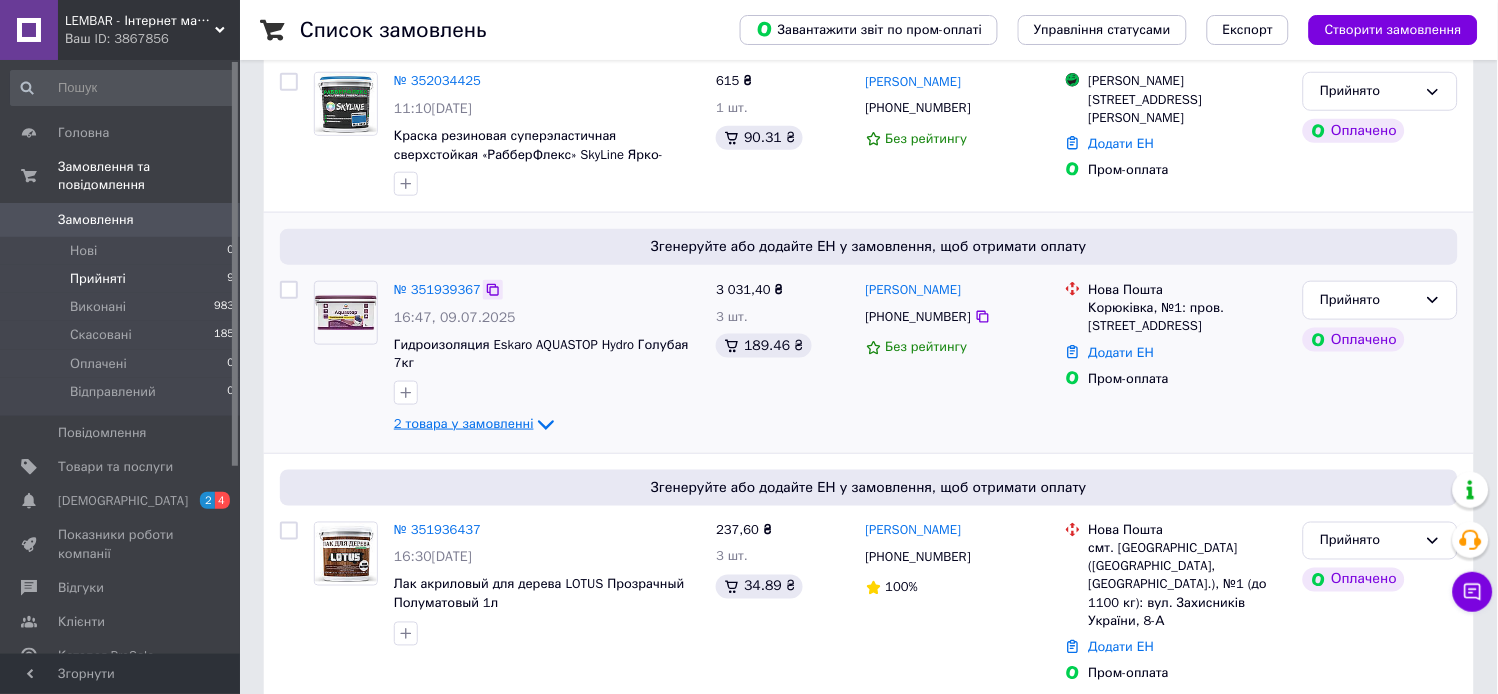 click 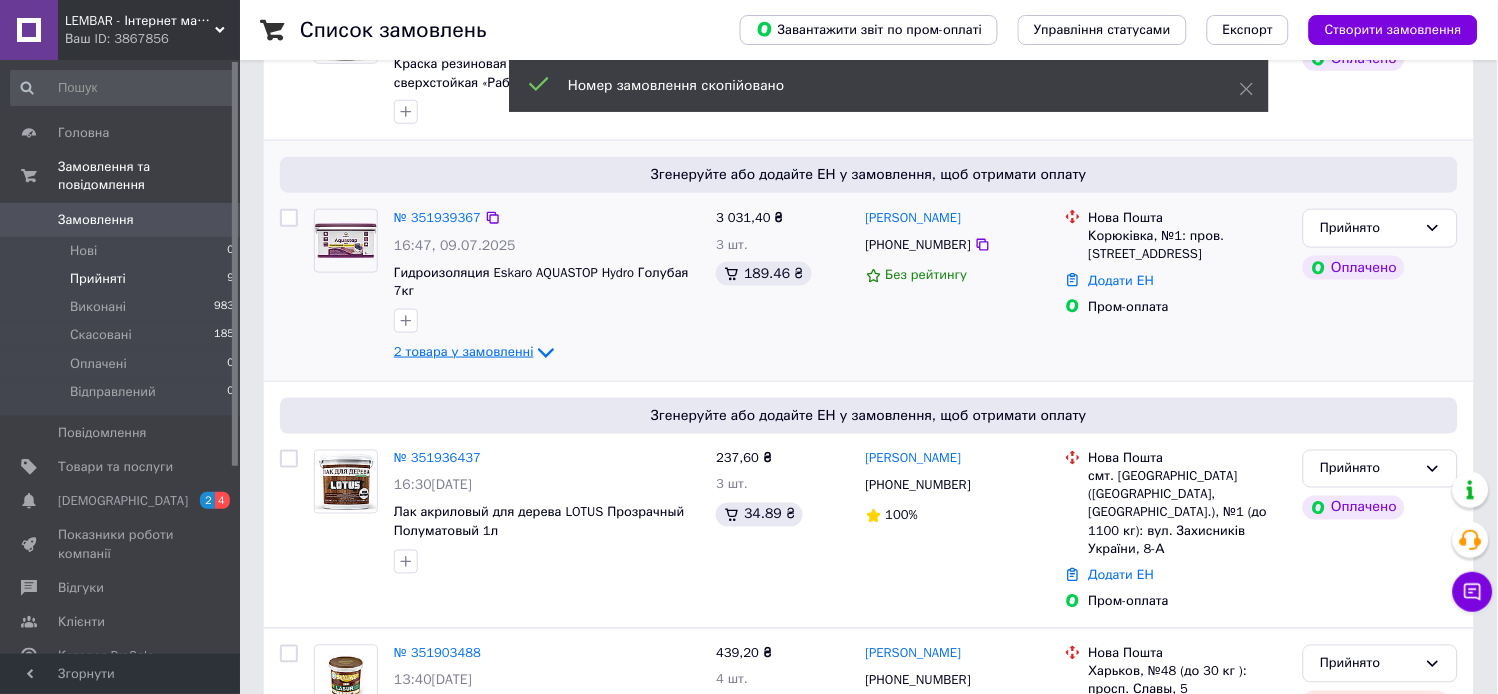 scroll, scrollTop: 444, scrollLeft: 0, axis: vertical 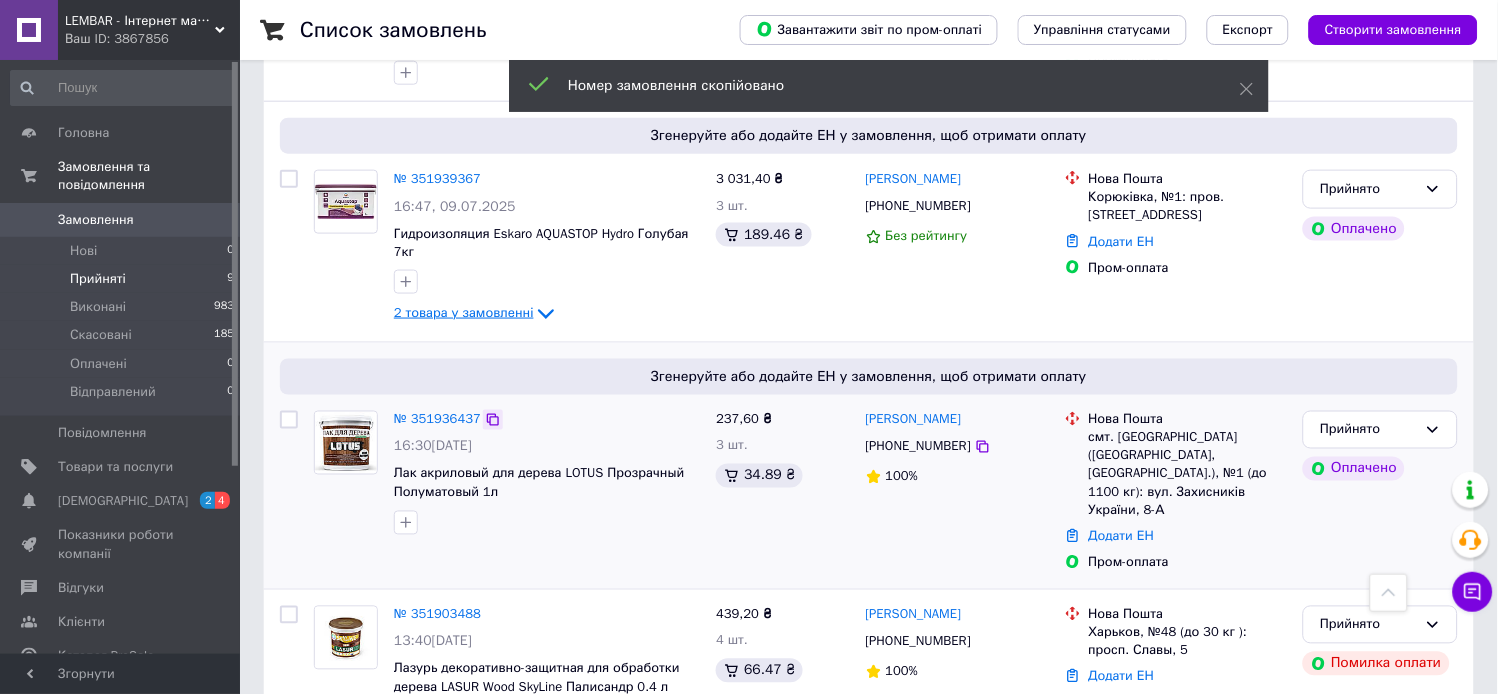 click 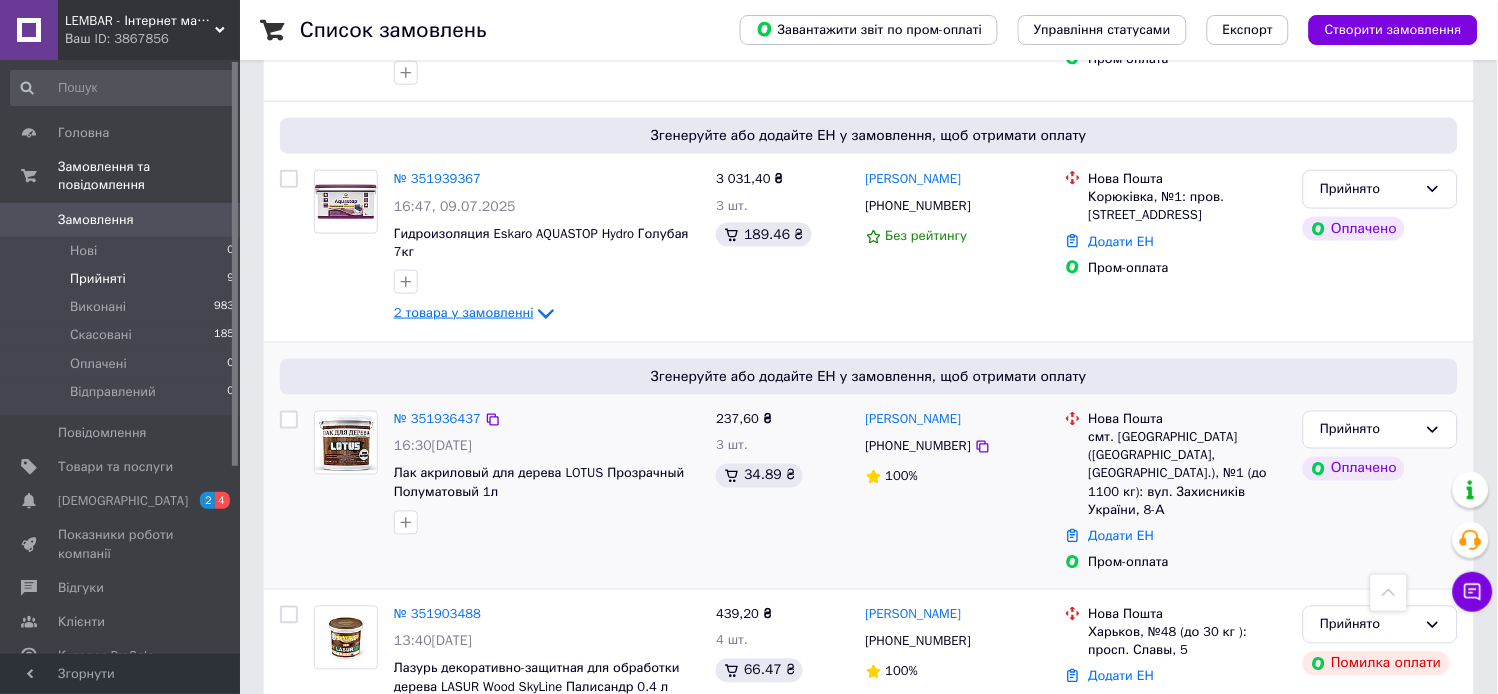 scroll, scrollTop: 555, scrollLeft: 0, axis: vertical 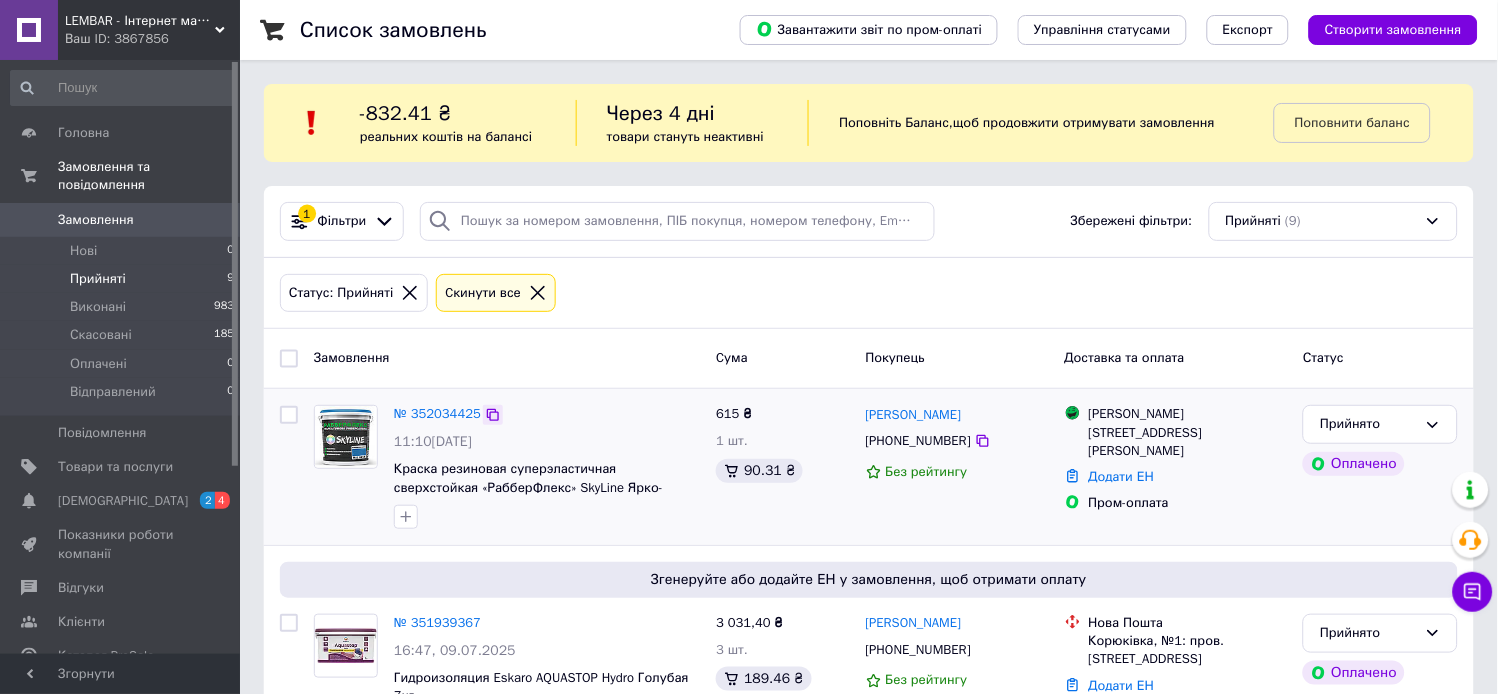 click 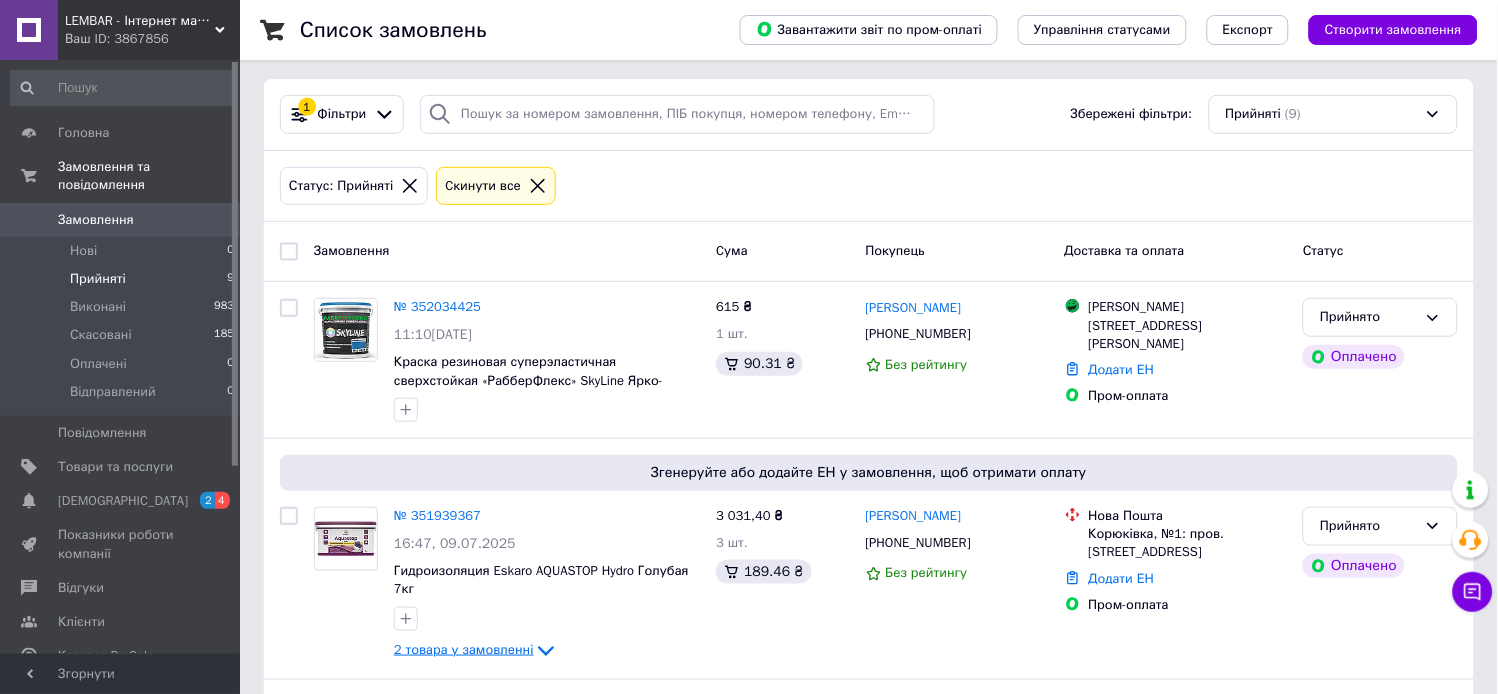 scroll, scrollTop: 222, scrollLeft: 0, axis: vertical 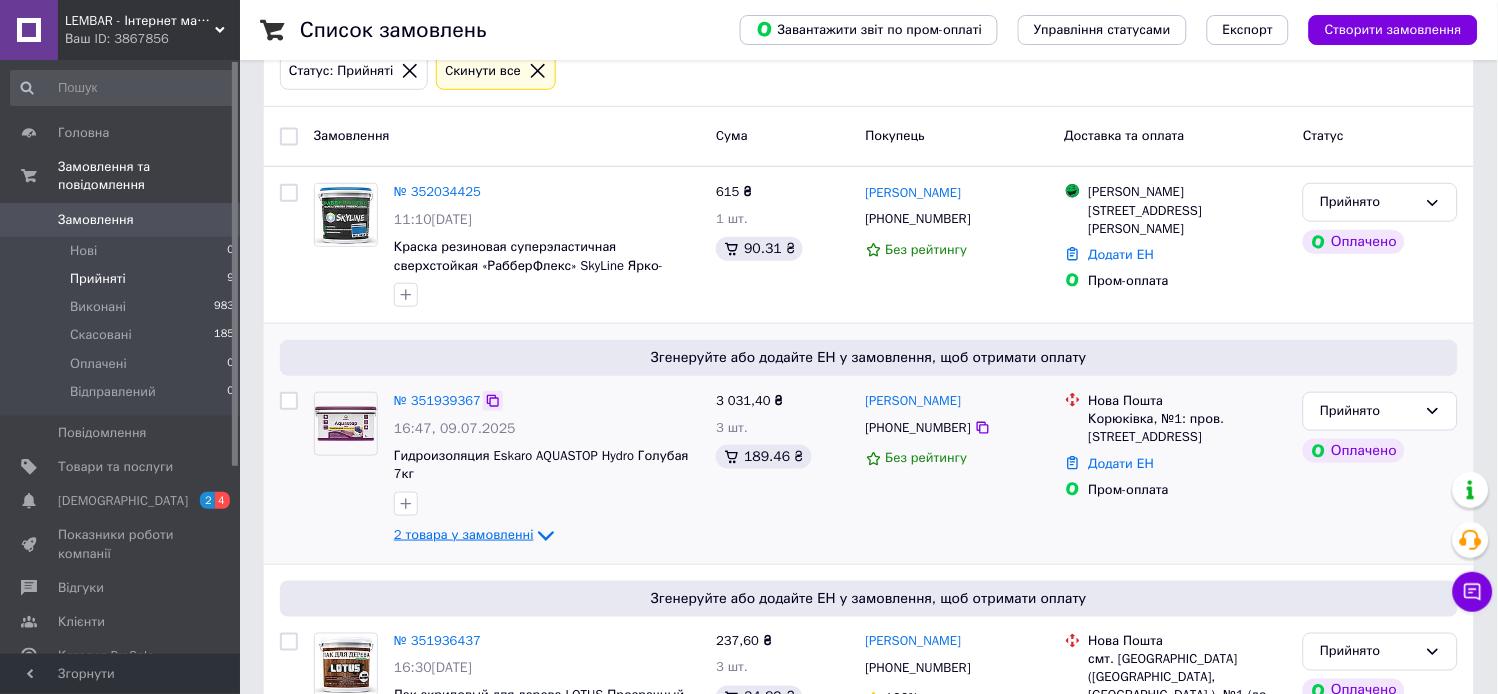 click 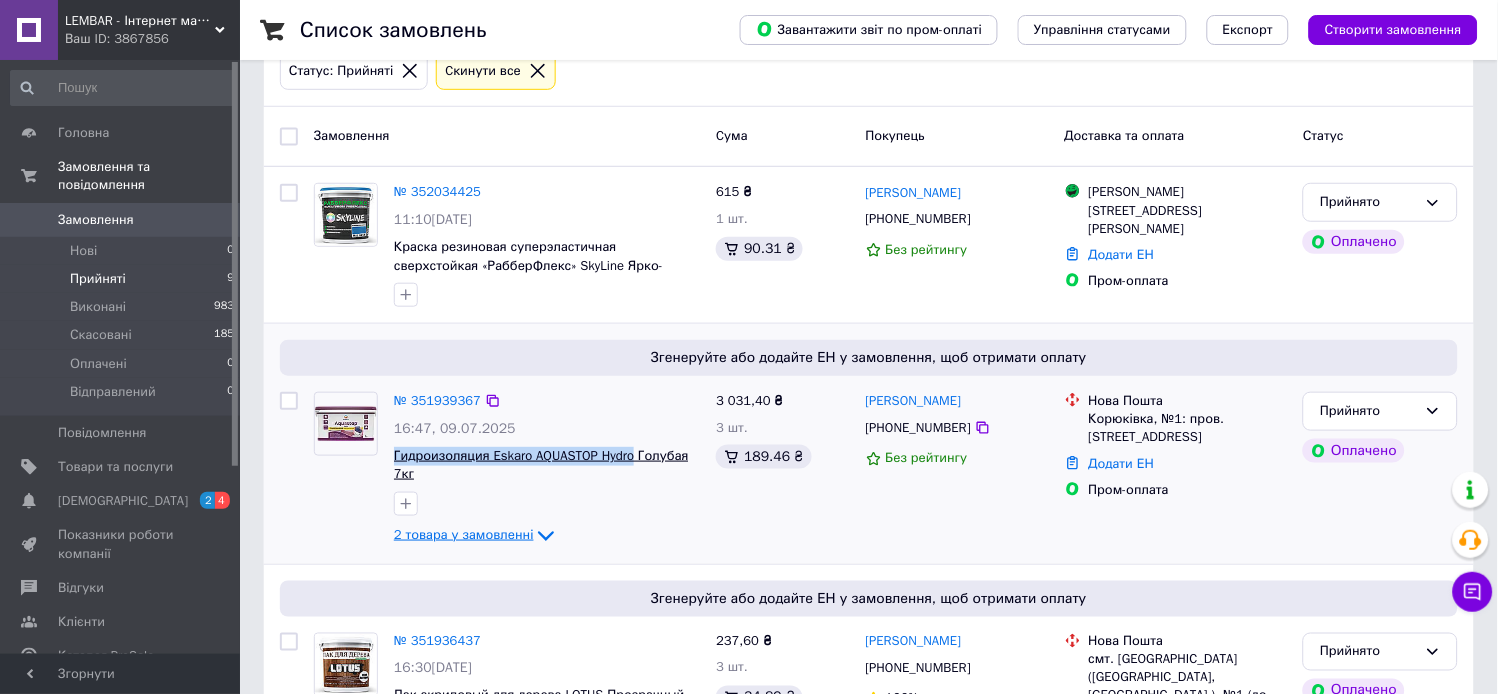 drag, startPoint x: 386, startPoint y: 454, endPoint x: 630, endPoint y: 454, distance: 244 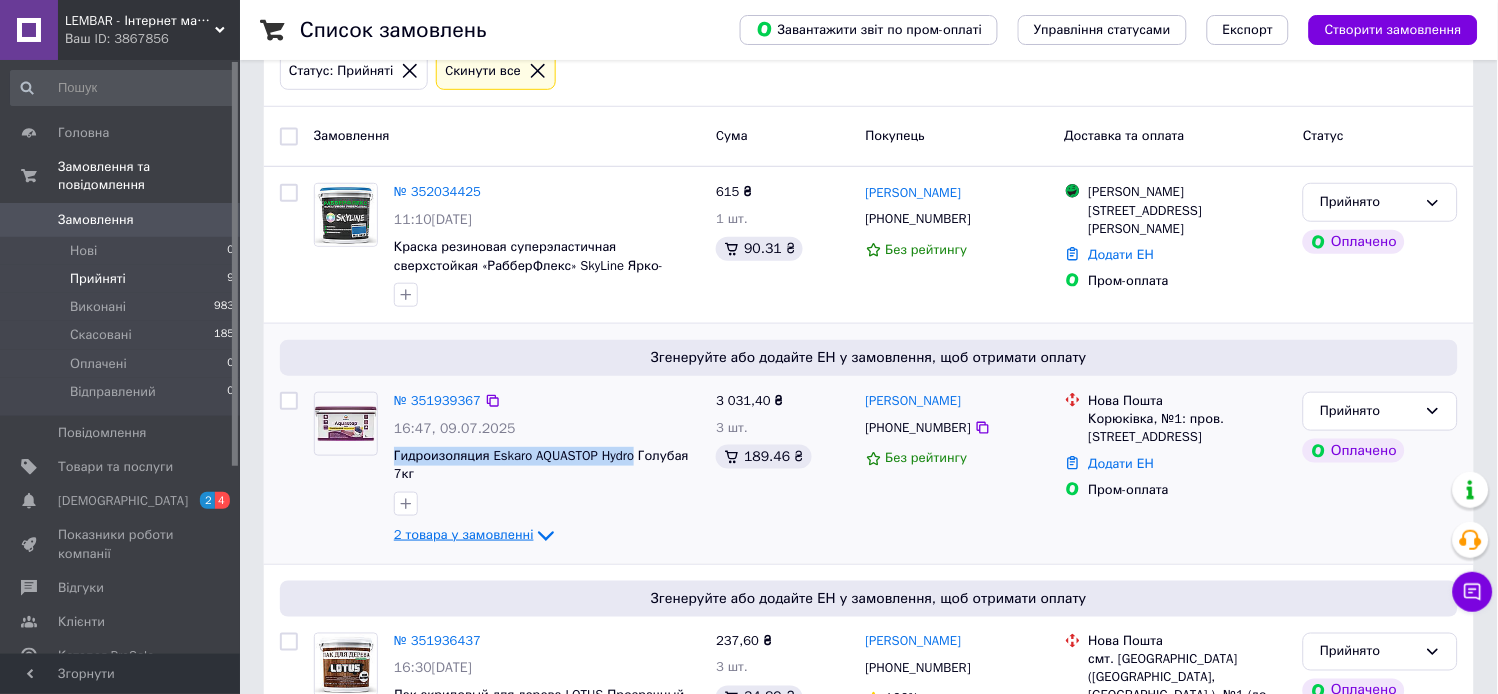 copy on "Гидроизоляция Eskaro AQUASTOP Hydro" 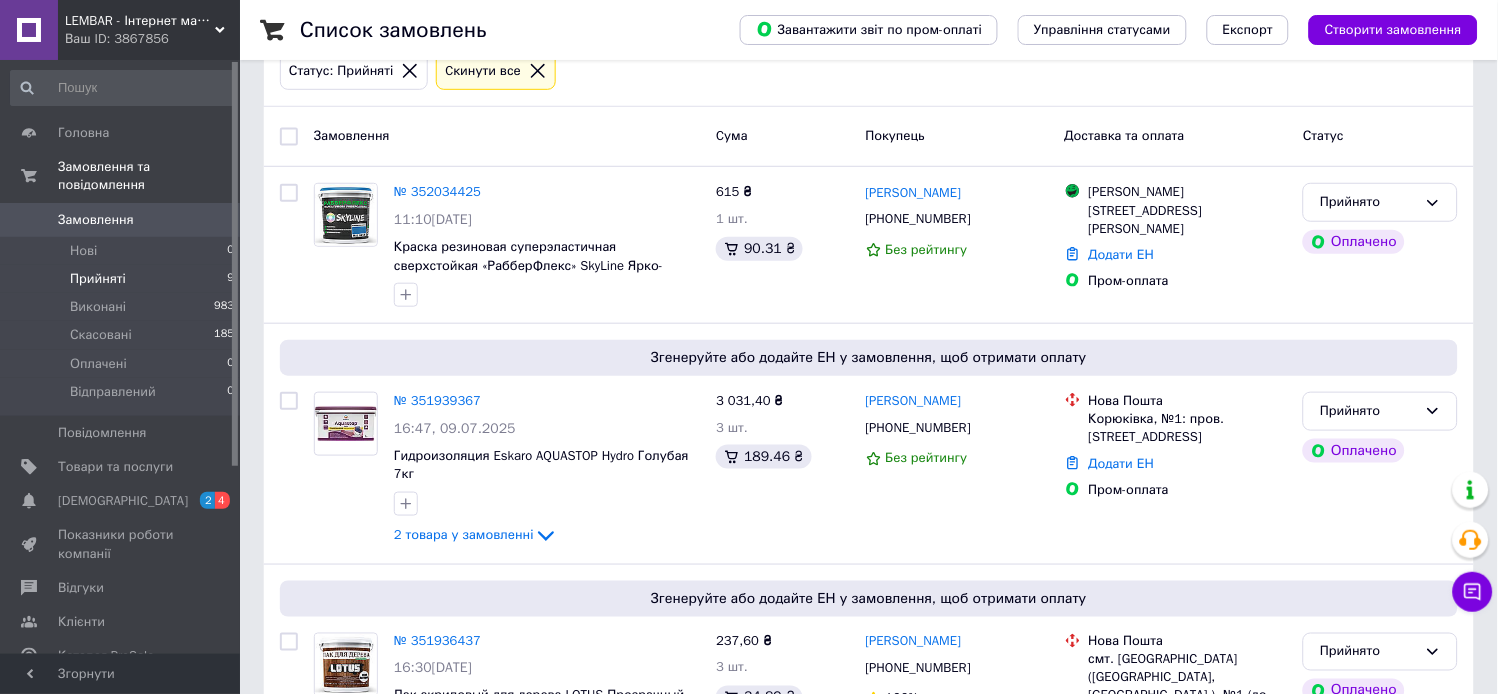 drag, startPoint x: 537, startPoint y: 537, endPoint x: 557, endPoint y: 534, distance: 20.22375 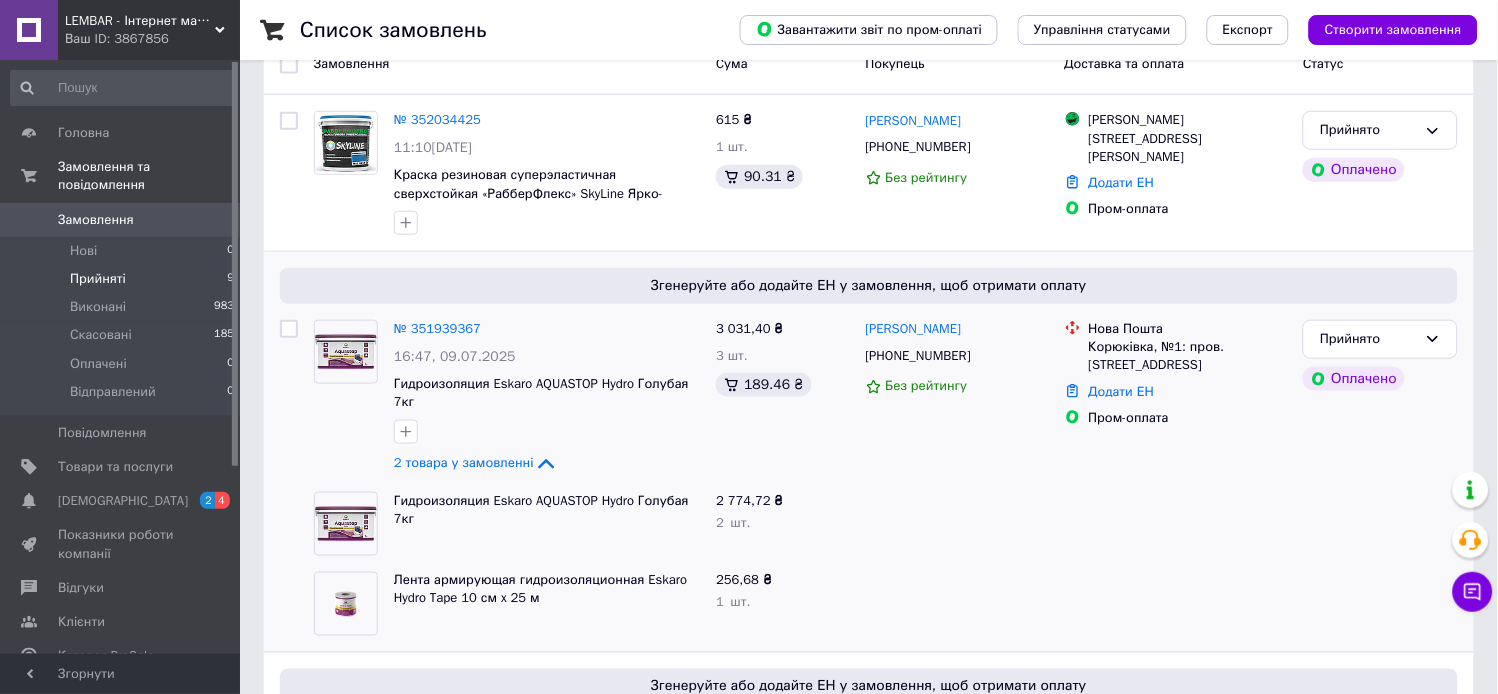scroll, scrollTop: 333, scrollLeft: 0, axis: vertical 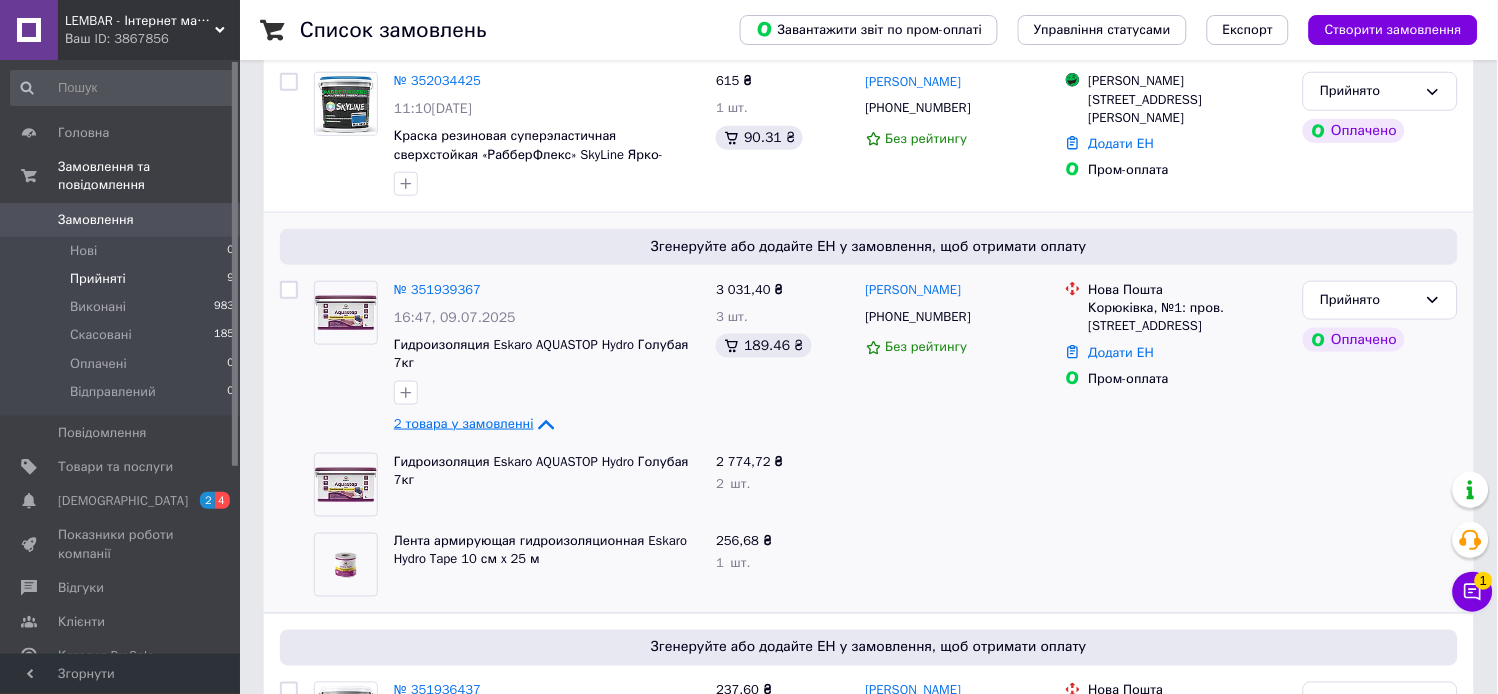 click 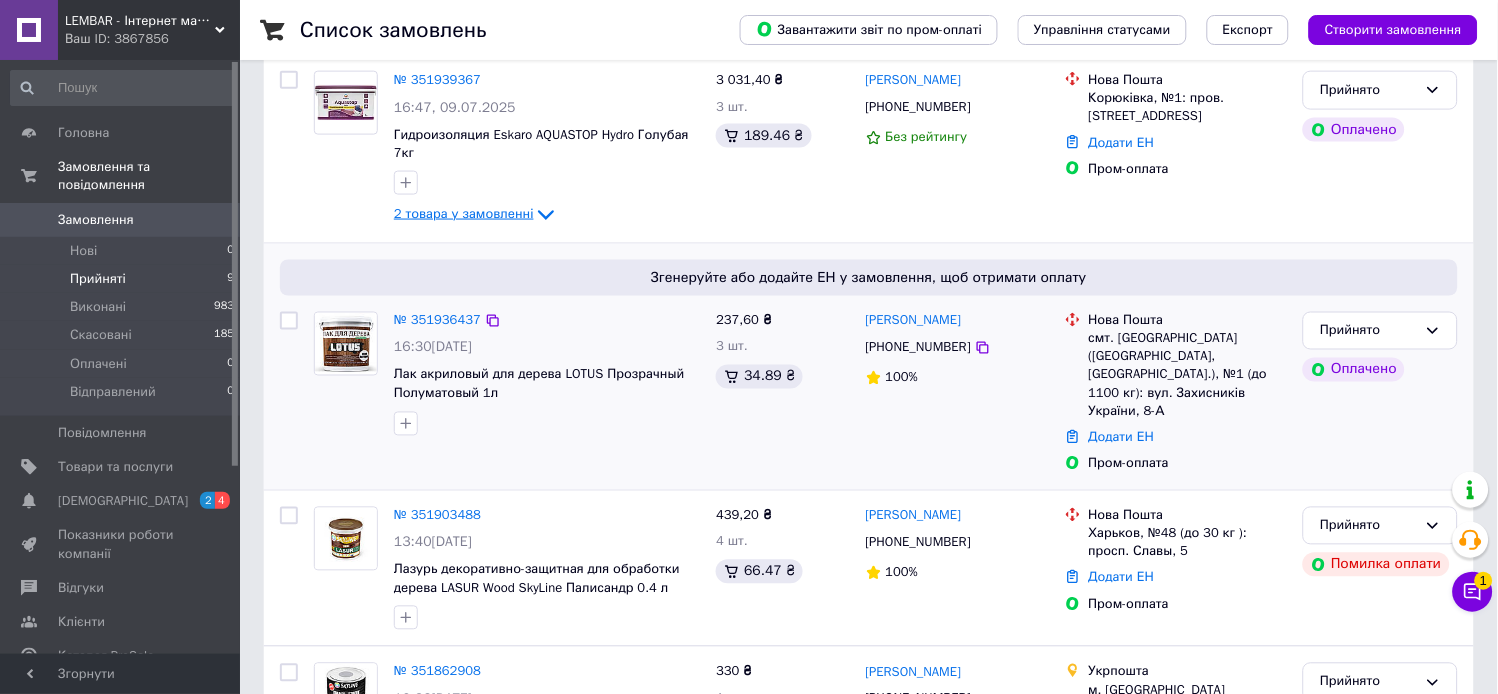 scroll, scrollTop: 555, scrollLeft: 0, axis: vertical 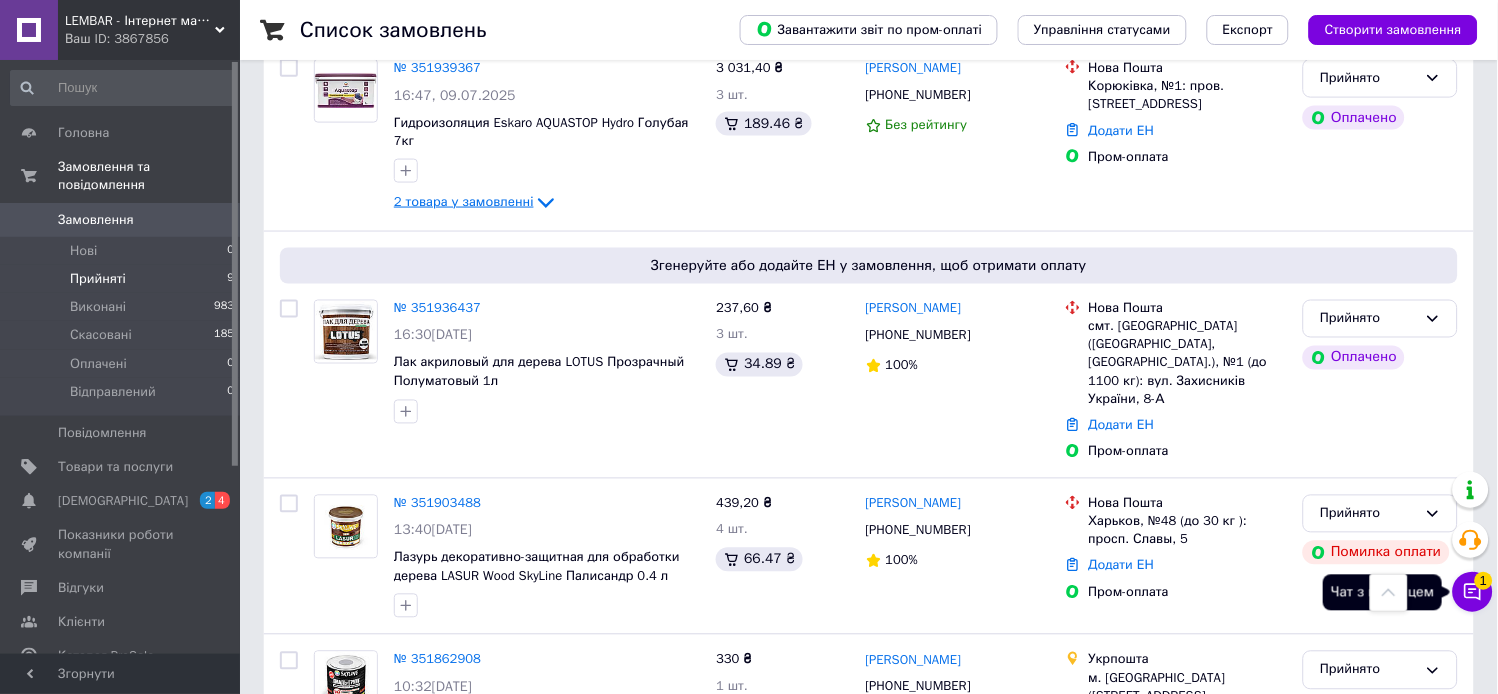 click 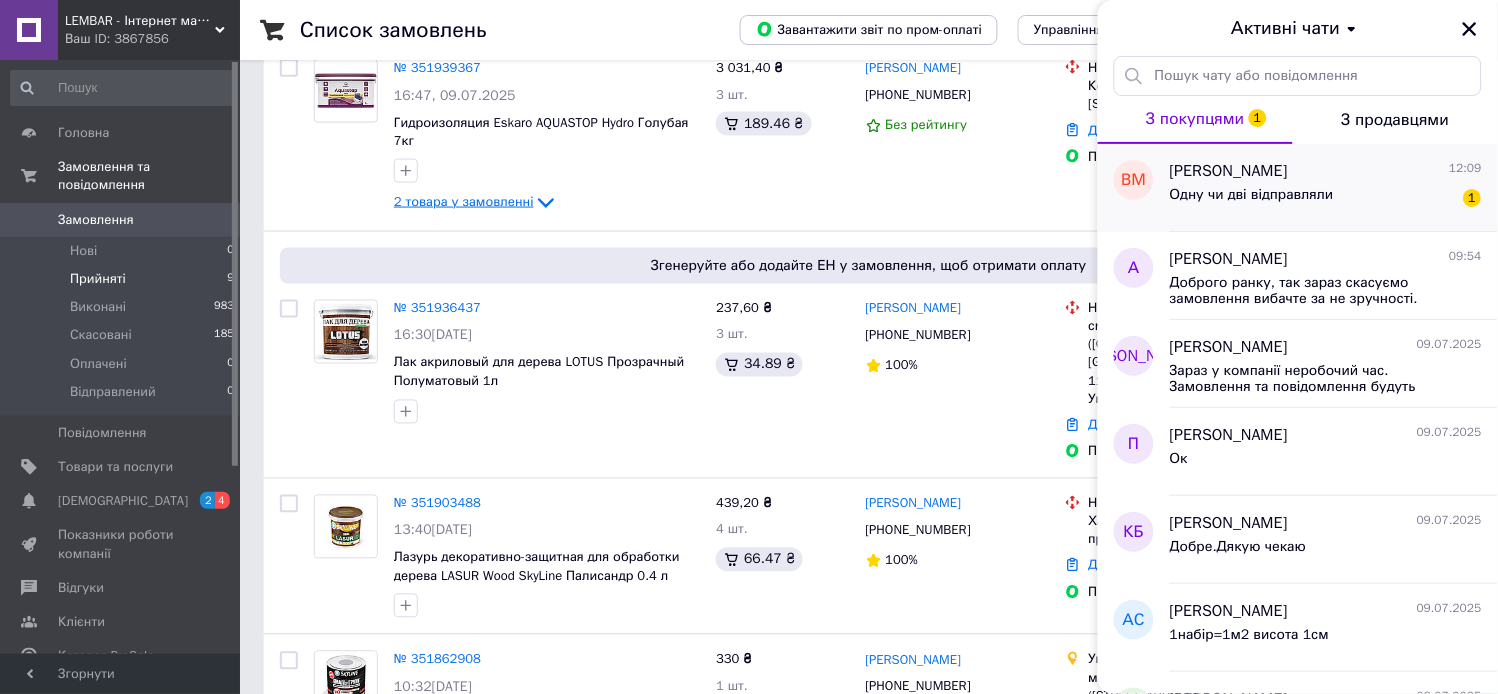 click on "Одну чи дві відправляли" at bounding box center [1252, 201] 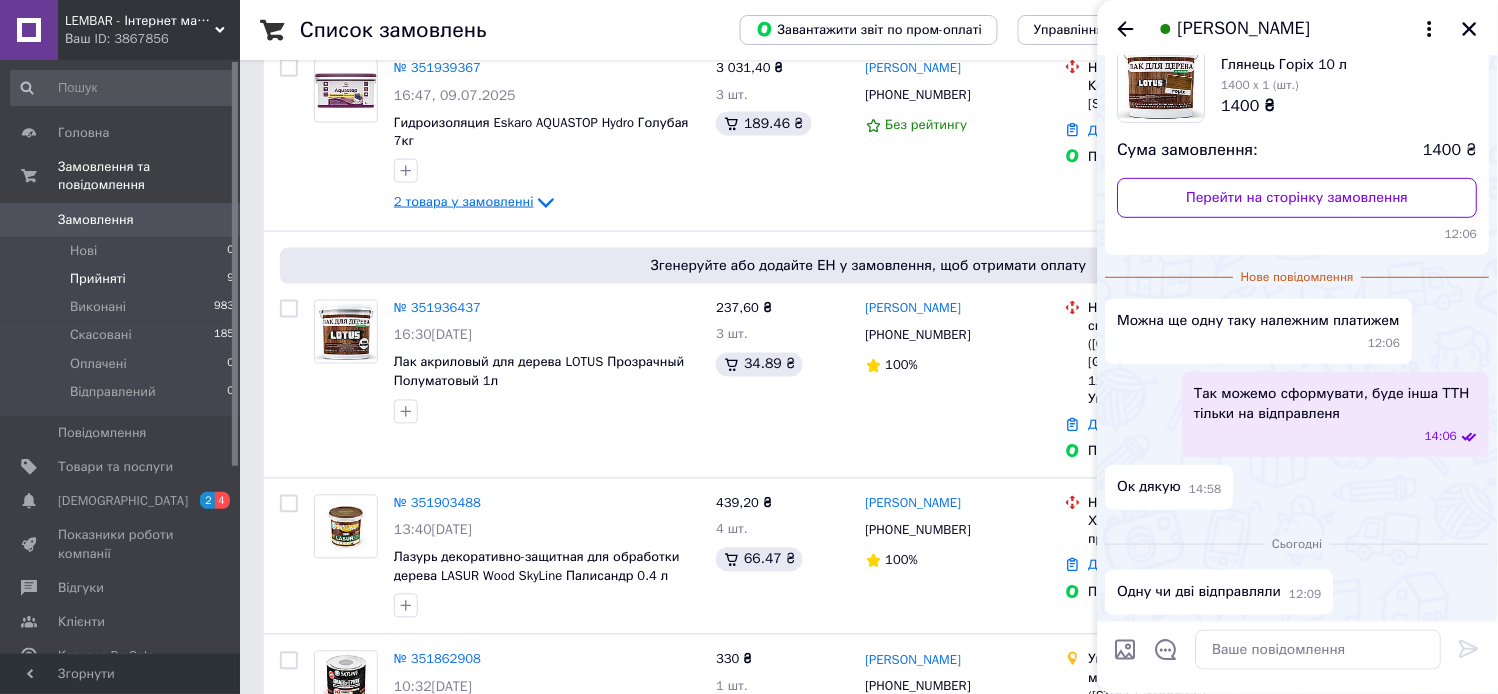 scroll, scrollTop: 150, scrollLeft: 0, axis: vertical 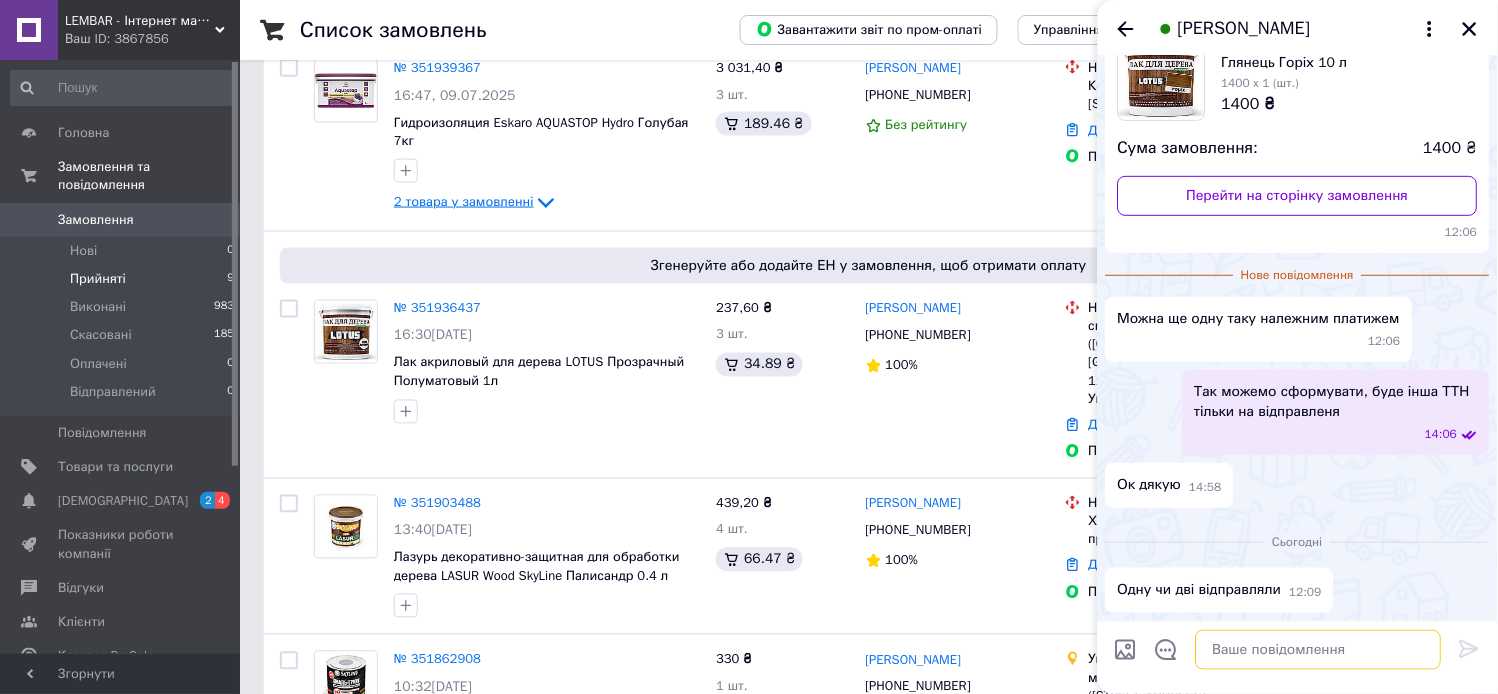 click at bounding box center [1319, 650] 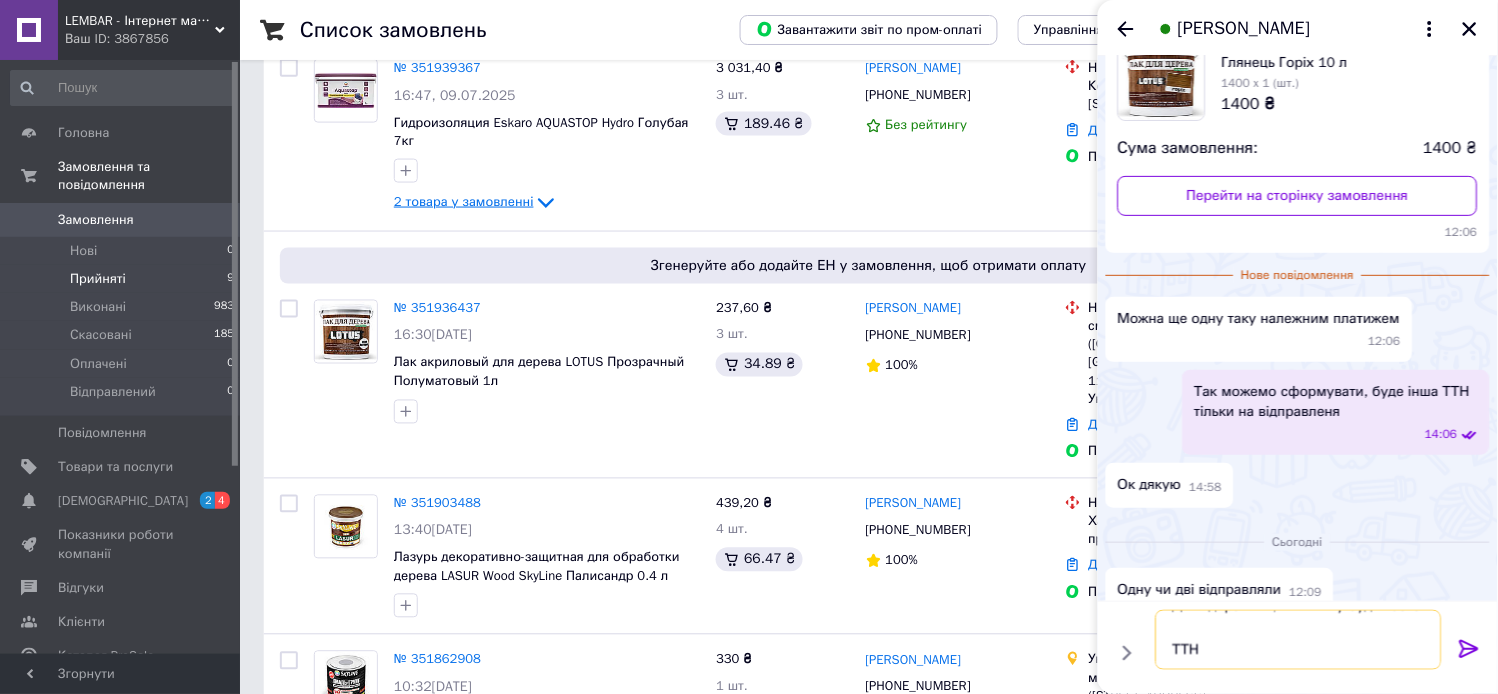scroll, scrollTop: 24, scrollLeft: 0, axis: vertical 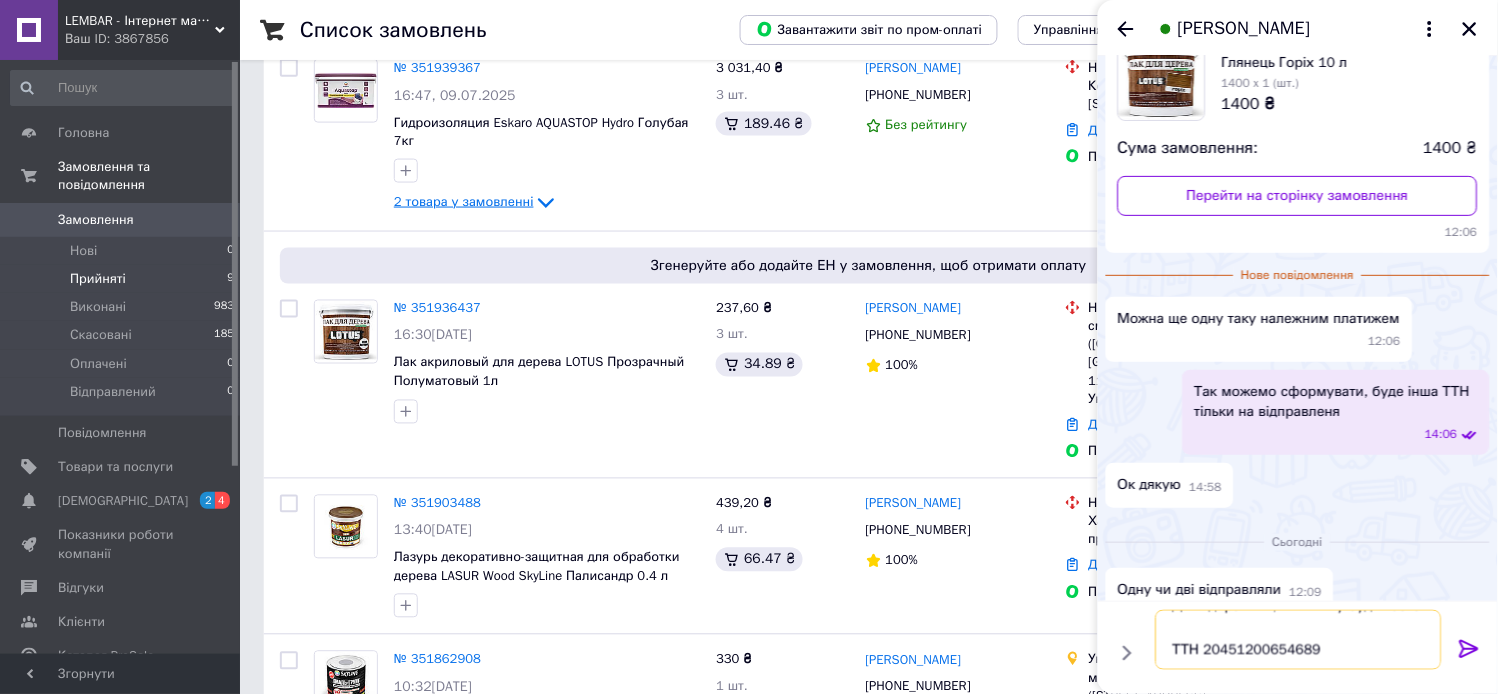 paste on "20451200120901" 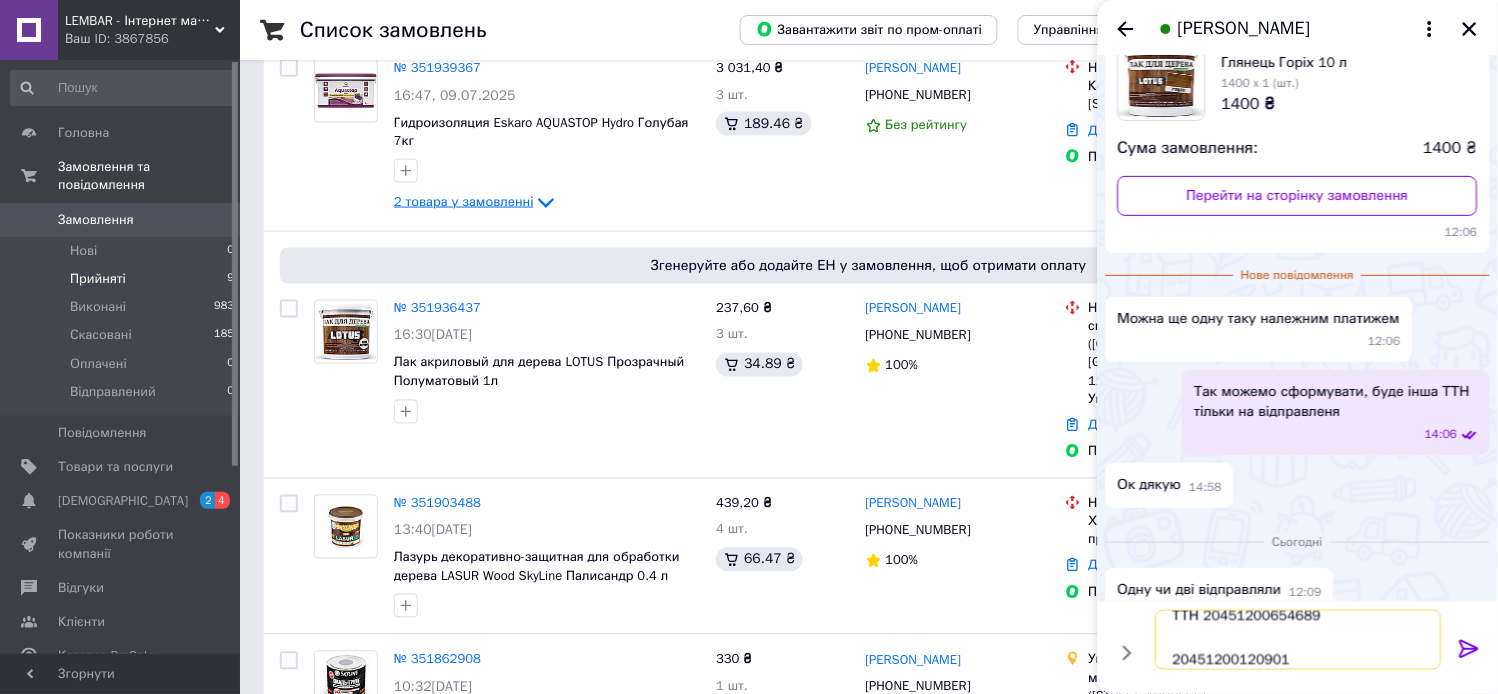 click on "Дві відправили, хвилинку будь ласка
ТТН 20451200654689
20451200120901" at bounding box center (1299, 640) 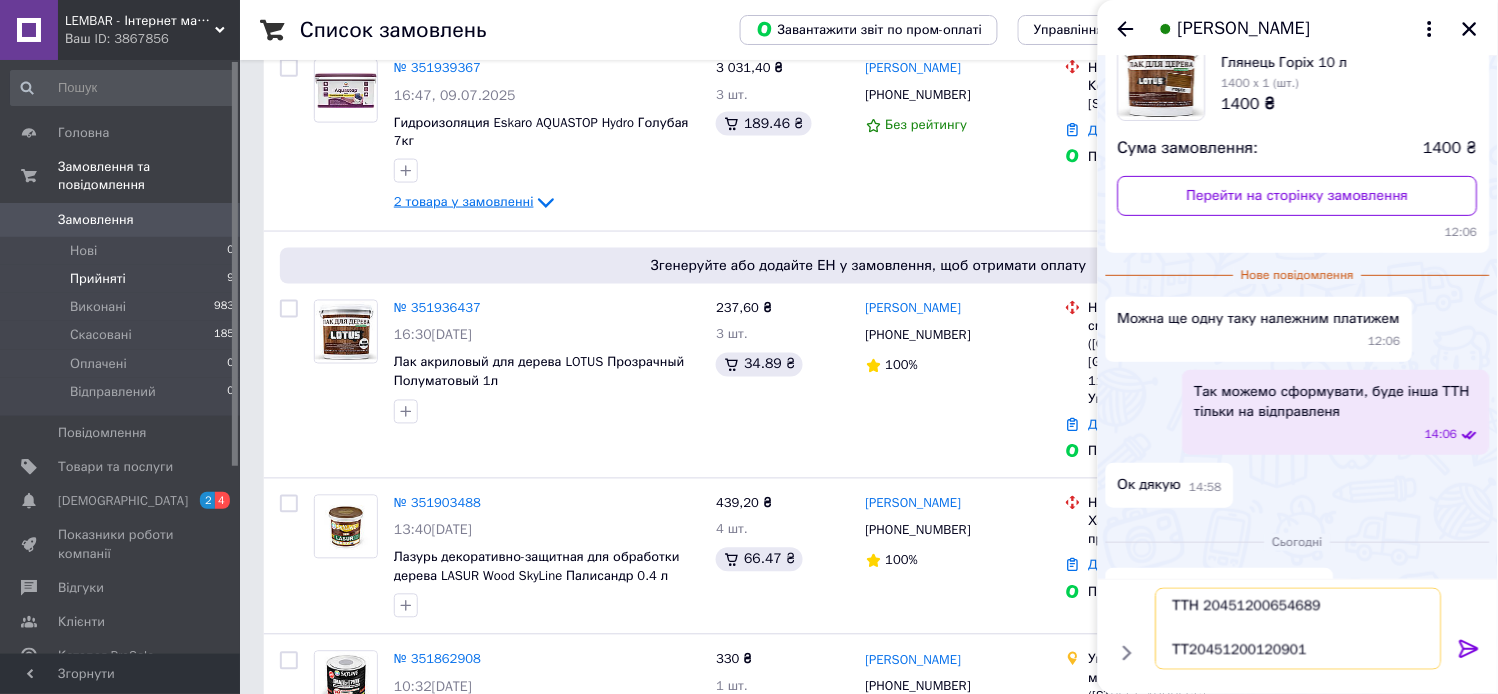 scroll, scrollTop: 45, scrollLeft: 0, axis: vertical 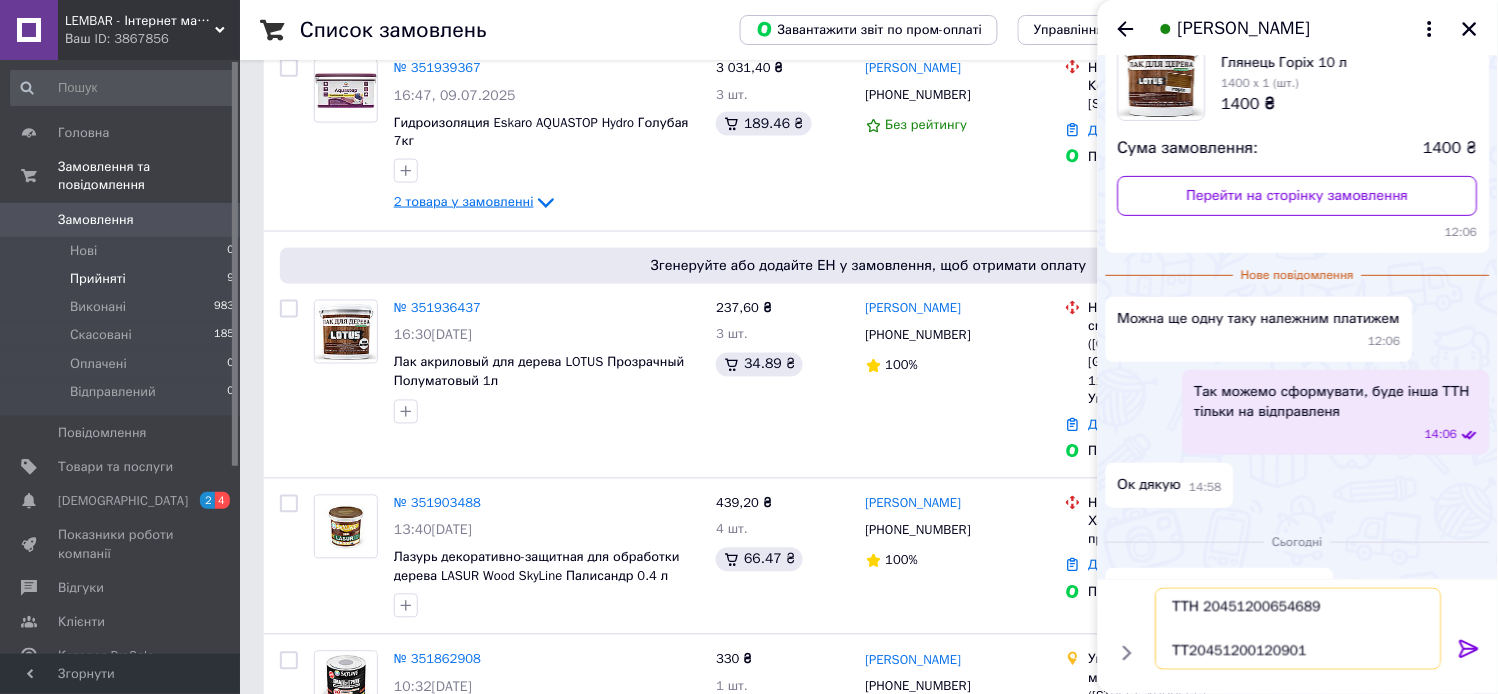type on "Дві відправили, хвилинку будь ласка
ТТН 20451200654689
ТТ 20451200120901" 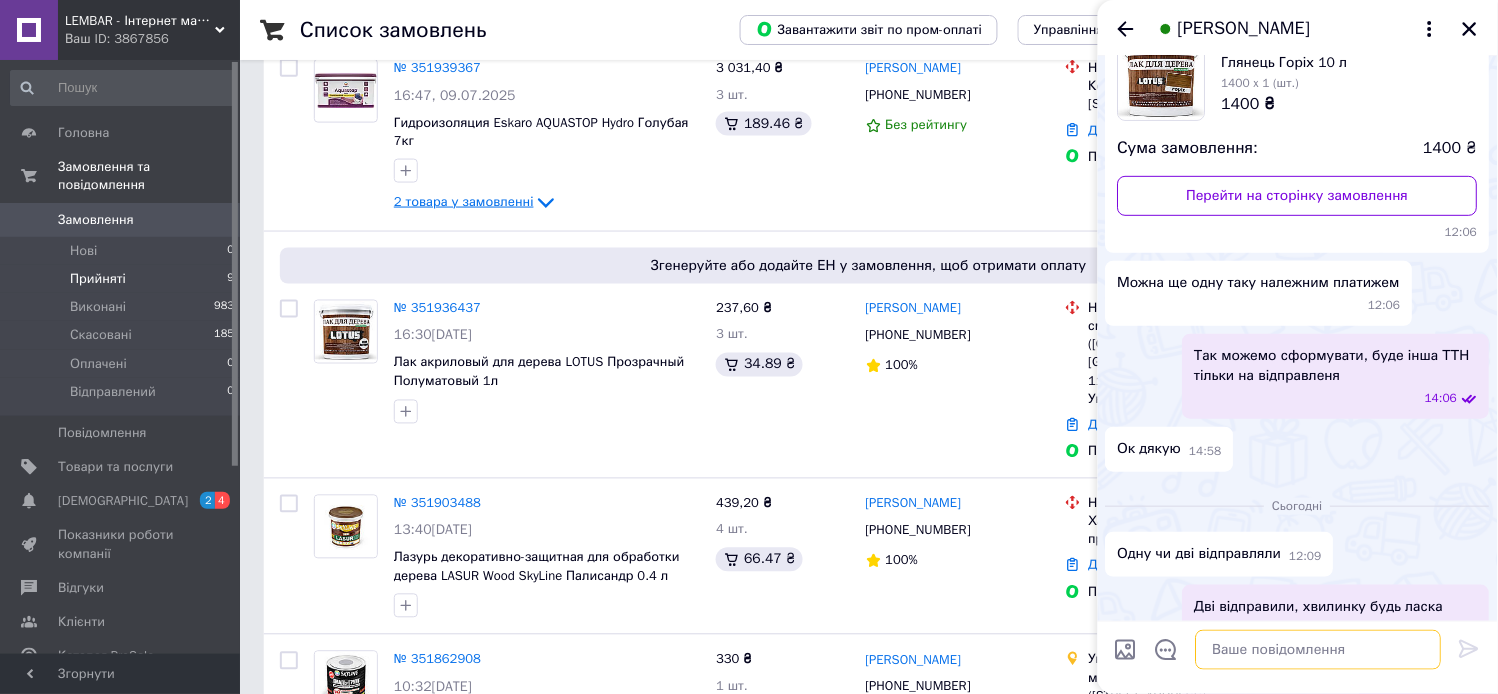 scroll, scrollTop: 0, scrollLeft: 0, axis: both 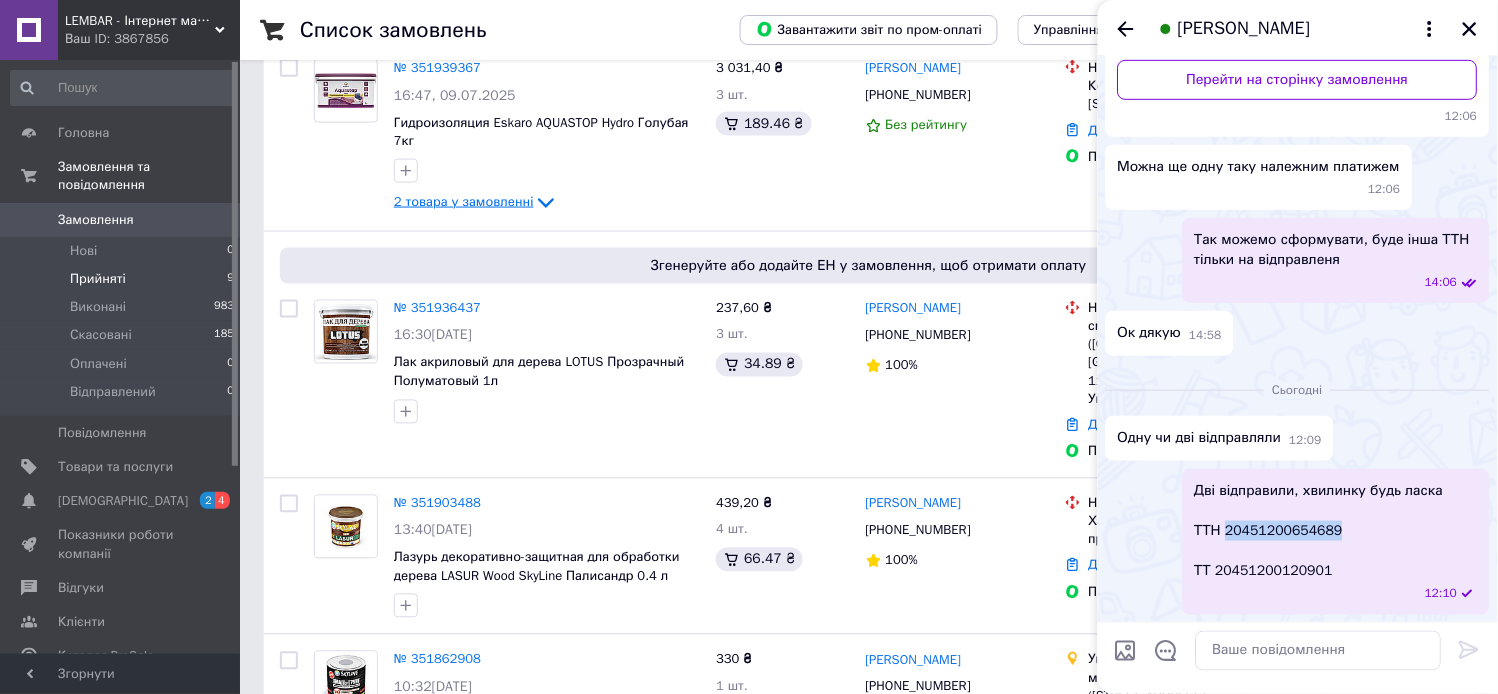drag, startPoint x: 1328, startPoint y: 530, endPoint x: 1224, endPoint y: 528, distance: 104.019226 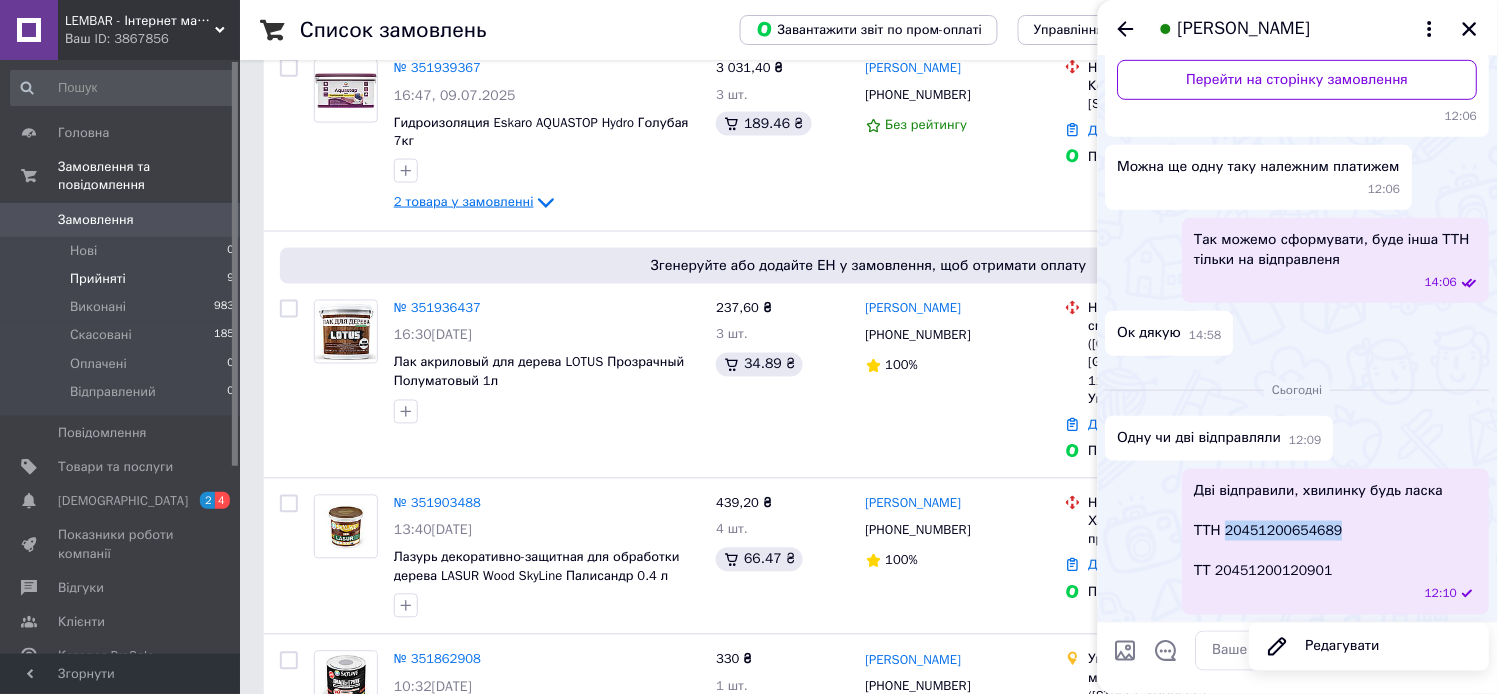 copy on "20451200654689" 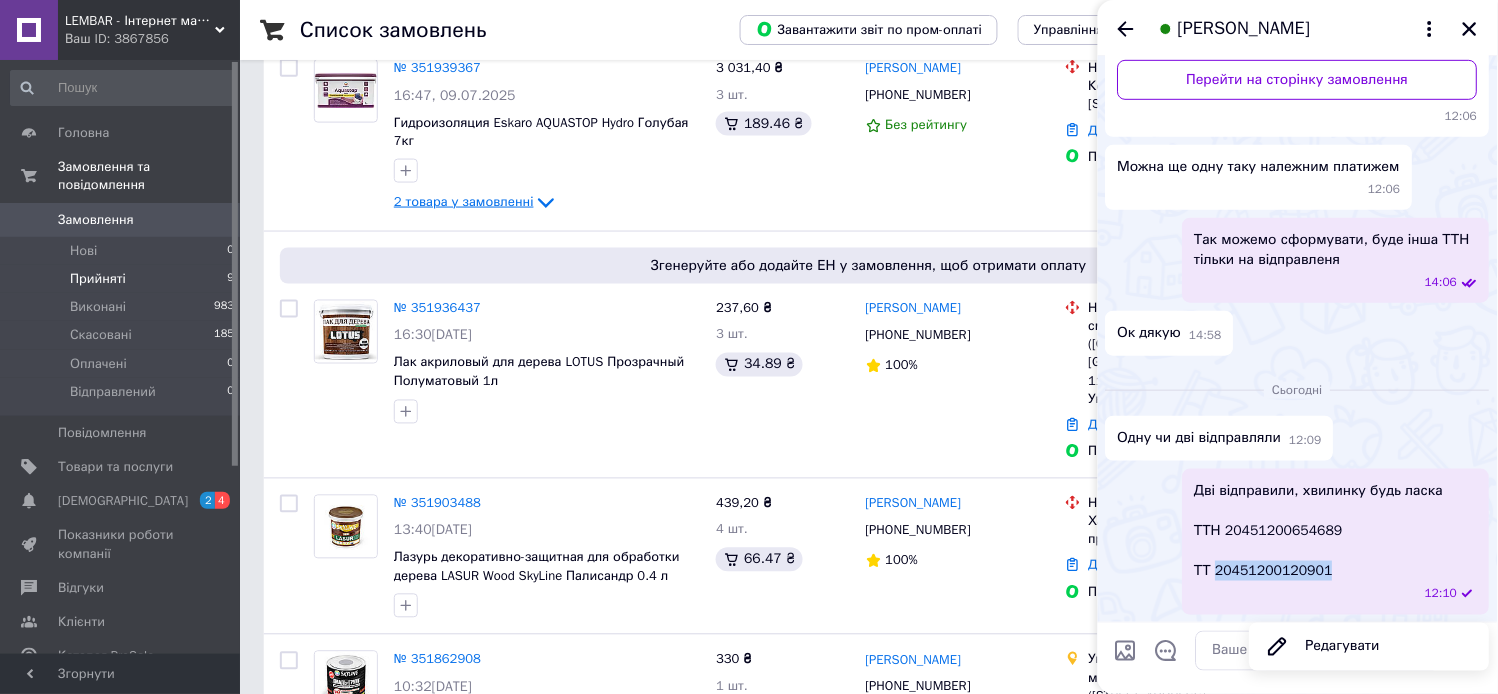 drag, startPoint x: 1302, startPoint y: 571, endPoint x: 1216, endPoint y: 573, distance: 86.023254 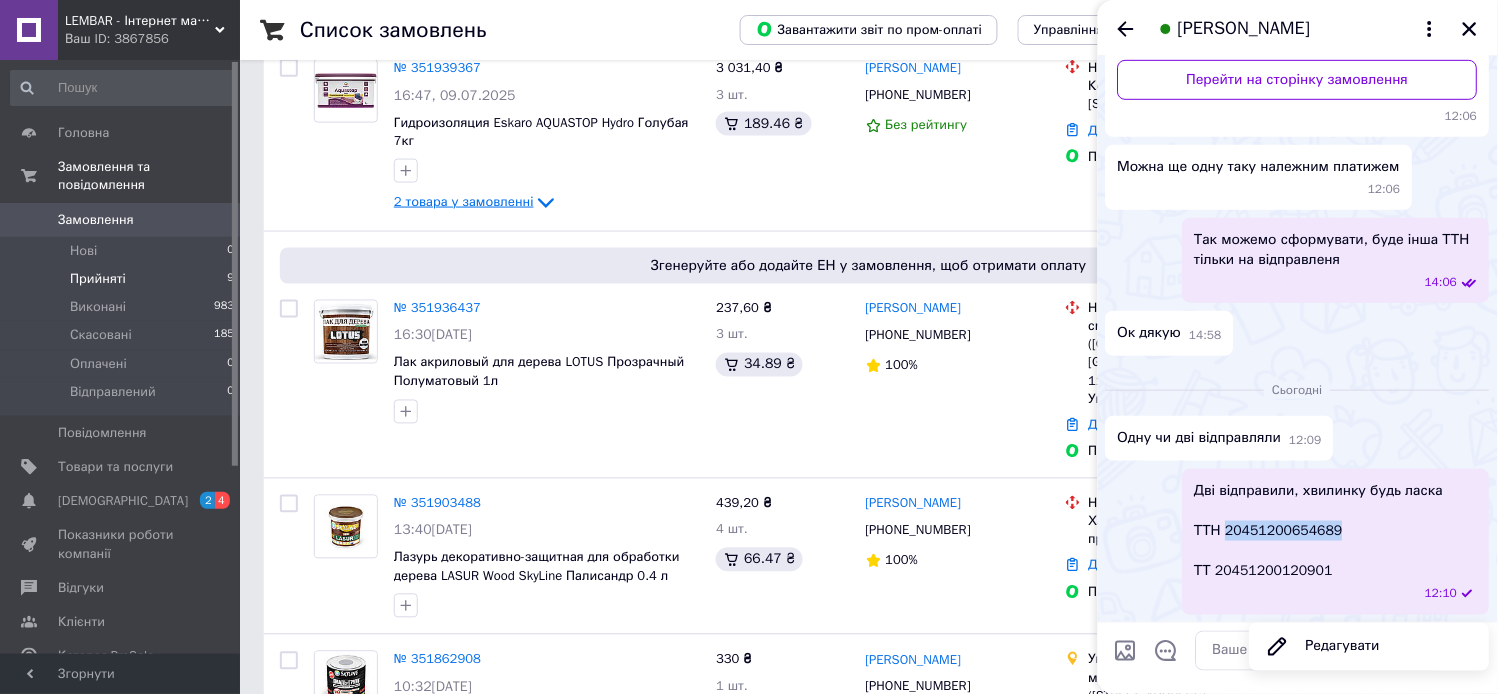drag, startPoint x: 1334, startPoint y: 528, endPoint x: 1225, endPoint y: 528, distance: 109 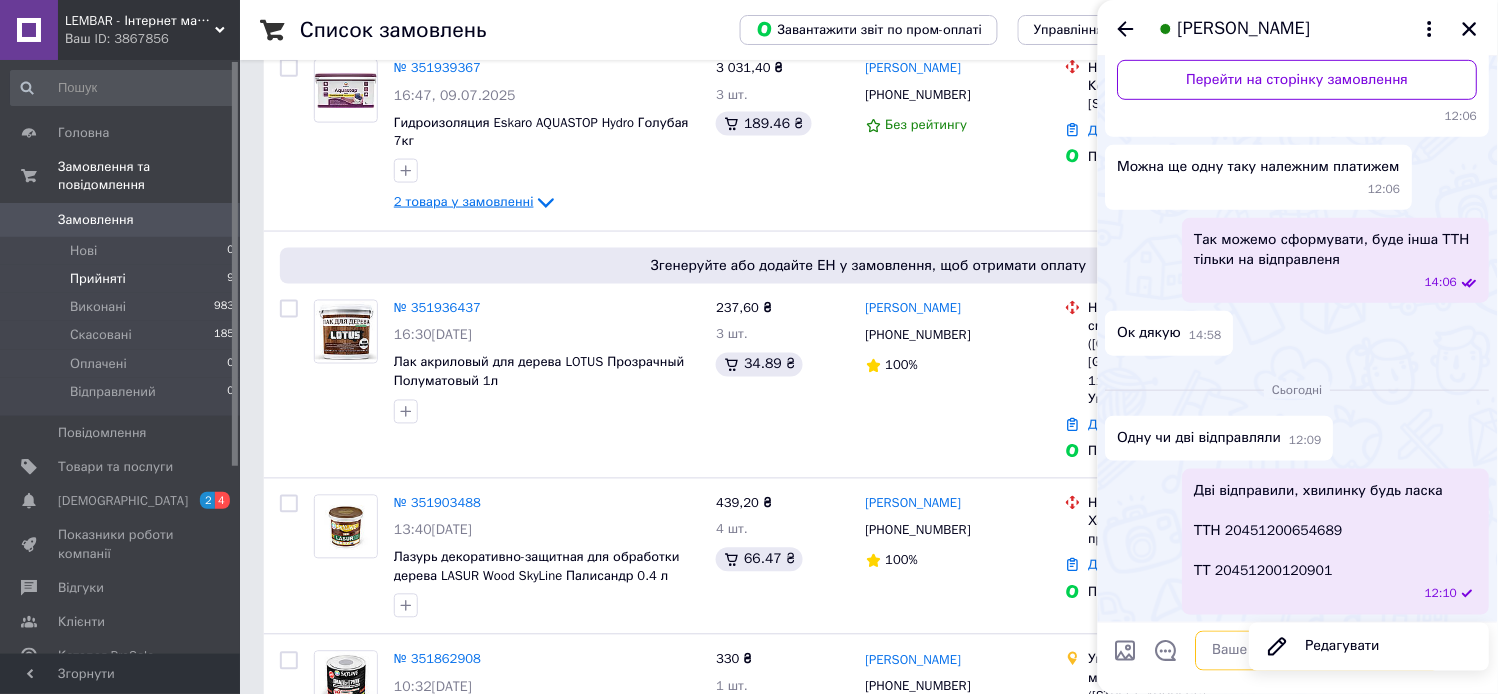 click at bounding box center [1319, 650] 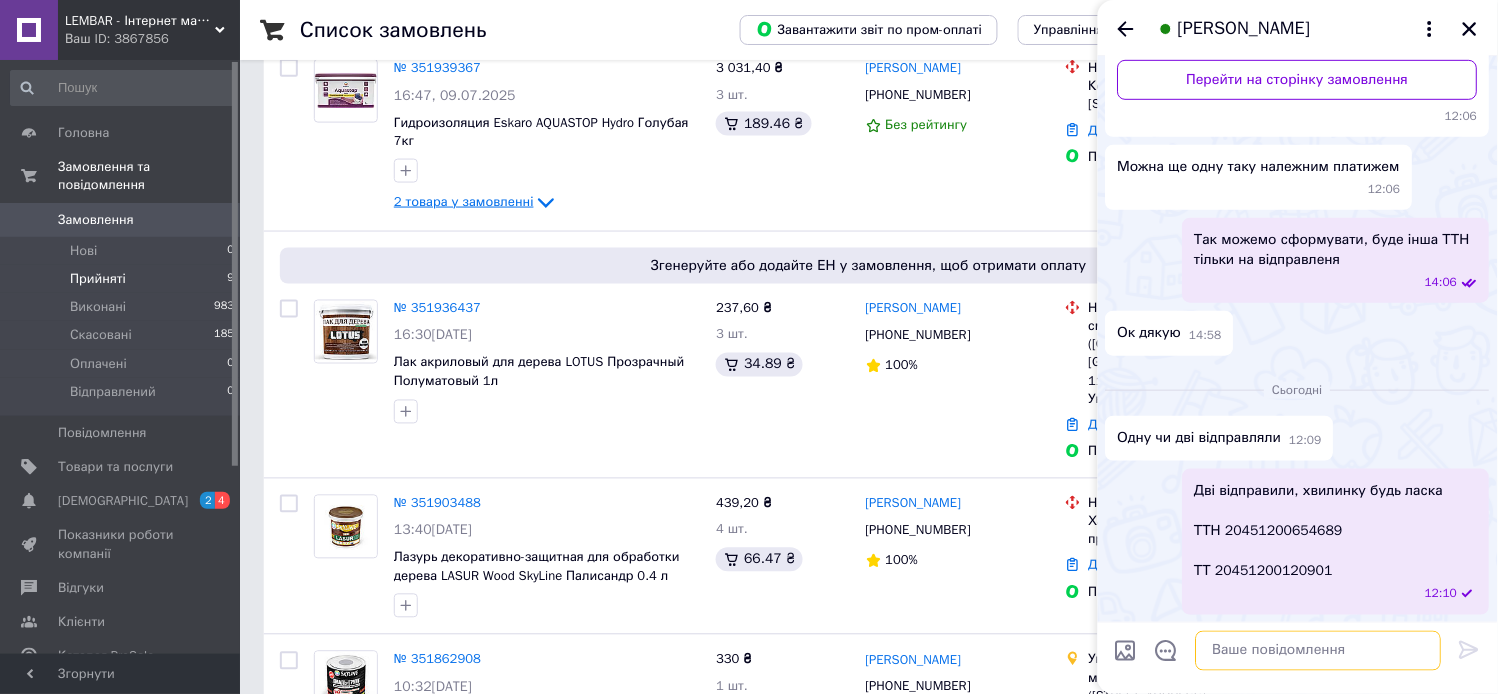 paste on "20451200654689" 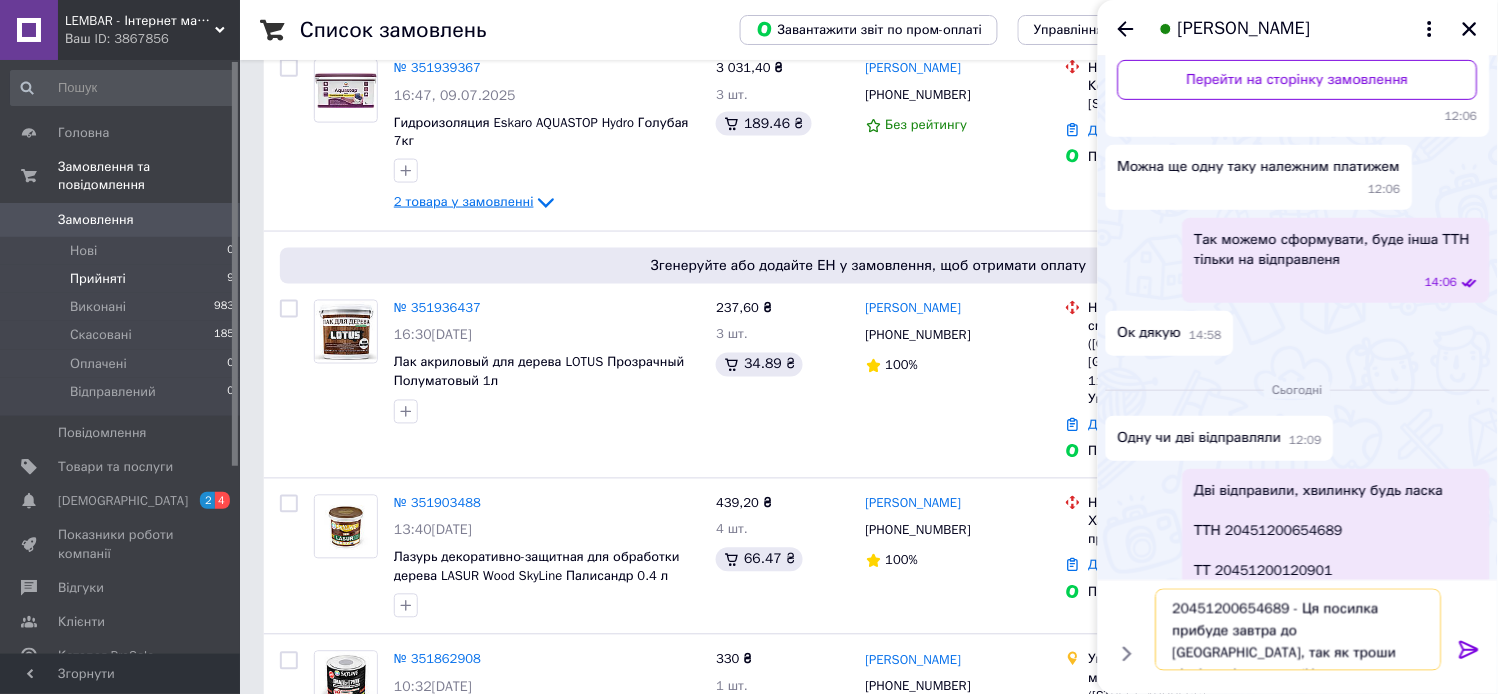 type on "20451200654689 - Ця посилка прибуде завтра до Вас, так як троши пізніше відправили(Не встигли разом" 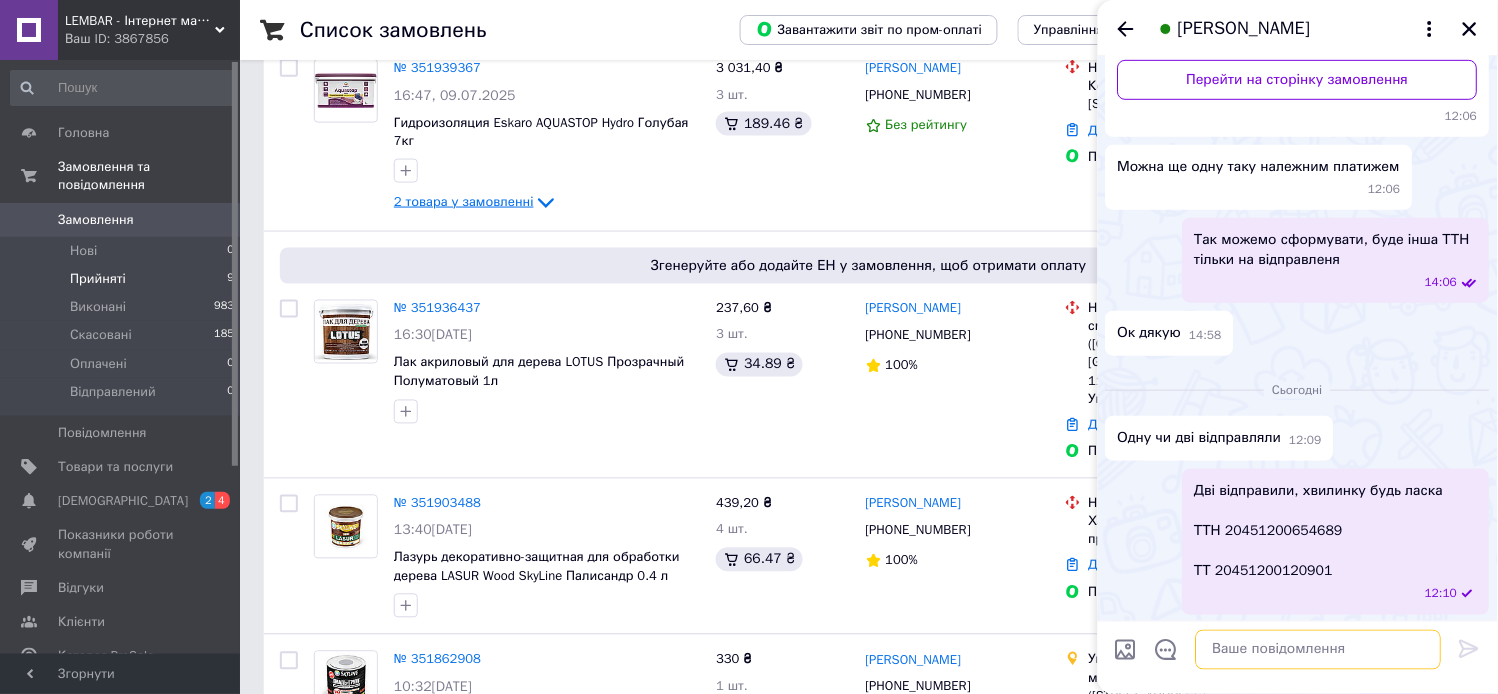 scroll, scrollTop: 380, scrollLeft: 0, axis: vertical 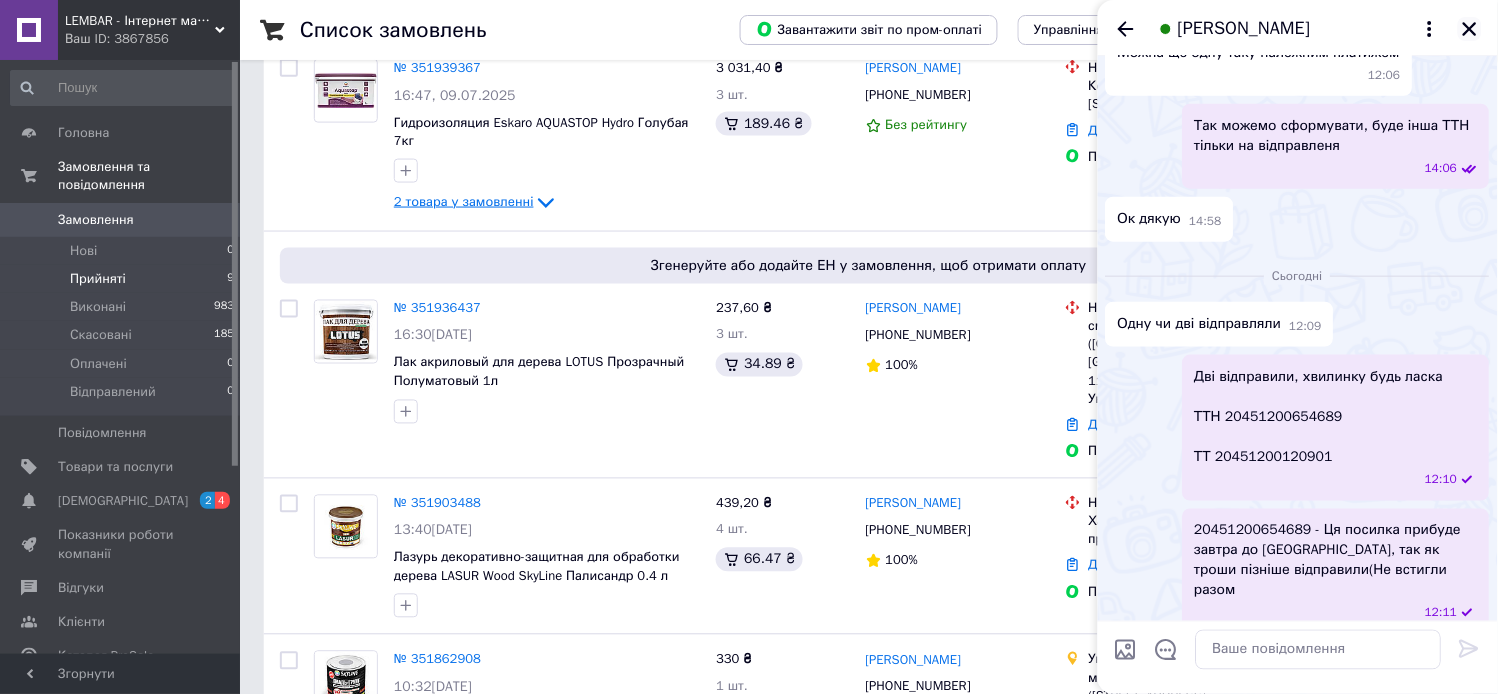 click 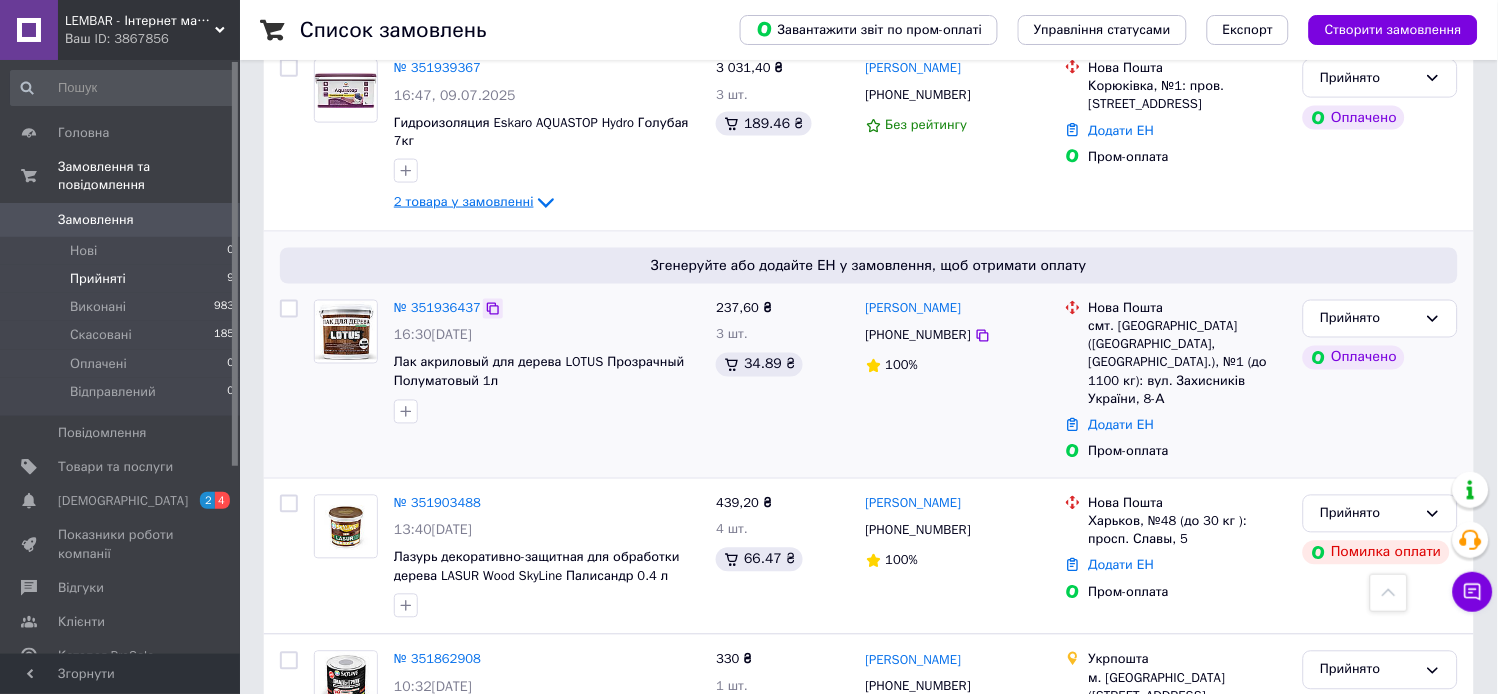 click 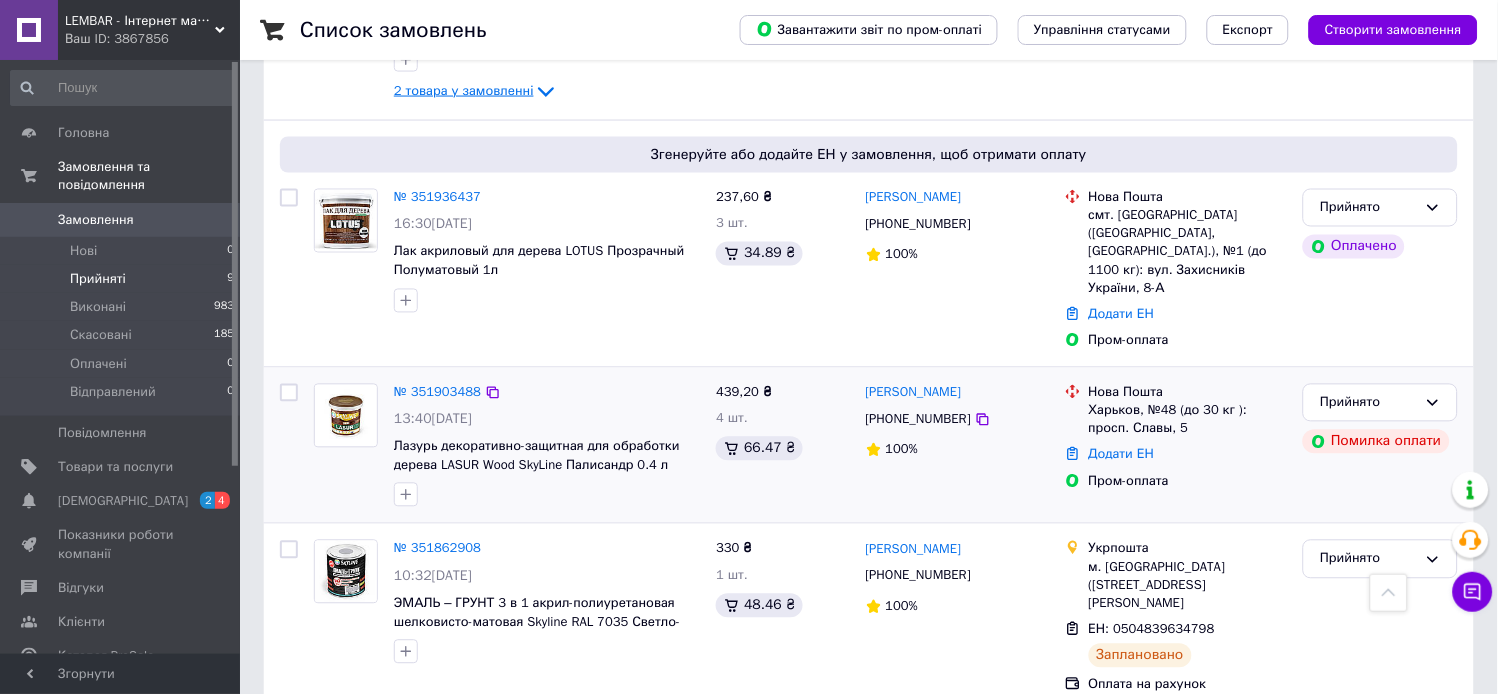 scroll, scrollTop: 777, scrollLeft: 0, axis: vertical 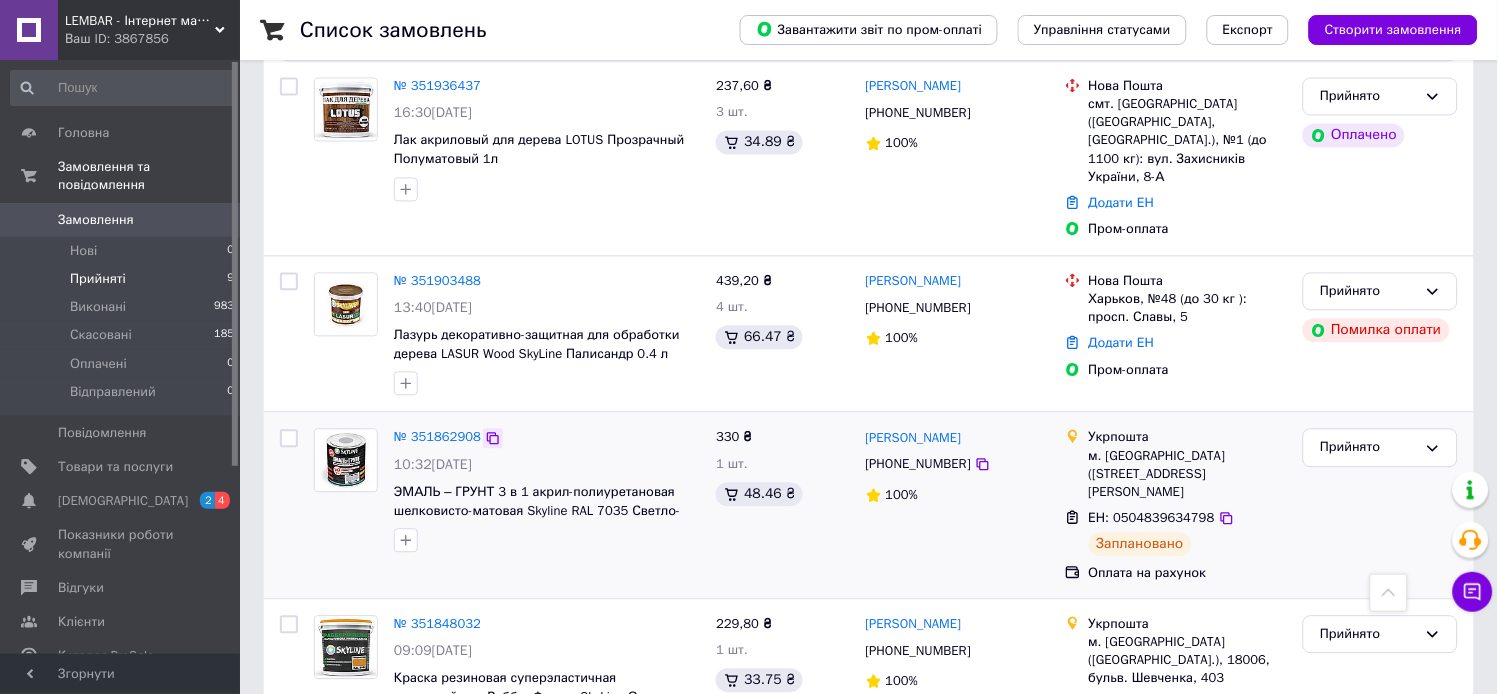 click 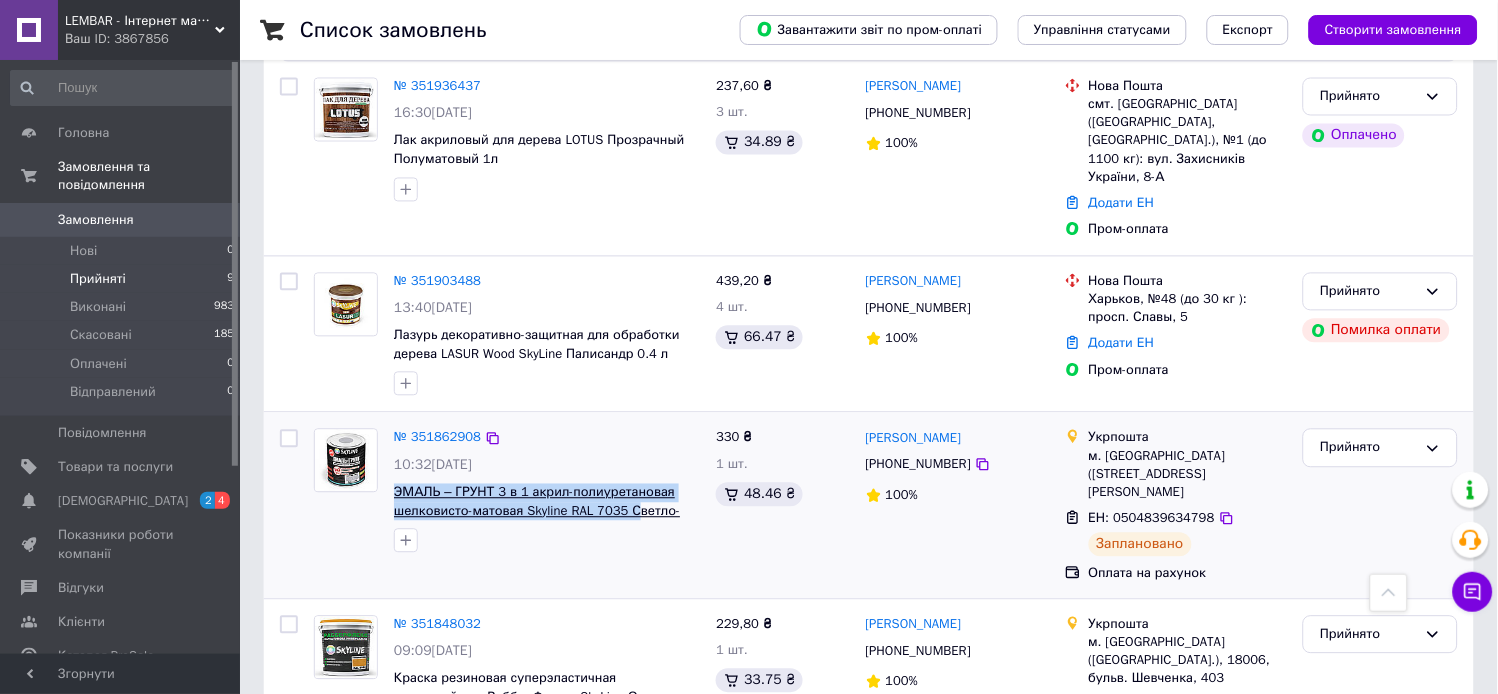 drag, startPoint x: 391, startPoint y: 456, endPoint x: 633, endPoint y: 476, distance: 242.82504 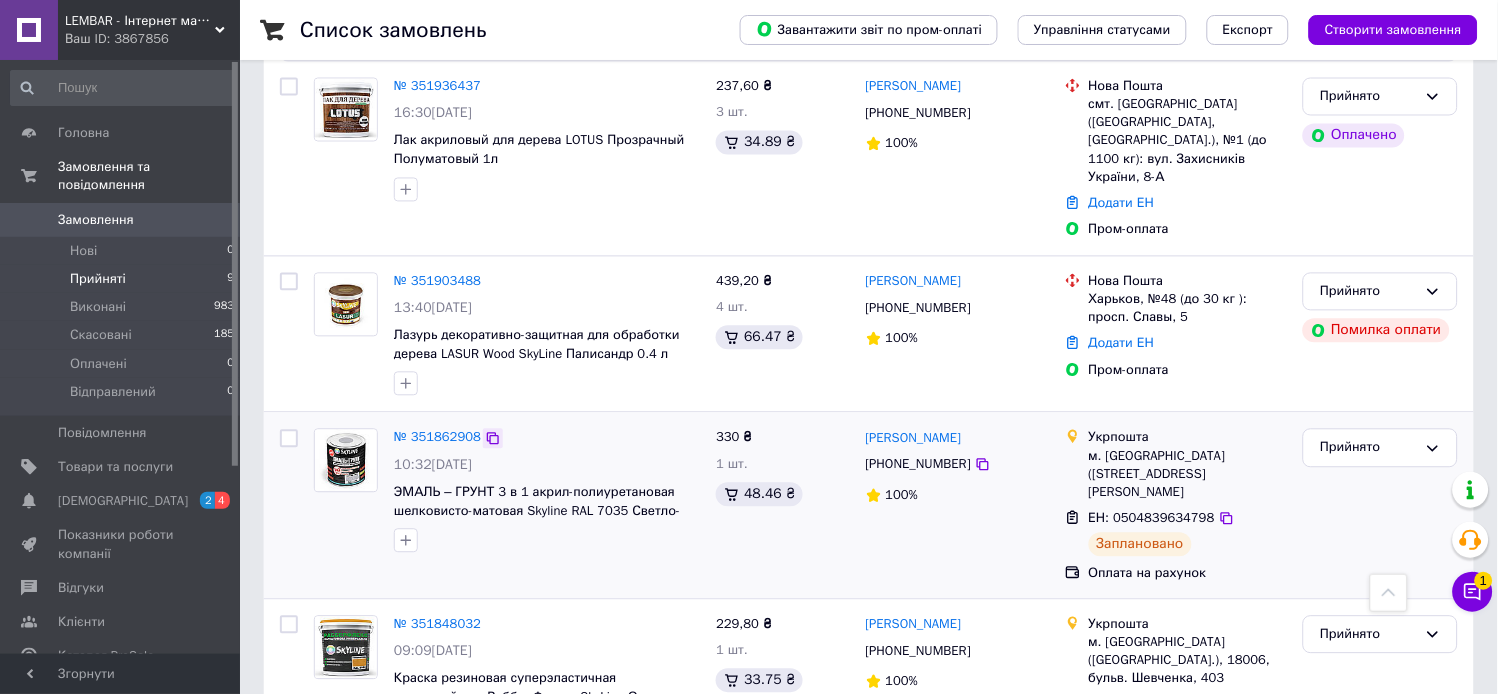click 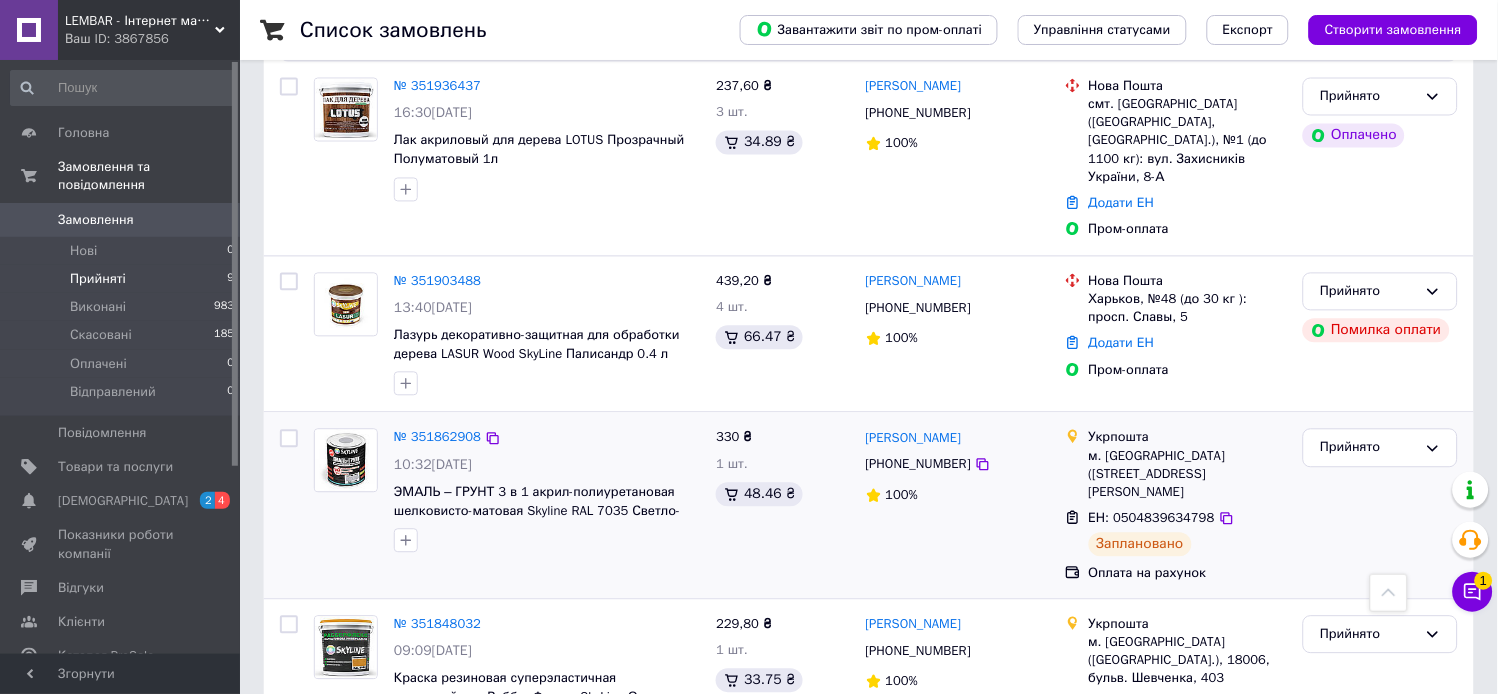 scroll, scrollTop: 888, scrollLeft: 0, axis: vertical 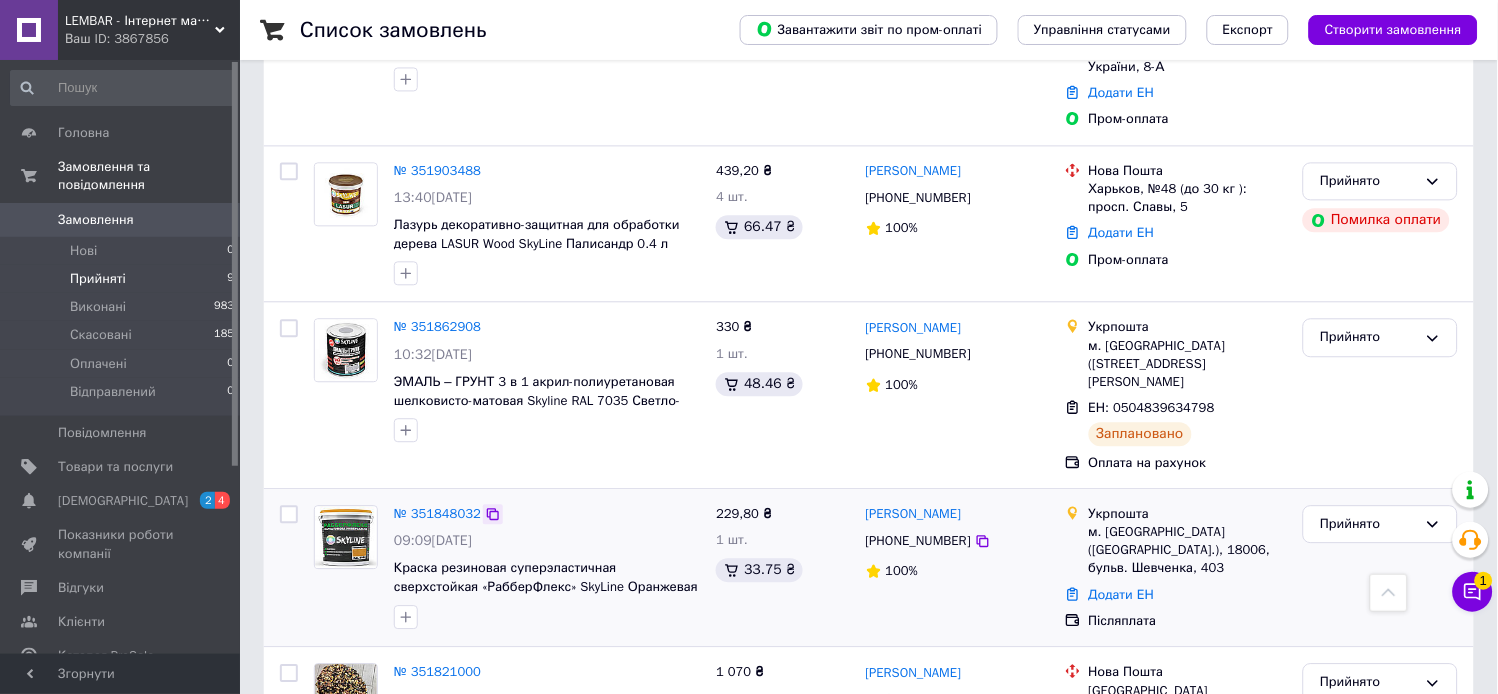 click 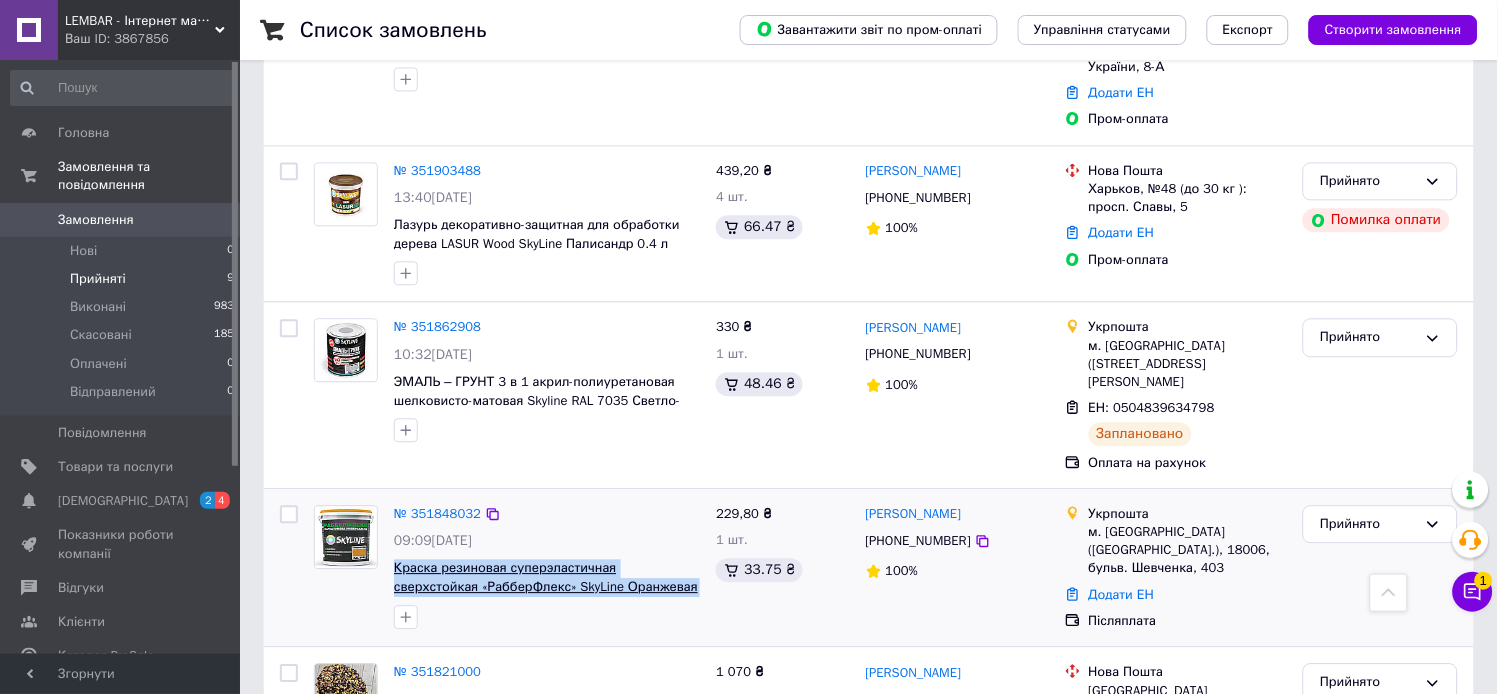 drag, startPoint x: 388, startPoint y: 530, endPoint x: 695, endPoint y: 550, distance: 307.6508 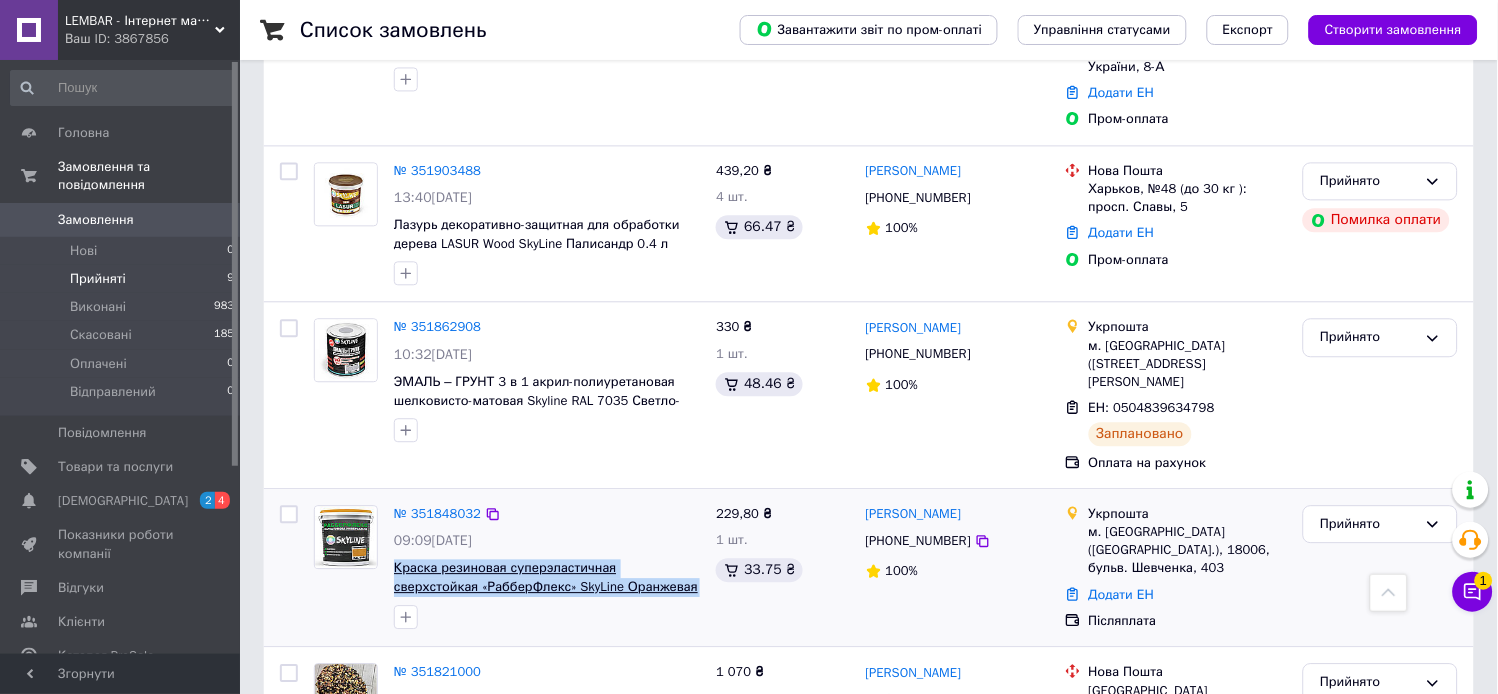 click on "№ 351848032 09:09, 09.07.2025 Краска резиновая суперэластичная сверхстойкая «РабберФлекс» SkyLine Оранжевая RAL 2004 1,2 кг" at bounding box center [547, 567] 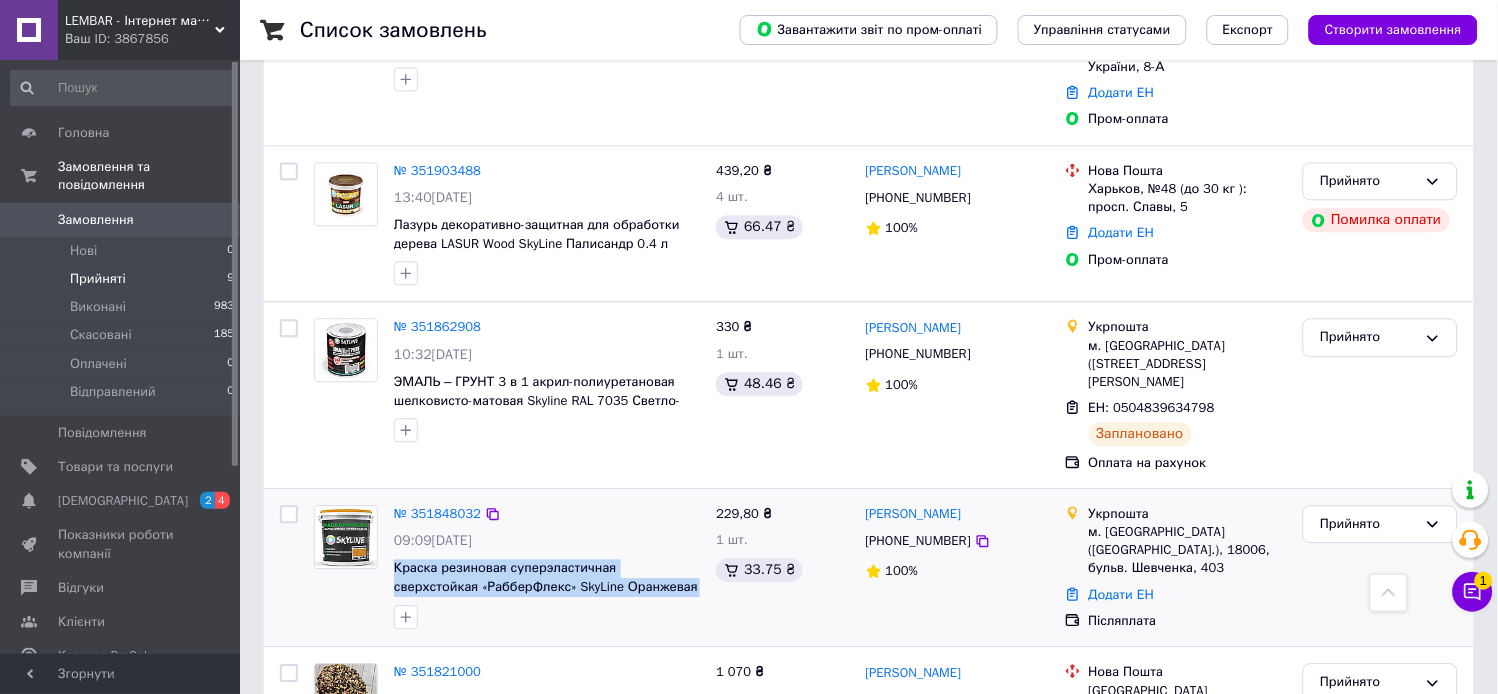 copy on "Краска резиновая суперэластичная сверхстойкая «РабберФлекс» SkyLine Оранжевая RAL 2004 1,2 кг" 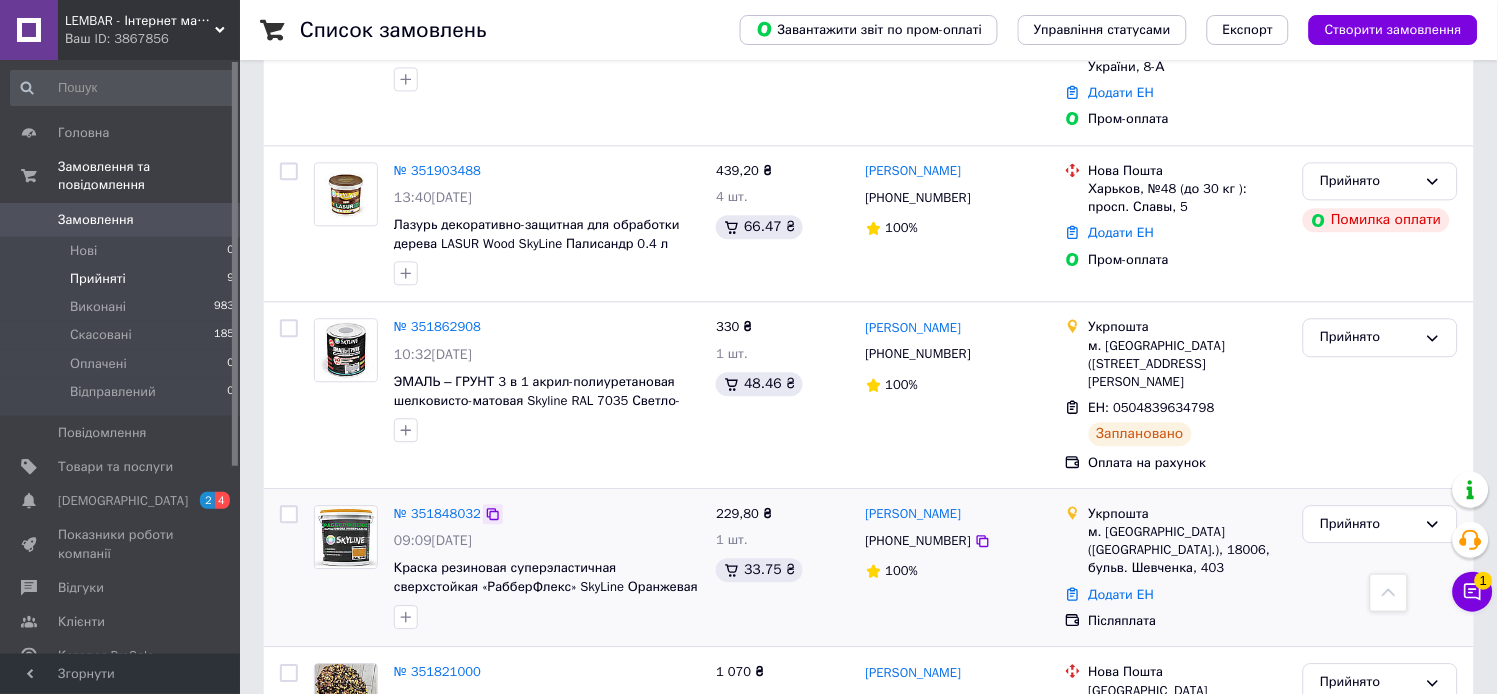 click 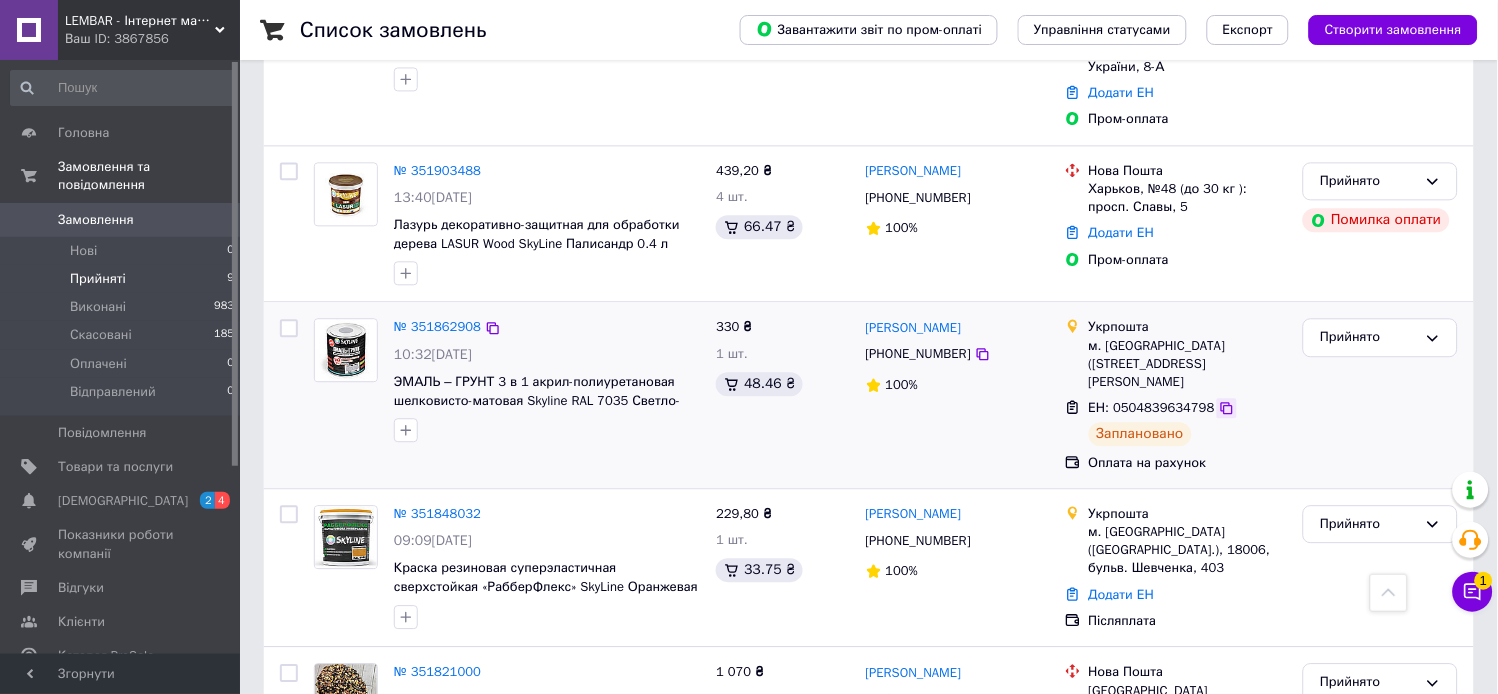 click 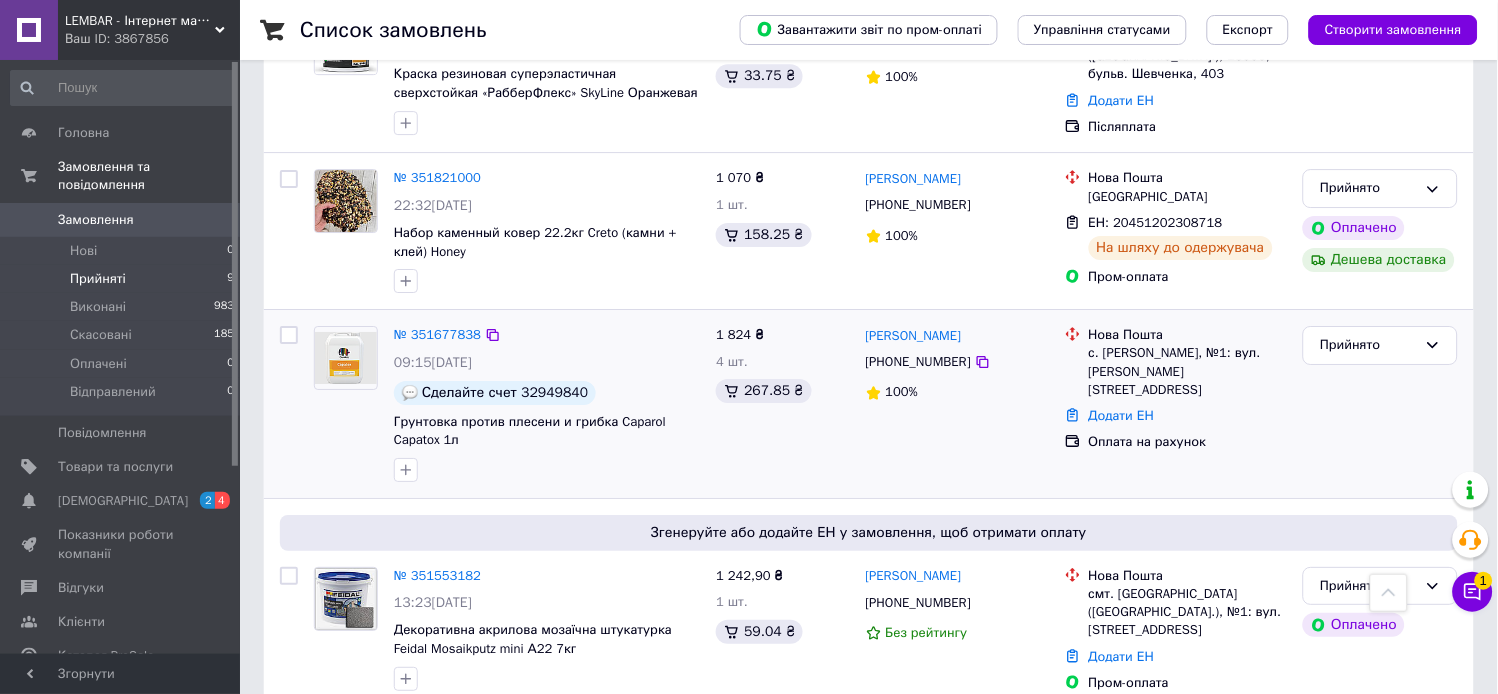 scroll, scrollTop: 1271, scrollLeft: 0, axis: vertical 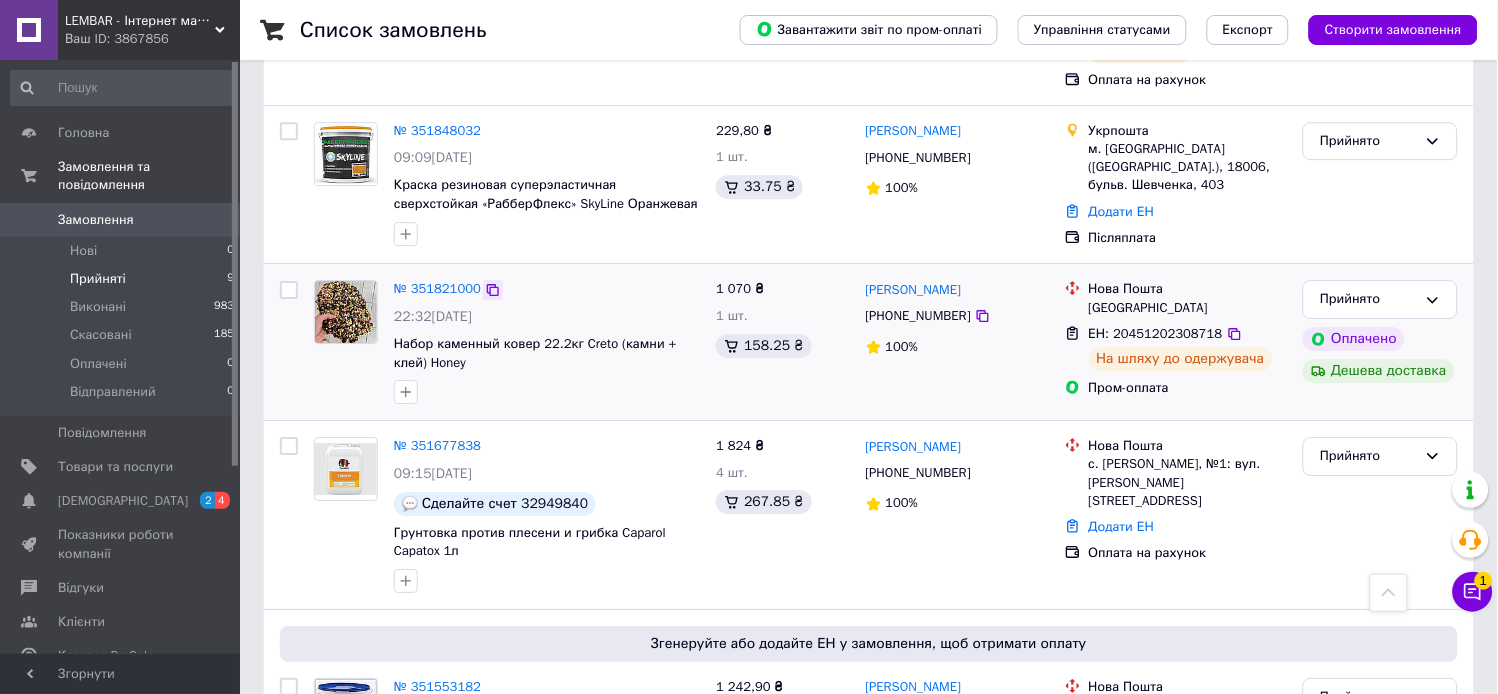 click 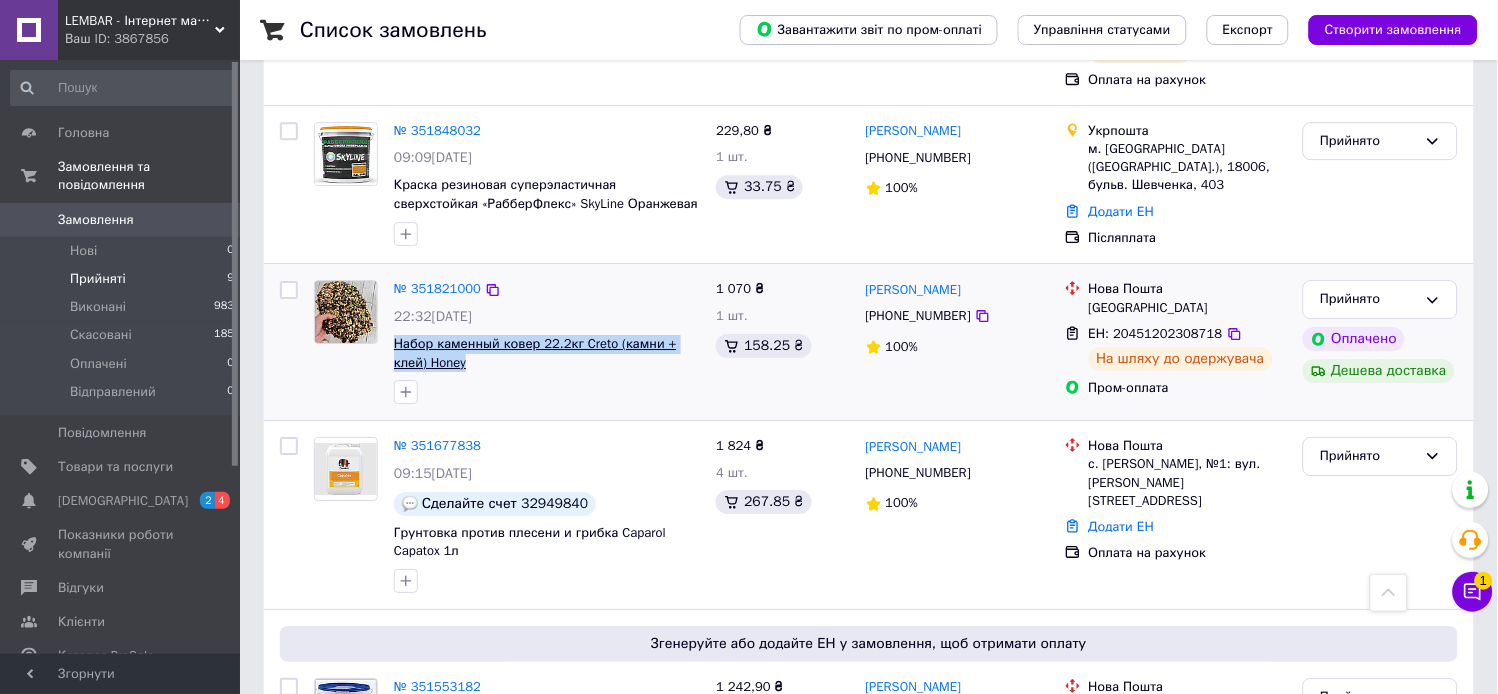drag, startPoint x: 471, startPoint y: 327, endPoint x: 395, endPoint y: 306, distance: 78.84795 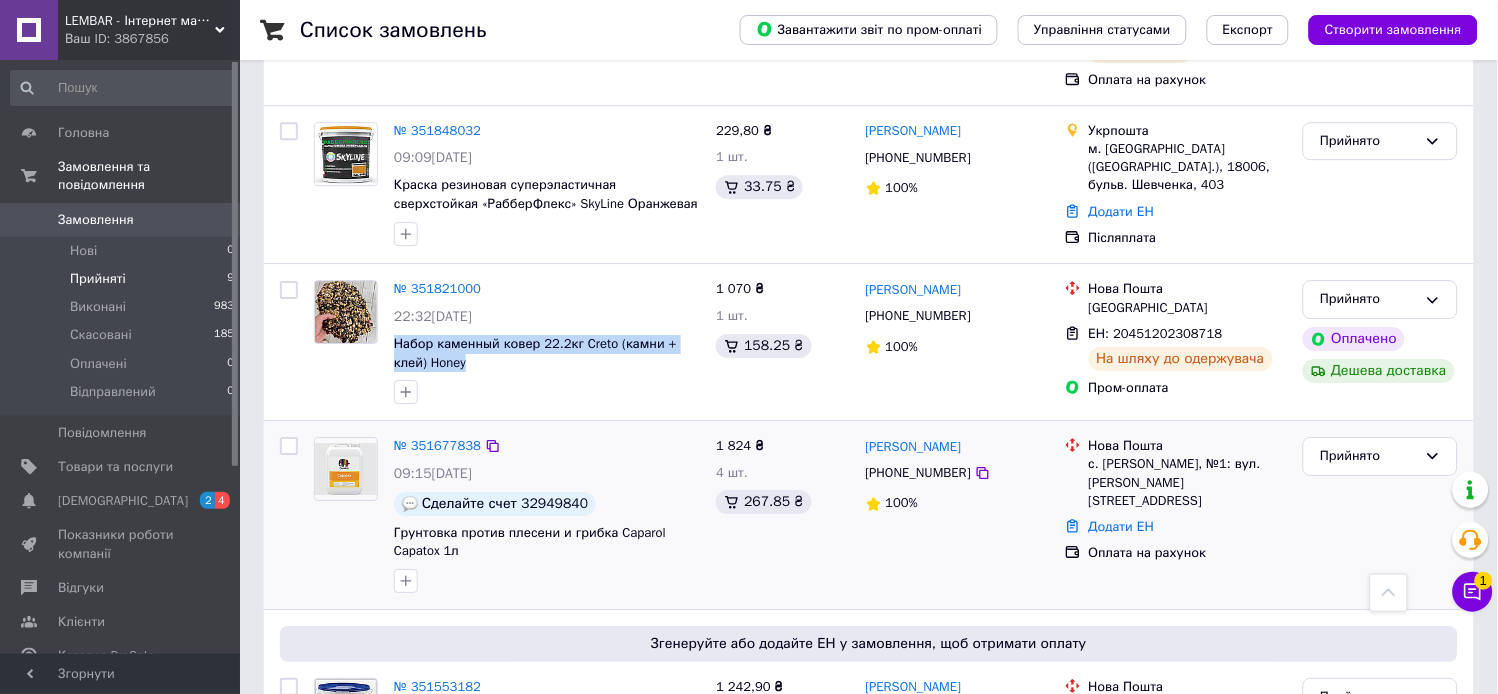 copy on "Набор каменный ковер 22.2кг Creto (камни + клей) Honey" 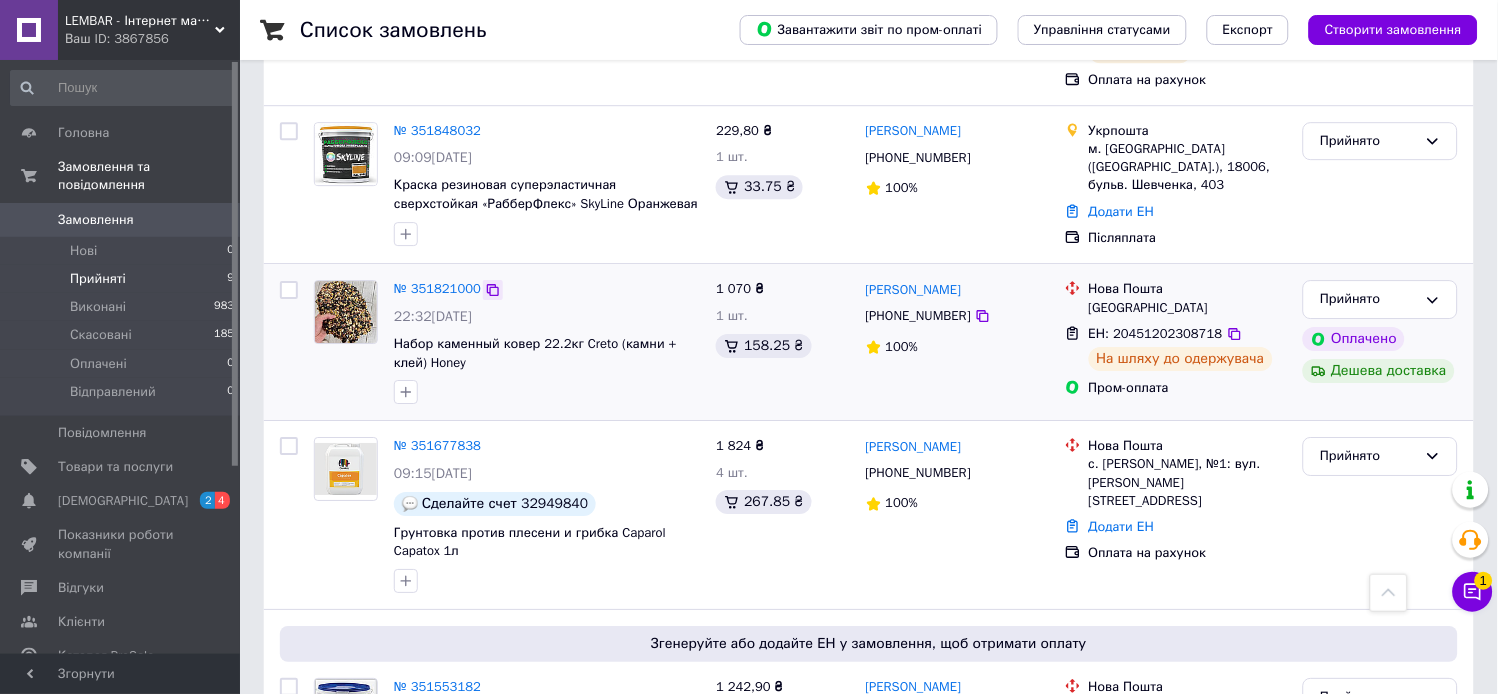 click 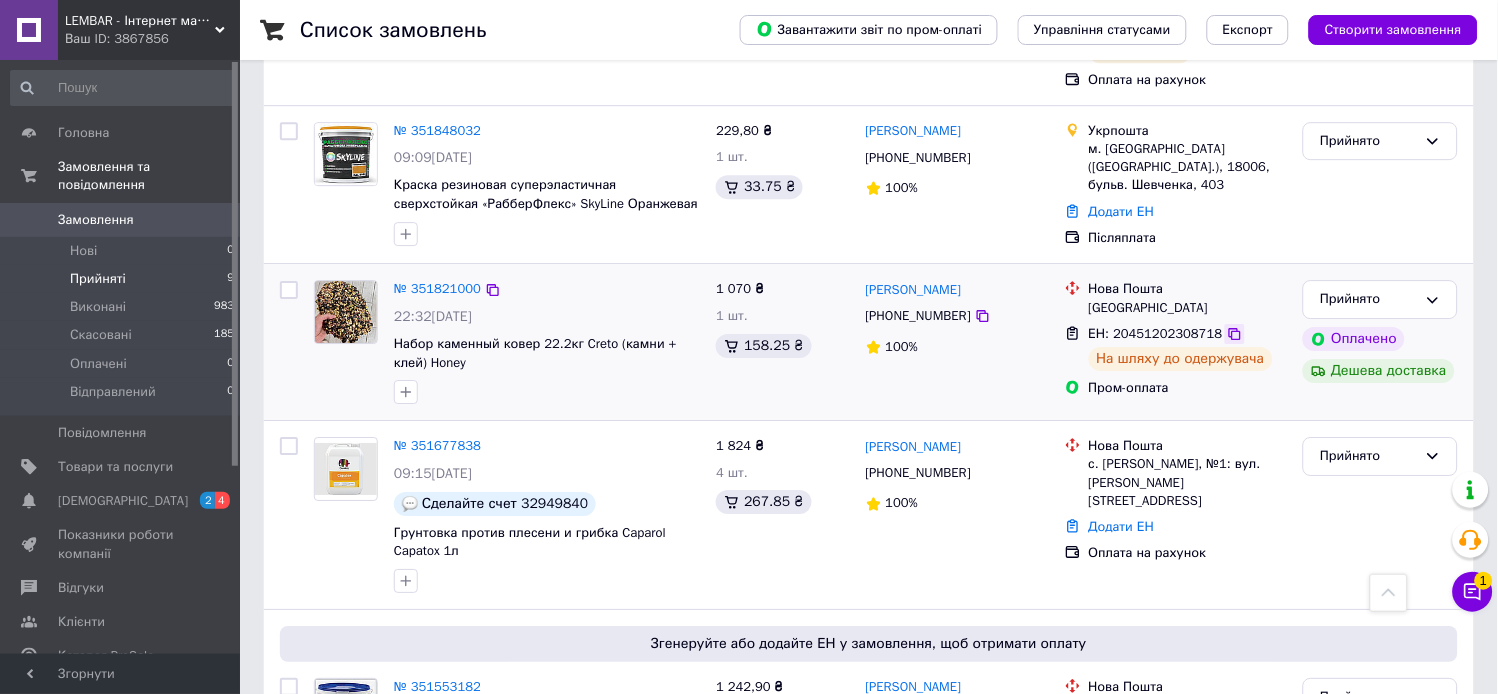click 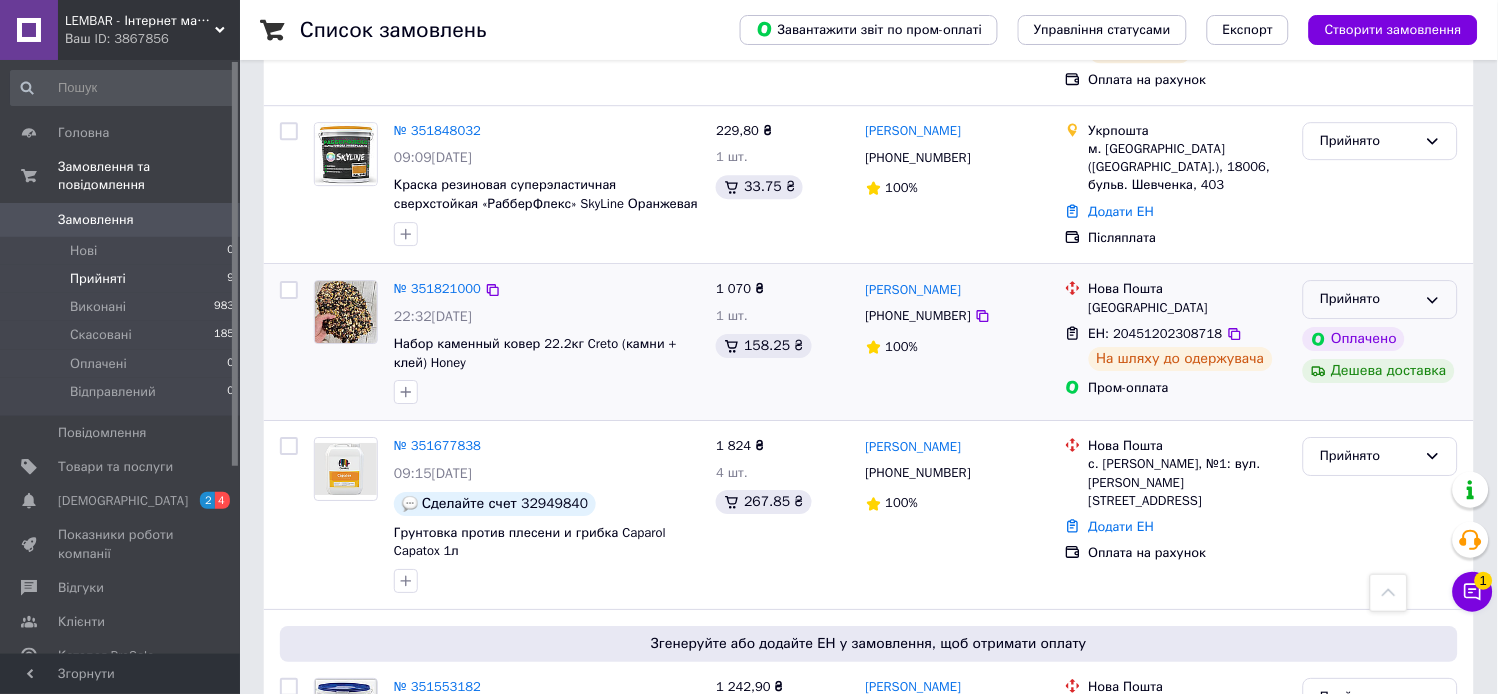 click on "Прийнято" at bounding box center [1368, 299] 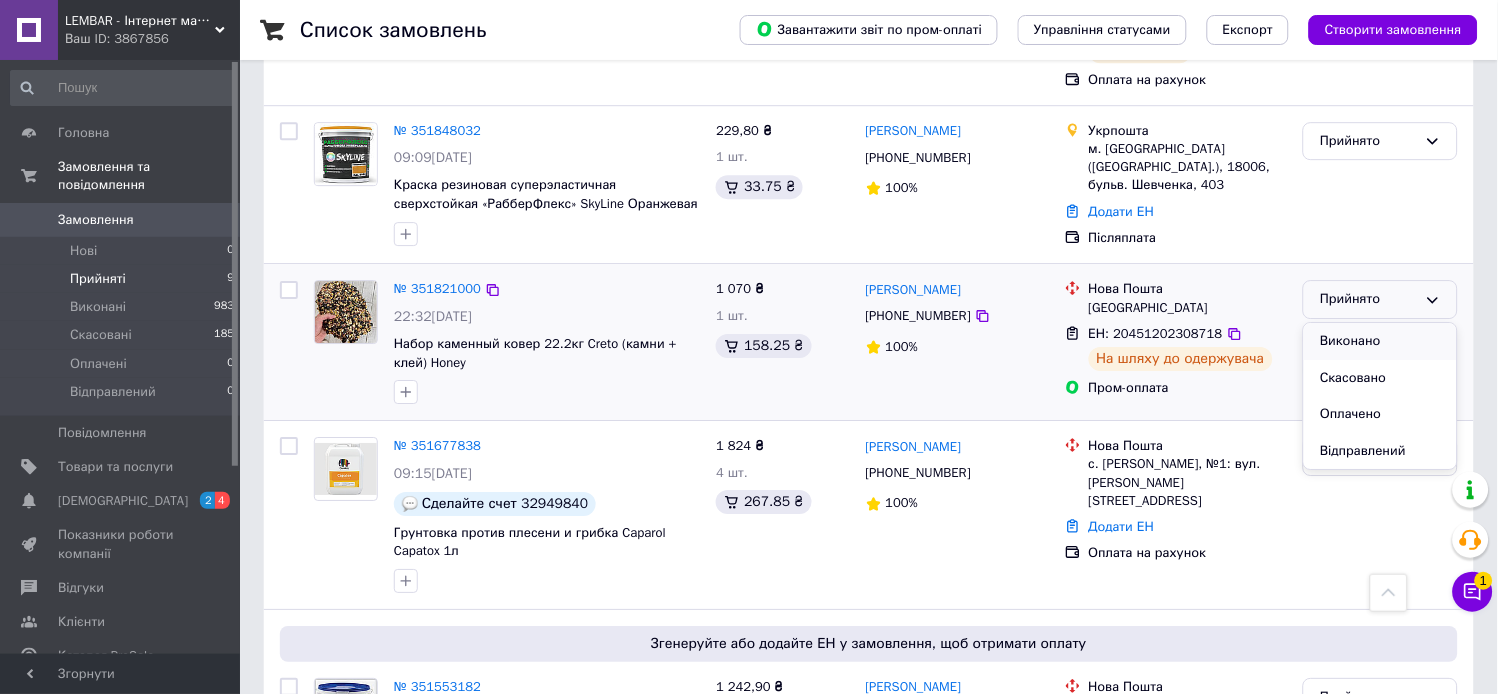 click on "Виконано" at bounding box center [1380, 341] 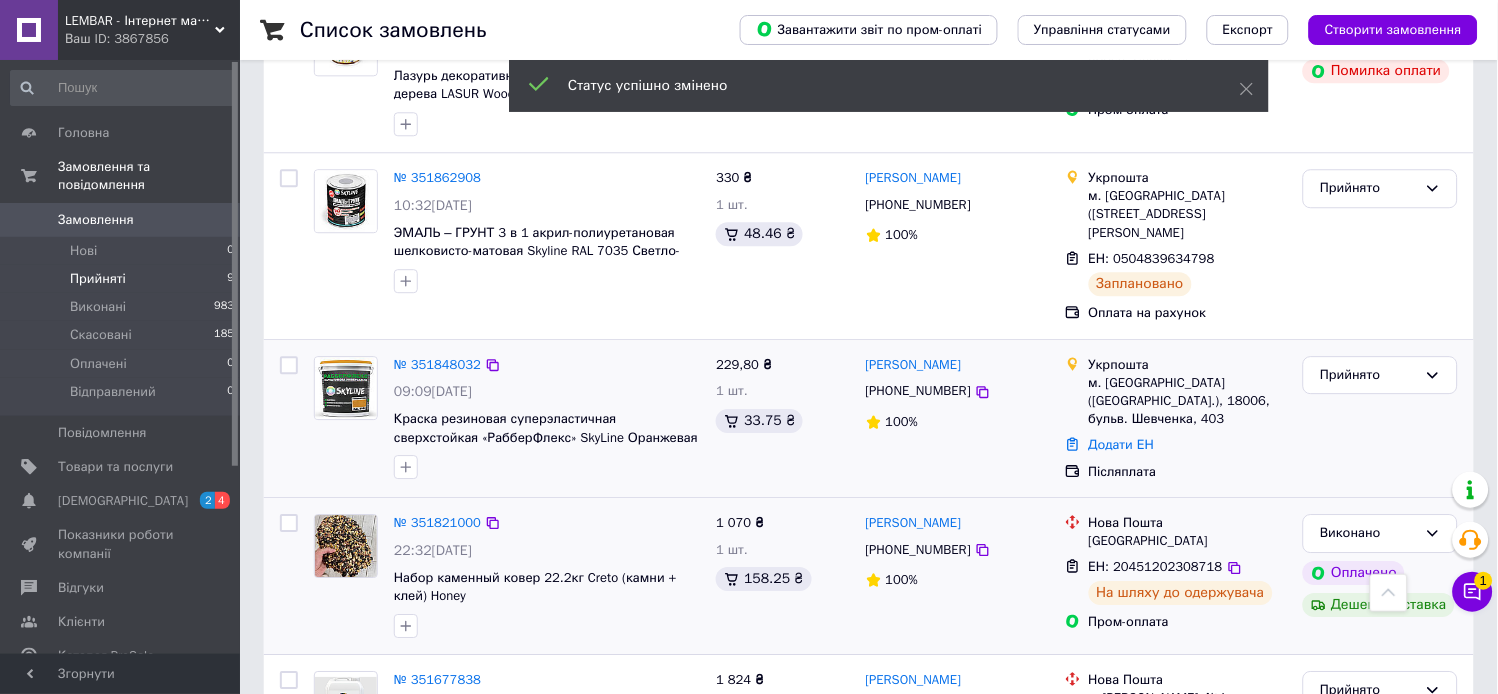scroll, scrollTop: 966, scrollLeft: 0, axis: vertical 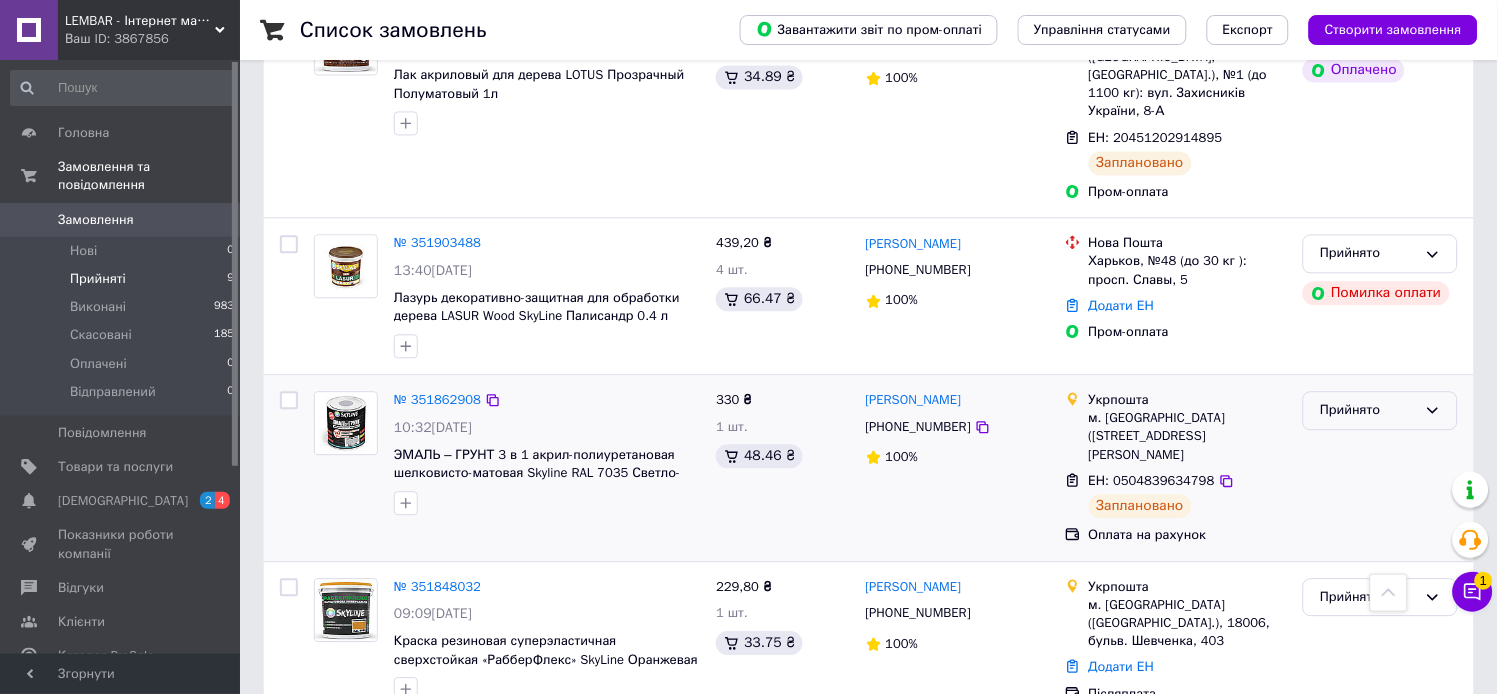click on "Прийнято" at bounding box center (1368, 410) 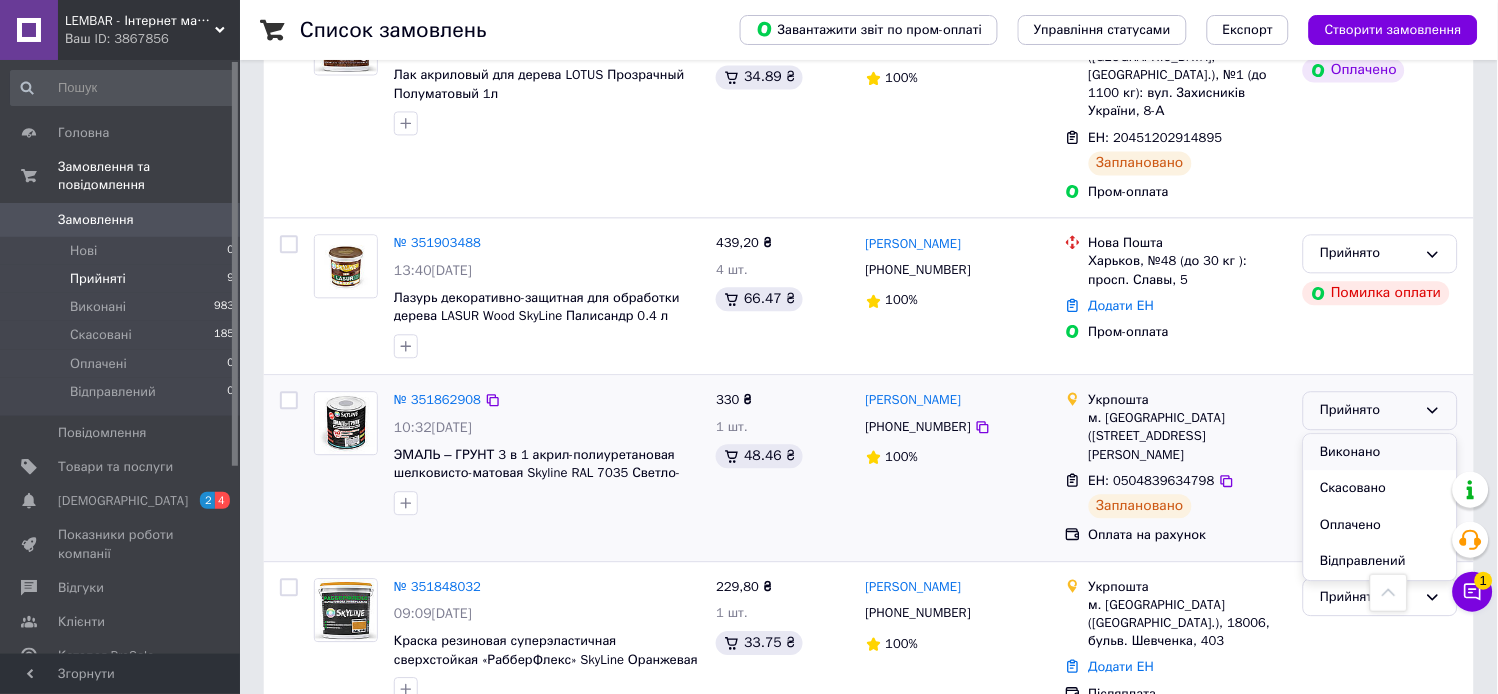 click on "Виконано" at bounding box center (1380, 452) 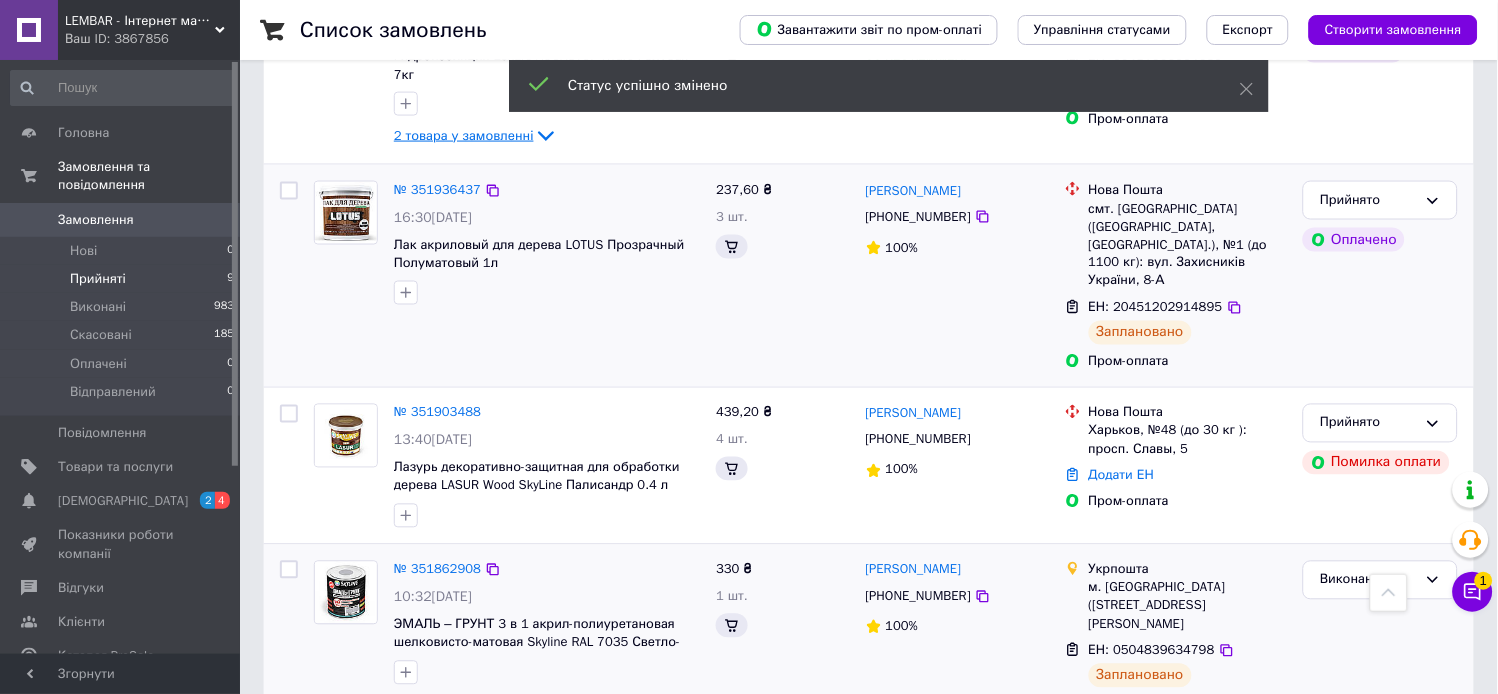 scroll, scrollTop: 633, scrollLeft: 0, axis: vertical 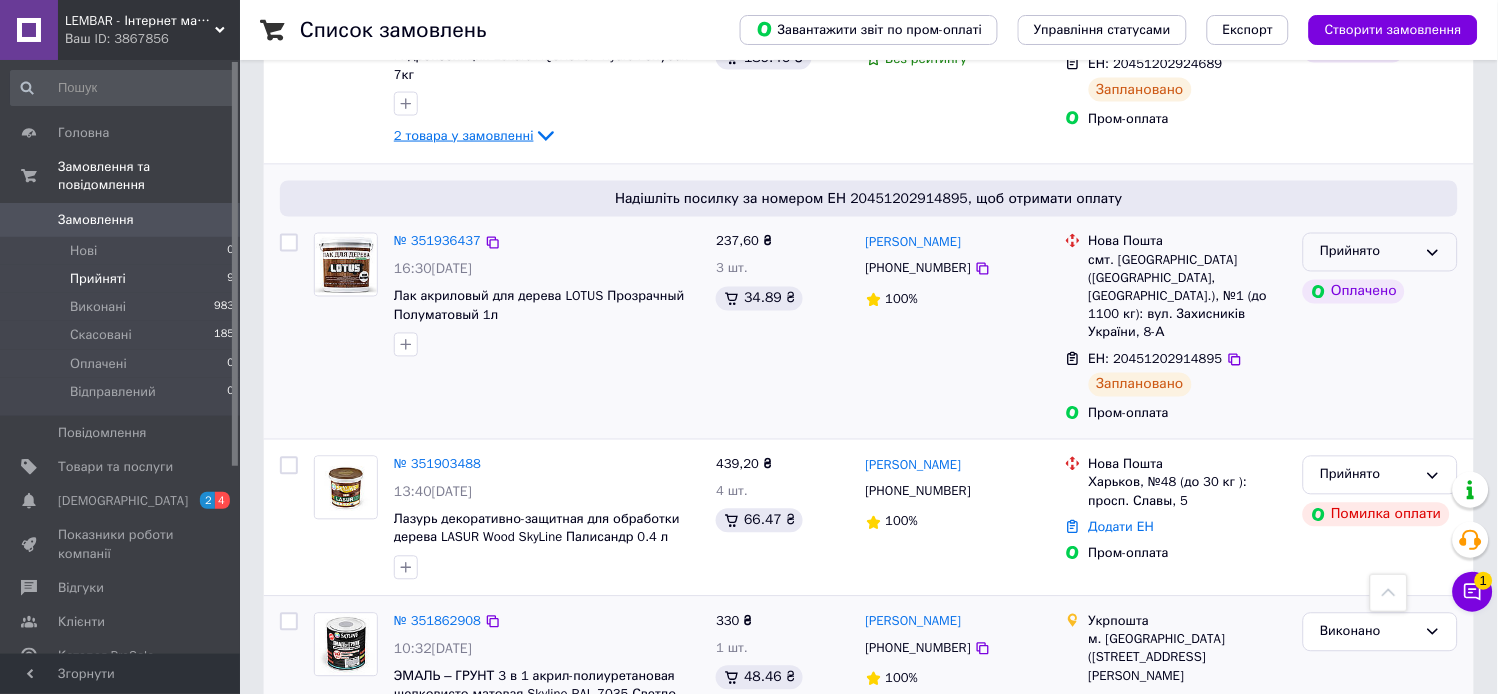 click on "Прийнято" at bounding box center (1380, 252) 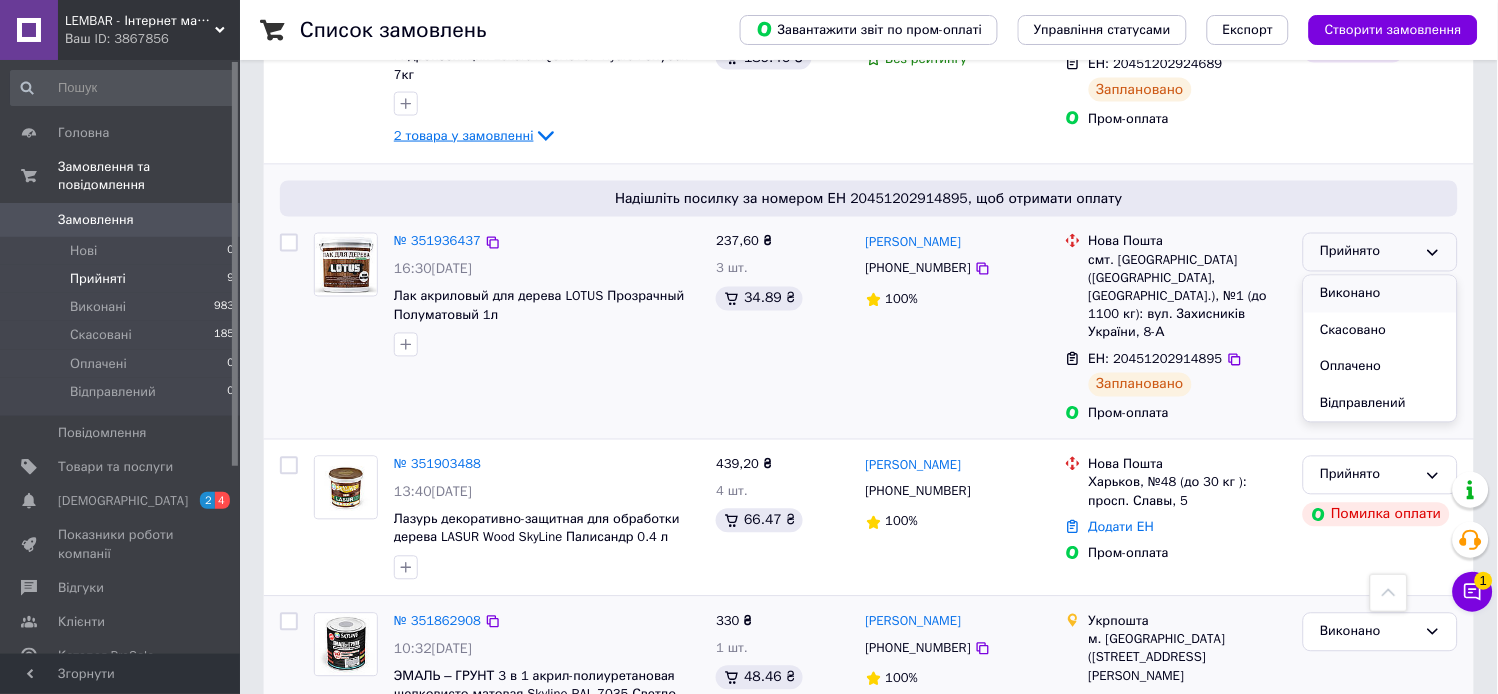 click on "Виконано" at bounding box center [1380, 294] 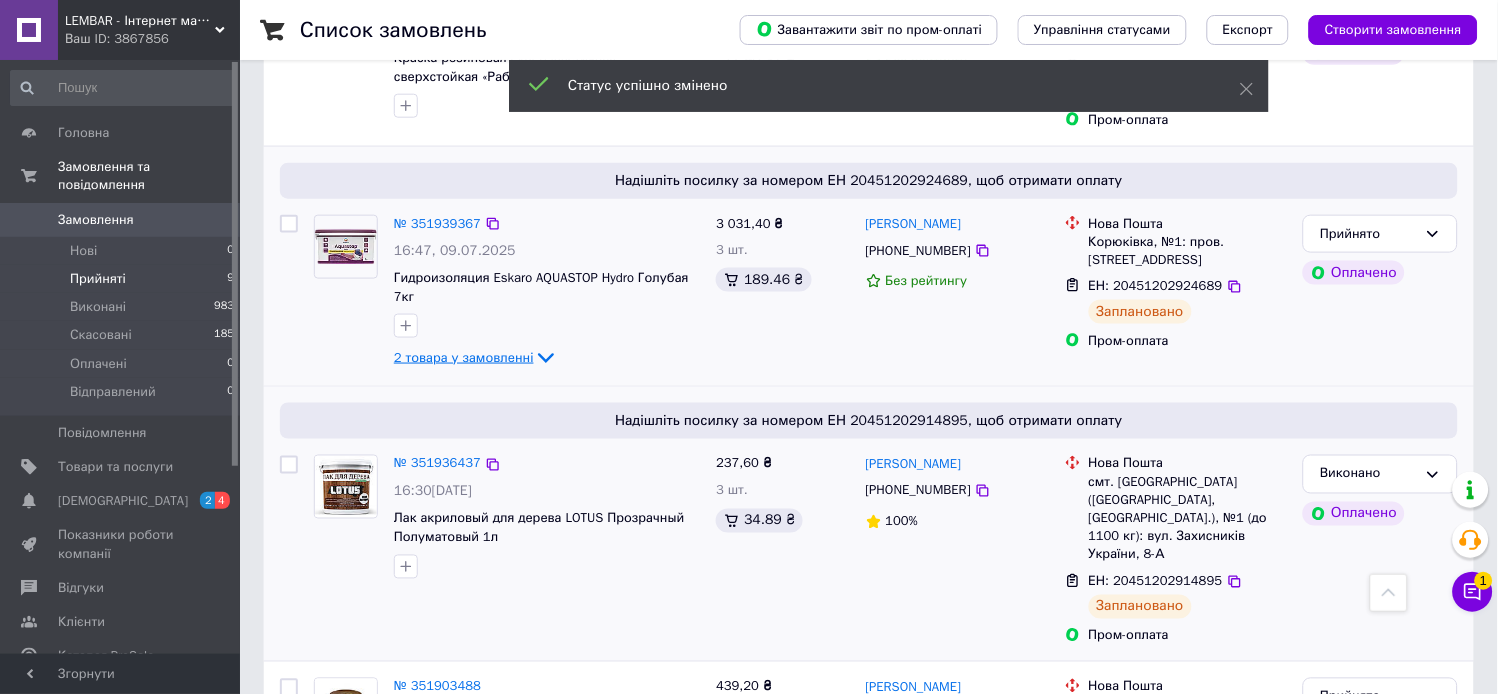 scroll, scrollTop: 300, scrollLeft: 0, axis: vertical 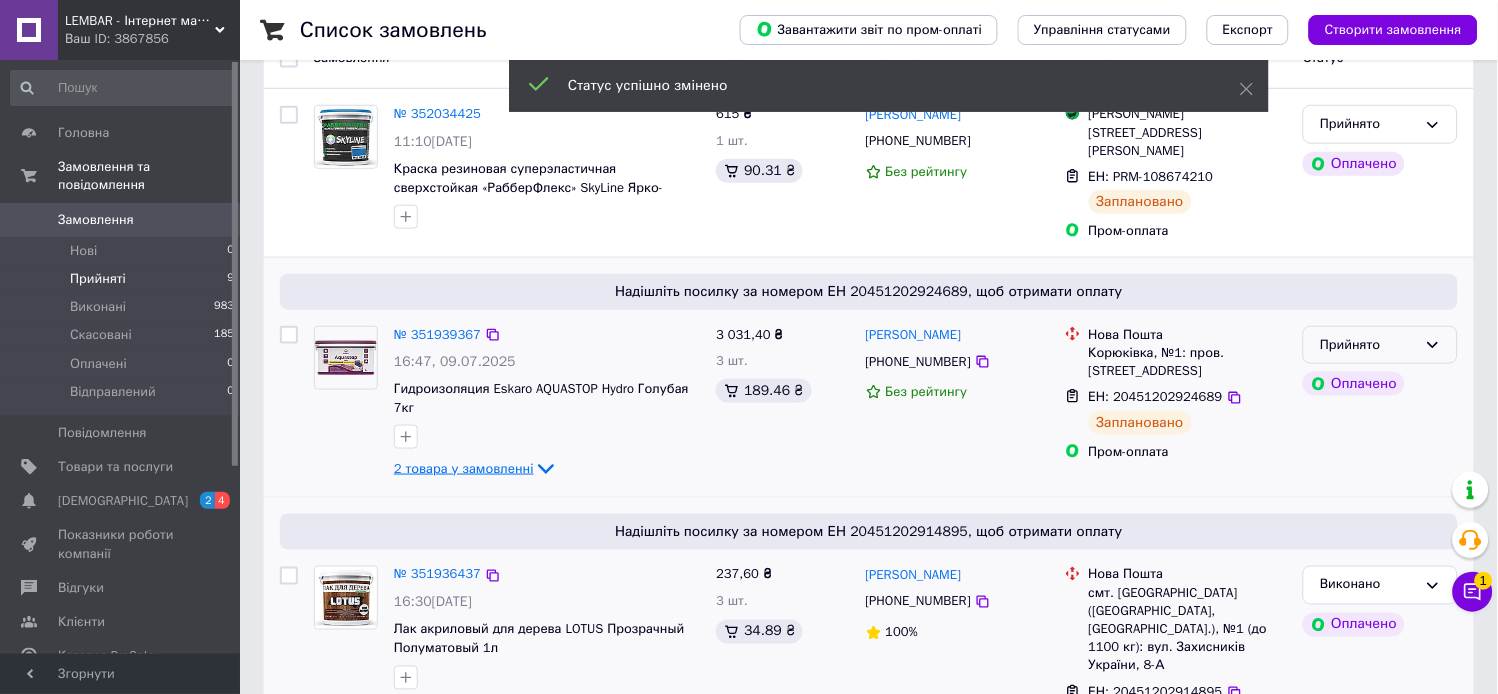 click on "Прийнято" at bounding box center [1368, 345] 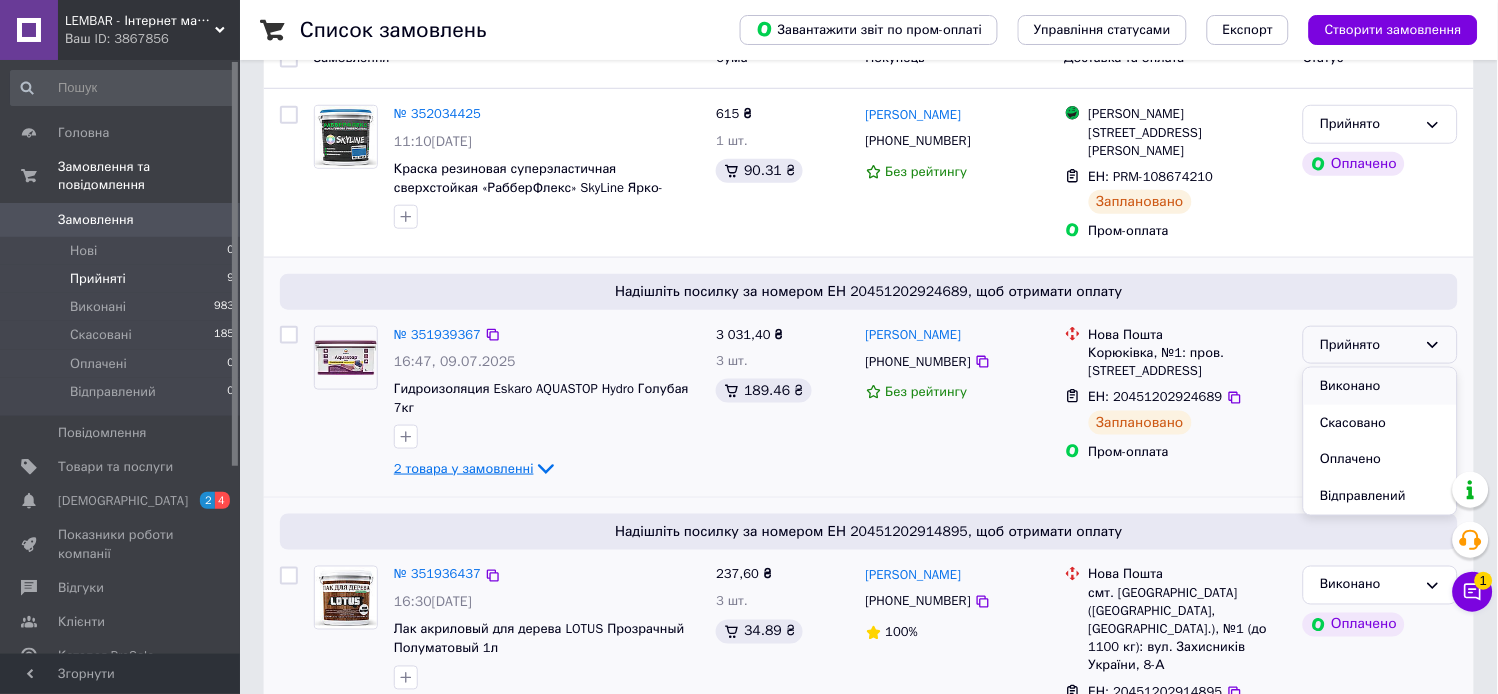 click on "Виконано" at bounding box center [1380, 386] 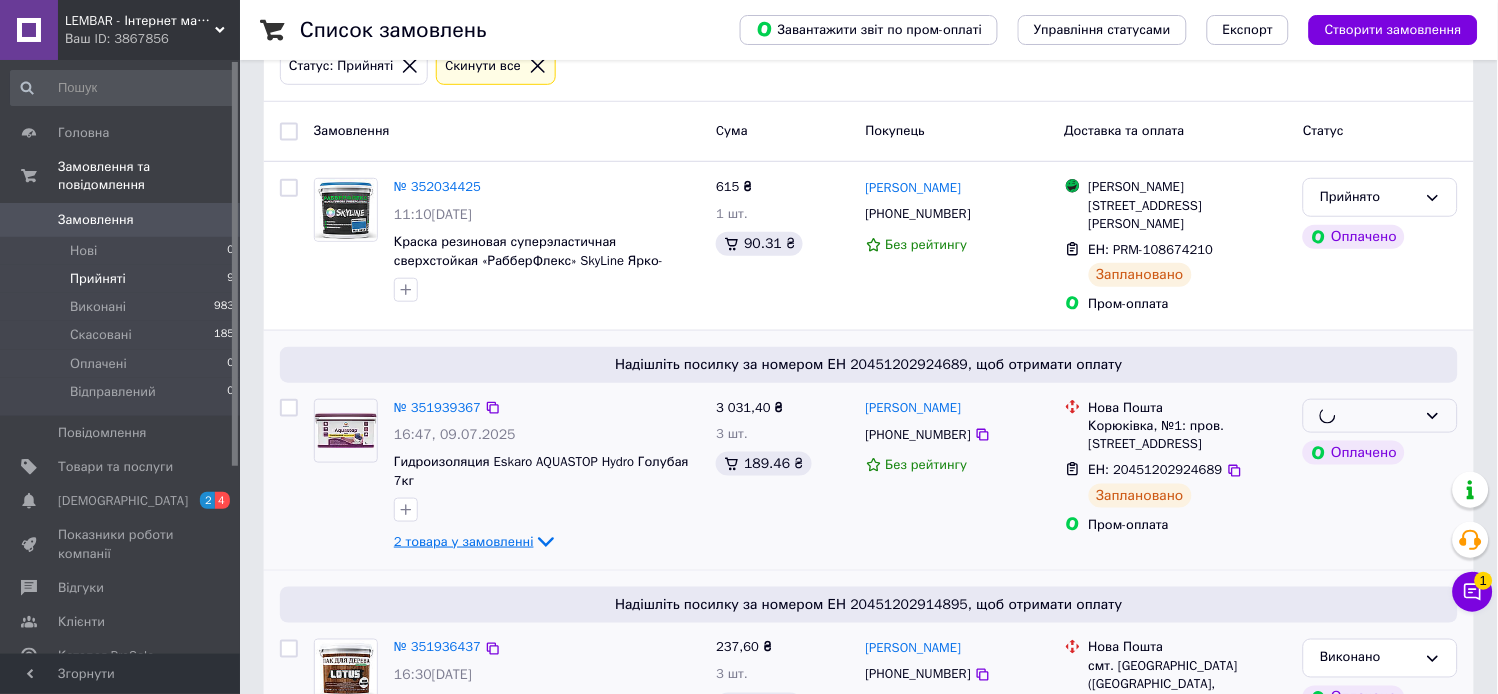 scroll, scrollTop: 77, scrollLeft: 0, axis: vertical 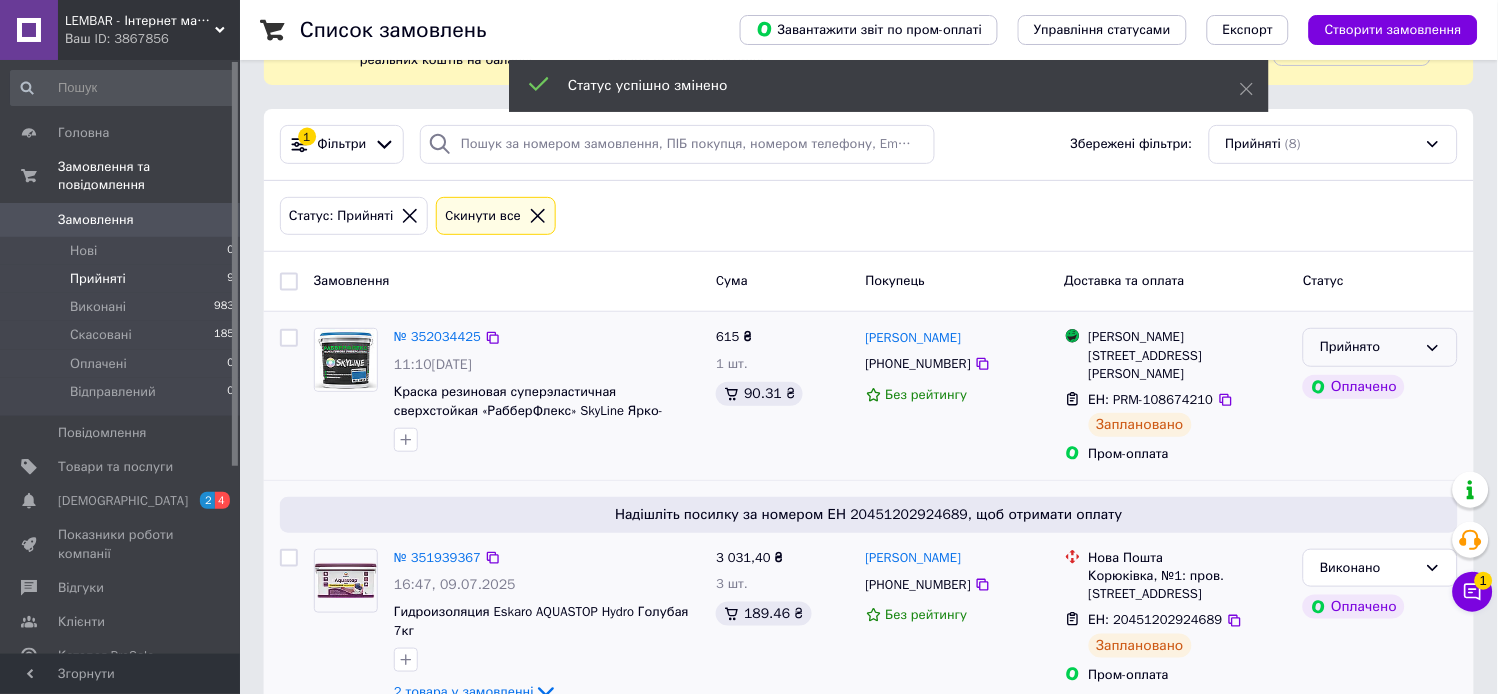 click on "Прийнято" at bounding box center [1368, 347] 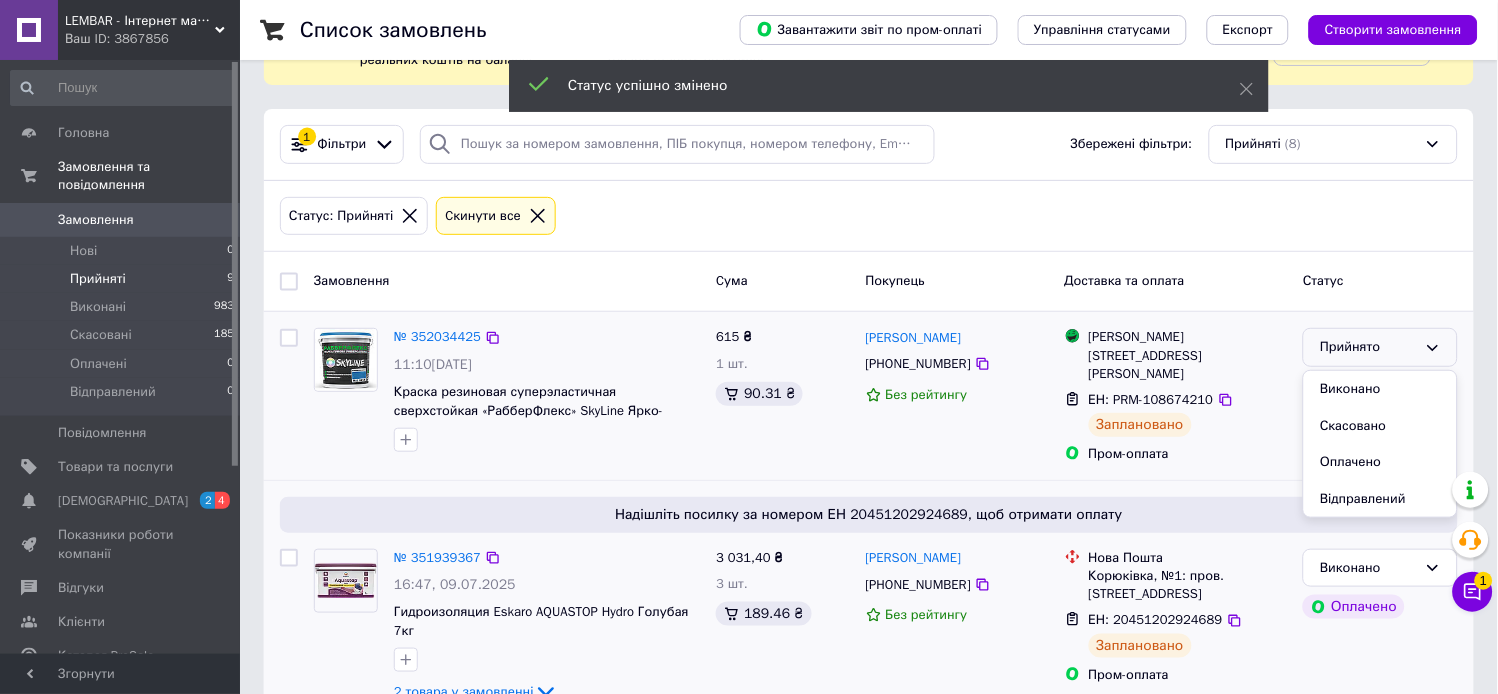 click on "Виконано" at bounding box center [1380, 389] 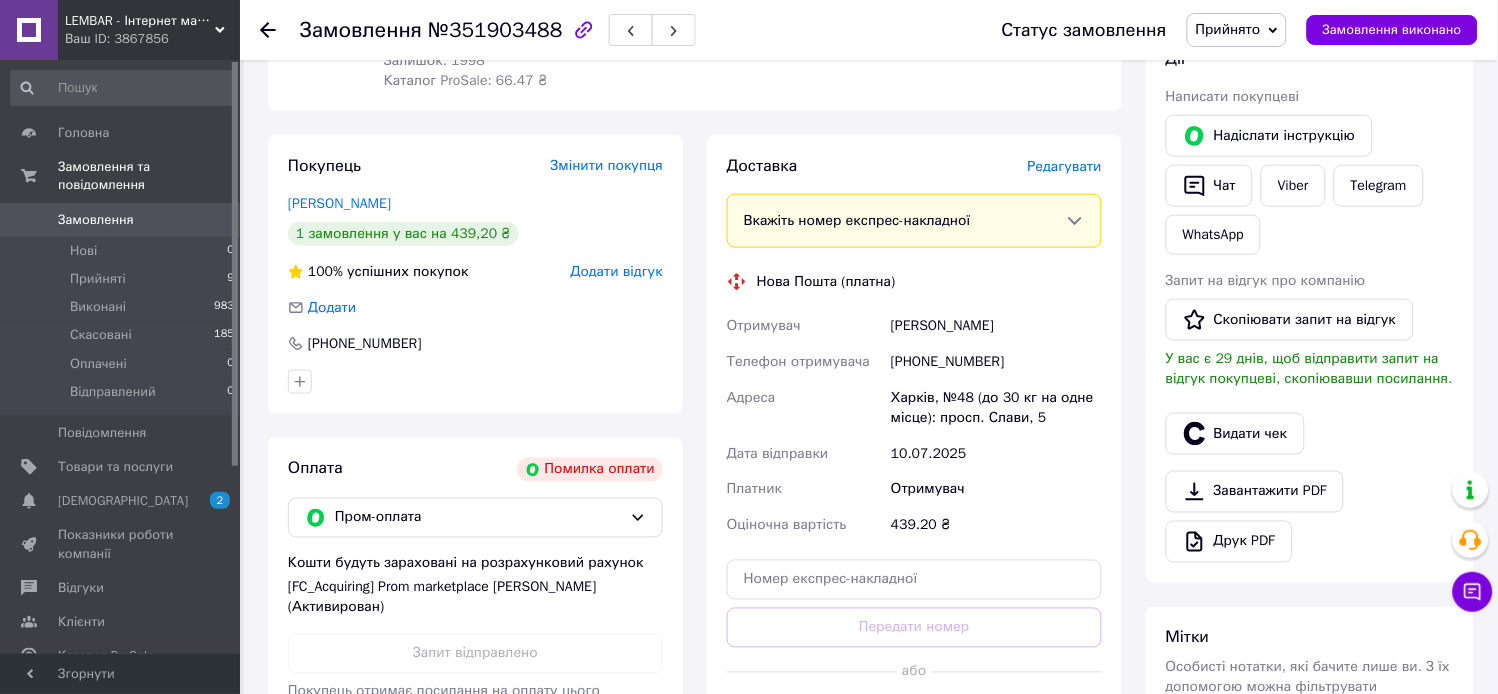 scroll, scrollTop: 333, scrollLeft: 0, axis: vertical 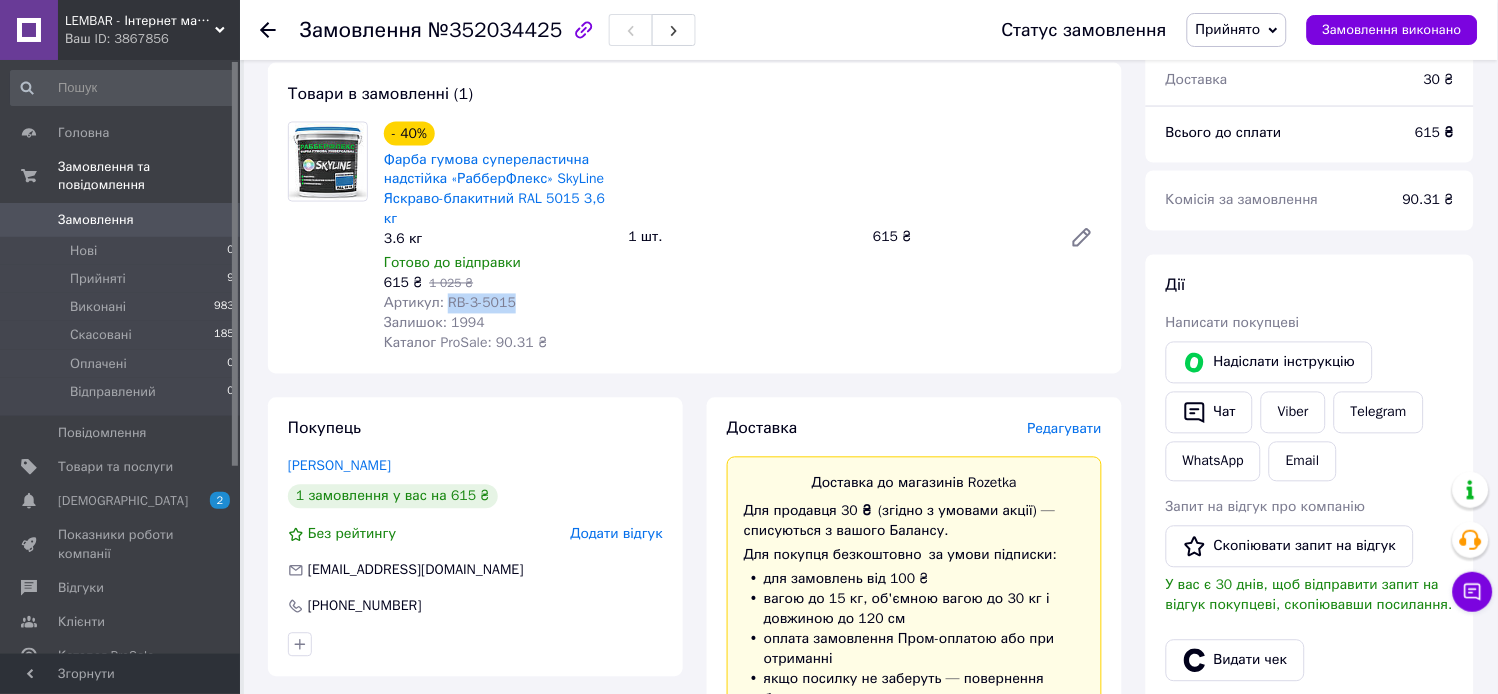 drag, startPoint x: 504, startPoint y: 285, endPoint x: 445, endPoint y: 285, distance: 59 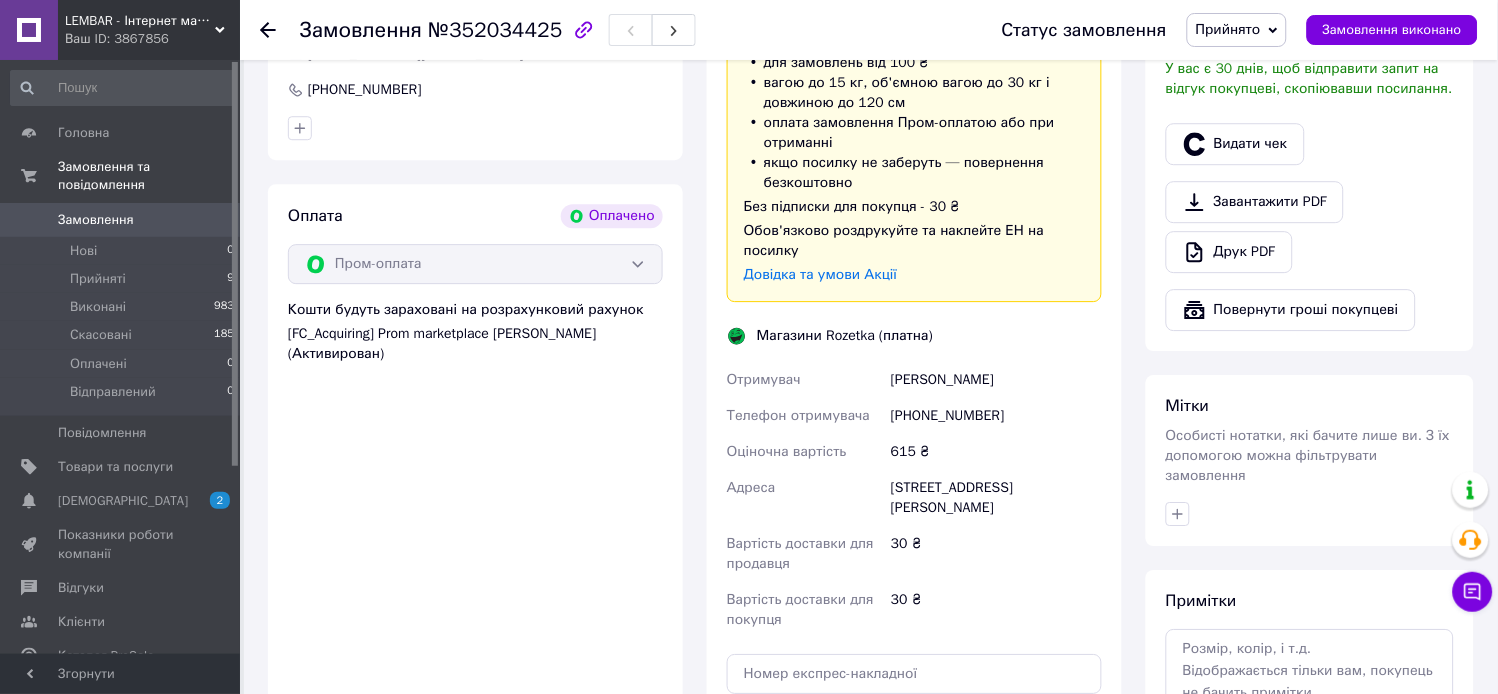 scroll, scrollTop: 1222, scrollLeft: 0, axis: vertical 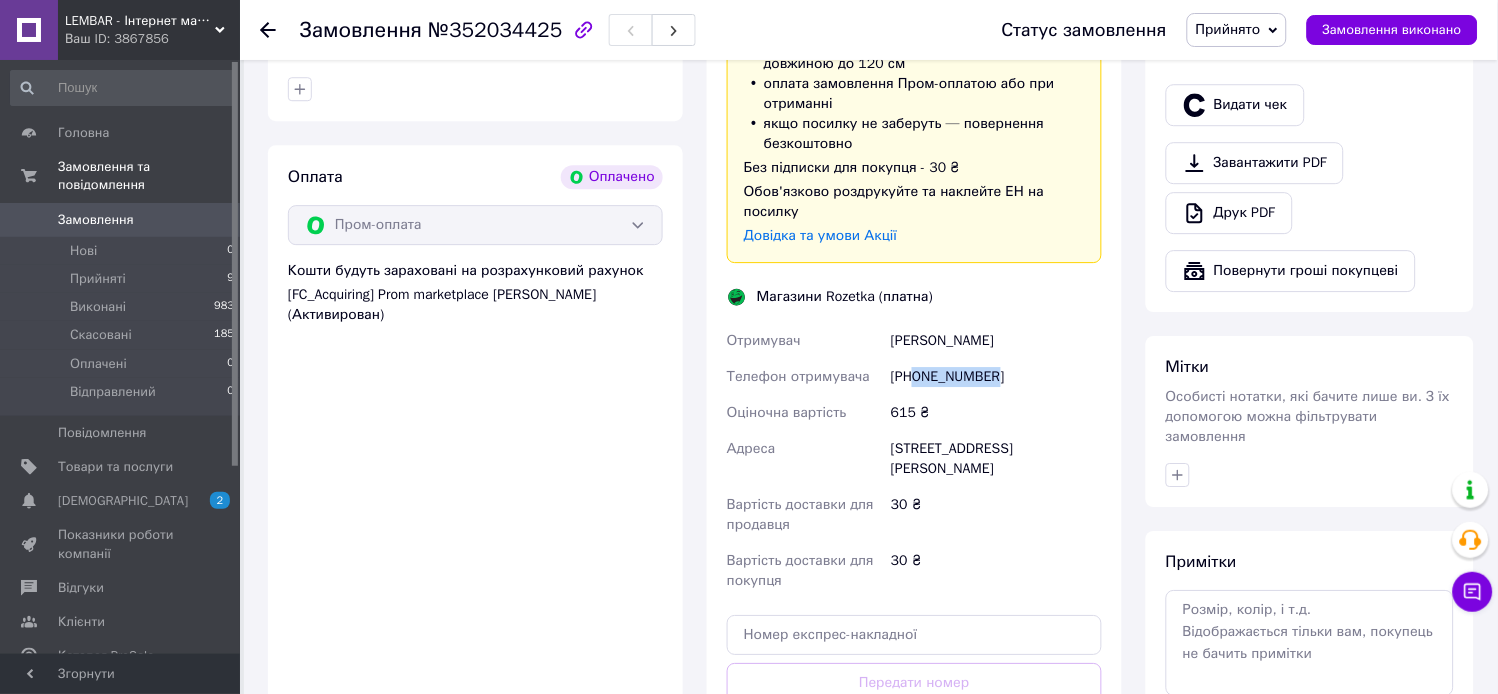 drag, startPoint x: 993, startPoint y: 334, endPoint x: 916, endPoint y: 338, distance: 77.10383 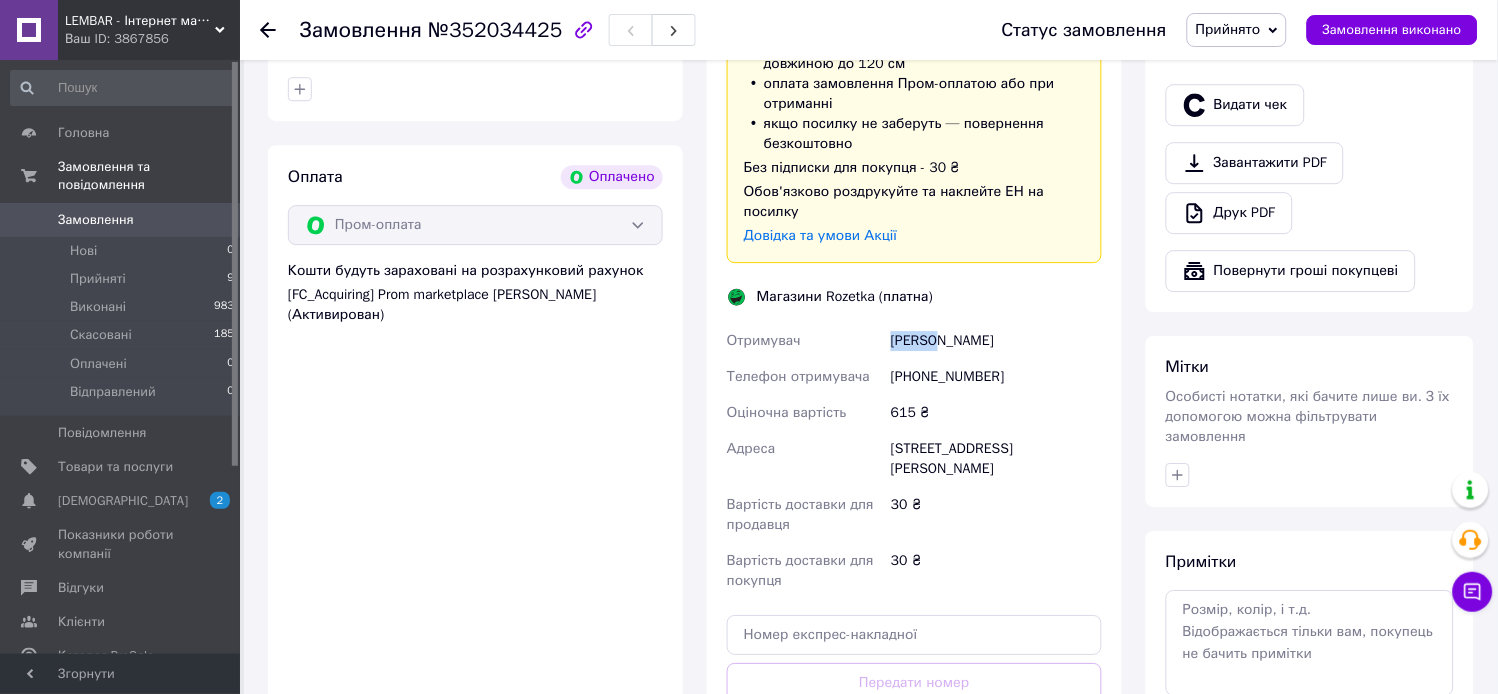 drag, startPoint x: 936, startPoint y: 304, endPoint x: 893, endPoint y: 303, distance: 43.011627 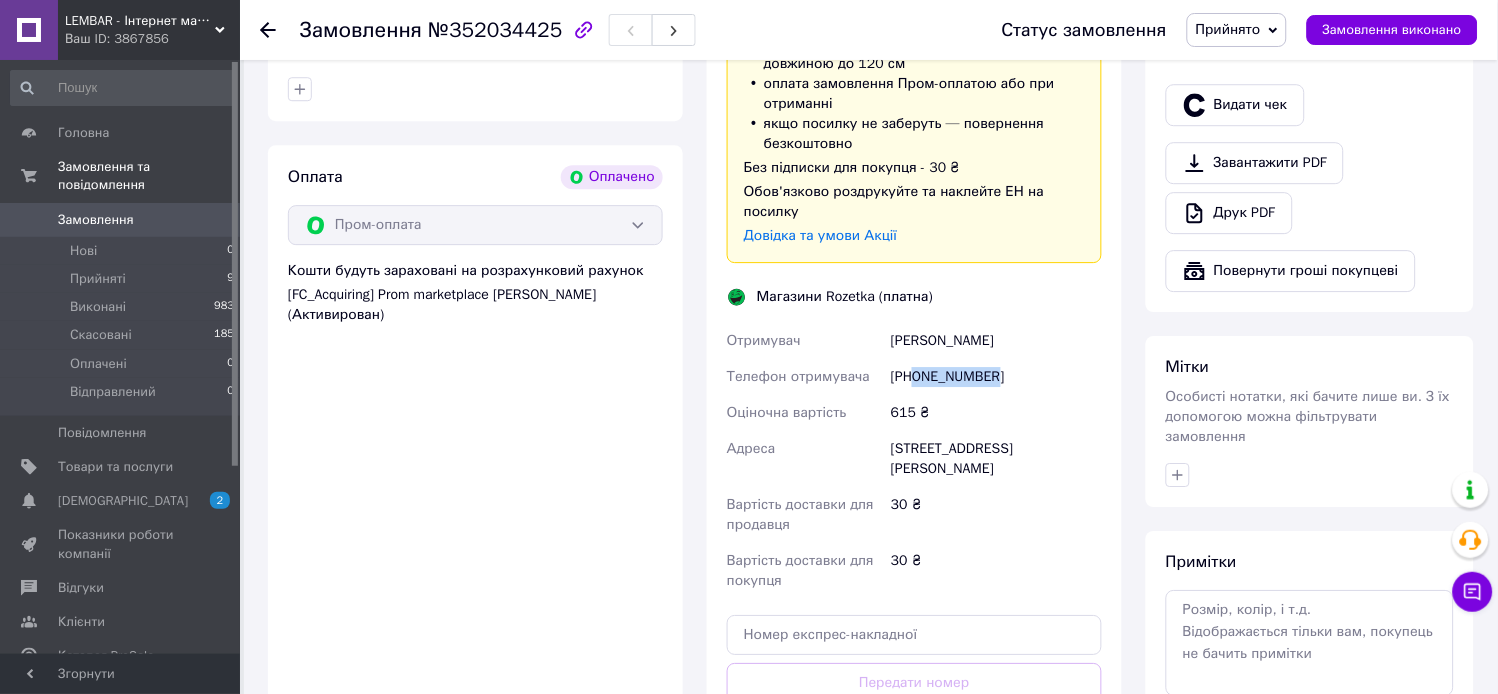 drag, startPoint x: 993, startPoint y: 336, endPoint x: 912, endPoint y: 334, distance: 81.02469 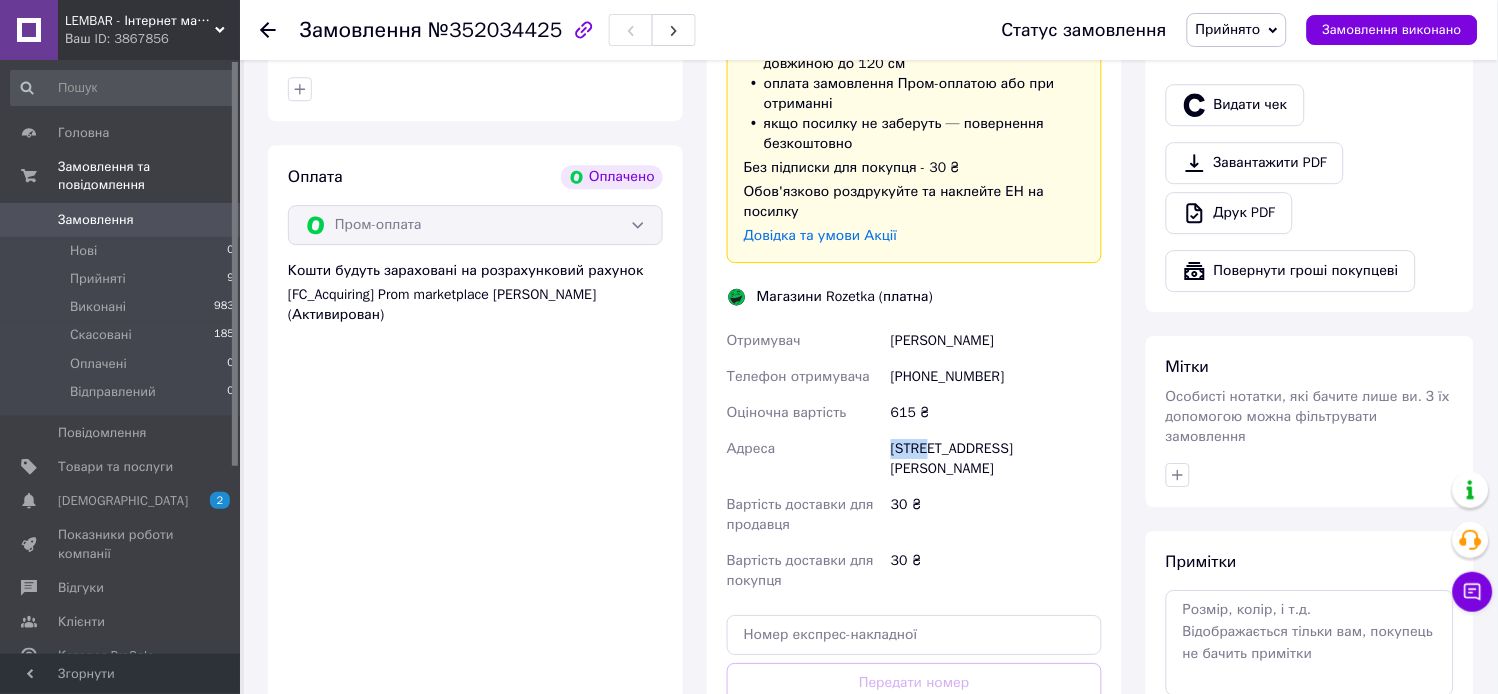 drag, startPoint x: 931, startPoint y: 411, endPoint x: 888, endPoint y: 411, distance: 43 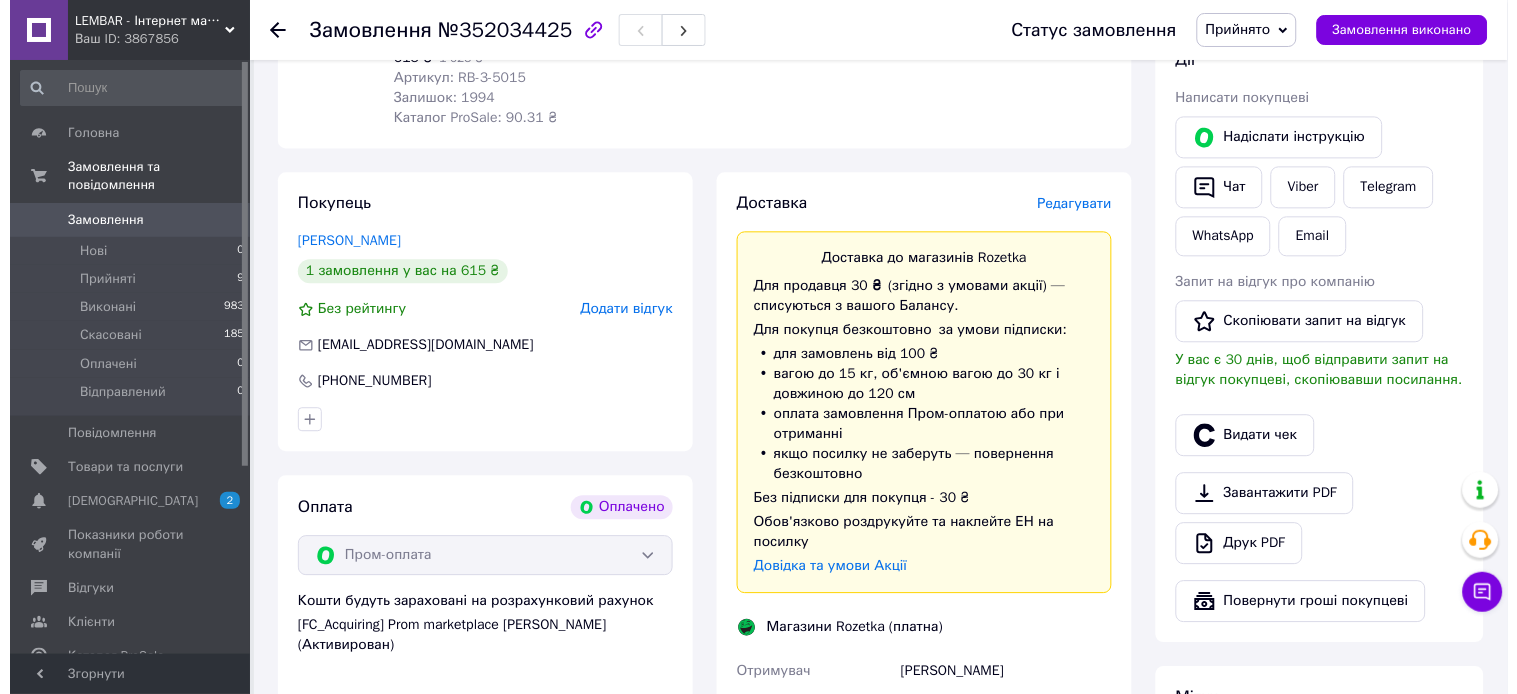scroll, scrollTop: 888, scrollLeft: 0, axis: vertical 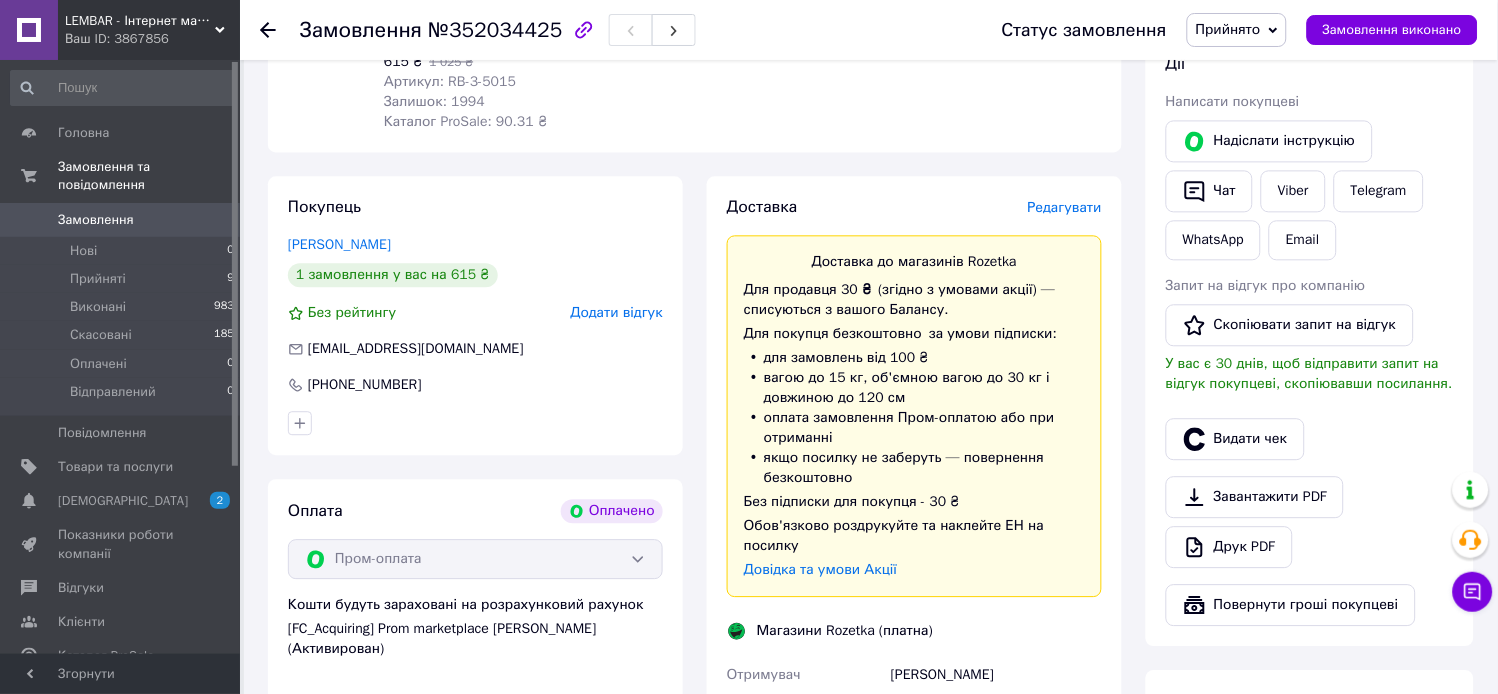 click on "Редагувати" at bounding box center [1065, 207] 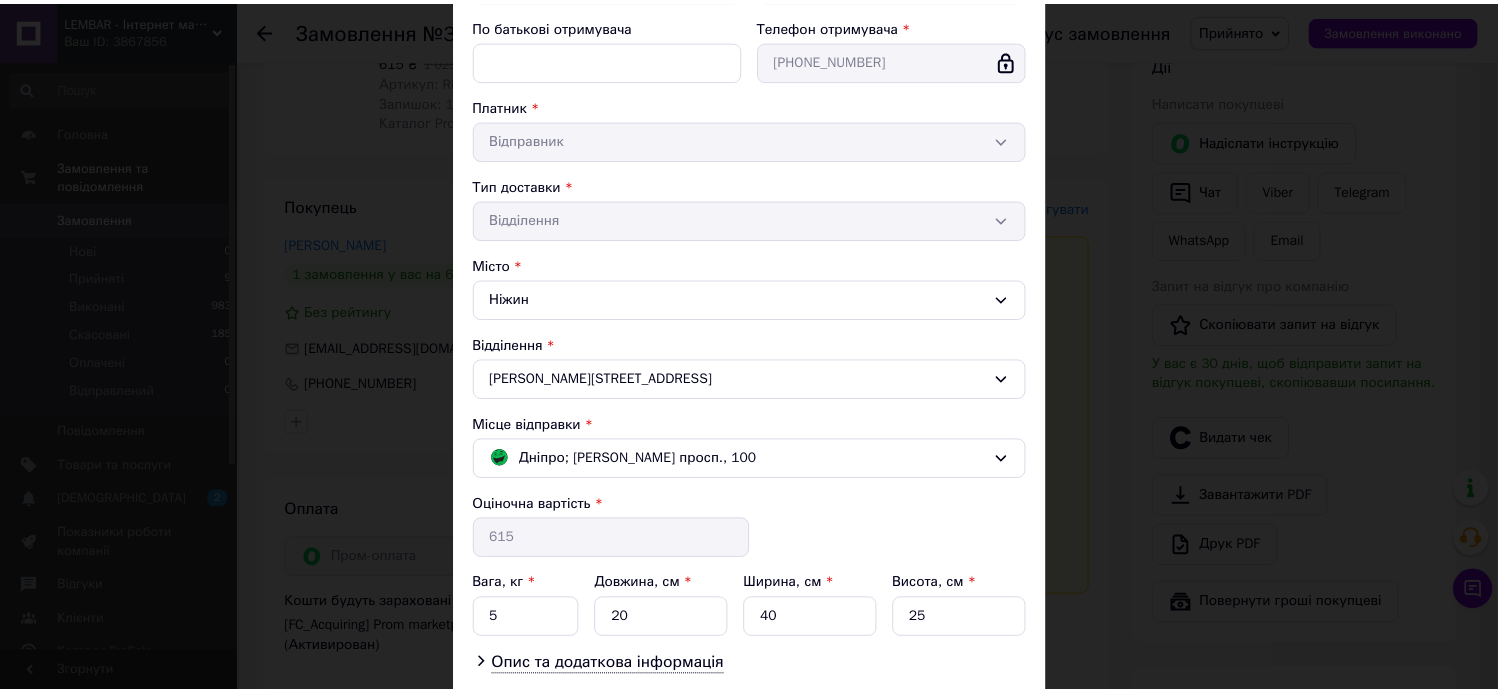 scroll, scrollTop: 431, scrollLeft: 0, axis: vertical 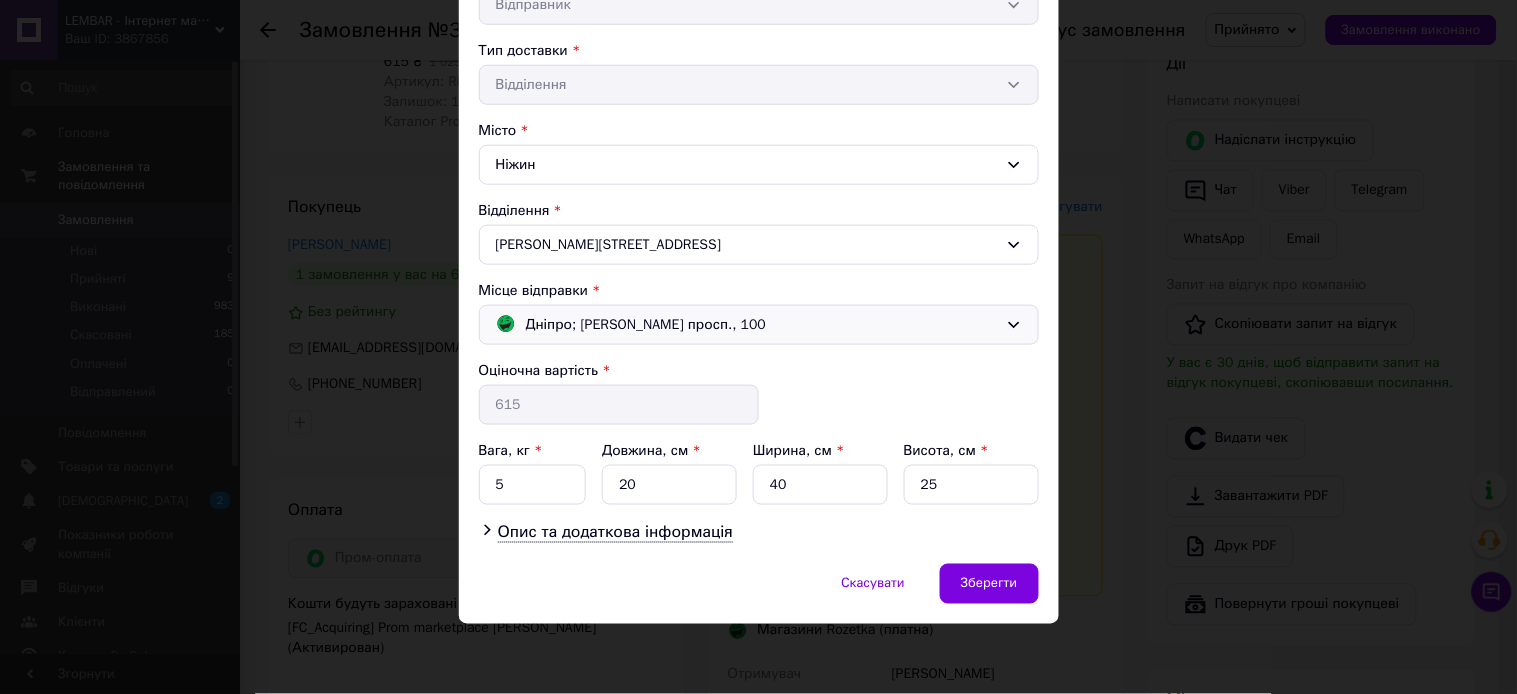 click on "Дніпро; Дмитра Яворницького просп., 100" at bounding box center [759, 325] 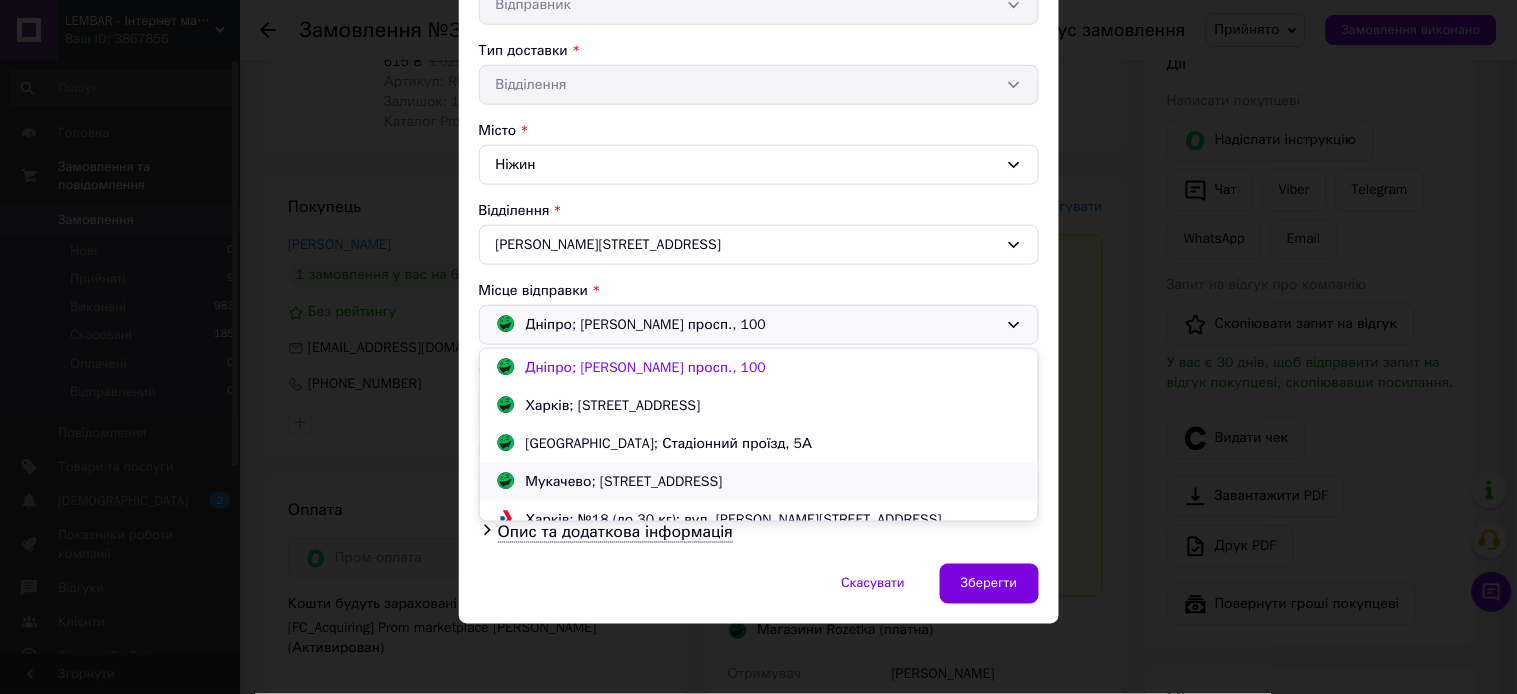 click on "Мукачево; Верді вул., 1" at bounding box center (624, 482) 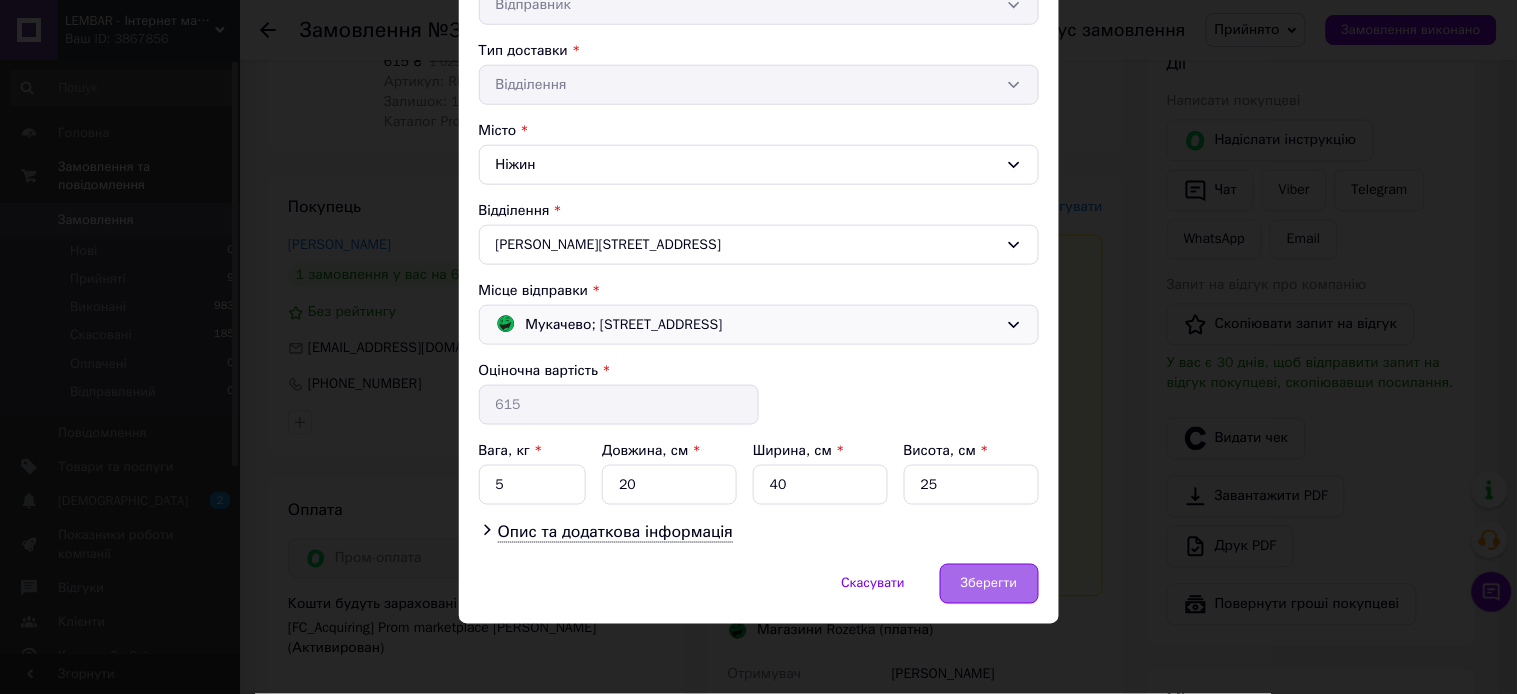 click on "Зберегти" at bounding box center [989, 584] 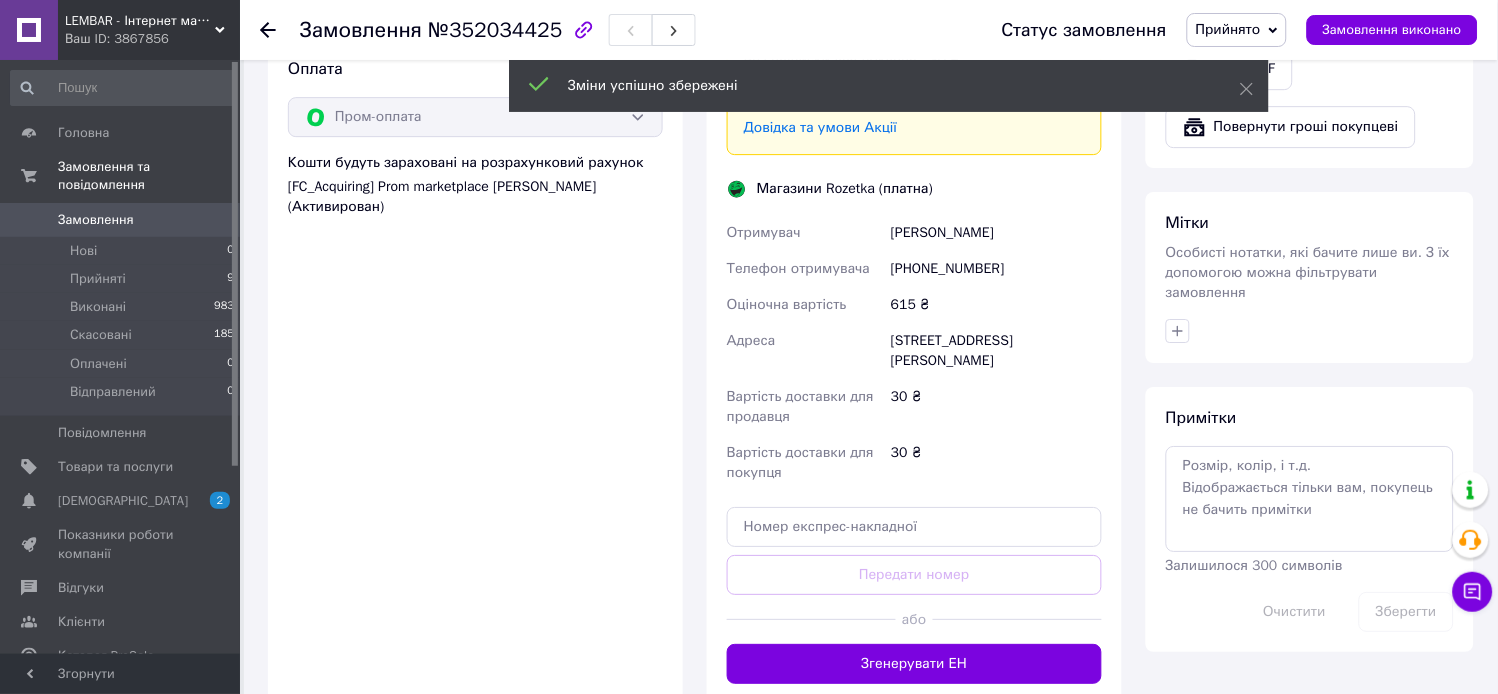 scroll, scrollTop: 1333, scrollLeft: 0, axis: vertical 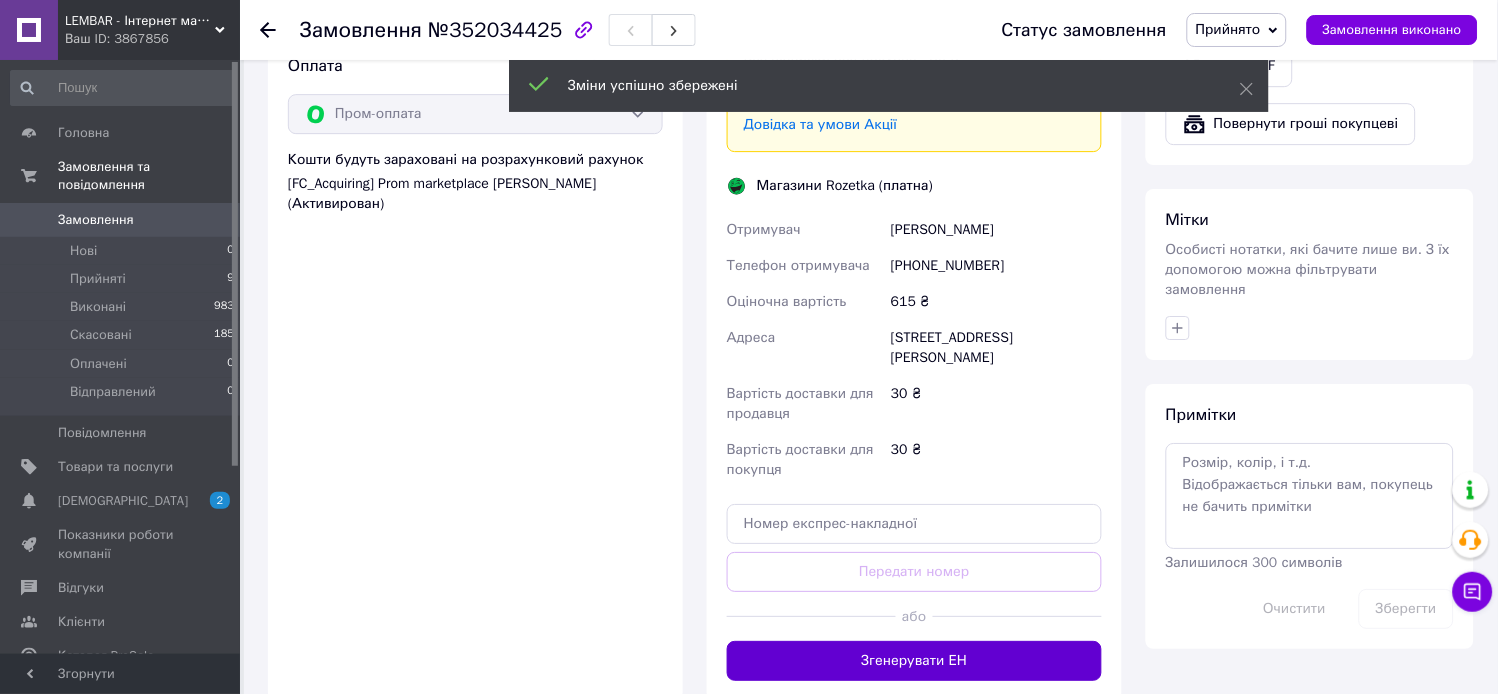 click on "Згенерувати ЕН" at bounding box center [914, 661] 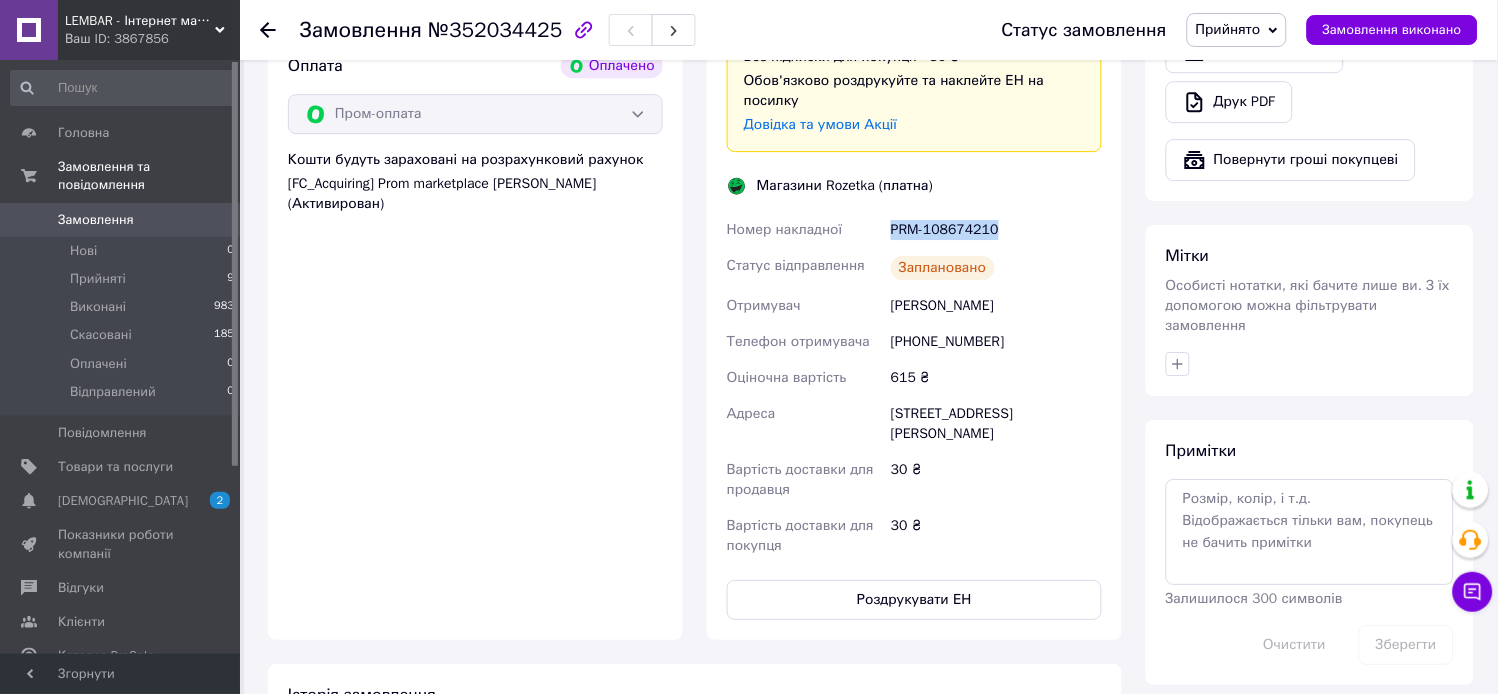 drag, startPoint x: 996, startPoint y: 187, endPoint x: 891, endPoint y: 187, distance: 105 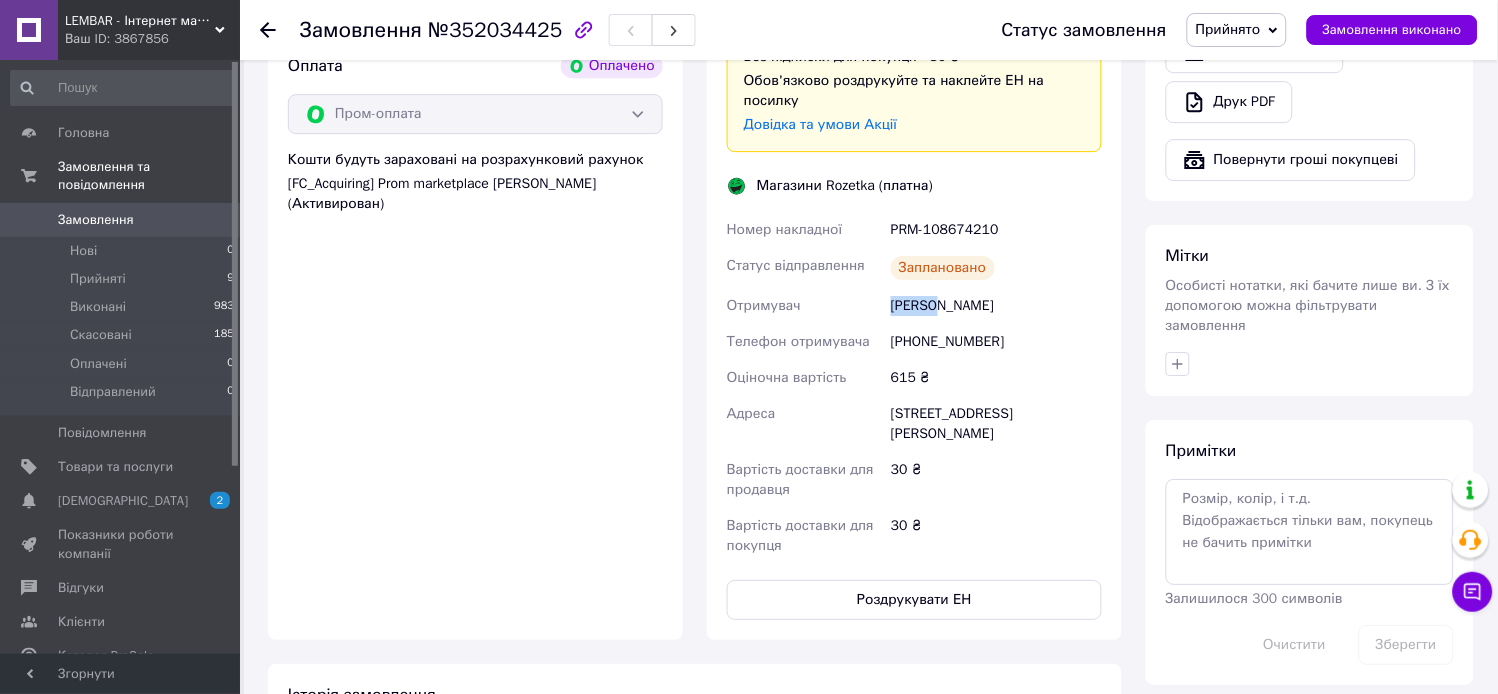 drag, startPoint x: 938, startPoint y: 271, endPoint x: 892, endPoint y: 266, distance: 46.270943 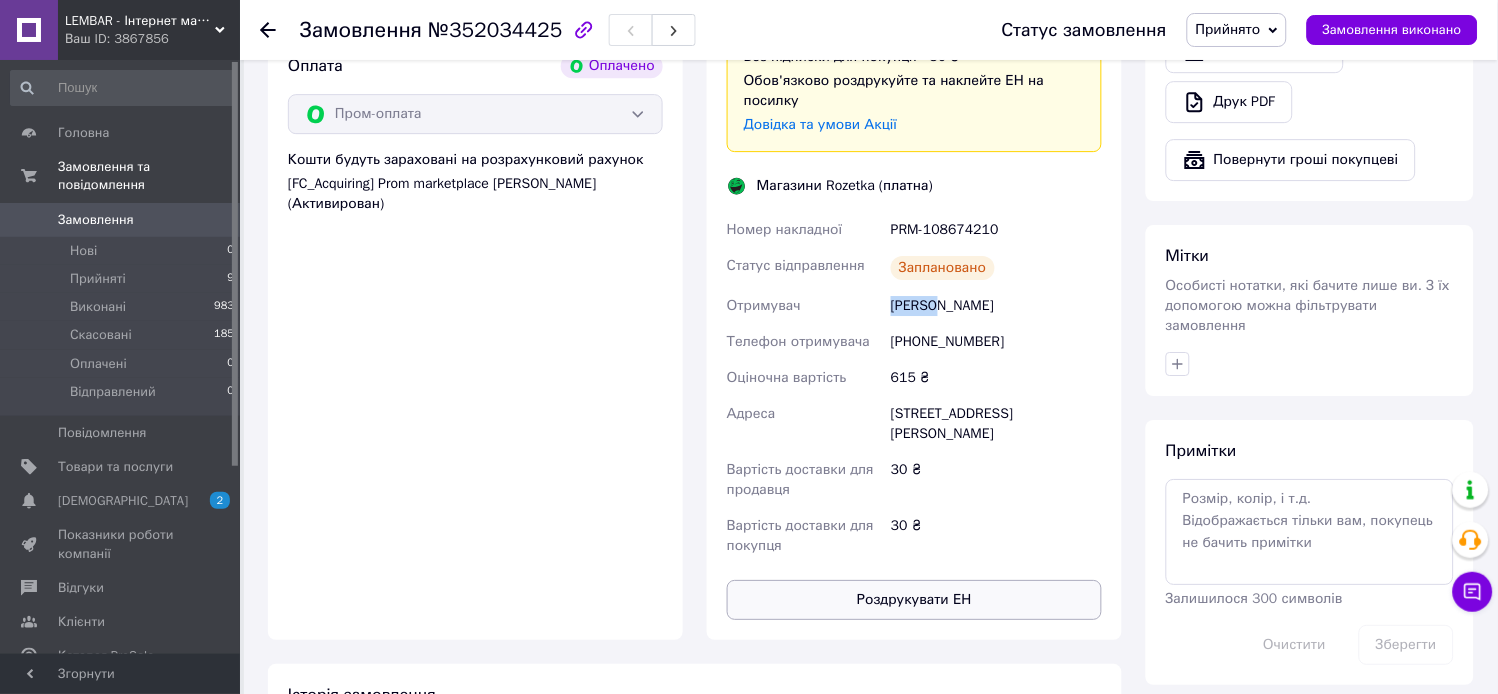 click on "Роздрукувати ЕН" at bounding box center [914, 600] 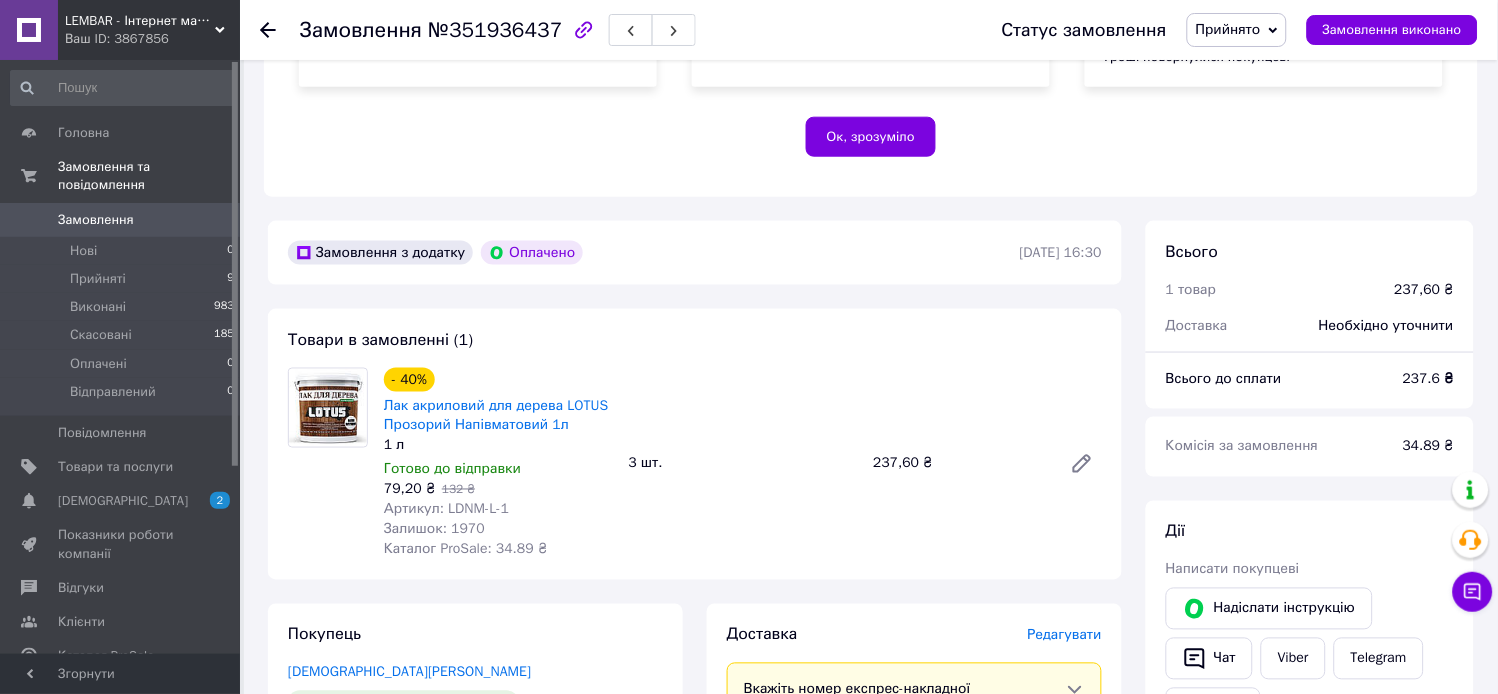 scroll, scrollTop: 555, scrollLeft: 0, axis: vertical 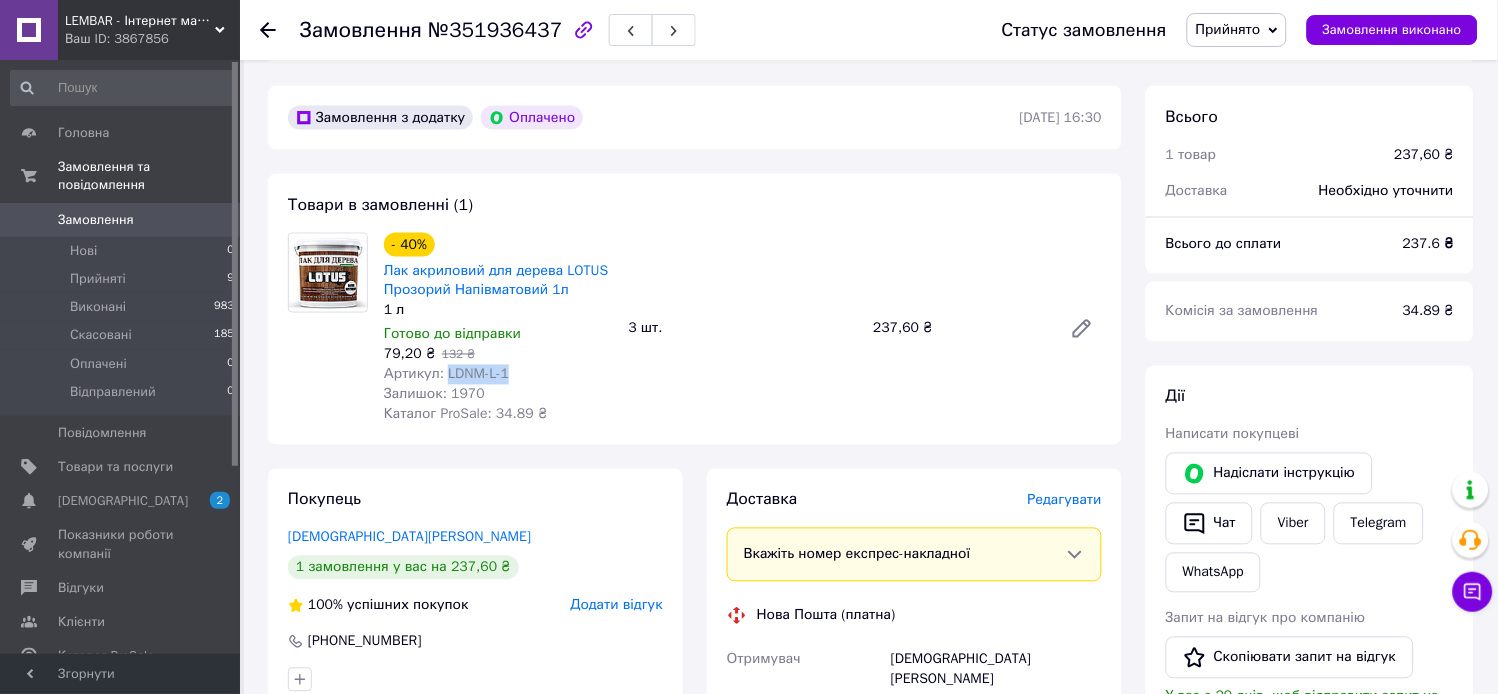 drag, startPoint x: 510, startPoint y: 378, endPoint x: 444, endPoint y: 383, distance: 66.189125 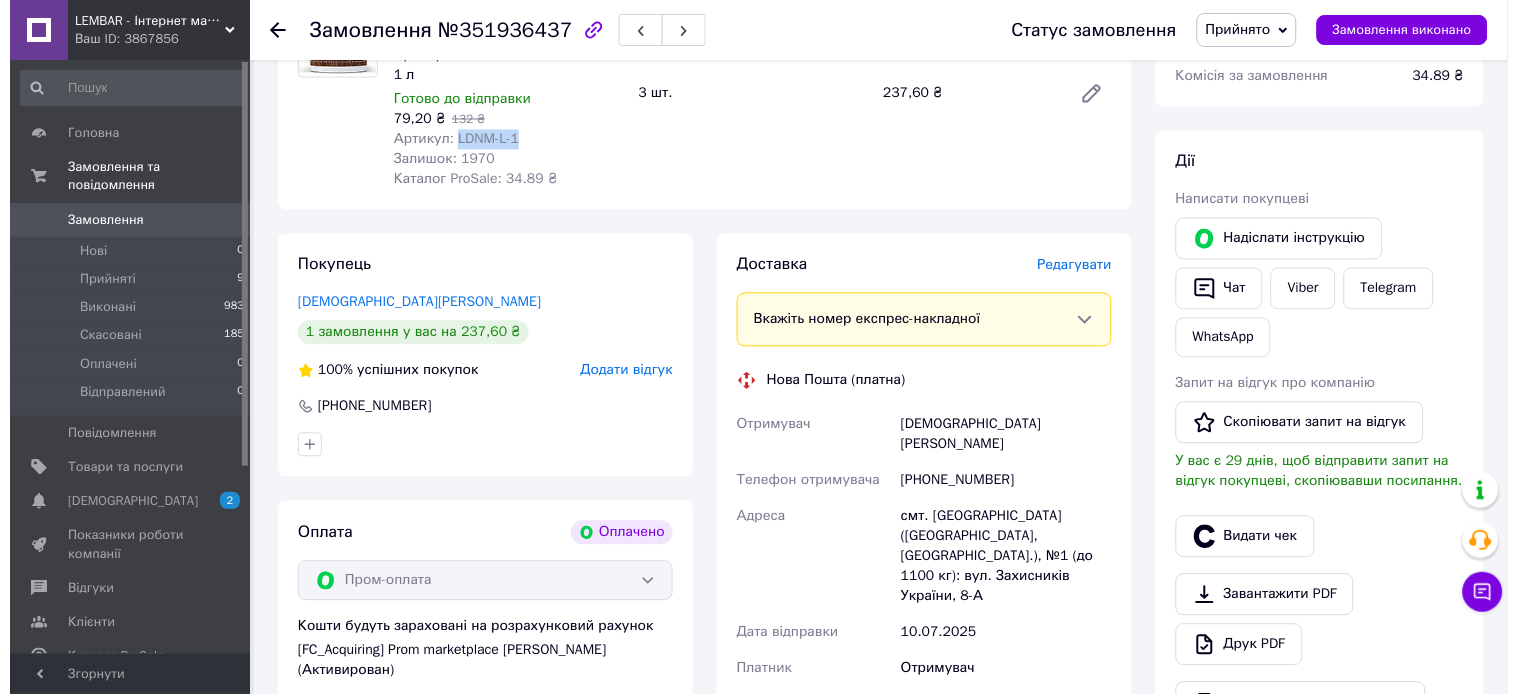 scroll, scrollTop: 888, scrollLeft: 0, axis: vertical 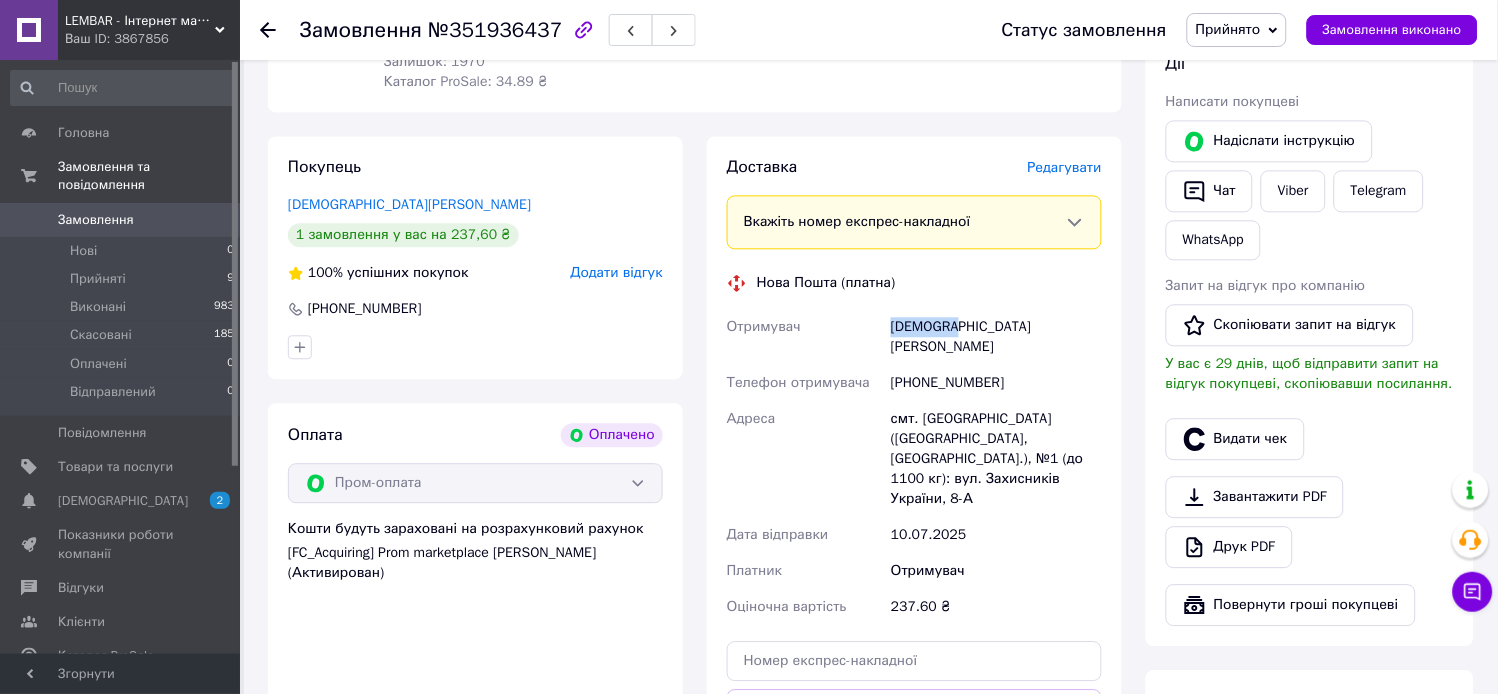 drag, startPoint x: 950, startPoint y: 328, endPoint x: 892, endPoint y: 328, distance: 58 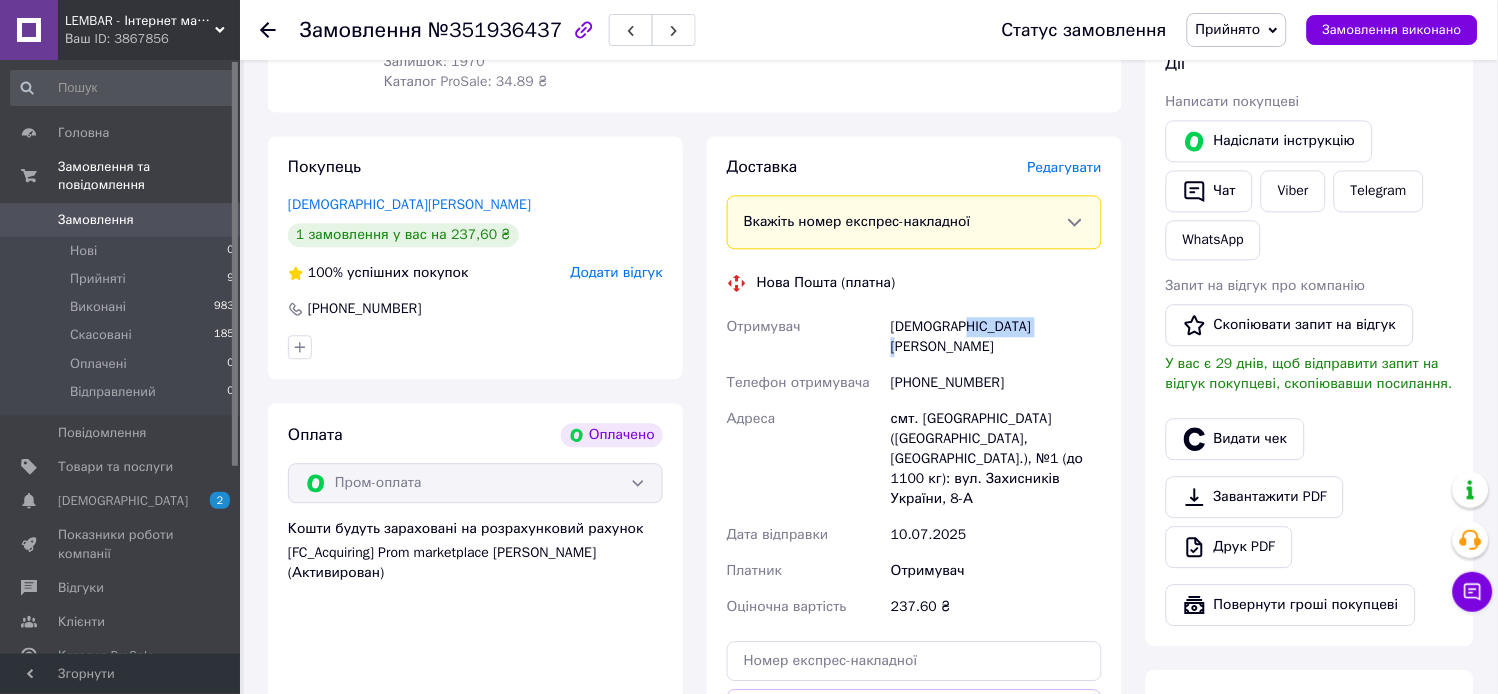 drag, startPoint x: 1030, startPoint y: 325, endPoint x: 957, endPoint y: 328, distance: 73.061615 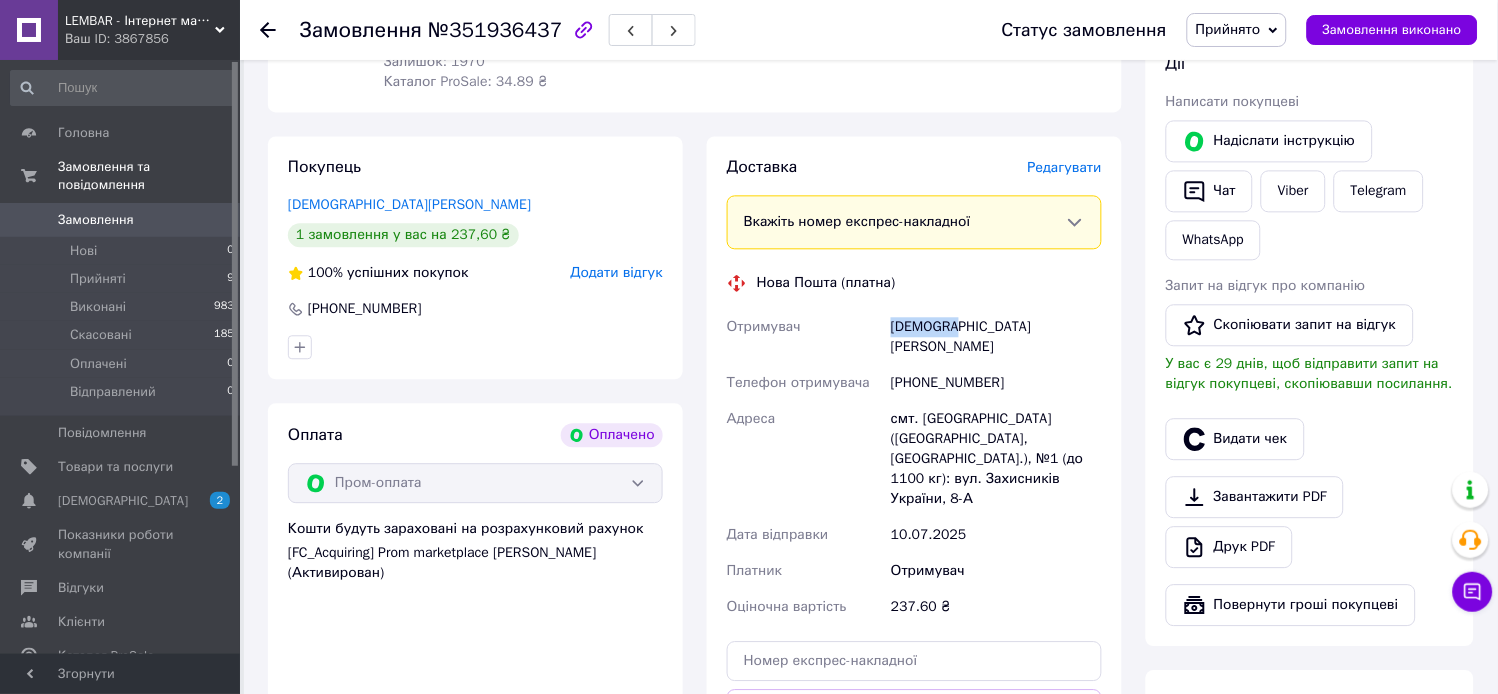 drag, startPoint x: 948, startPoint y: 328, endPoint x: 894, endPoint y: 327, distance: 54.00926 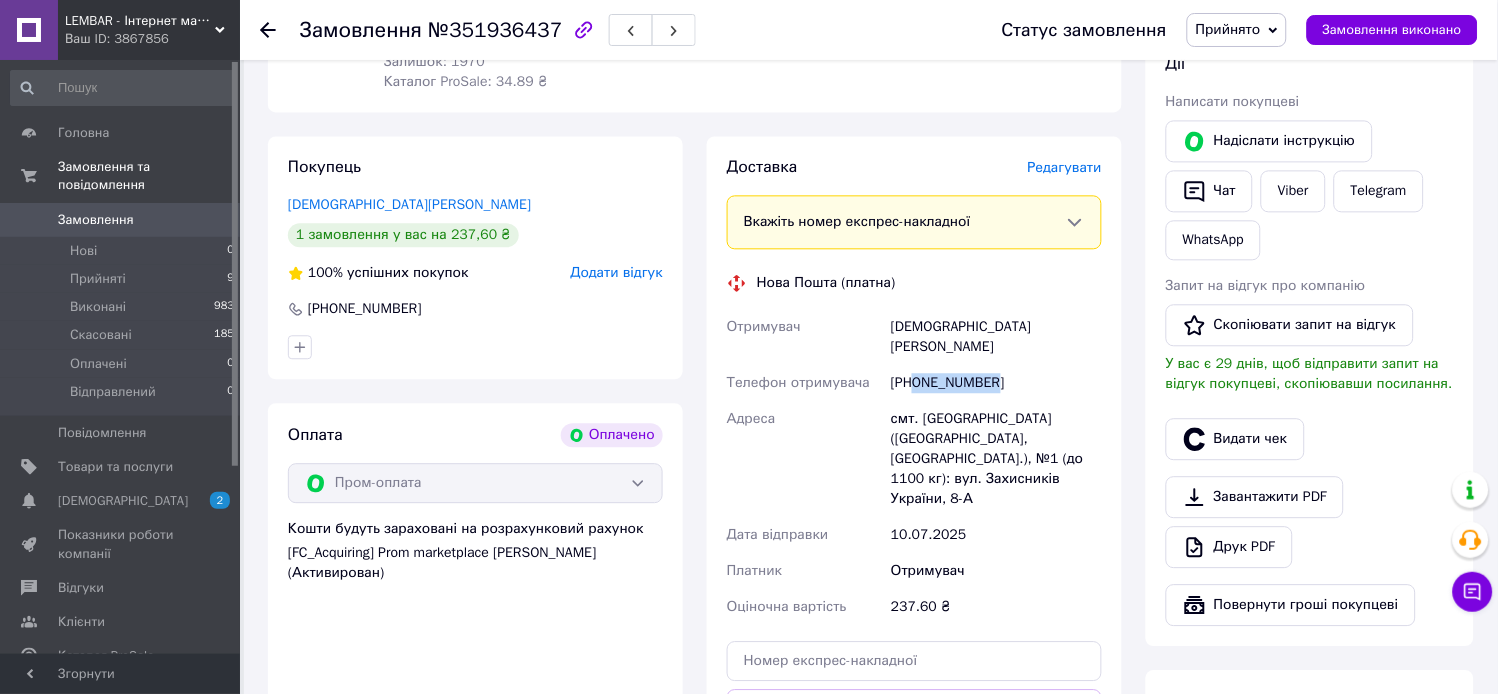 drag, startPoint x: 993, startPoint y: 364, endPoint x: 916, endPoint y: 364, distance: 77 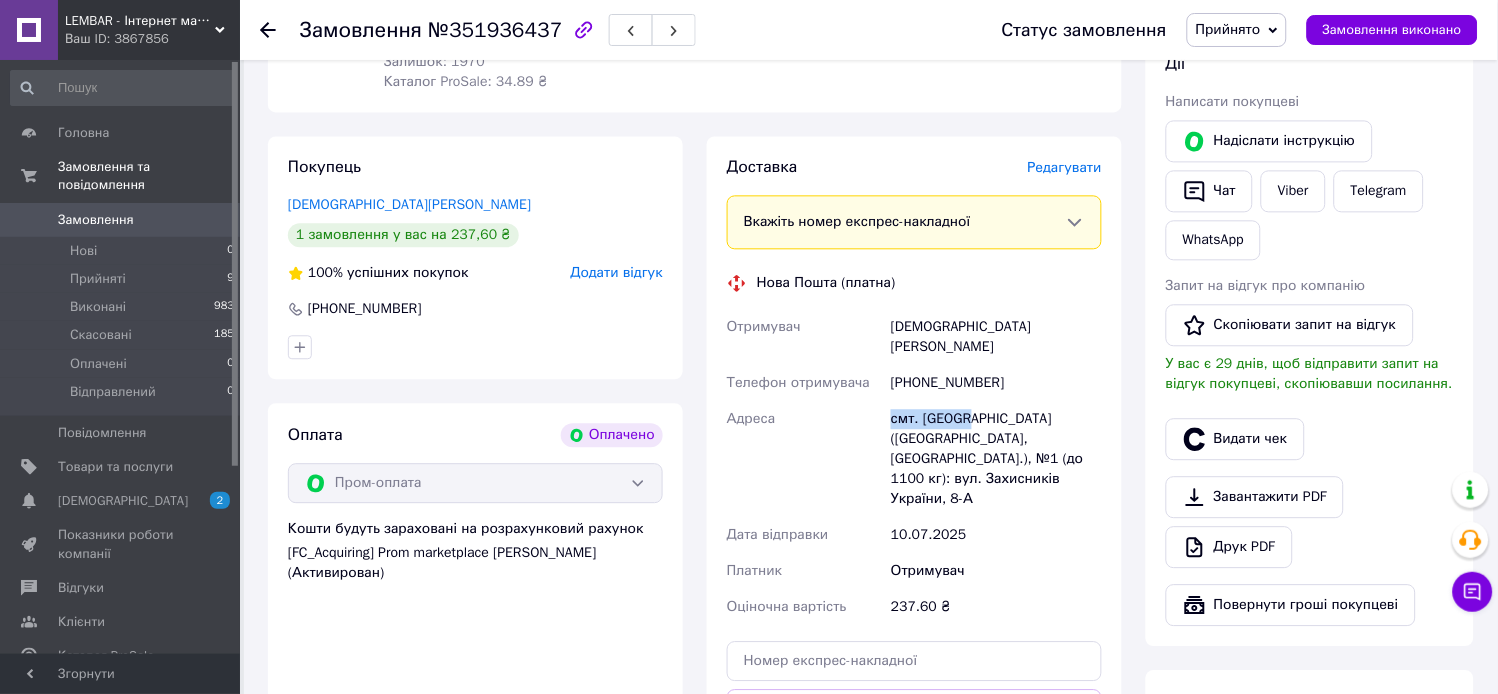drag, startPoint x: 966, startPoint y: 400, endPoint x: 894, endPoint y: 402, distance: 72.02777 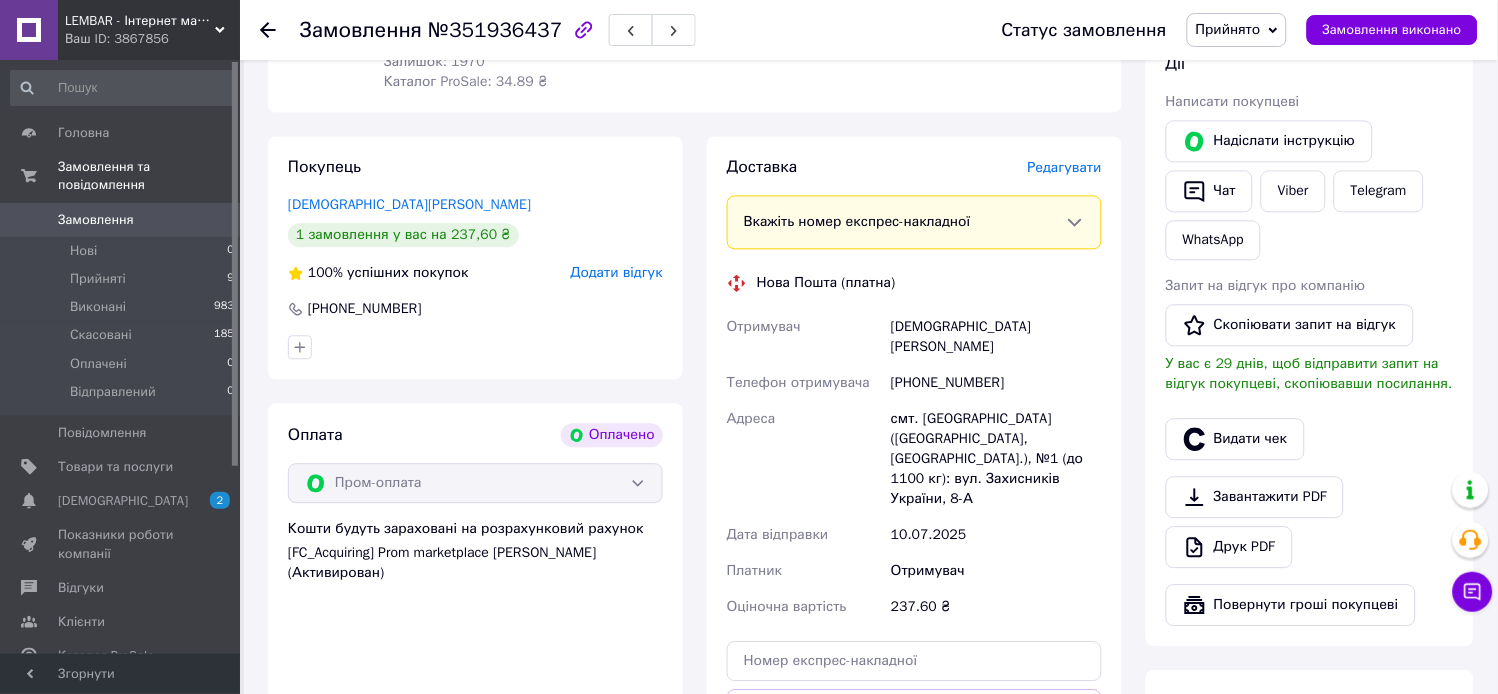 click on "Редагувати" at bounding box center (1065, 167) 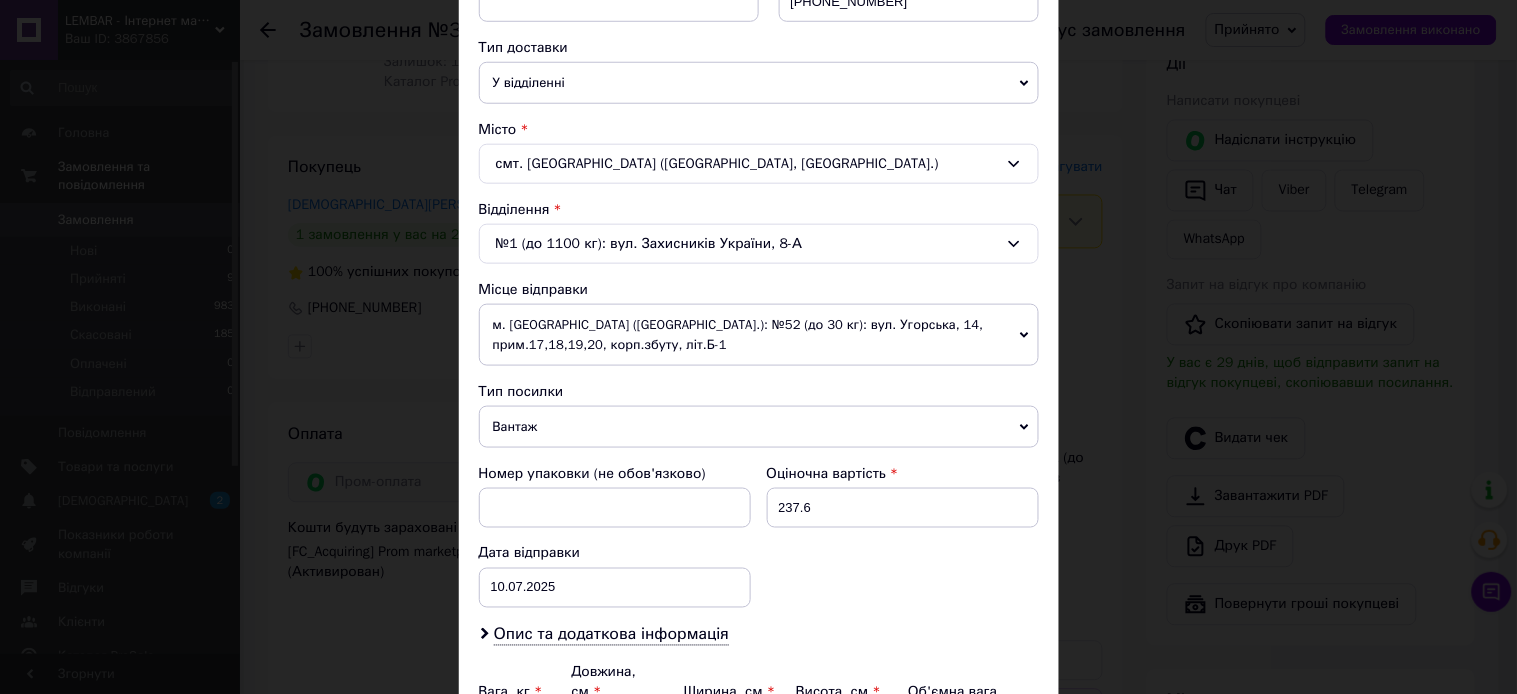 scroll, scrollTop: 444, scrollLeft: 0, axis: vertical 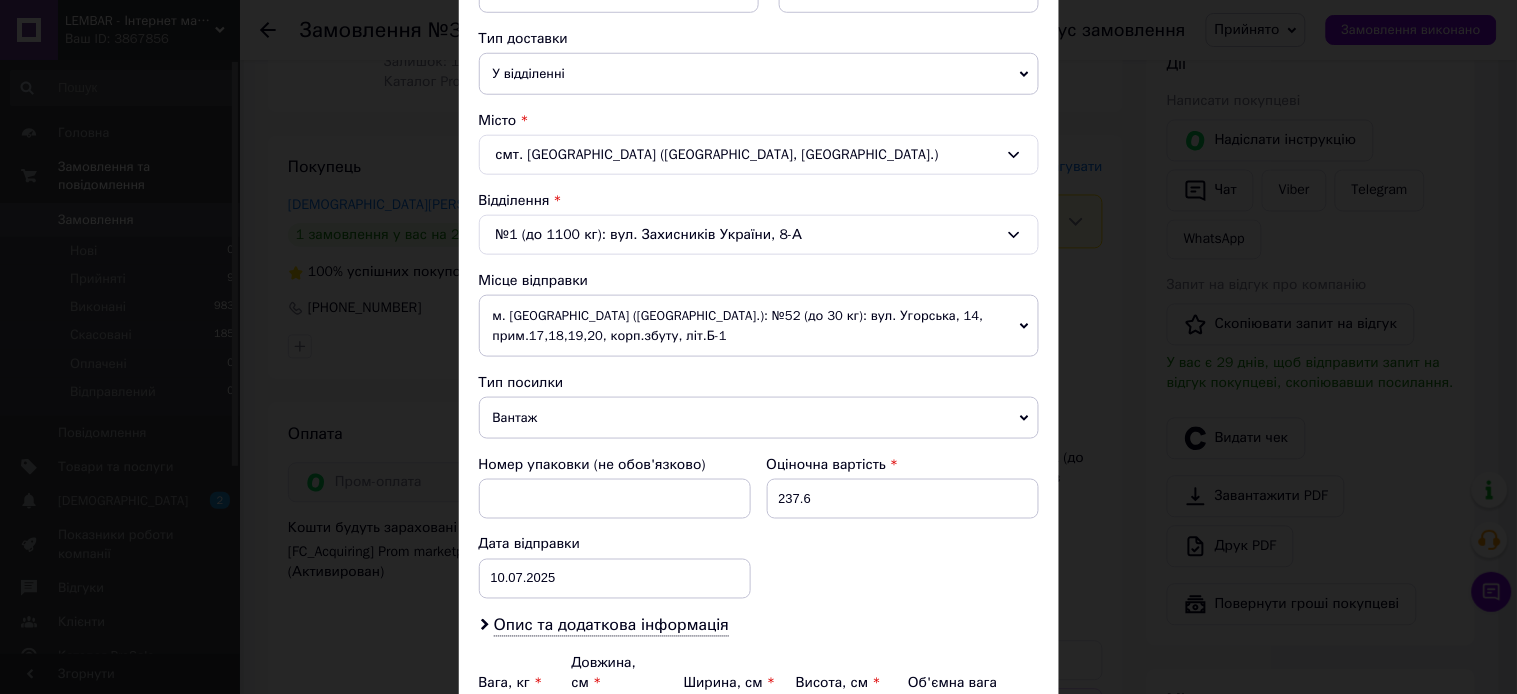 click on "м. Львів (Львівська обл.): №52 (до 30 кг): вул. Угорська, 14, прим.17,18,19,20, корп.збуту, літ.Б-1" at bounding box center [759, 326] 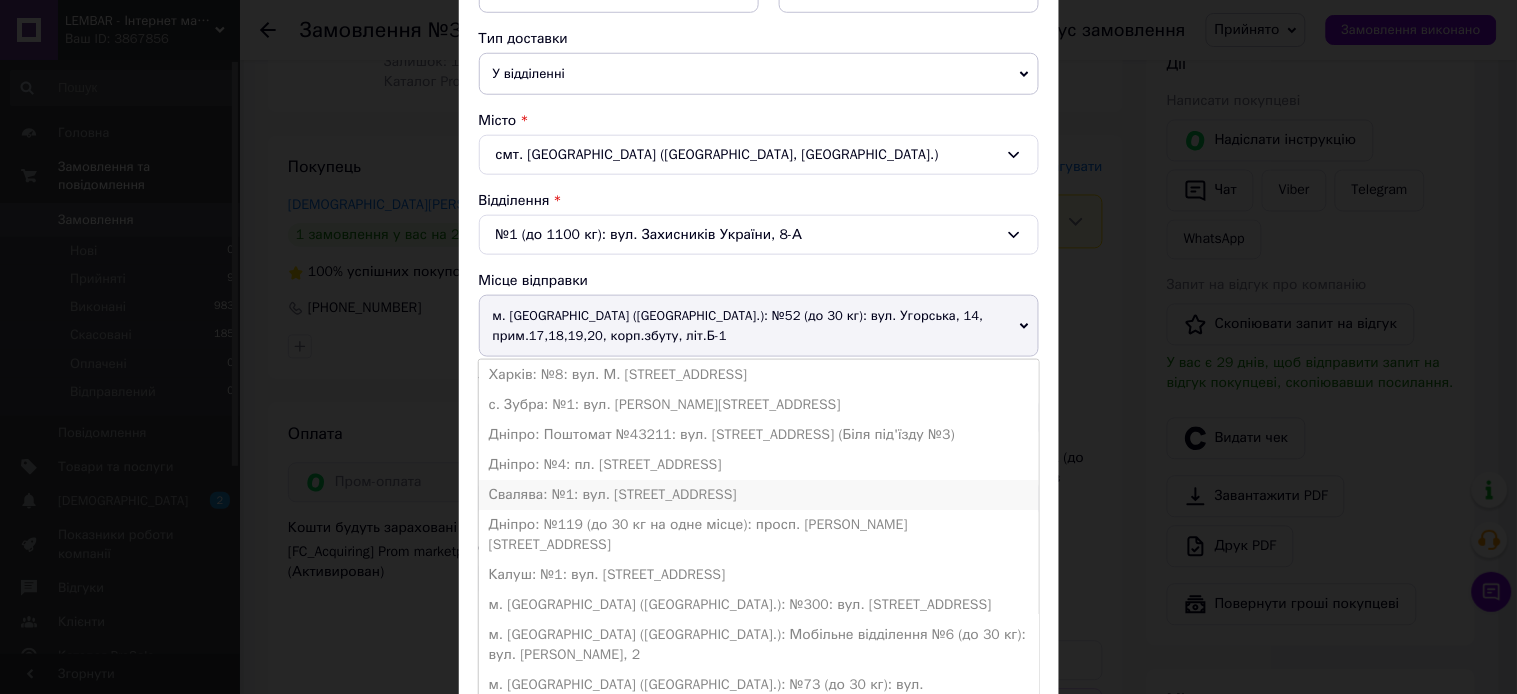 click on "Свалява: №1: вул. Чорновола, 5Б" at bounding box center (759, 495) 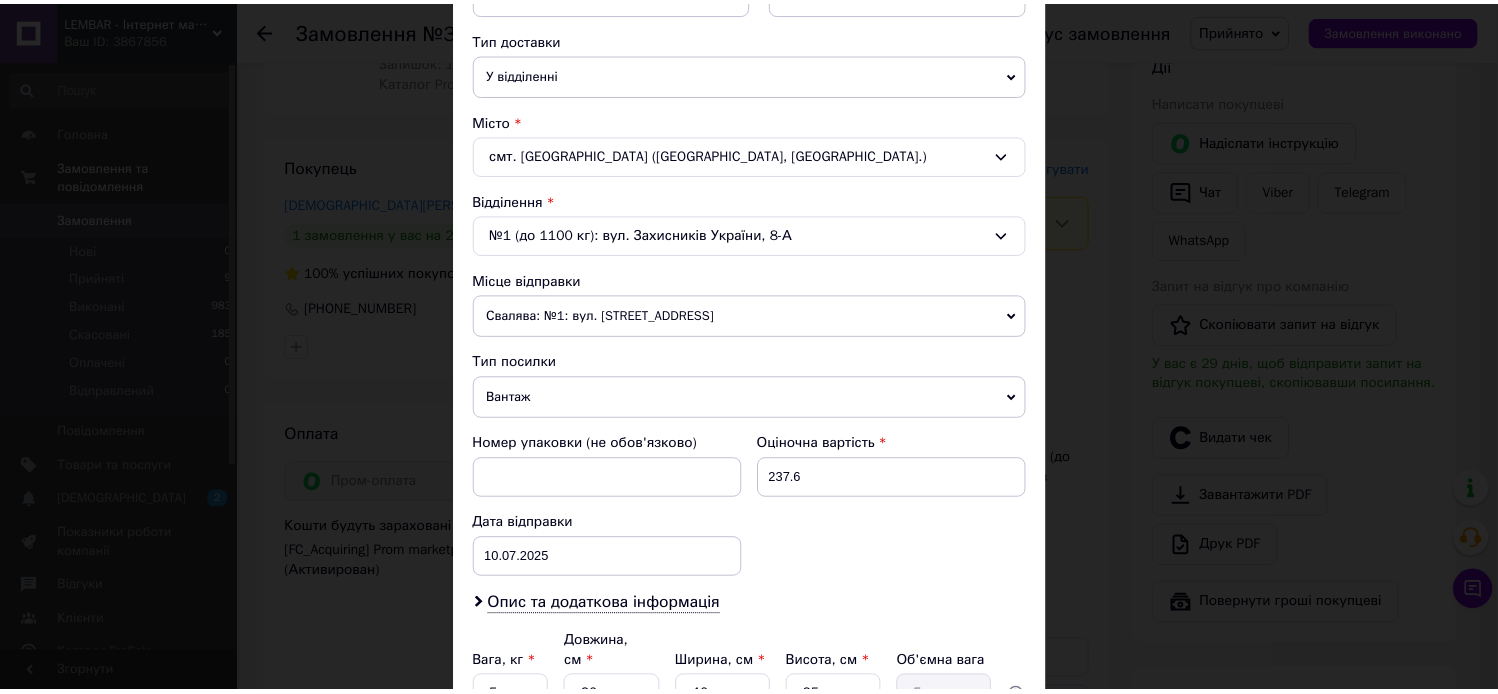 scroll, scrollTop: 635, scrollLeft: 0, axis: vertical 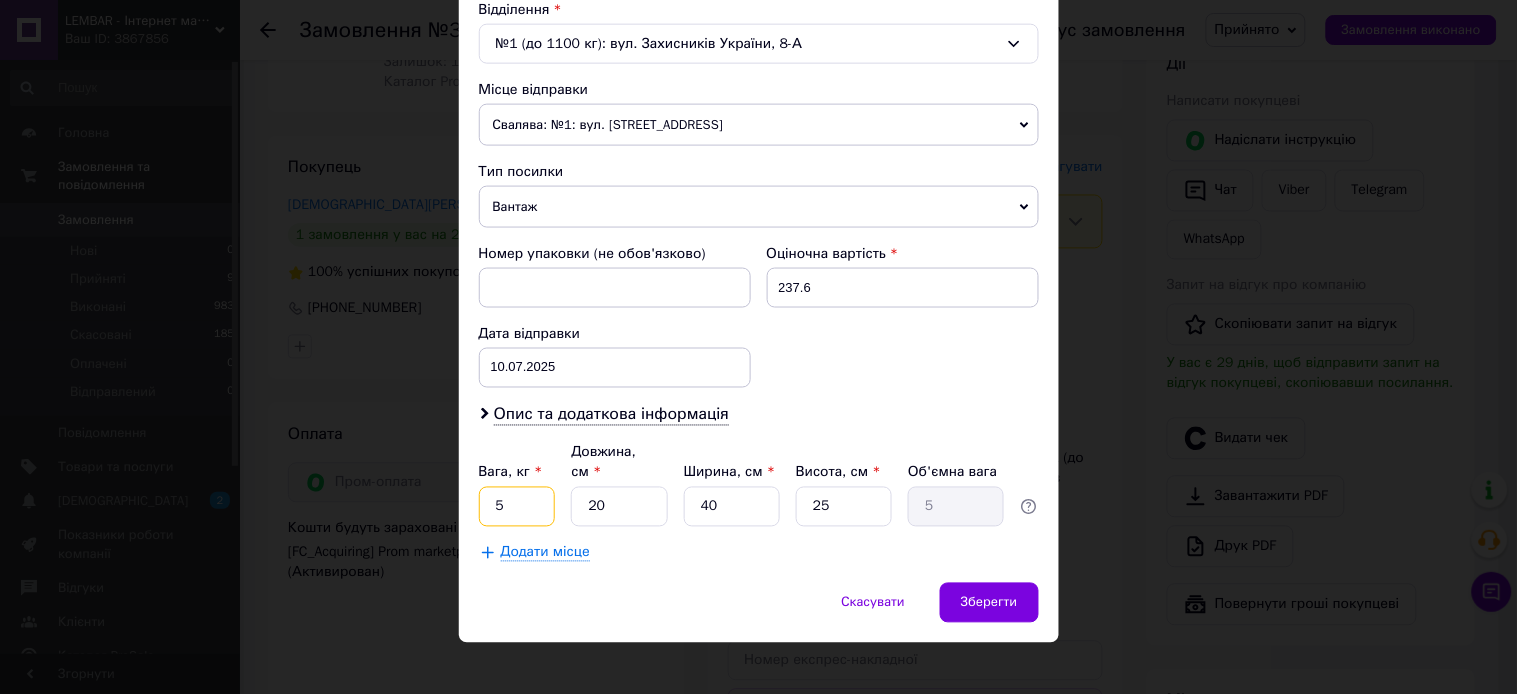 drag, startPoint x: 507, startPoint y: 494, endPoint x: 494, endPoint y: 494, distance: 13 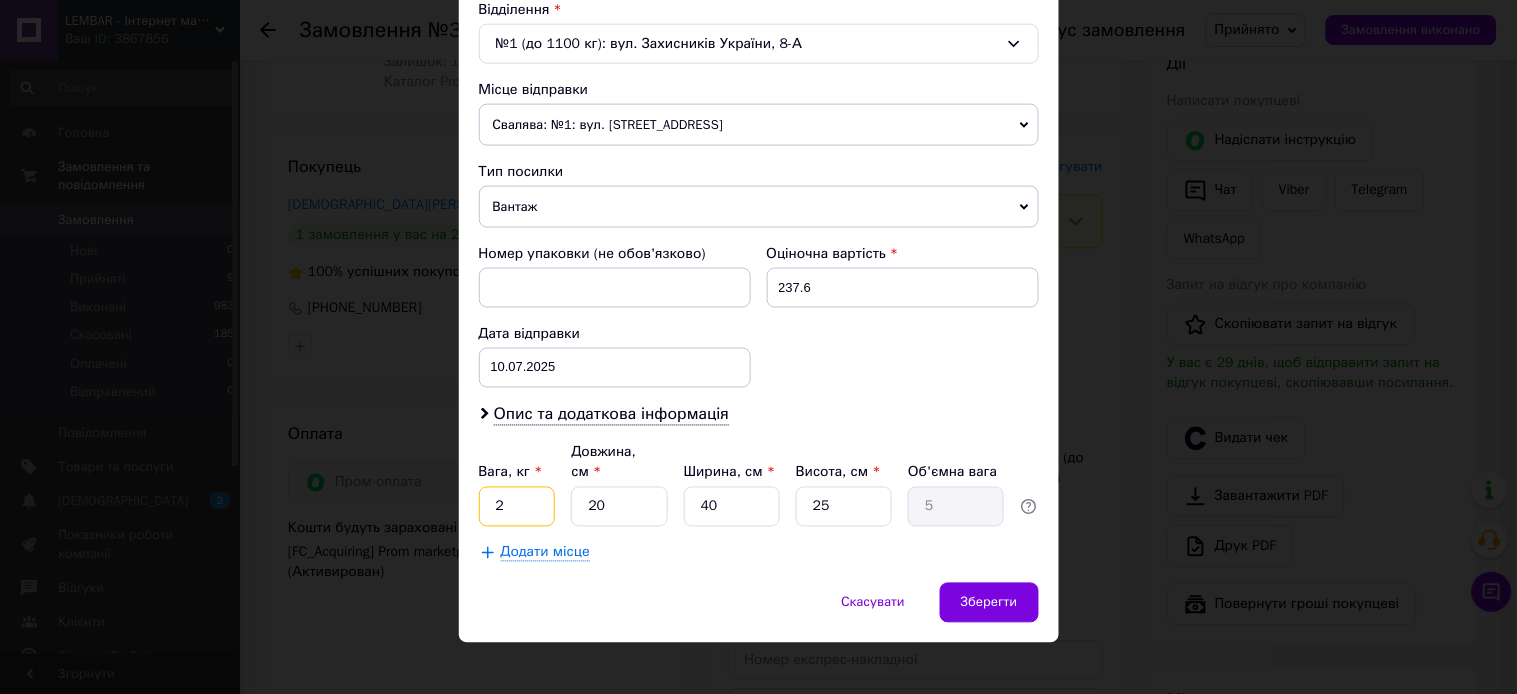 type on "2" 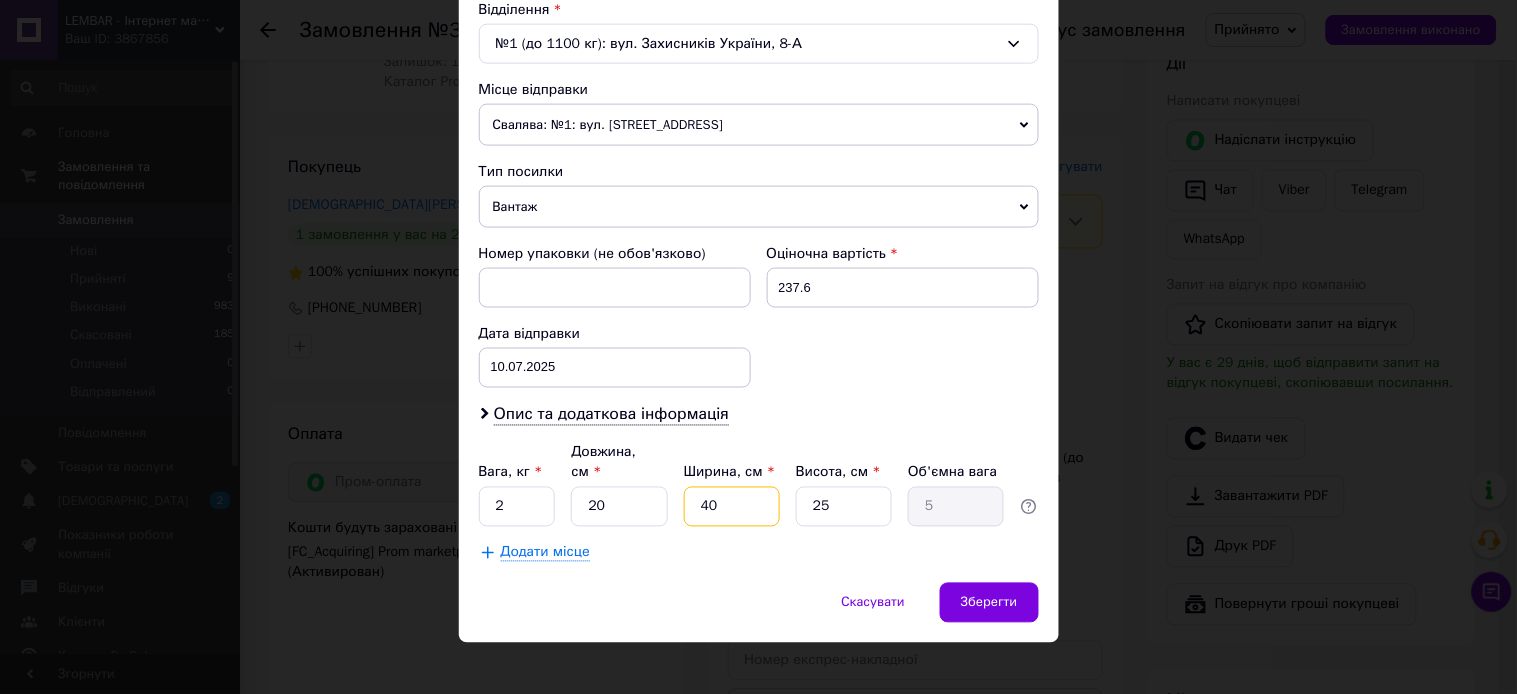 drag, startPoint x: 718, startPoint y: 485, endPoint x: 697, endPoint y: 486, distance: 21.023796 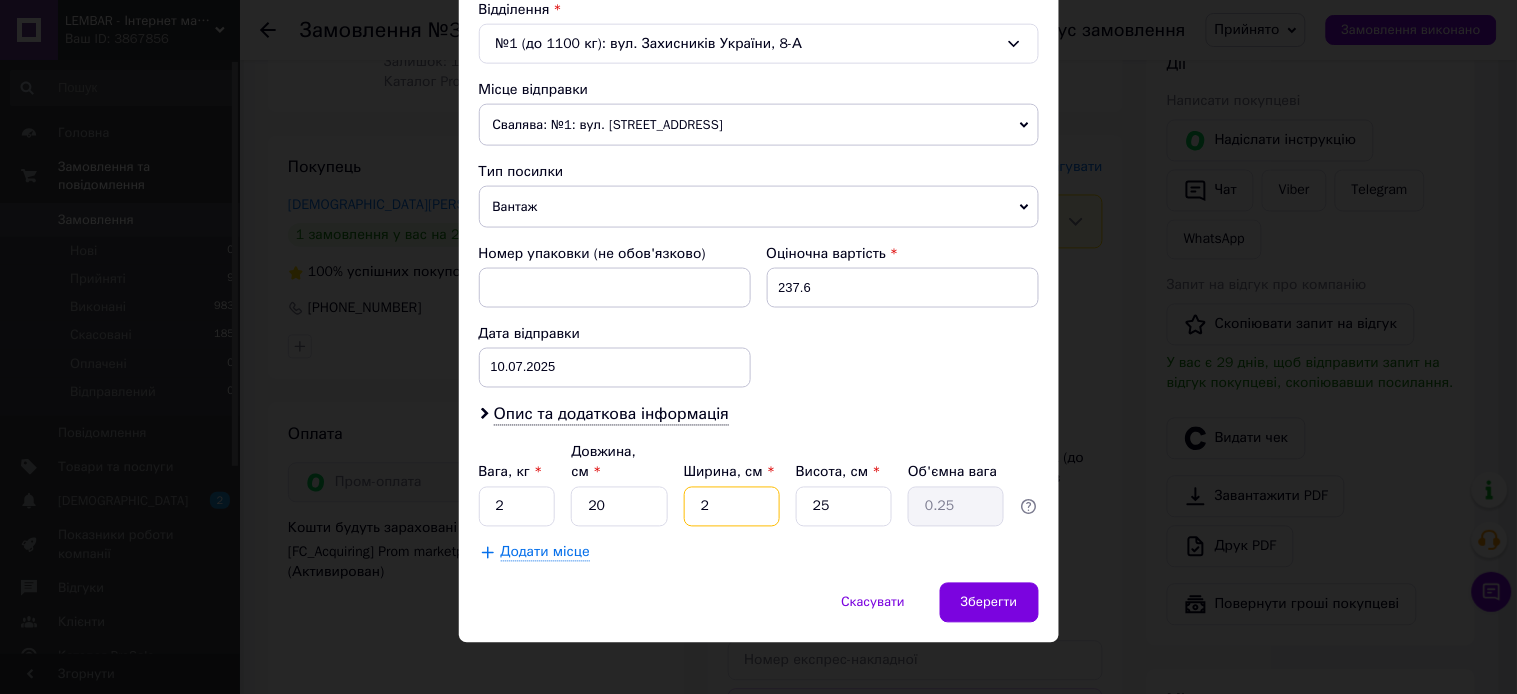type on "20" 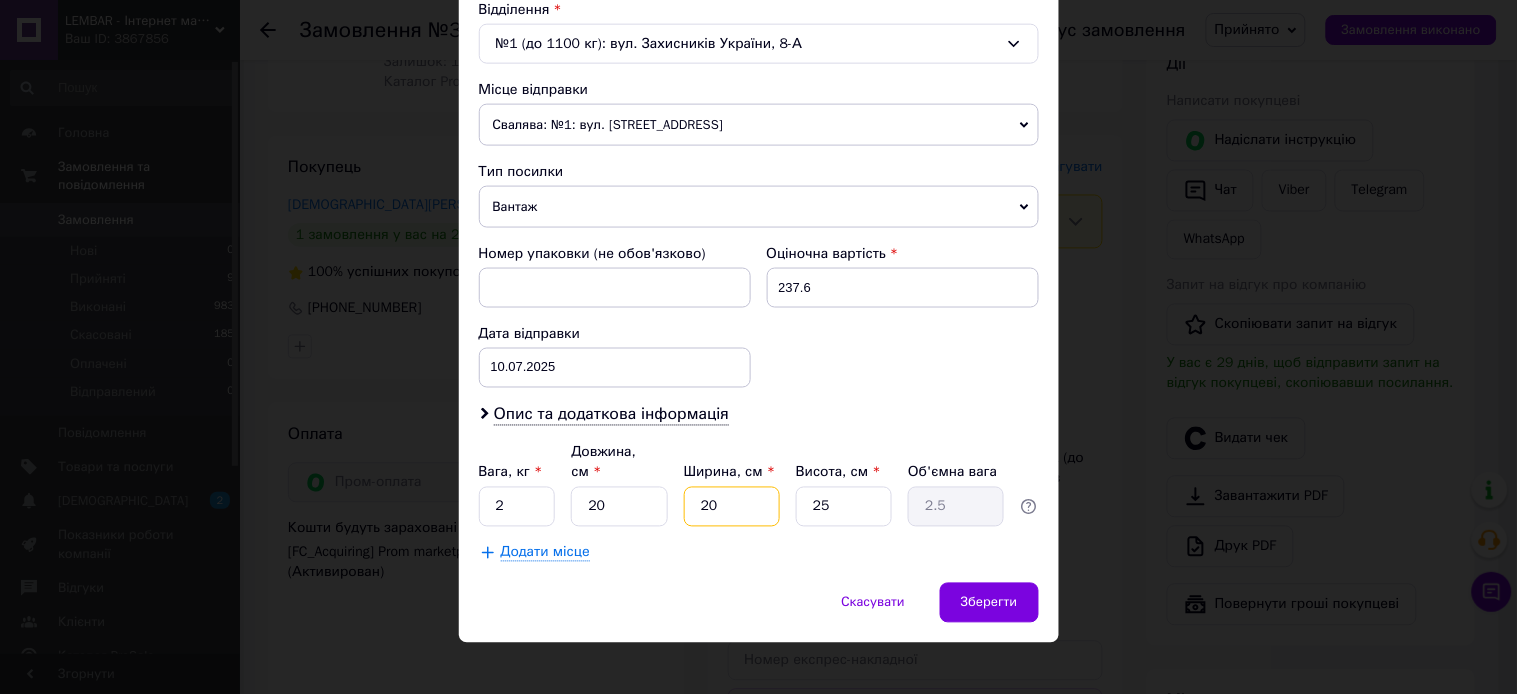 type on "20" 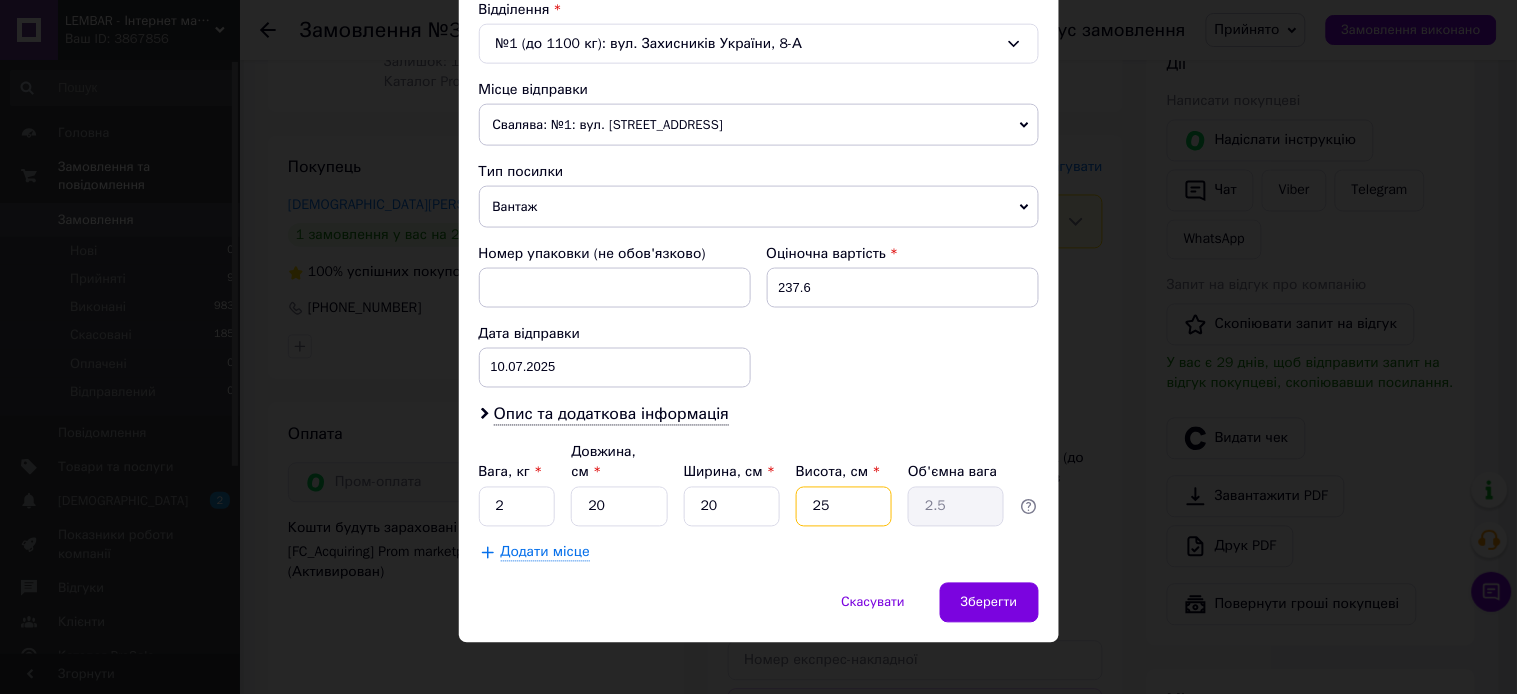 click on "25" at bounding box center (844, 507) 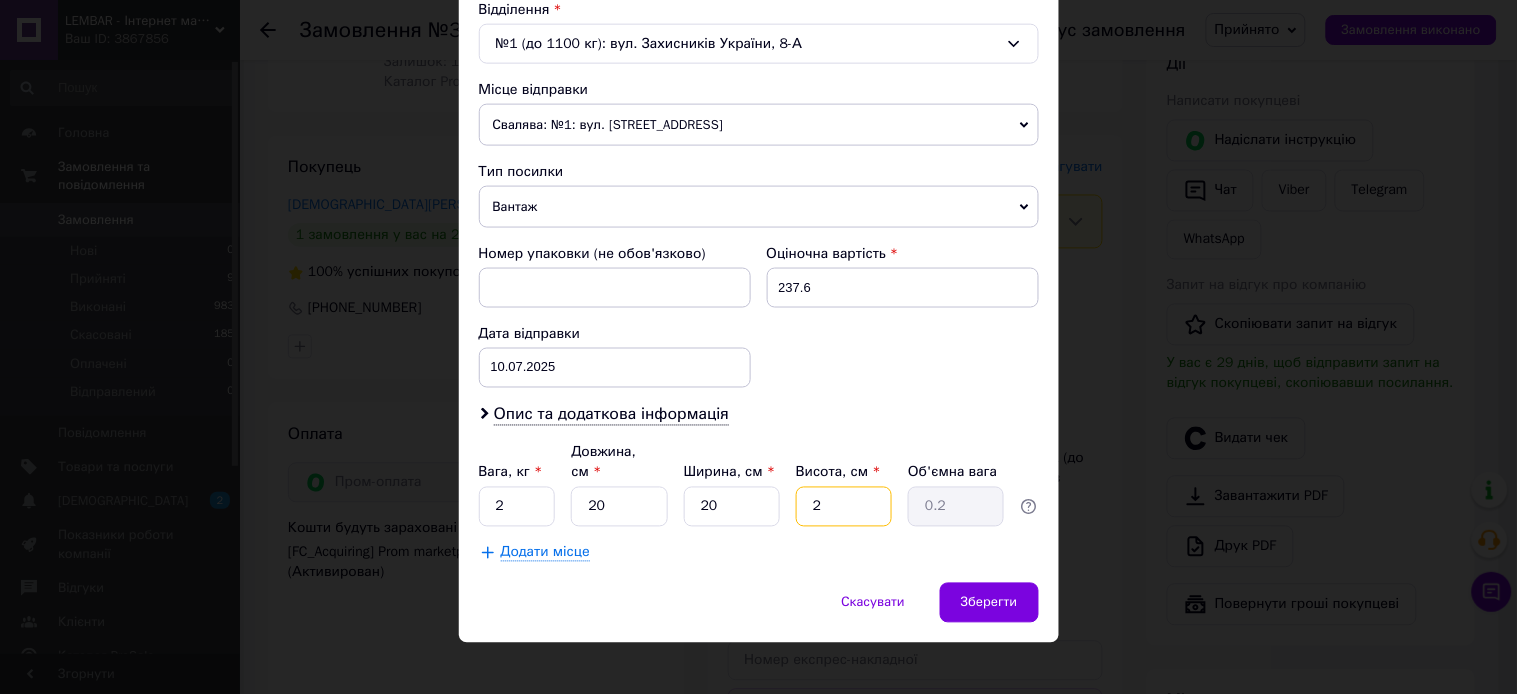 type on "20" 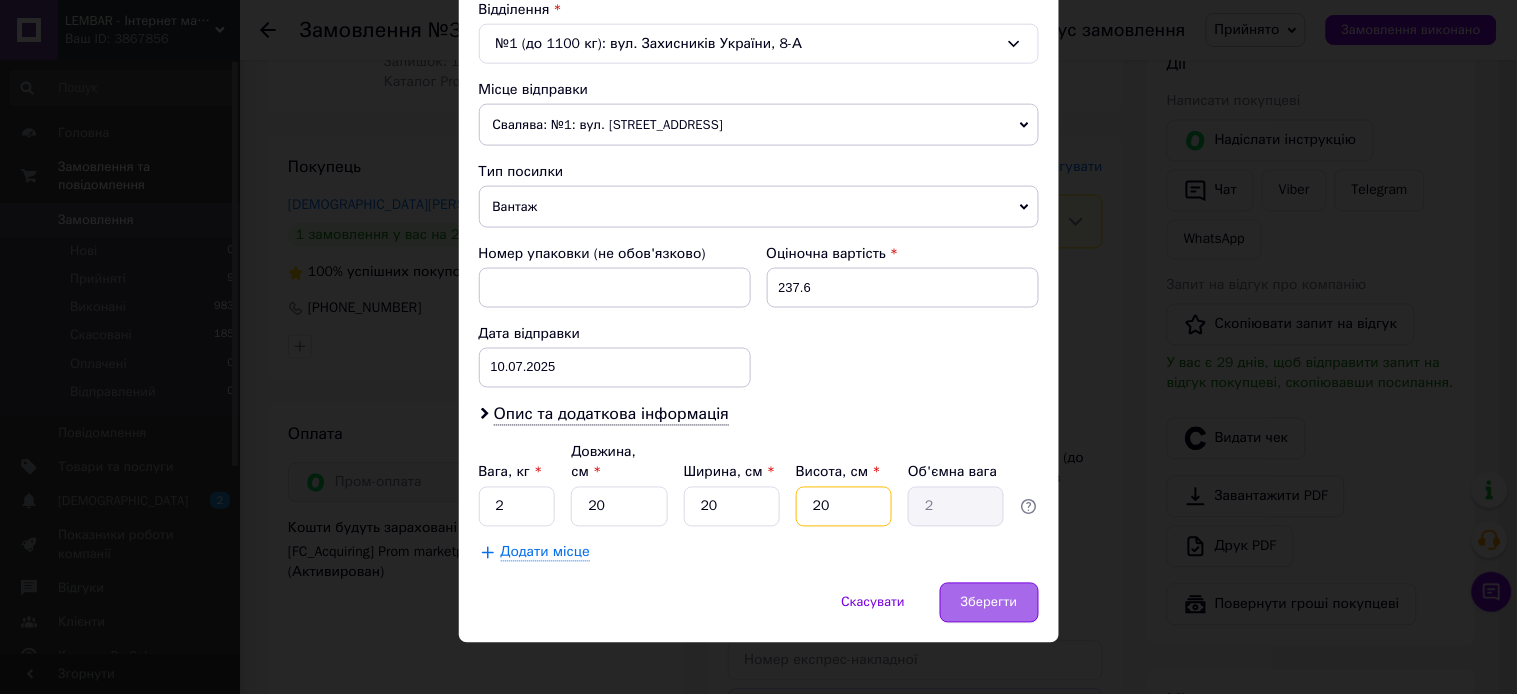 type on "20" 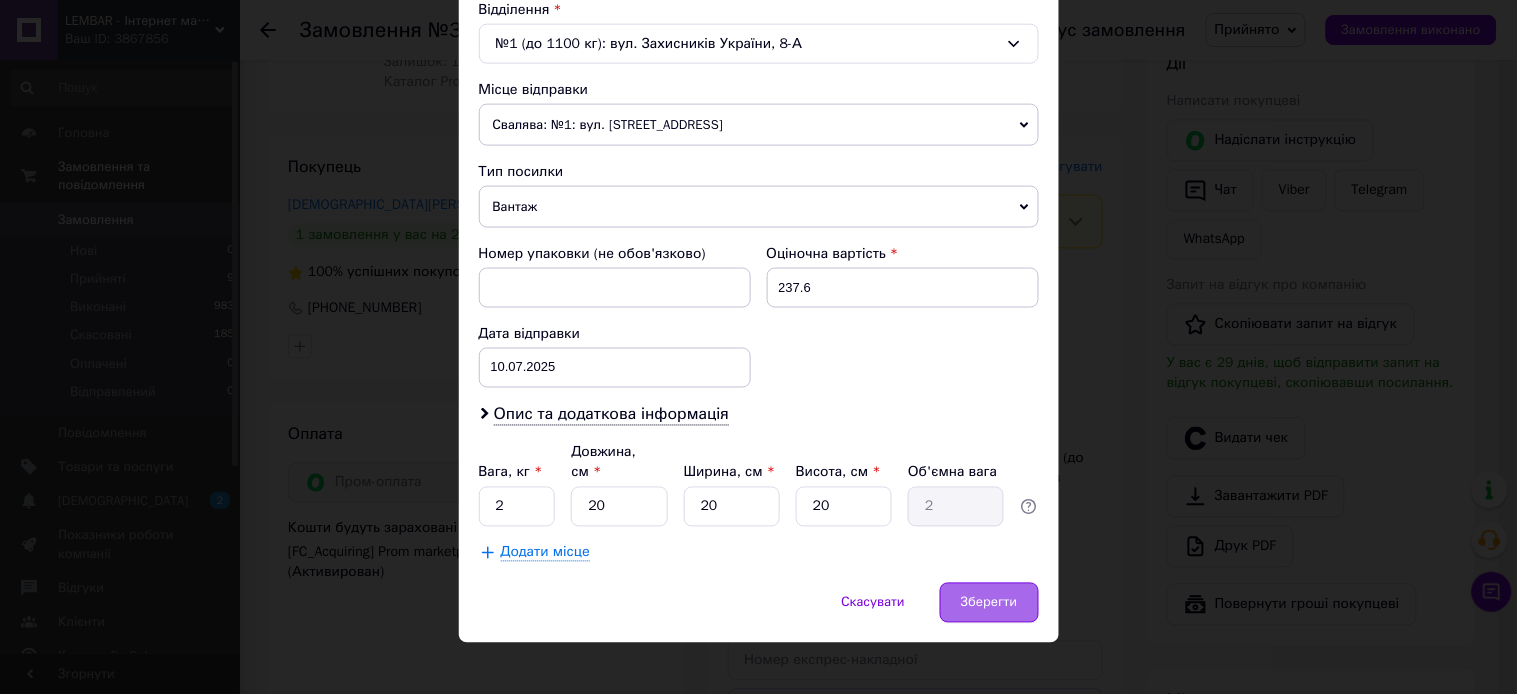 click on "Зберегти" at bounding box center [989, 603] 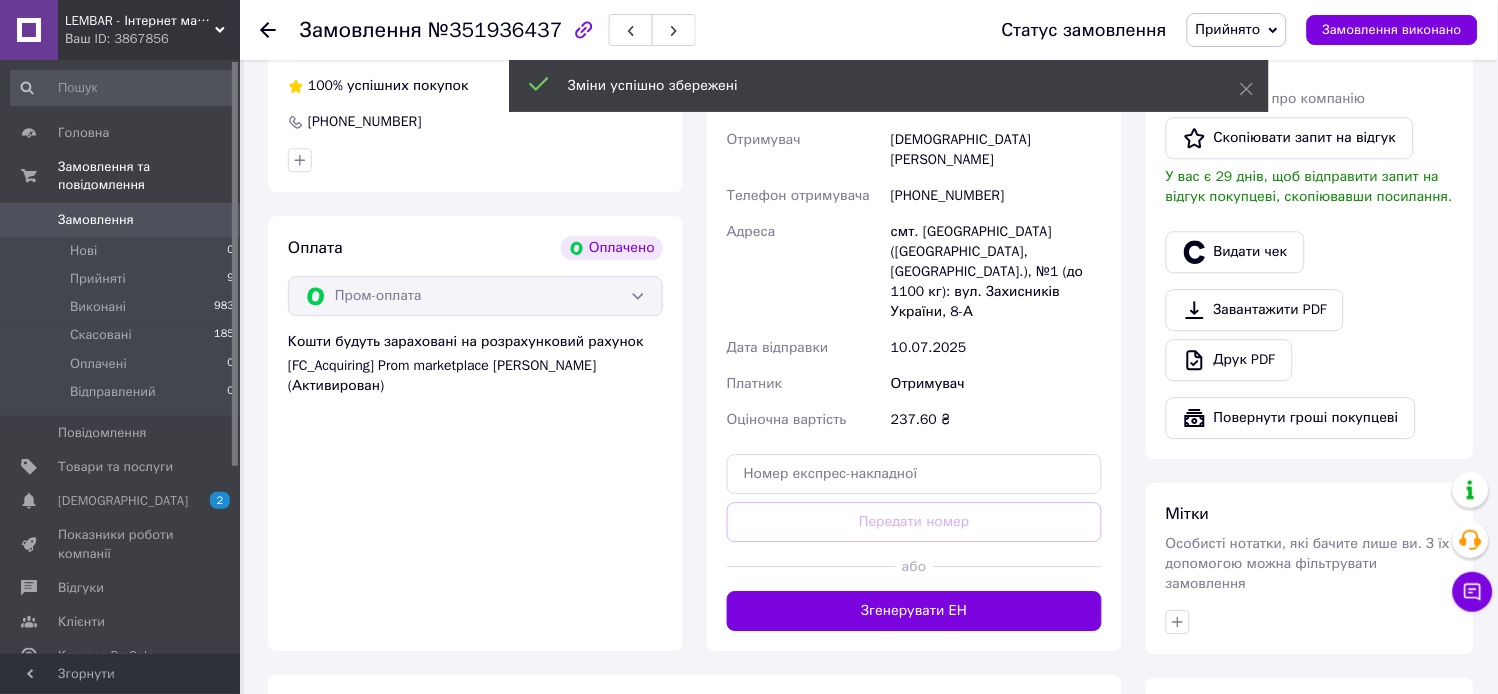 scroll, scrollTop: 1111, scrollLeft: 0, axis: vertical 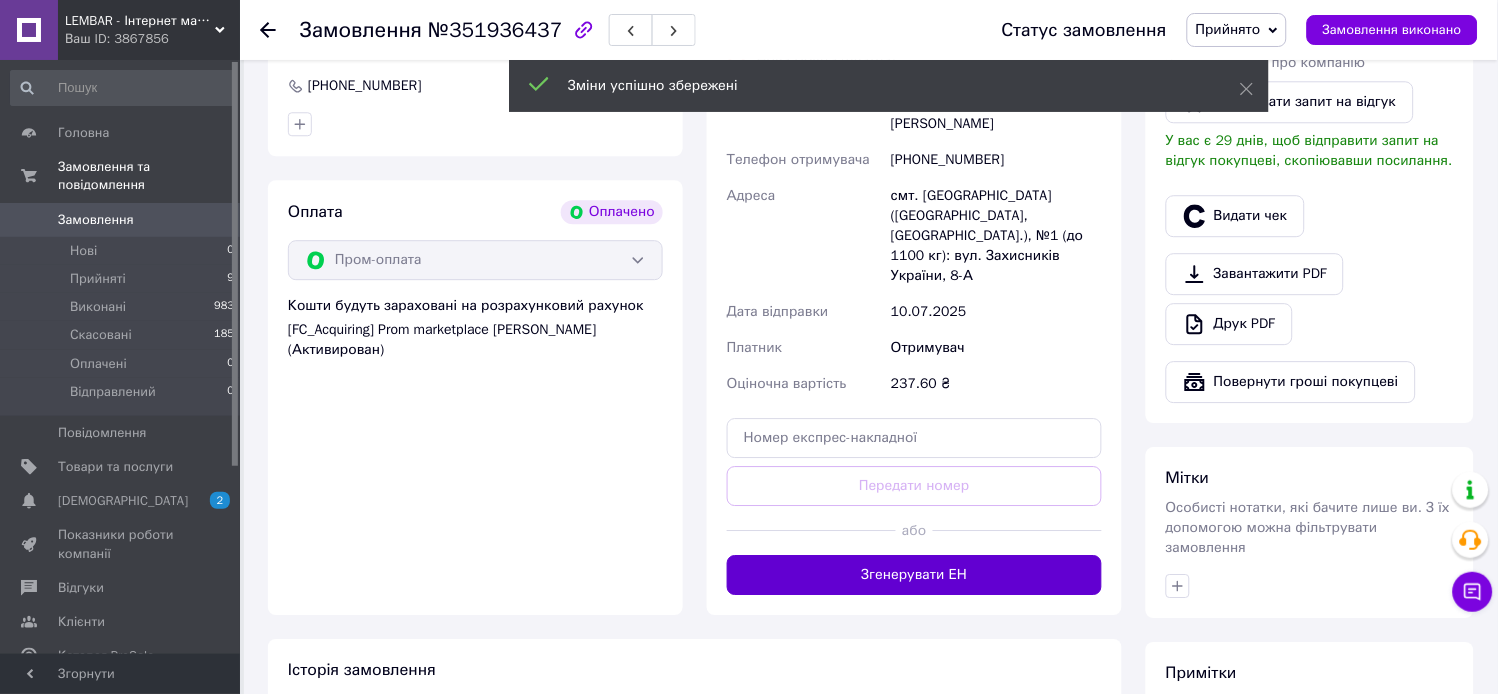 click on "Згенерувати ЕН" at bounding box center [914, 575] 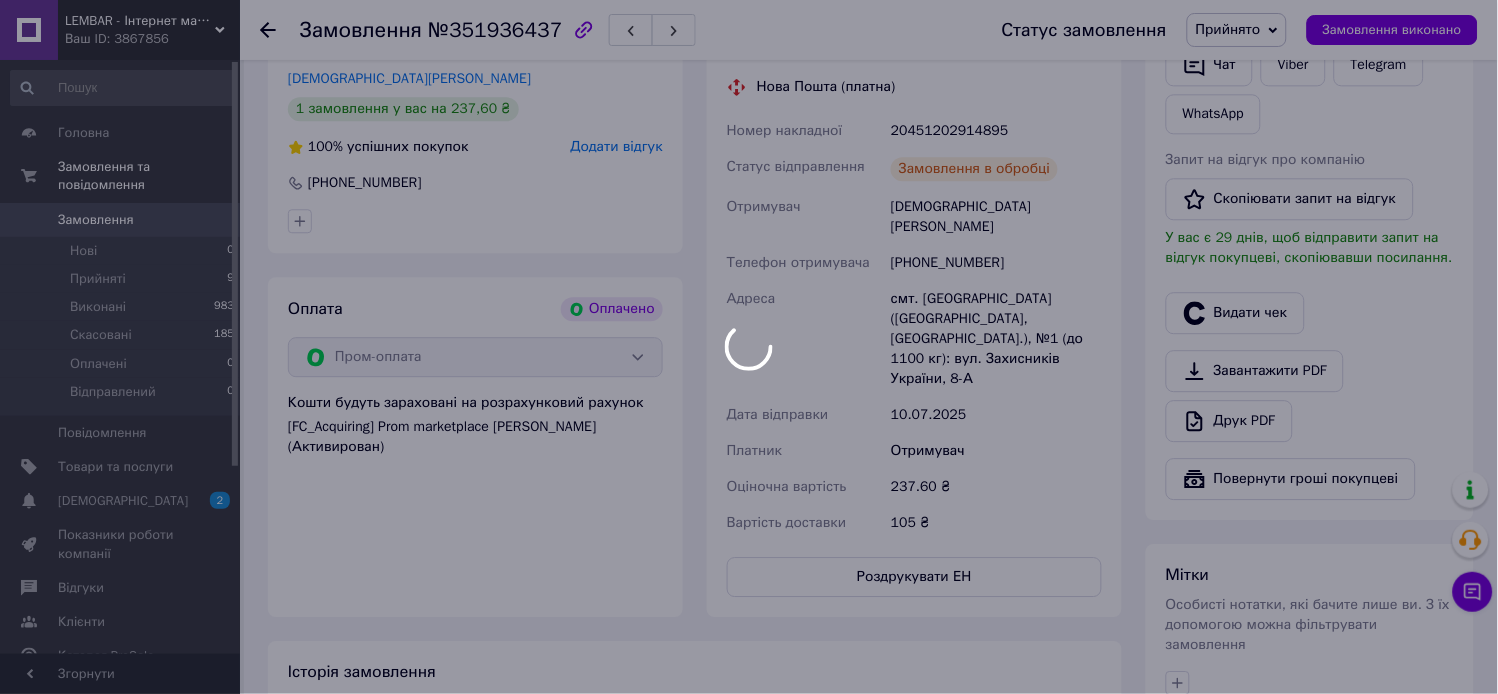 scroll, scrollTop: 888, scrollLeft: 0, axis: vertical 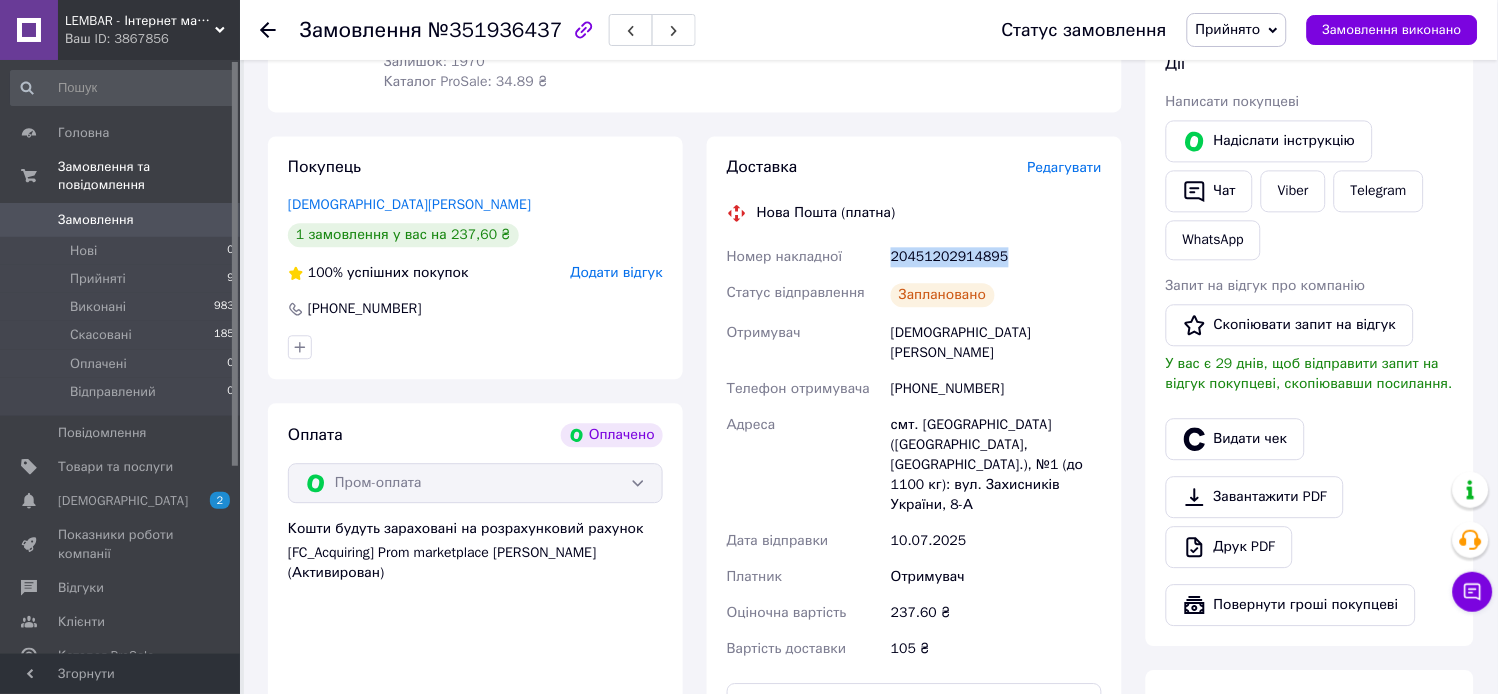 drag, startPoint x: 996, startPoint y: 260, endPoint x: 891, endPoint y: 257, distance: 105.04285 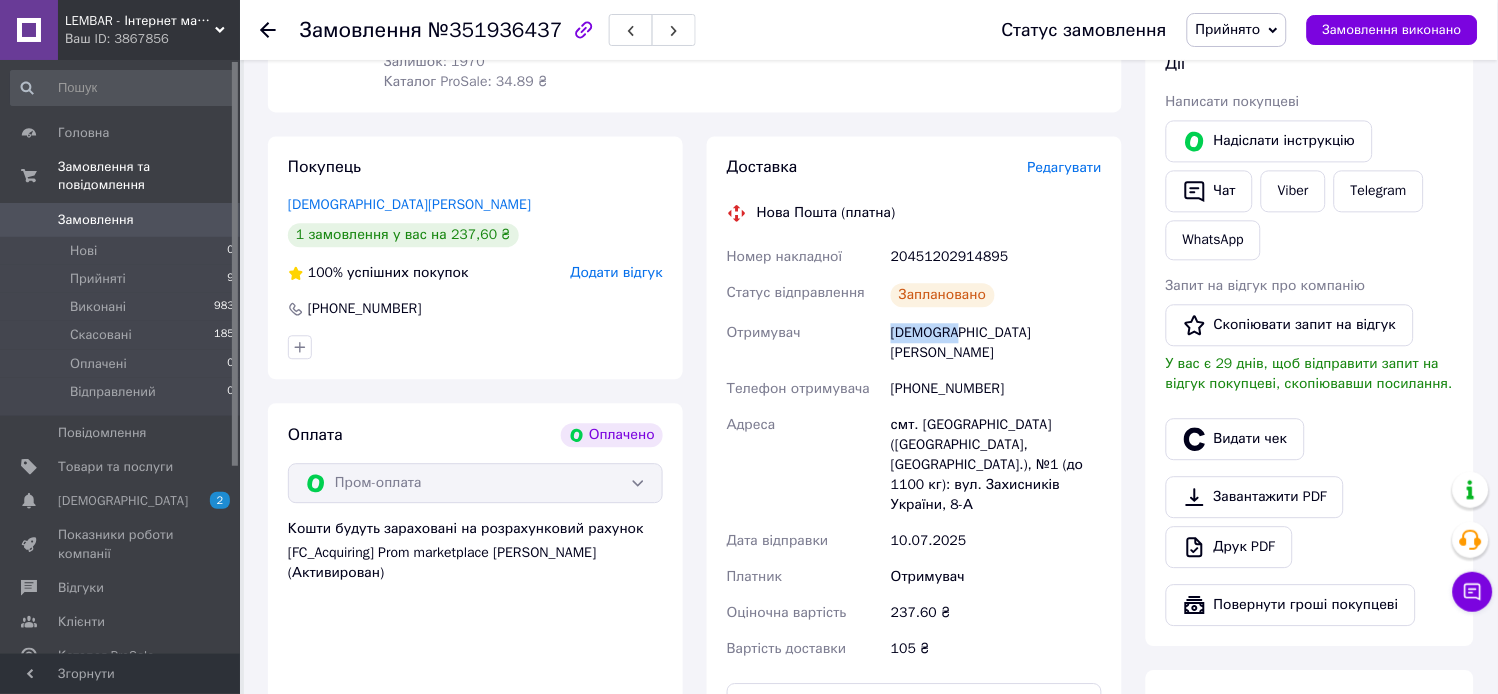 drag, startPoint x: 953, startPoint y: 333, endPoint x: 890, endPoint y: 331, distance: 63.03174 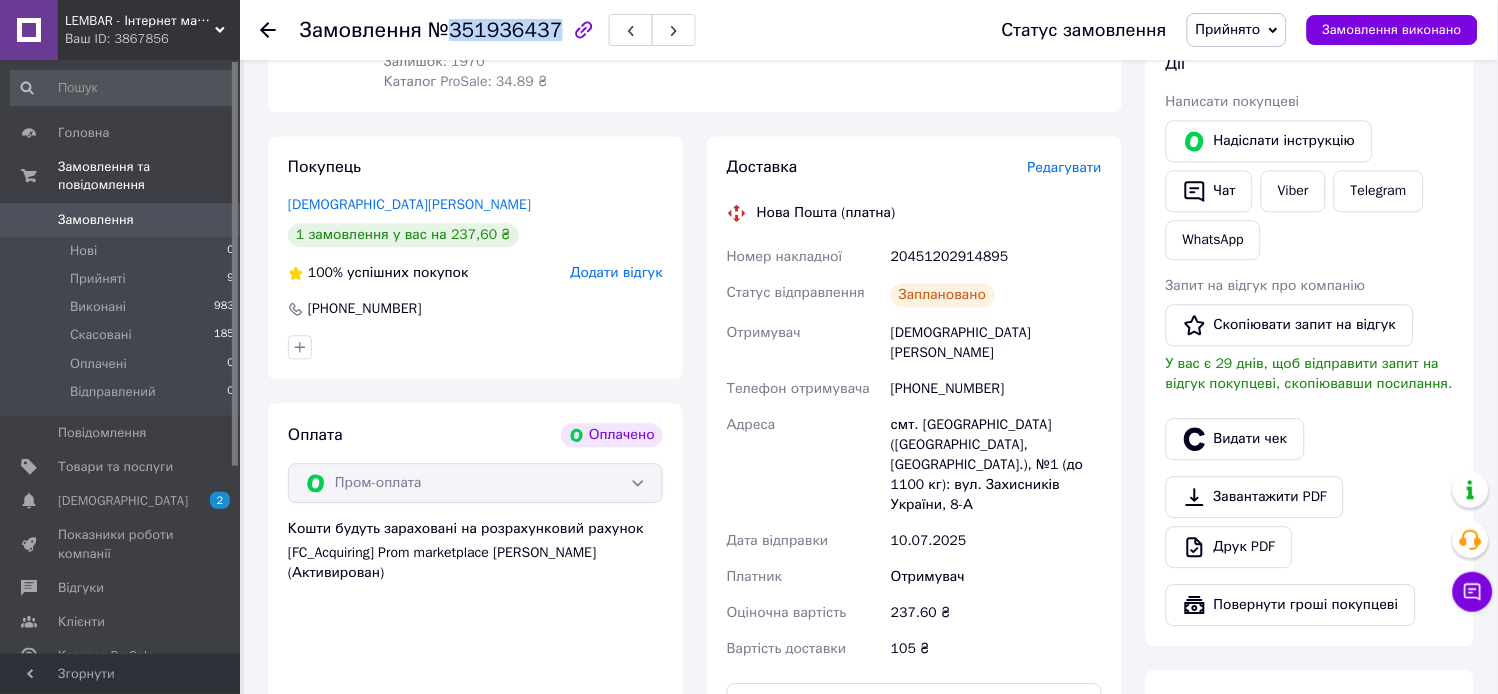 drag, startPoint x: 546, startPoint y: 30, endPoint x: 447, endPoint y: 32, distance: 99.0202 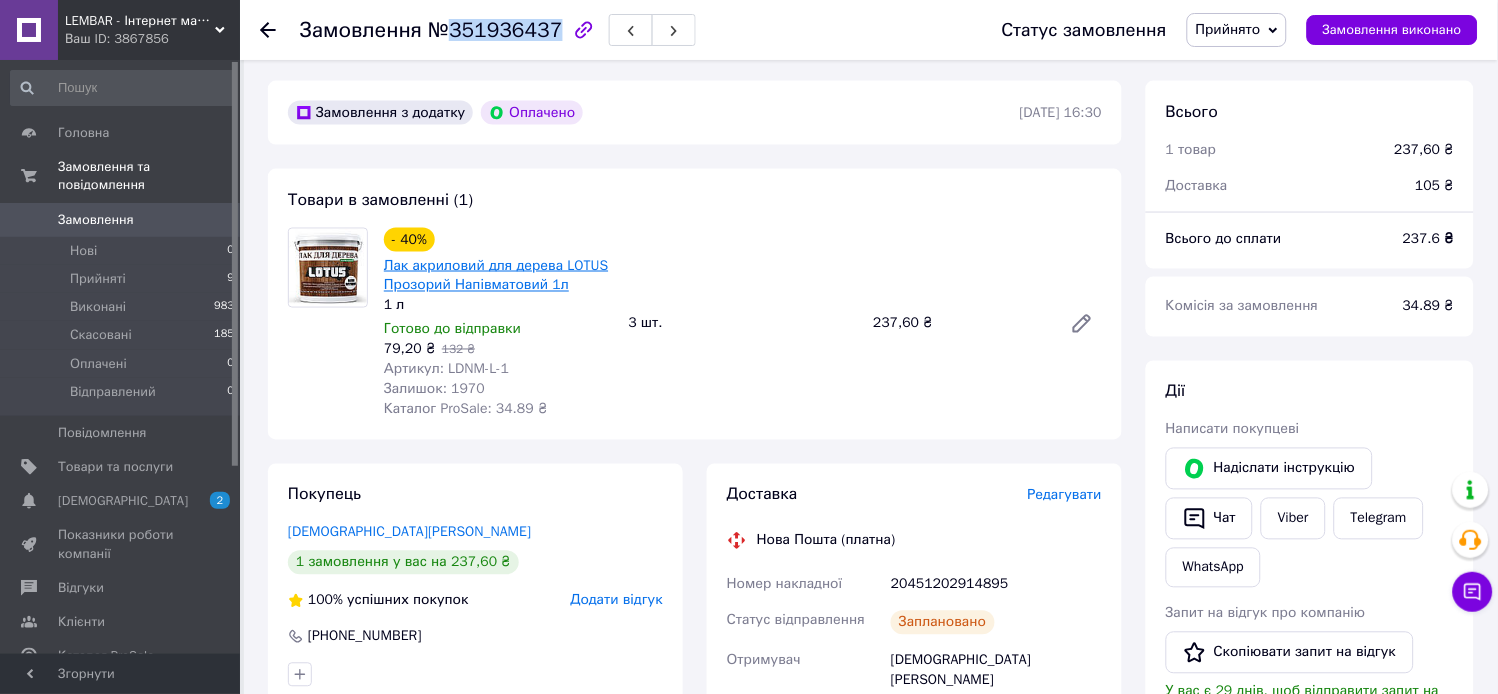 scroll, scrollTop: 555, scrollLeft: 0, axis: vertical 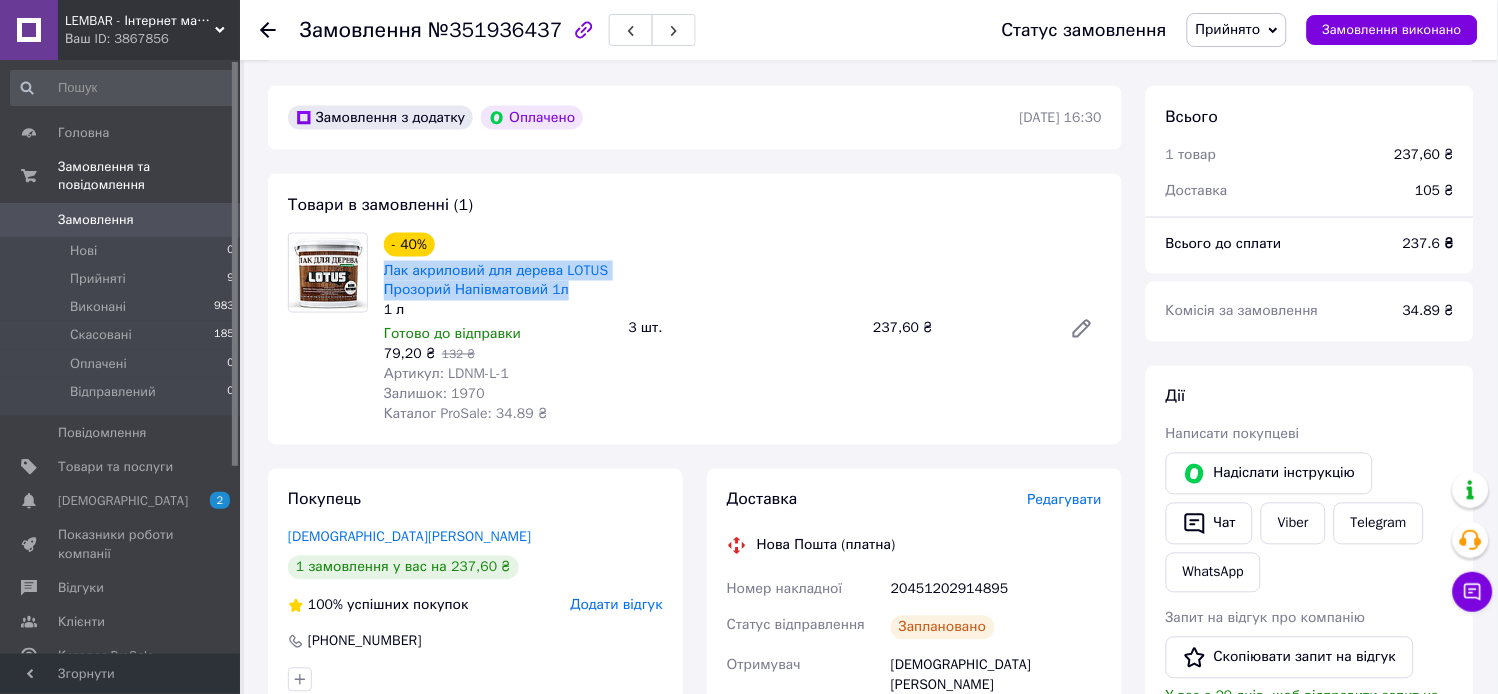 drag, startPoint x: 564, startPoint y: 293, endPoint x: 381, endPoint y: 273, distance: 184.08965 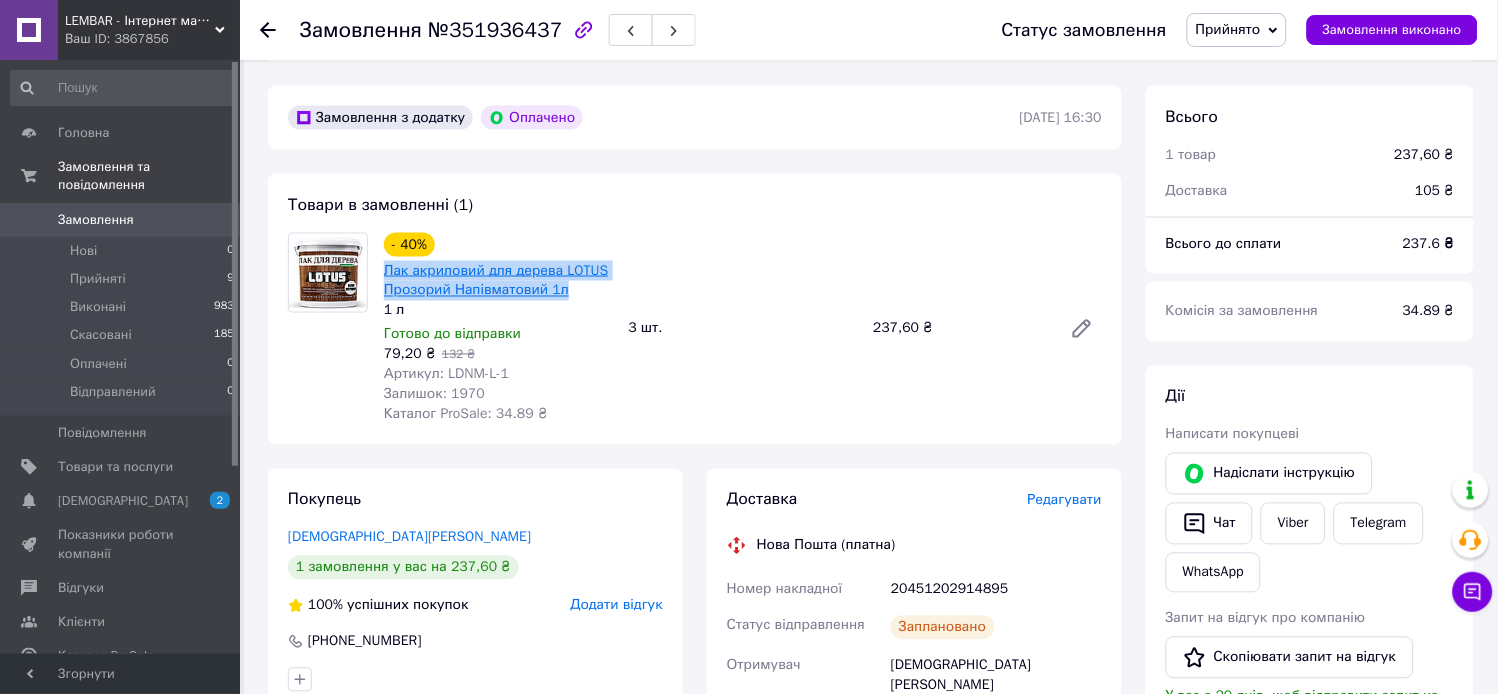 copy on "Лак акриловий для дерева LOTUS Прозорий Напівматовий 1л" 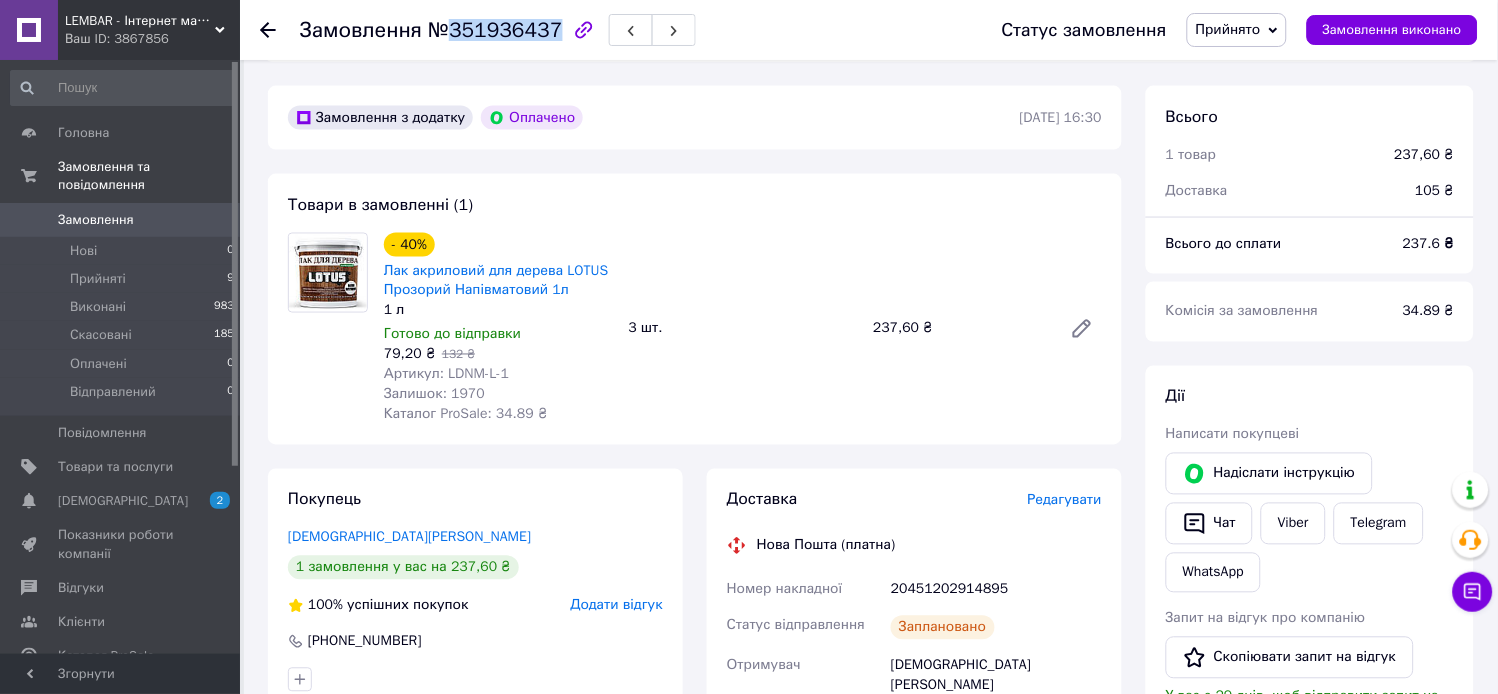 drag, startPoint x: 547, startPoint y: 28, endPoint x: 451, endPoint y: 28, distance: 96 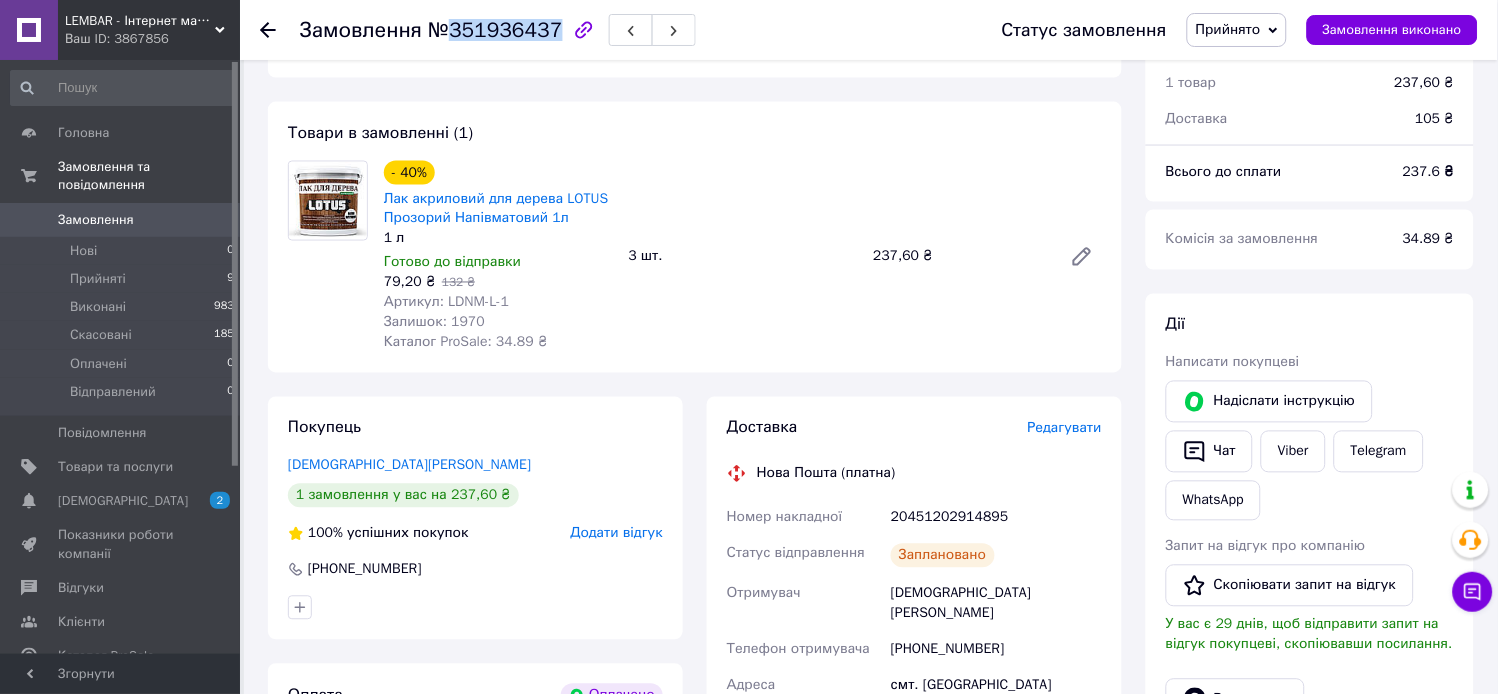 scroll, scrollTop: 666, scrollLeft: 0, axis: vertical 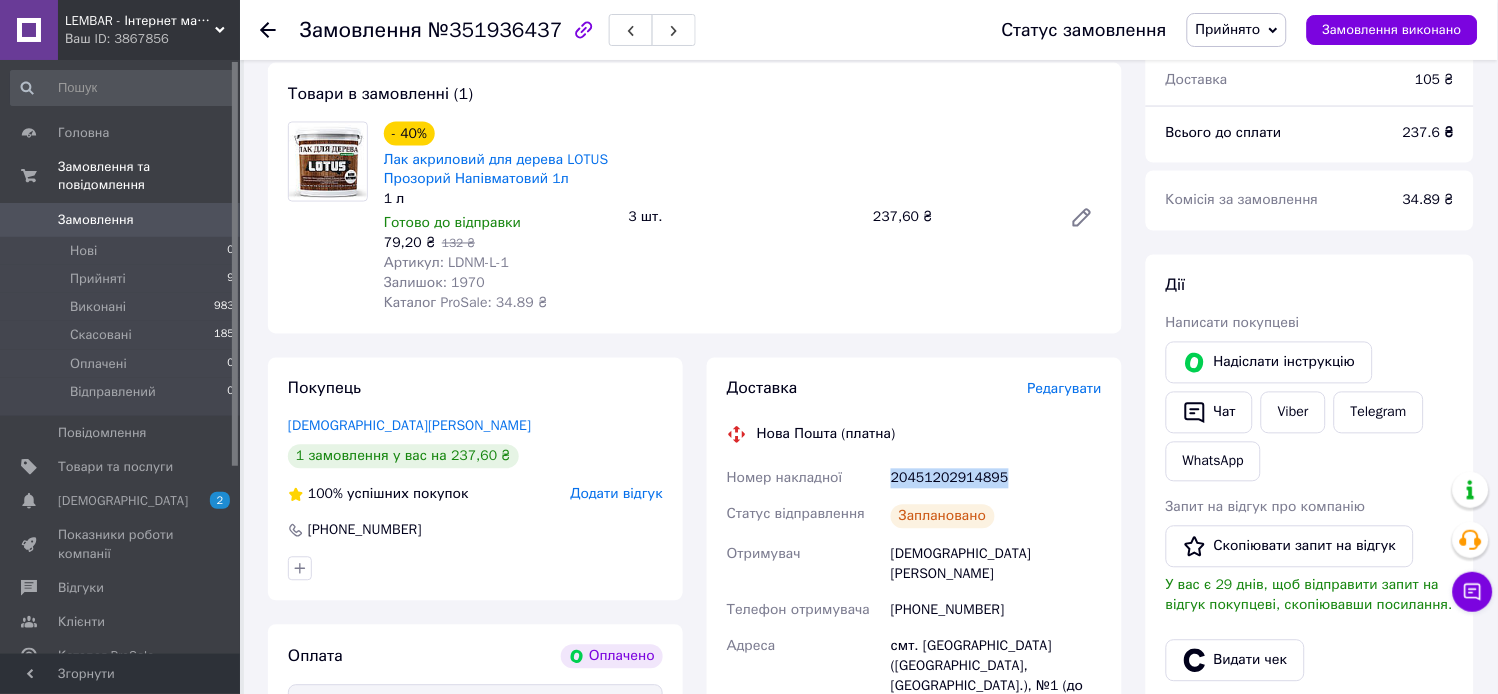 drag, startPoint x: 998, startPoint y: 484, endPoint x: 893, endPoint y: 480, distance: 105.076164 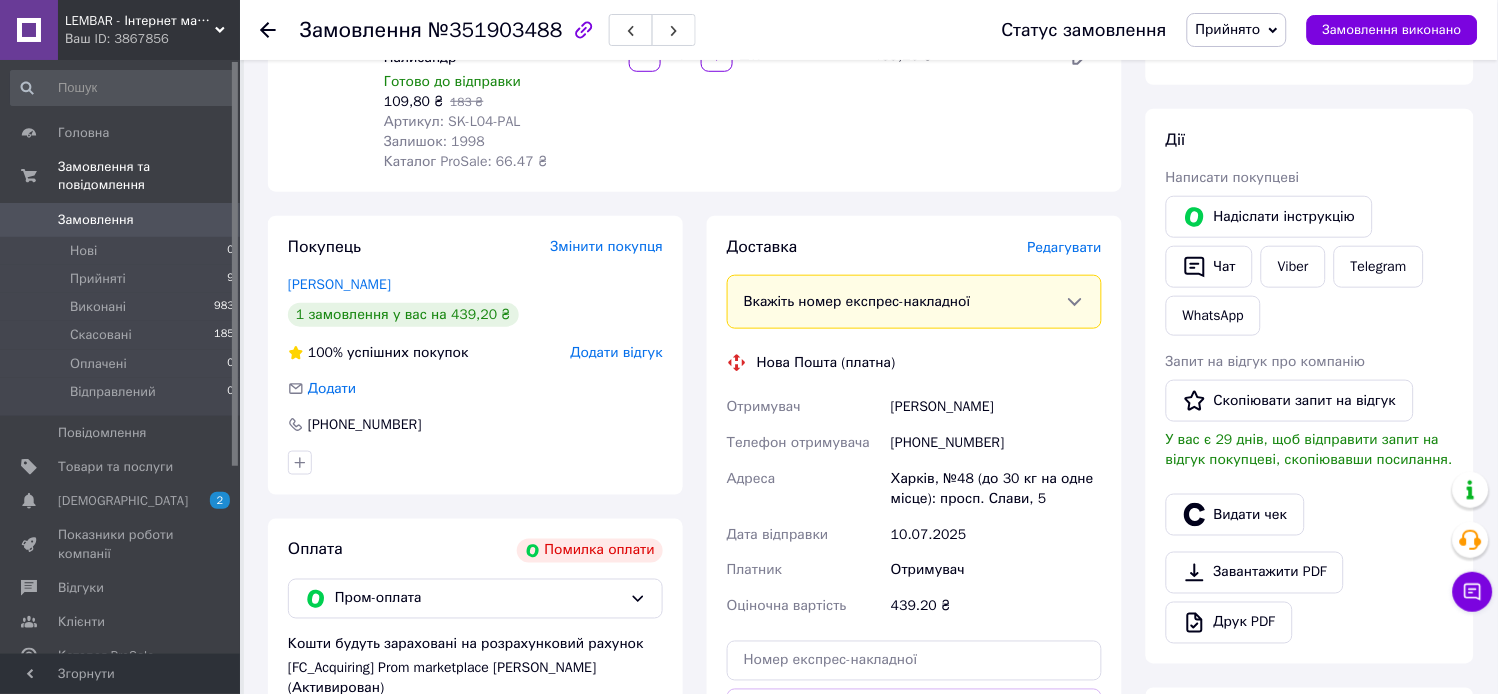 scroll, scrollTop: 330, scrollLeft: 0, axis: vertical 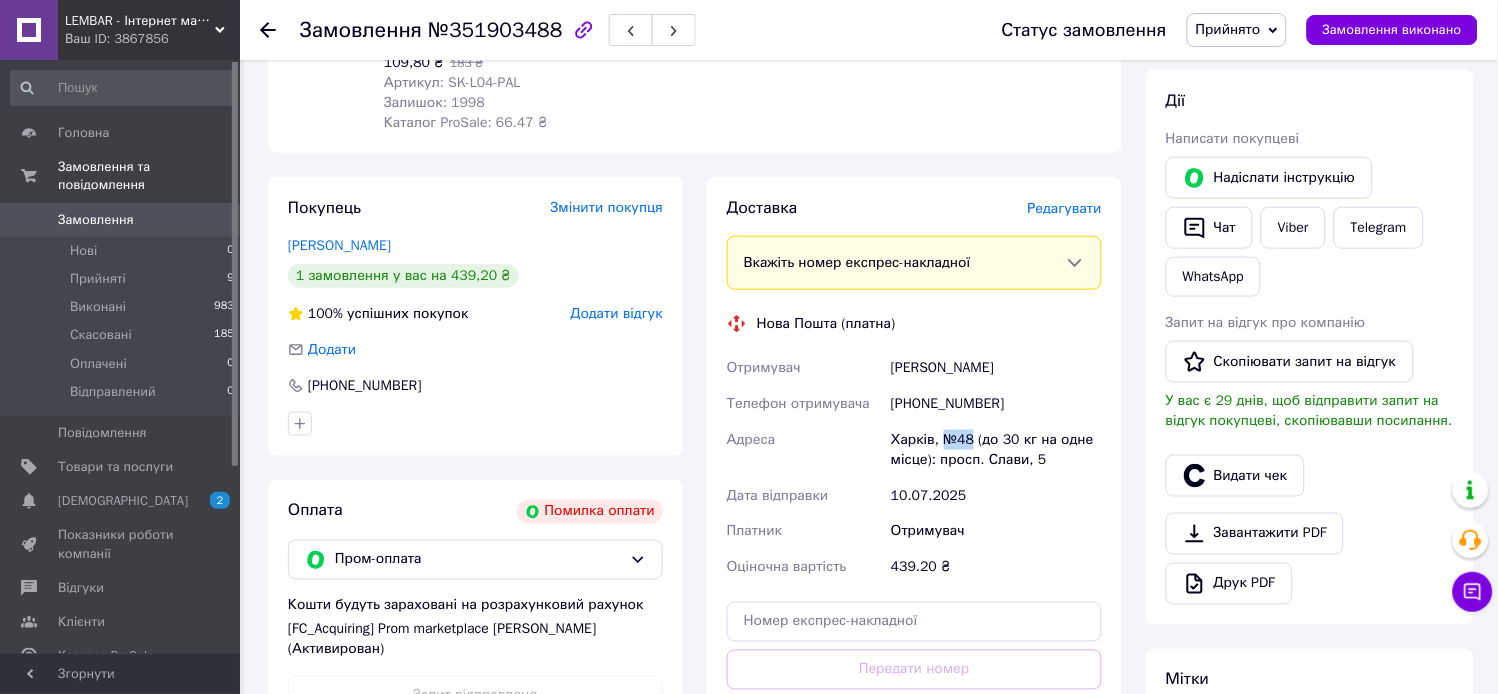 drag, startPoint x: 972, startPoint y: 436, endPoint x: 938, endPoint y: 436, distance: 34 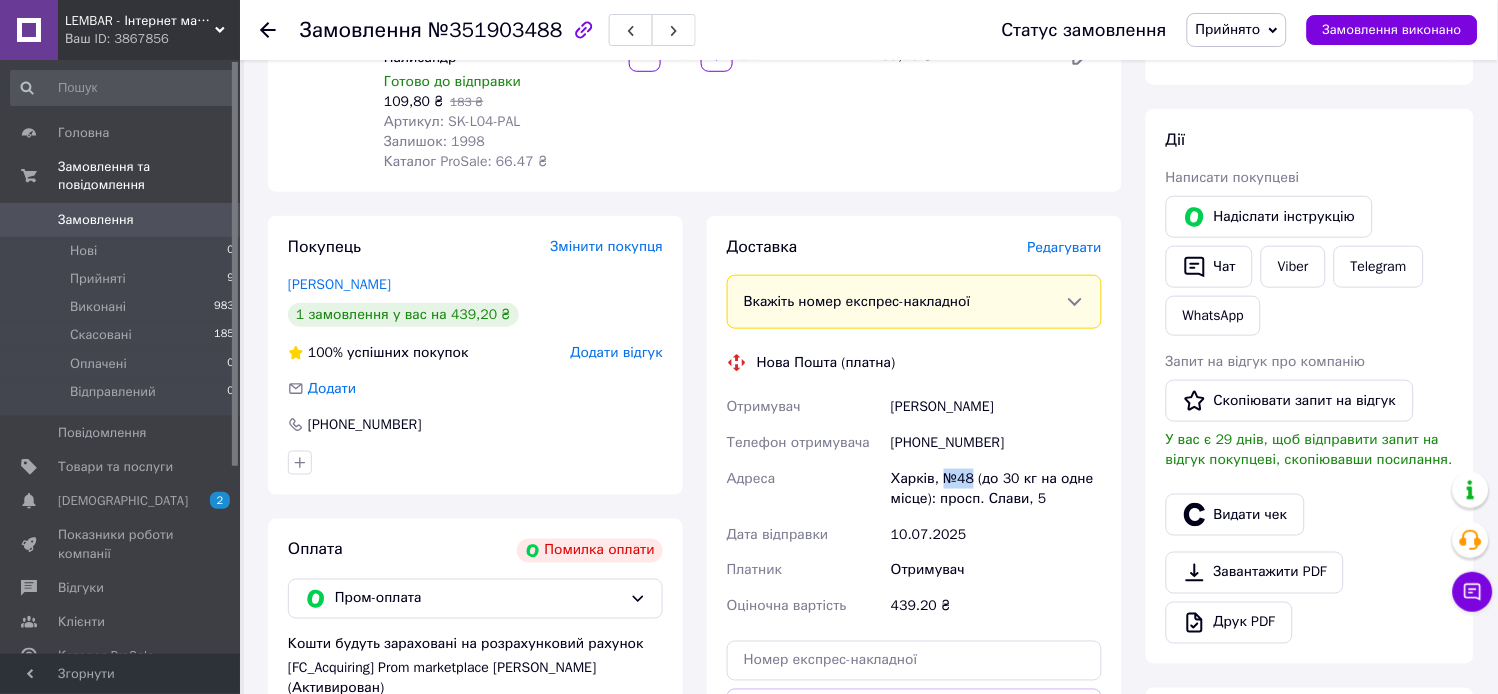 scroll, scrollTop: 330, scrollLeft: 0, axis: vertical 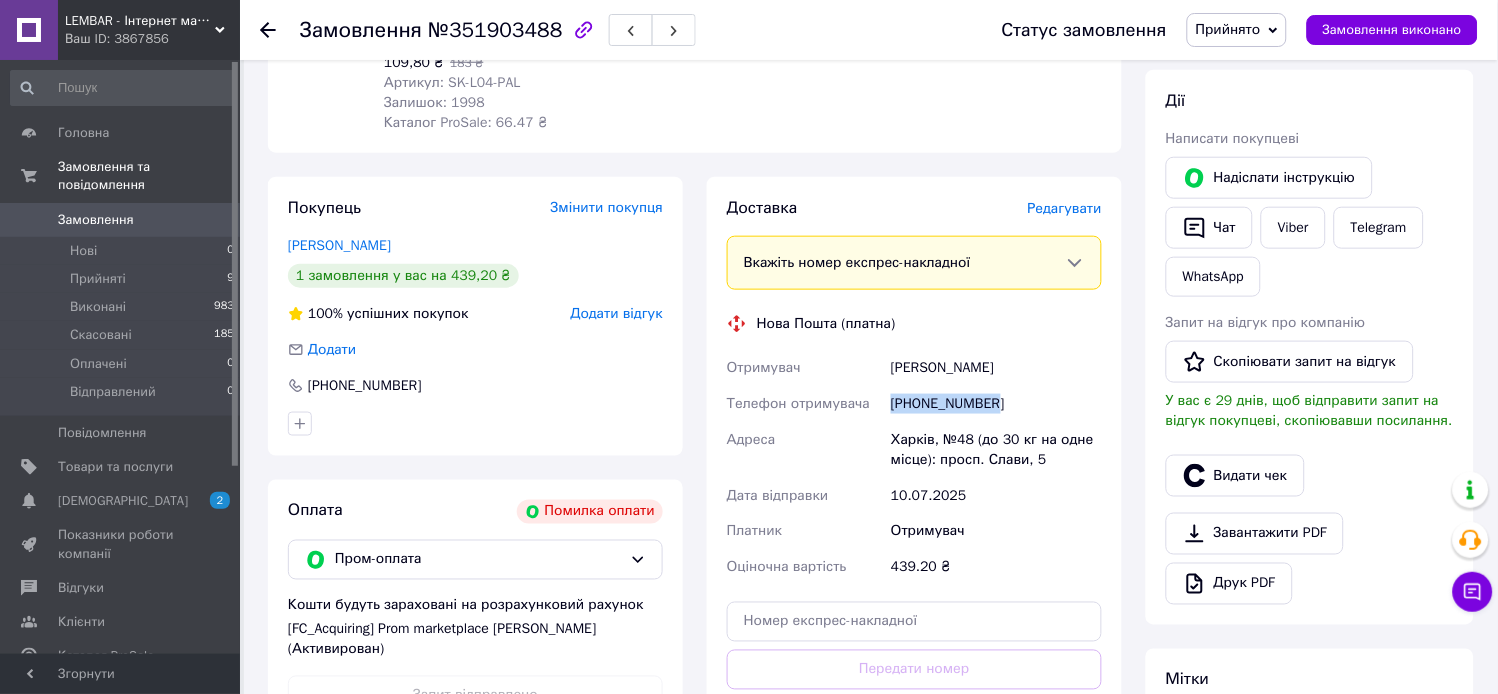 drag, startPoint x: 994, startPoint y: 402, endPoint x: 884, endPoint y: 404, distance: 110.01818 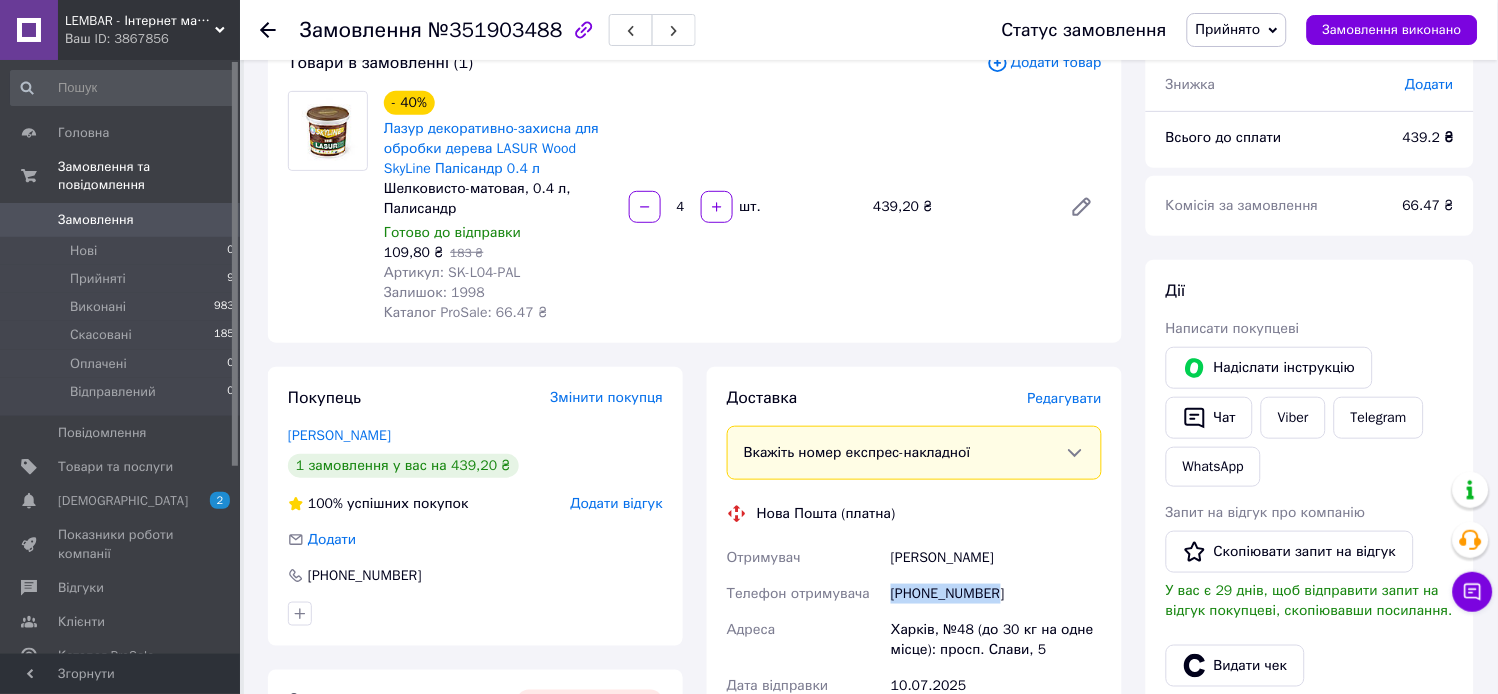 scroll, scrollTop: 107, scrollLeft: 0, axis: vertical 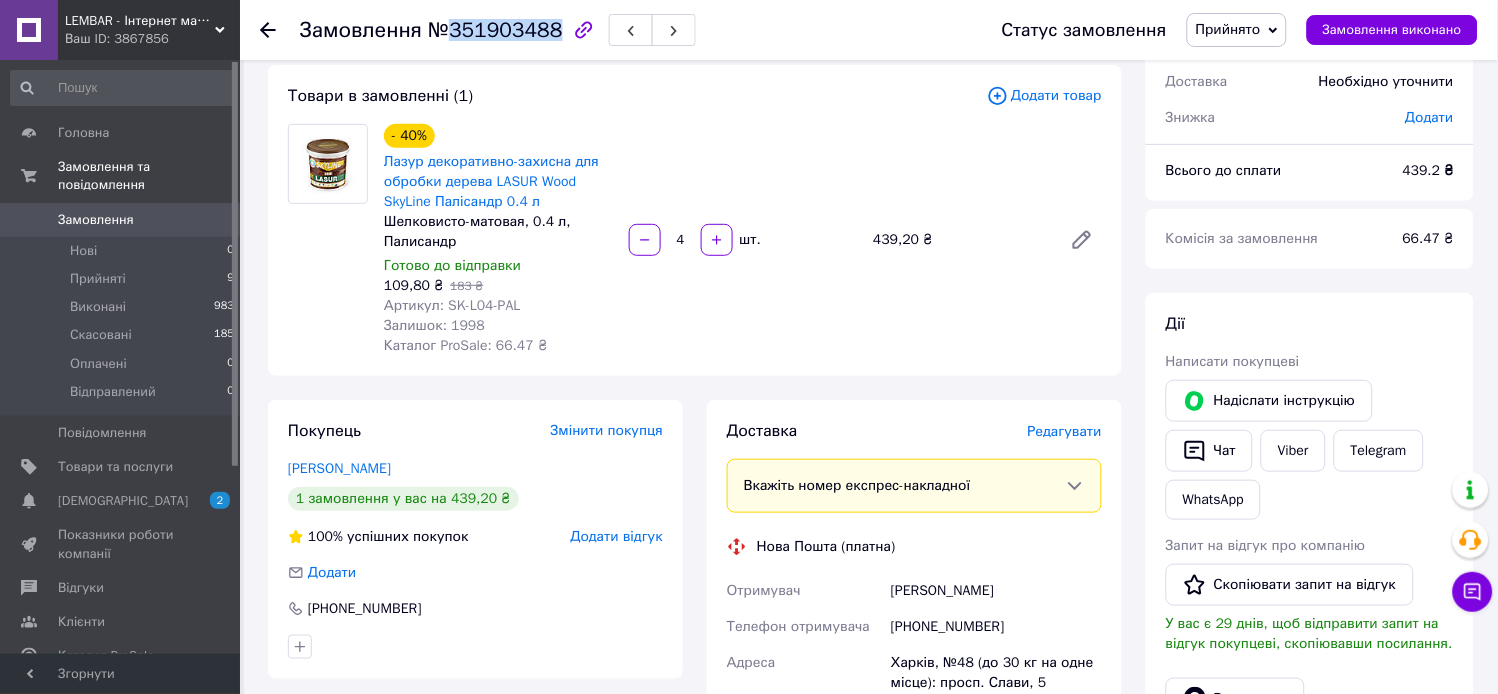 drag, startPoint x: 545, startPoint y: 31, endPoint x: 447, endPoint y: 35, distance: 98.0816 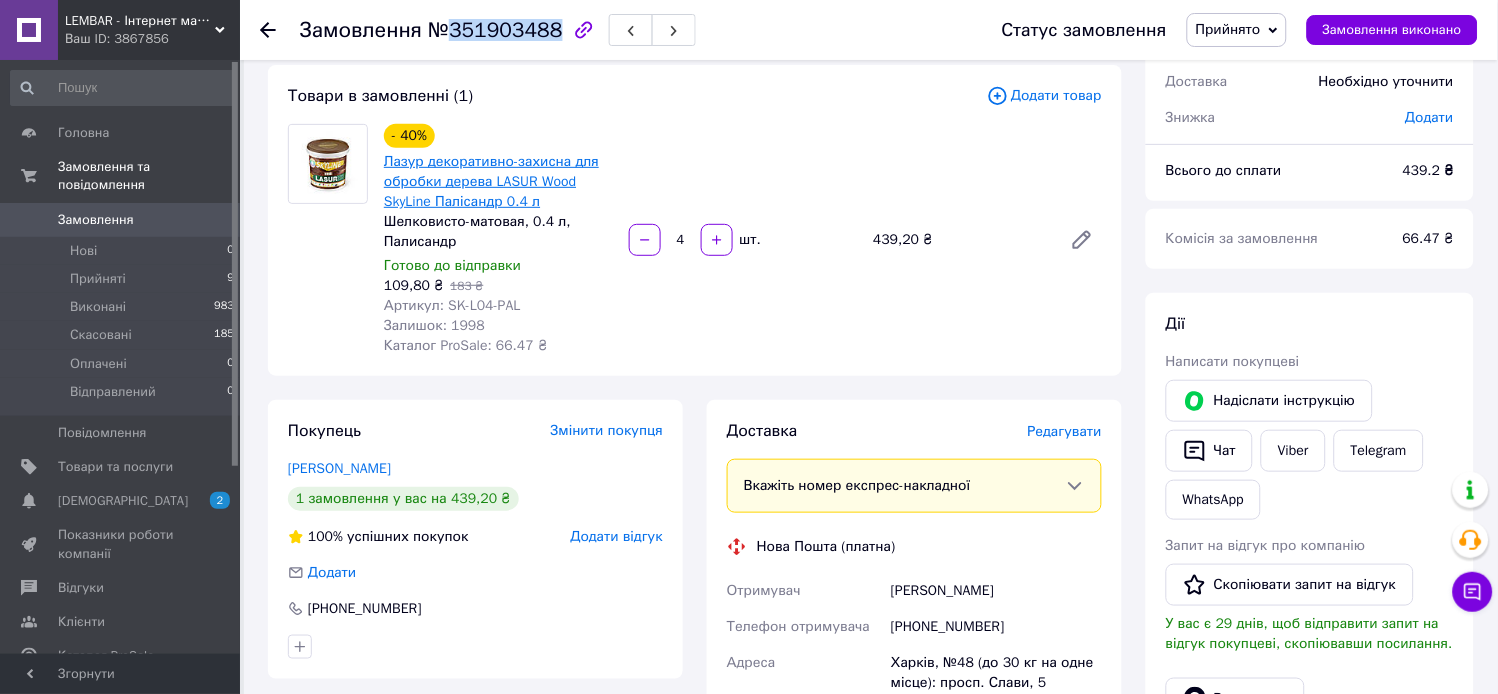 copy on "351903488" 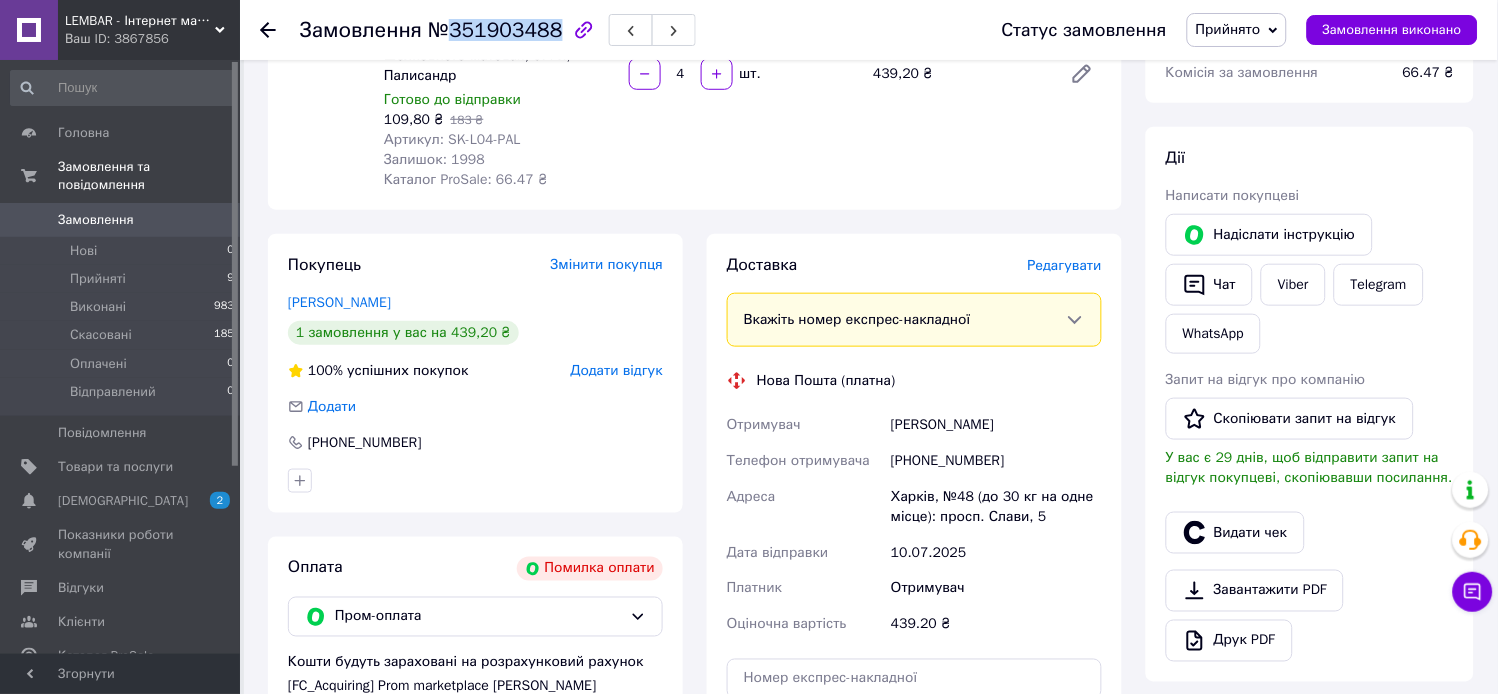 scroll, scrollTop: 0, scrollLeft: 0, axis: both 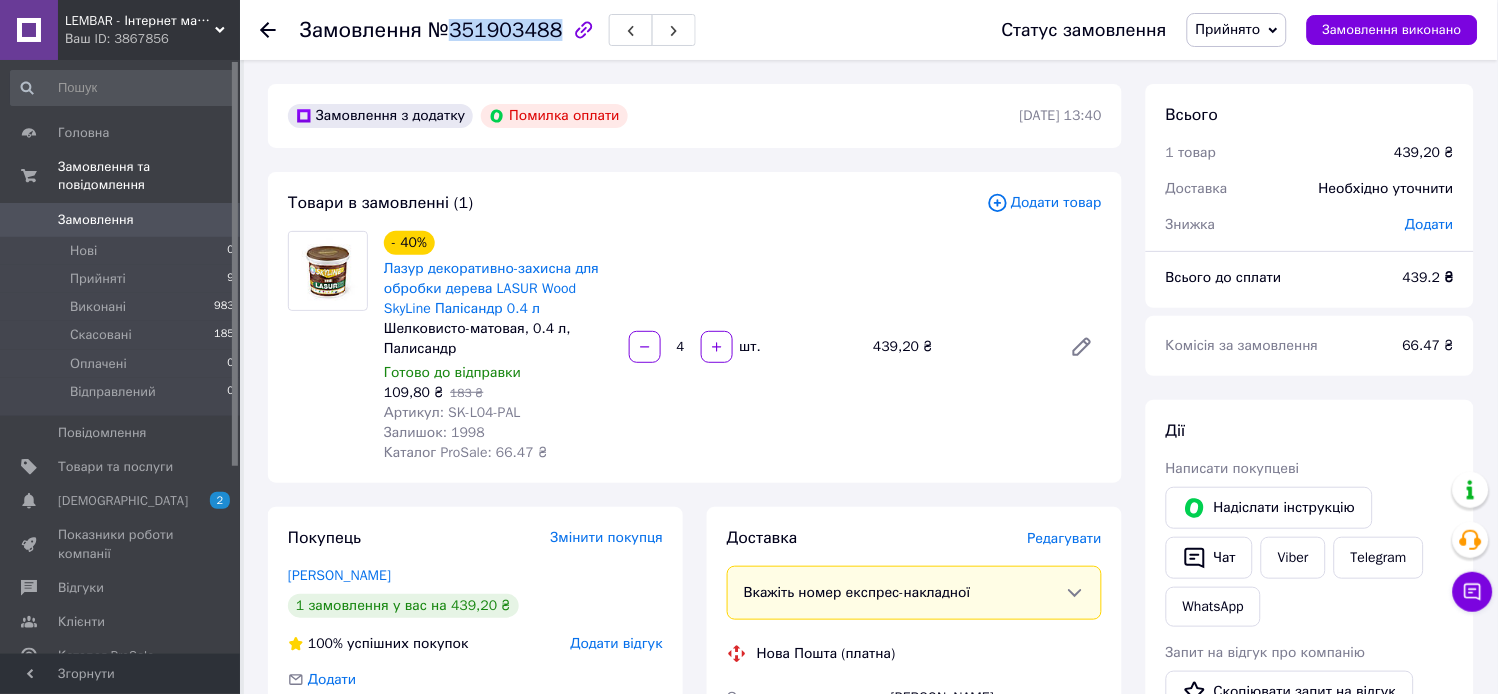 copy on "351903488" 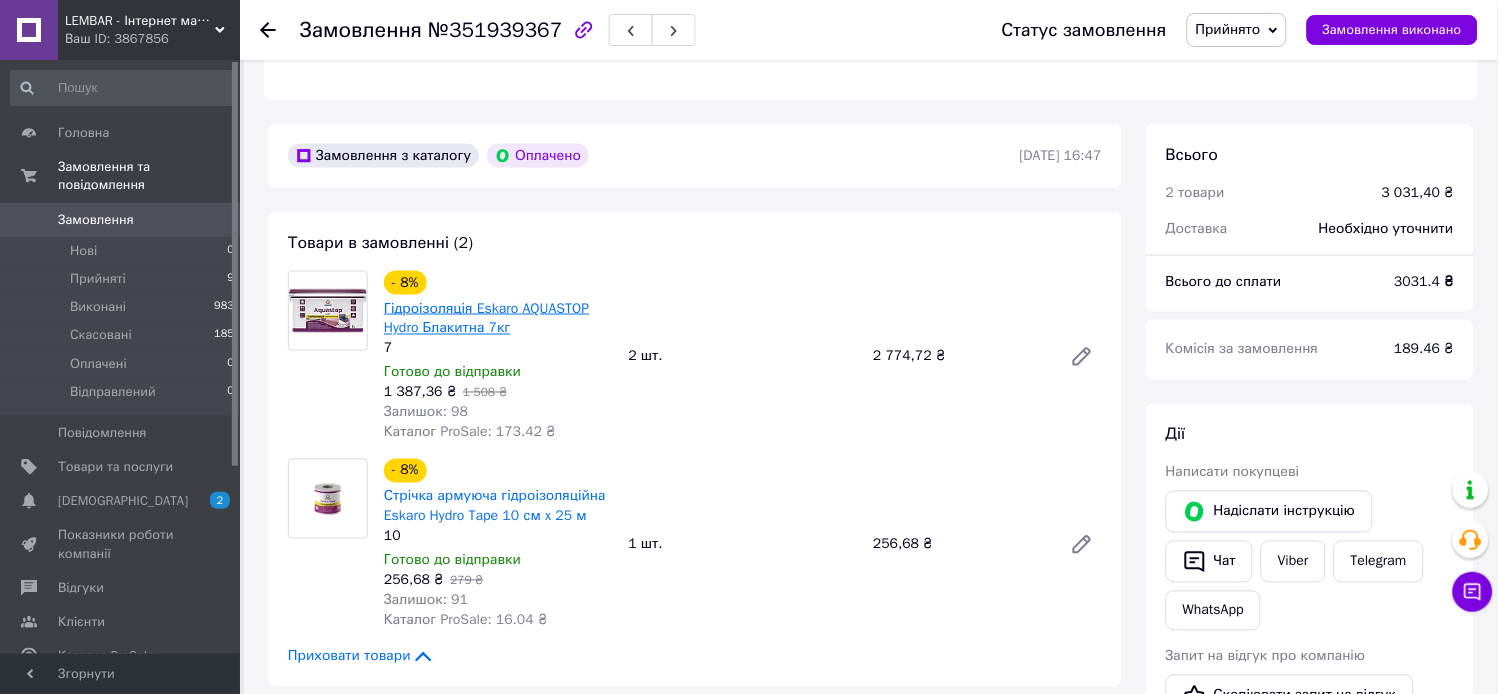 scroll, scrollTop: 666, scrollLeft: 0, axis: vertical 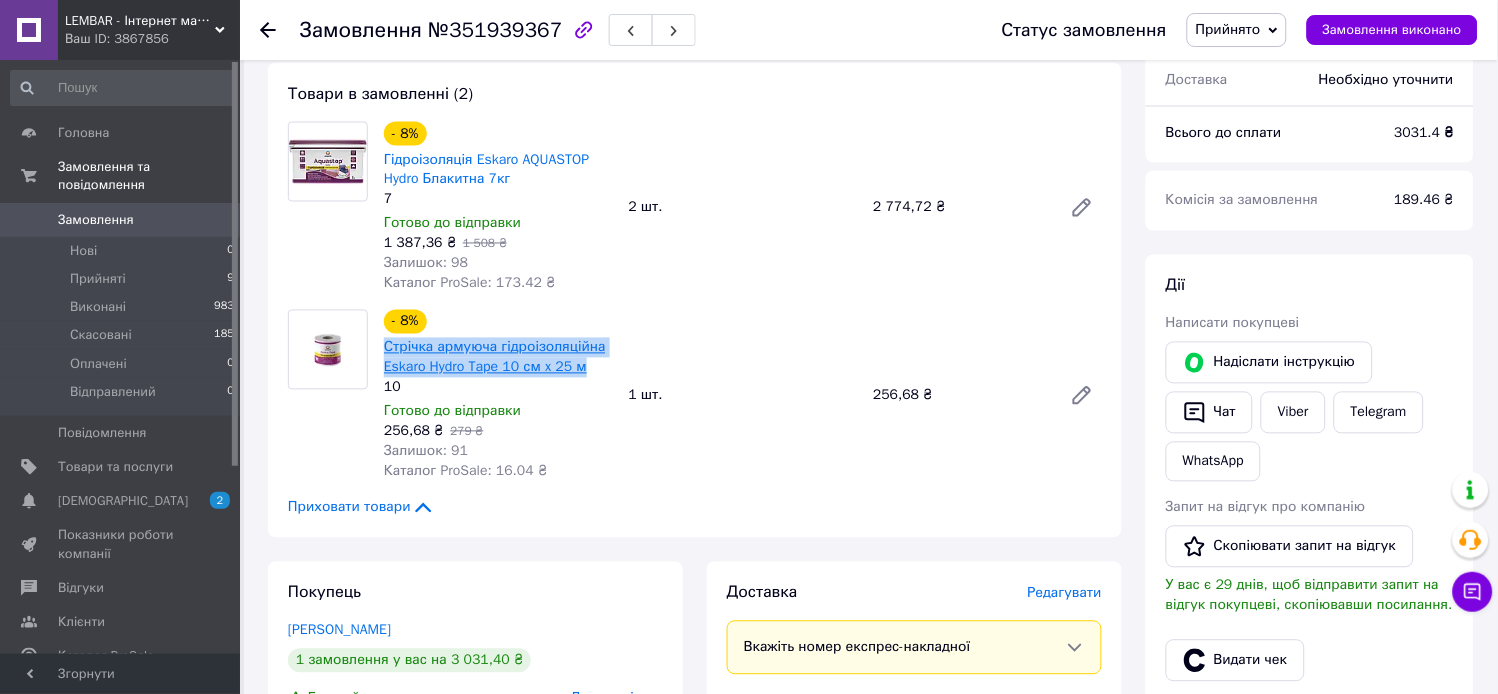 drag, startPoint x: 380, startPoint y: 345, endPoint x: 578, endPoint y: 361, distance: 198.64542 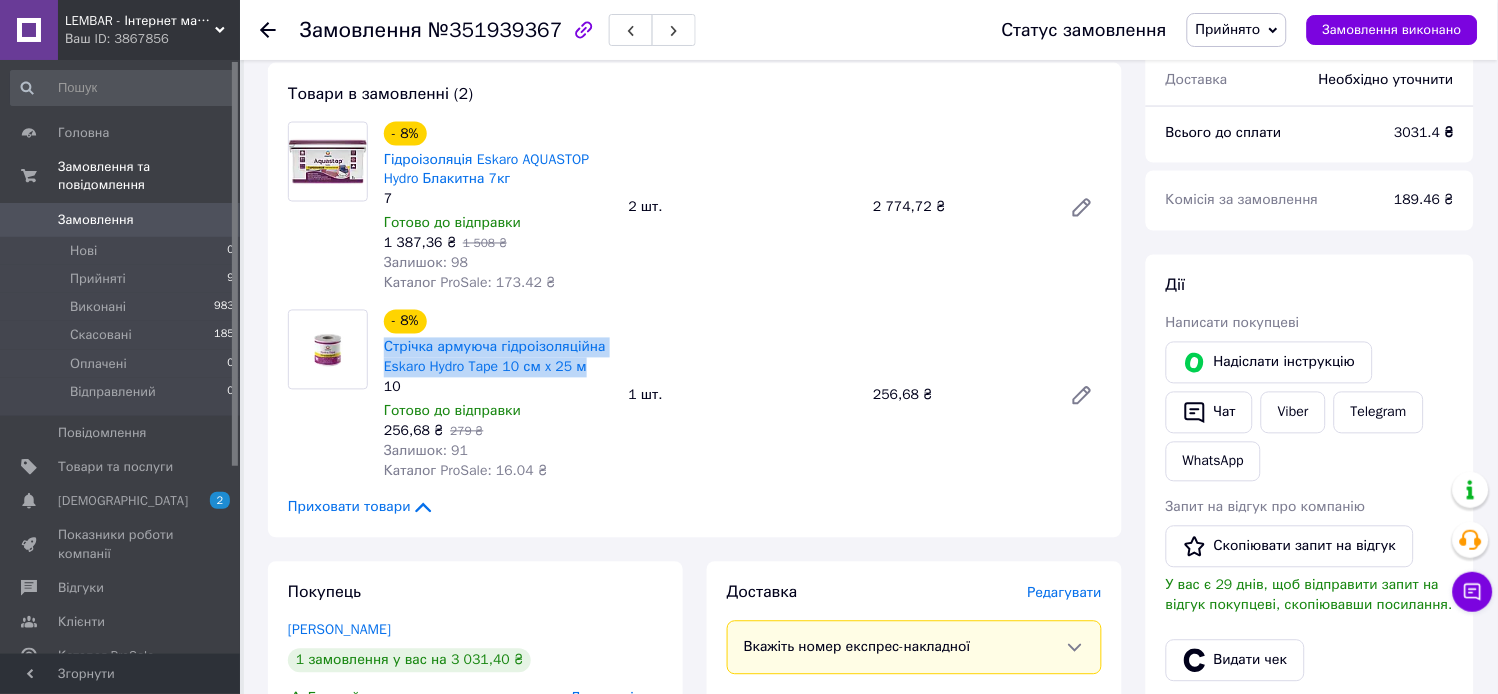 copy on "Стрічка армуюча гідроізоляційна Eskaro Hydro Tape 10 см x 25 м" 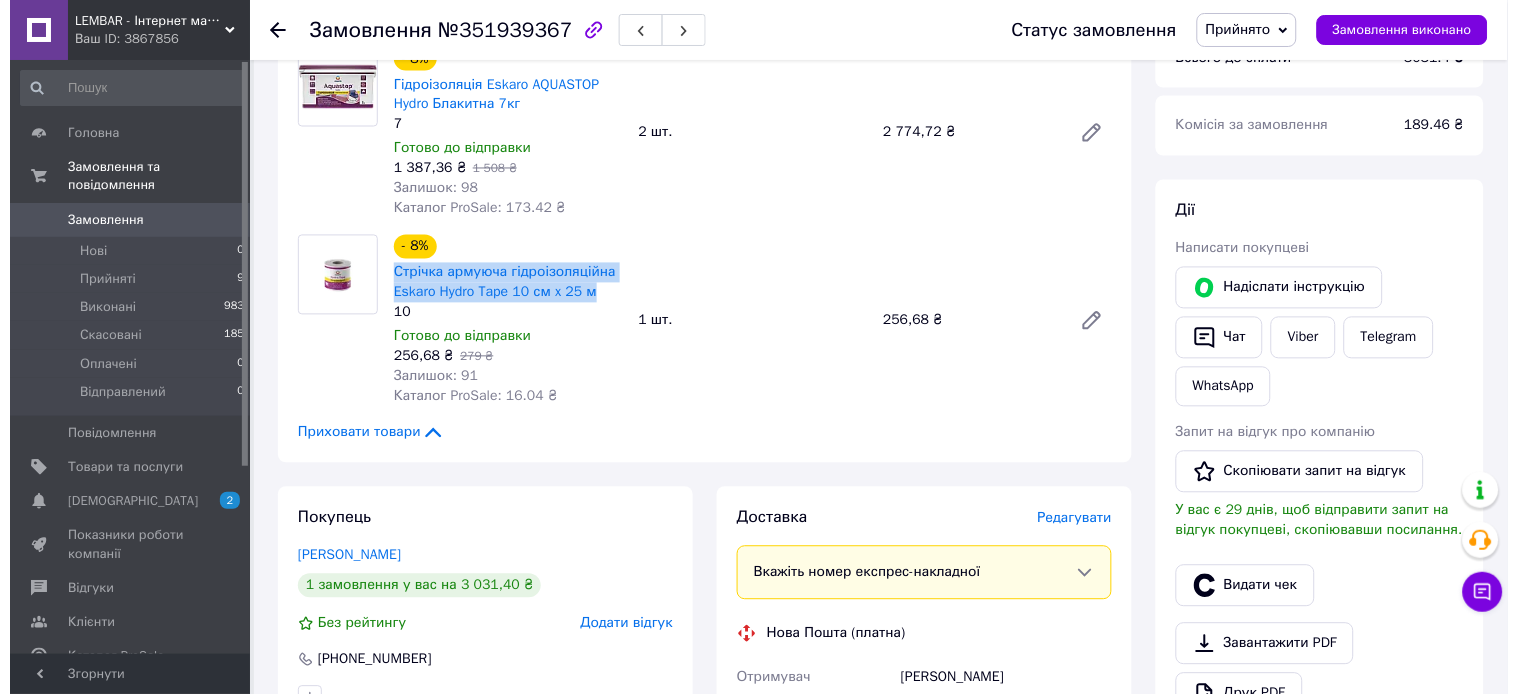 scroll, scrollTop: 777, scrollLeft: 0, axis: vertical 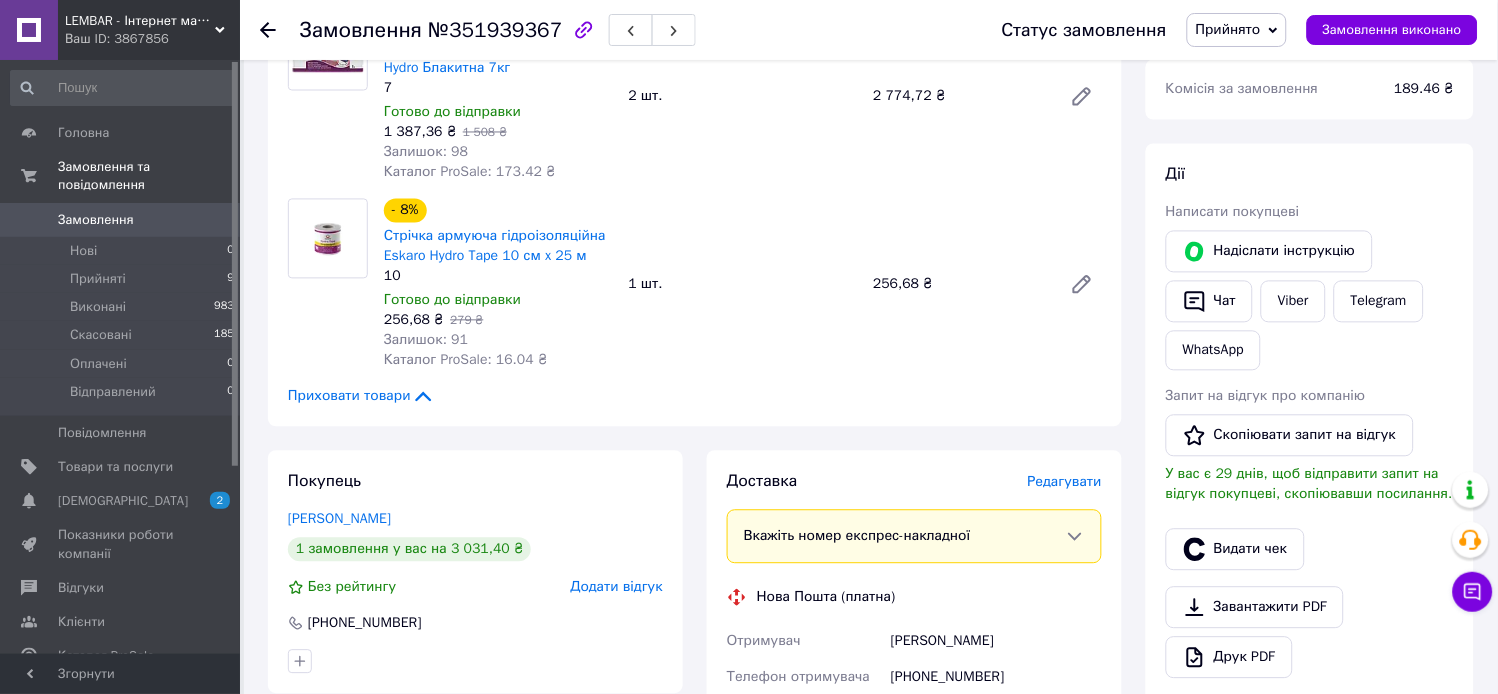 click on "Редагувати" at bounding box center (1065, 482) 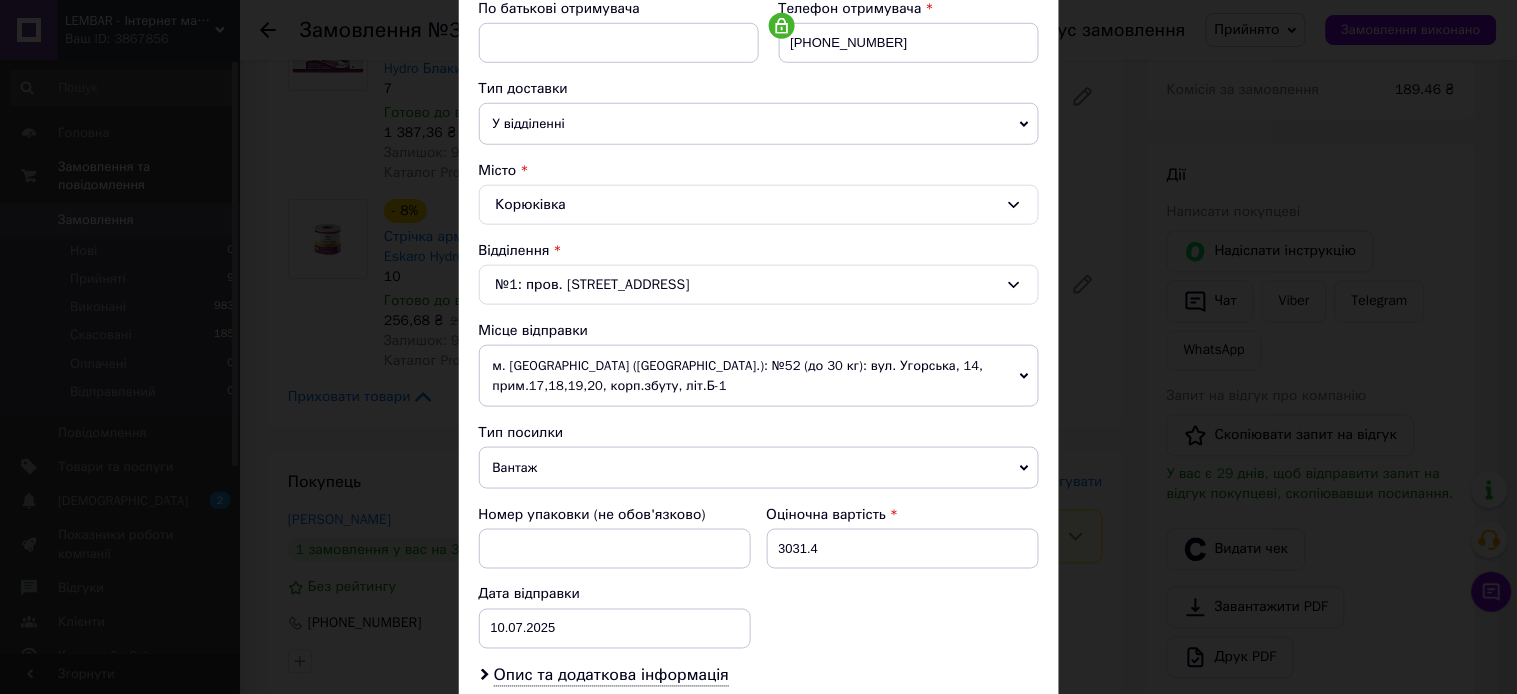 scroll, scrollTop: 444, scrollLeft: 0, axis: vertical 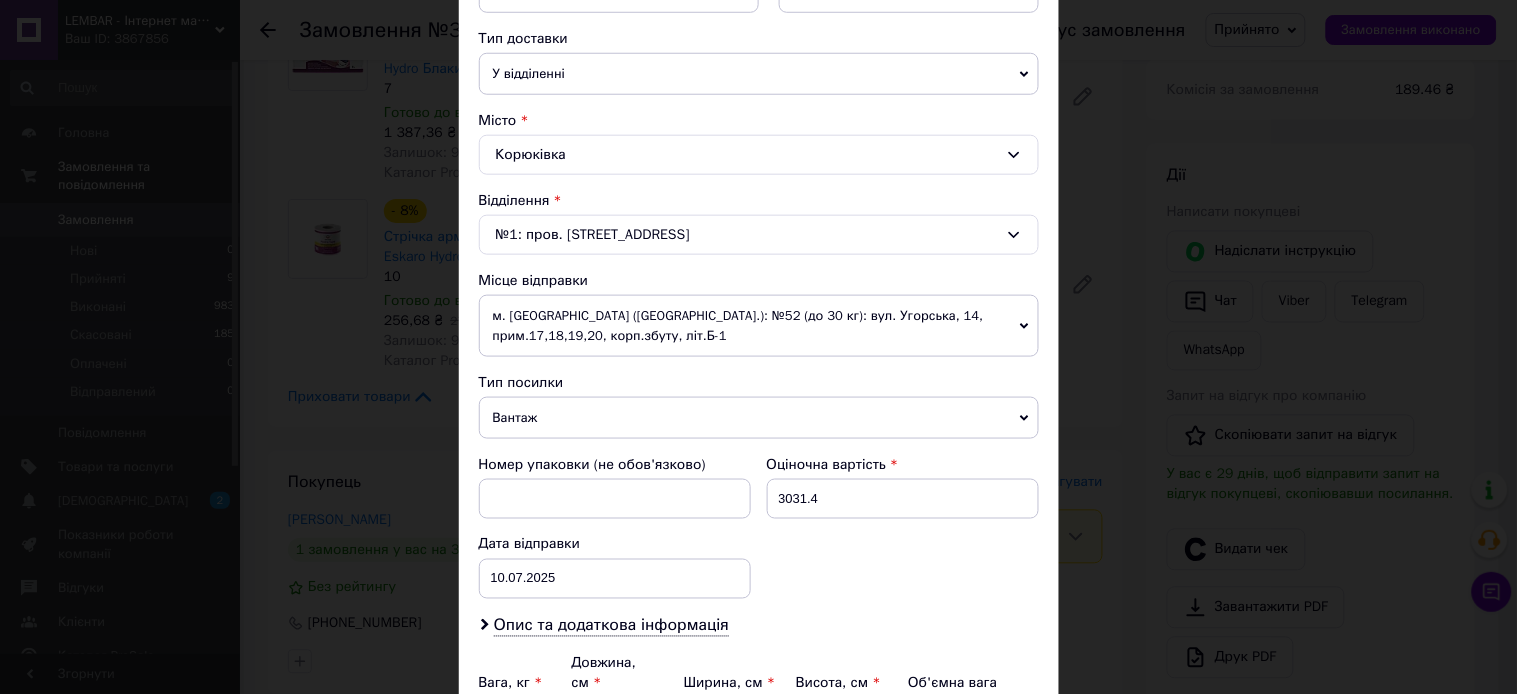click on "м. [GEOGRAPHIC_DATA] ([GEOGRAPHIC_DATA].): №52 (до 30 кг): вул. Угорська, 14, прим.17,18,19,20, корп.збуту, літ.Б-1" at bounding box center [759, 326] 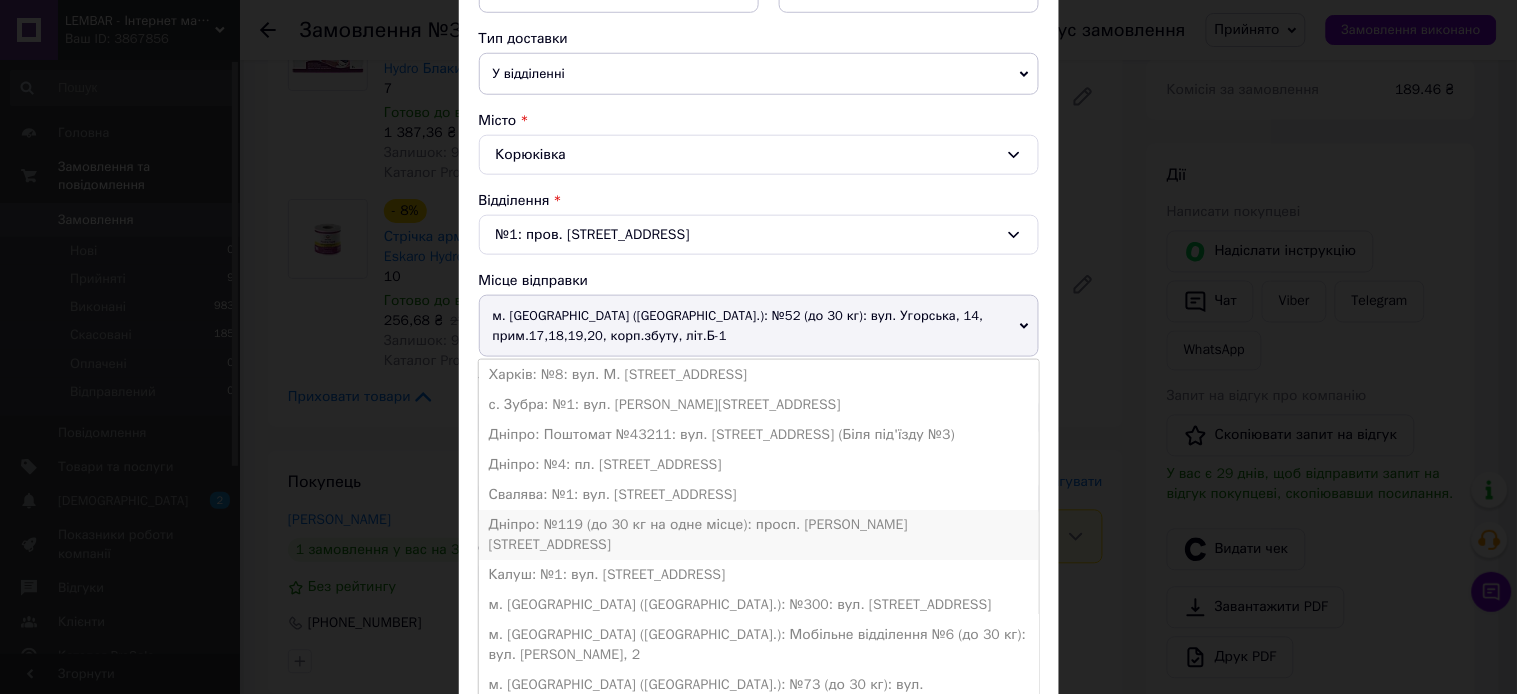 click on "Дніпро: №119 (до 30 кг на одне місце): просп. [PERSON_NAME][STREET_ADDRESS]" at bounding box center (759, 535) 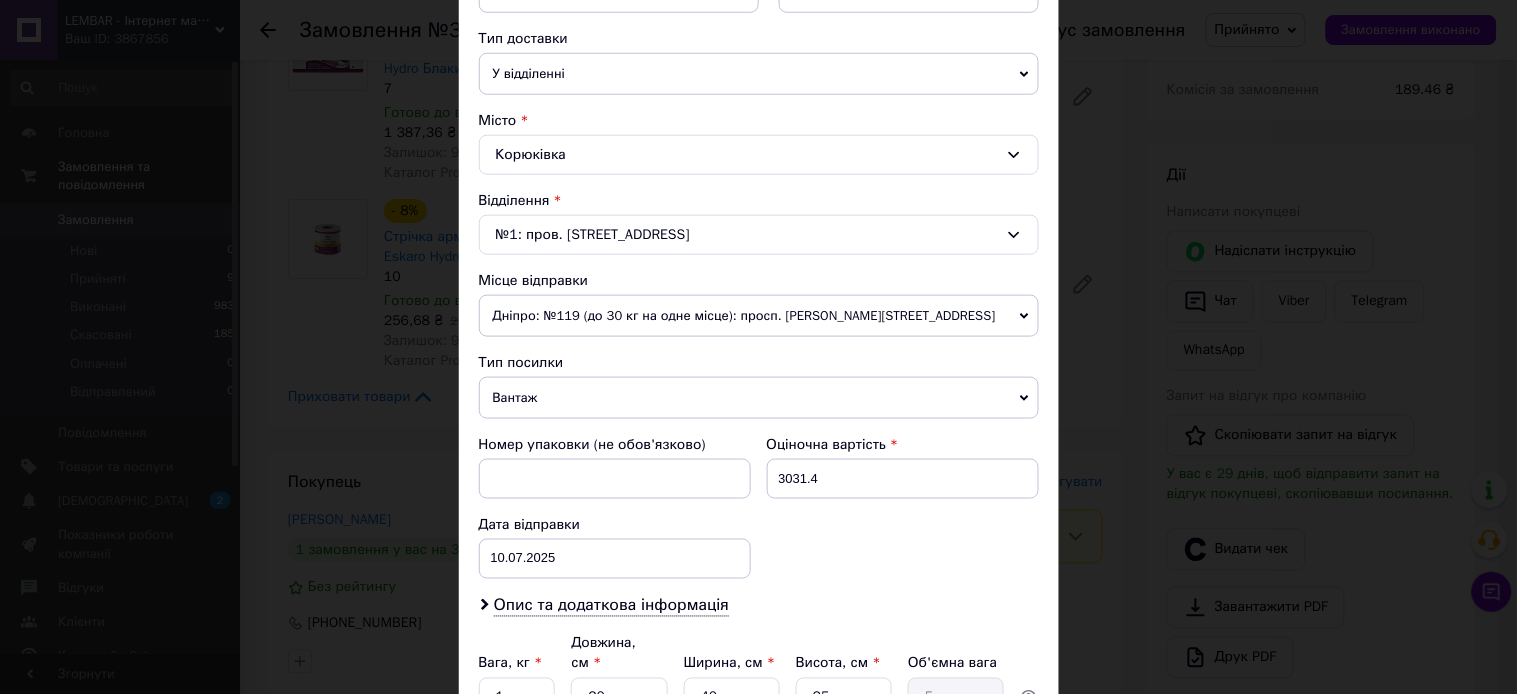 scroll, scrollTop: 555, scrollLeft: 0, axis: vertical 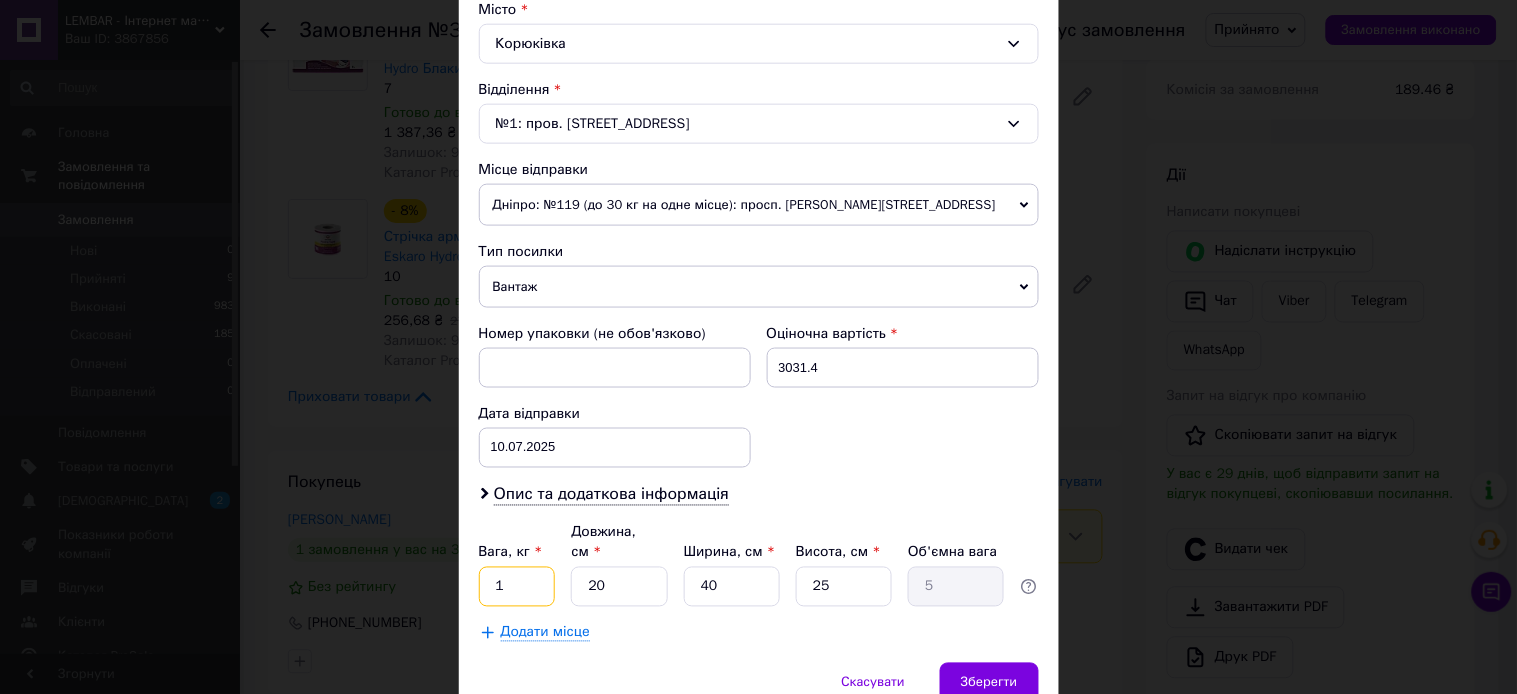 drag, startPoint x: 500, startPoint y: 571, endPoint x: 483, endPoint y: 565, distance: 18.027756 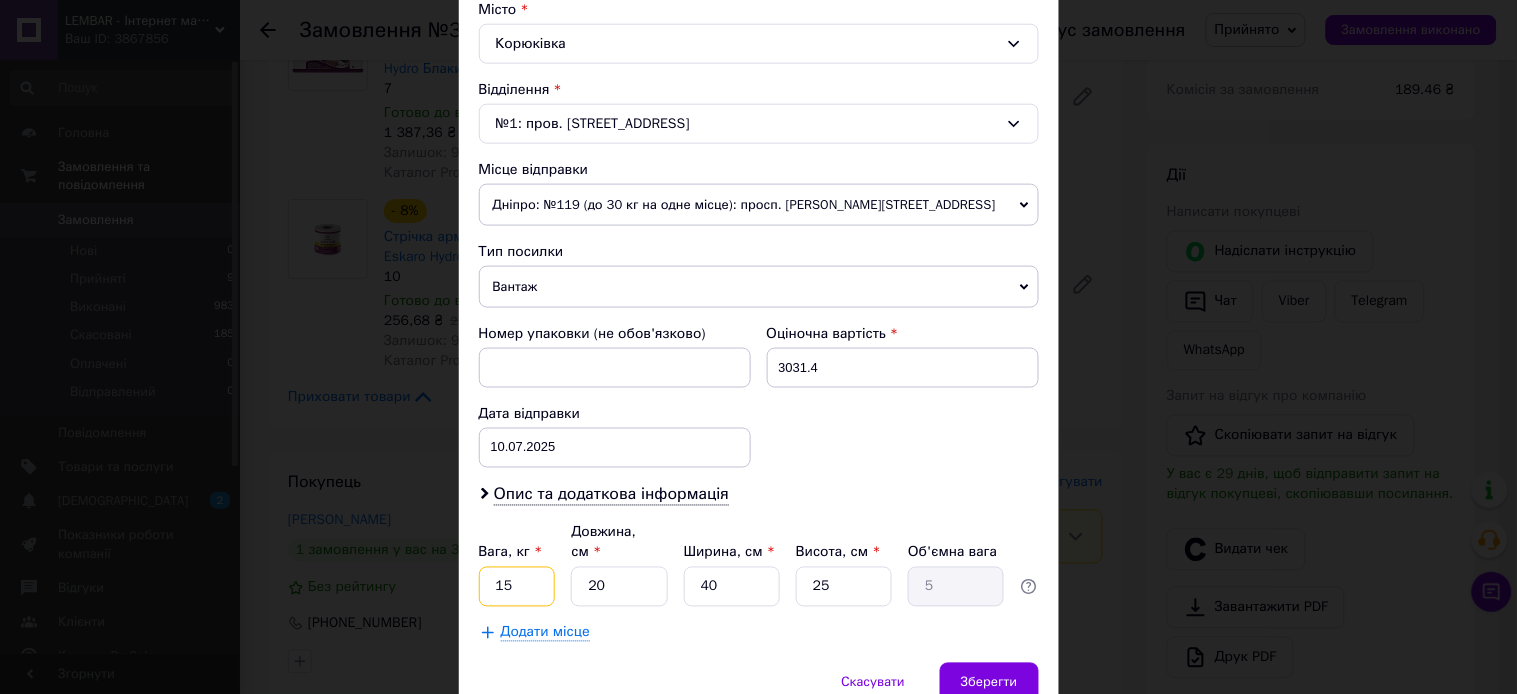 type on "15" 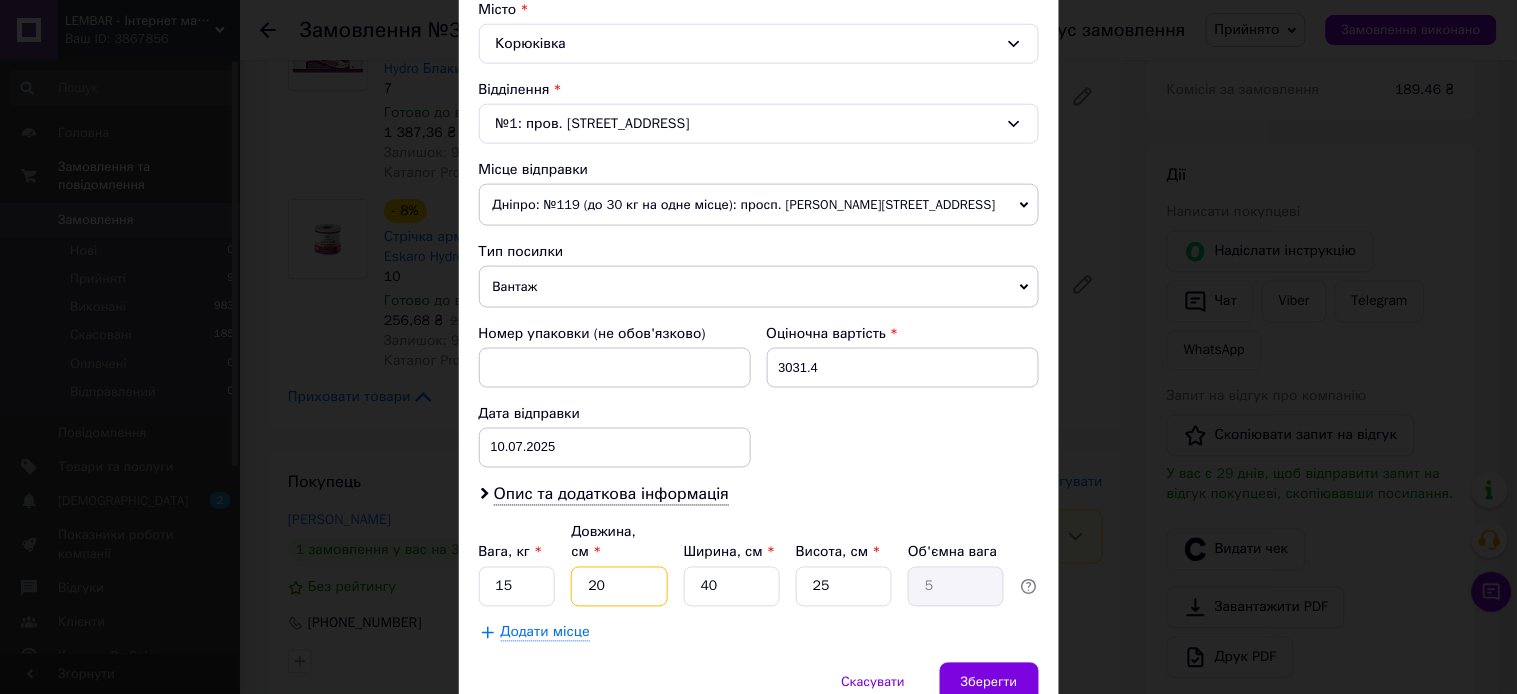 drag, startPoint x: 608, startPoint y: 570, endPoint x: 581, endPoint y: 566, distance: 27.294687 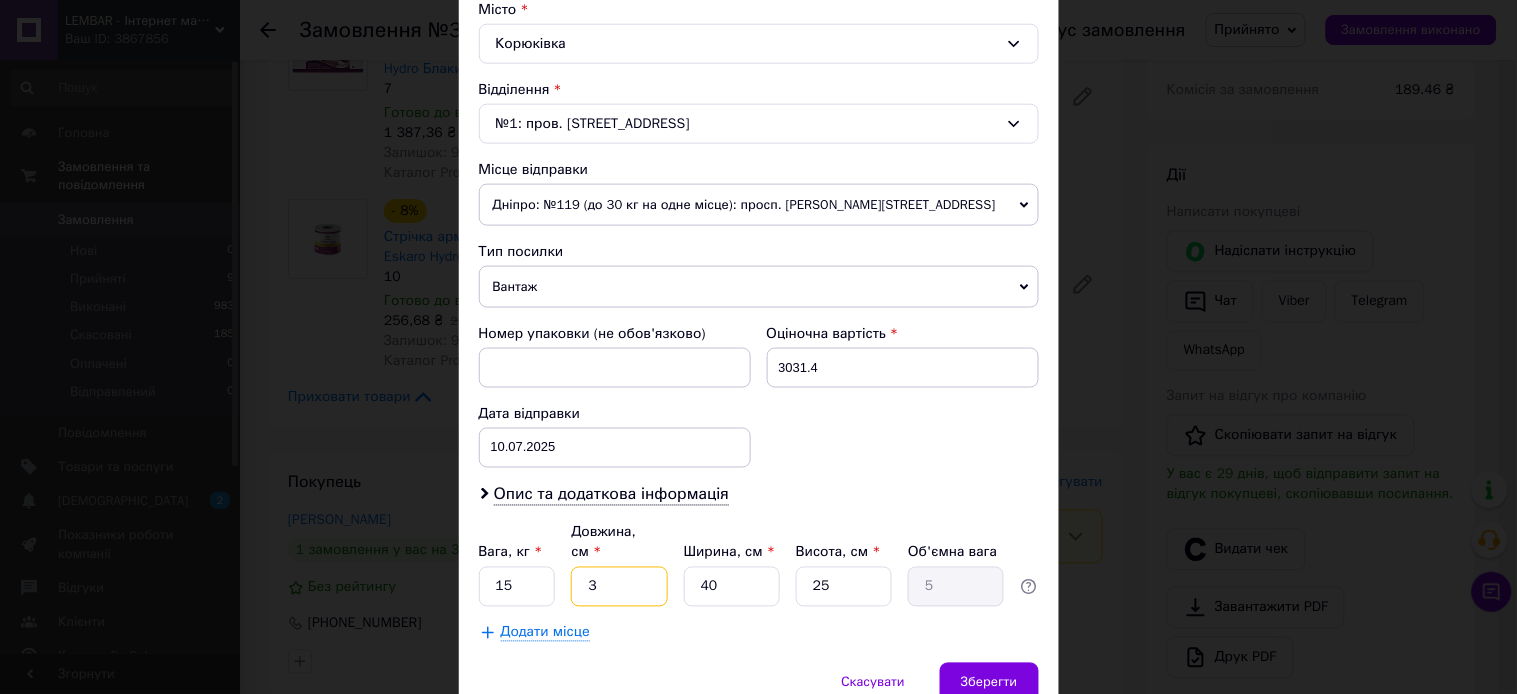 type on "0.75" 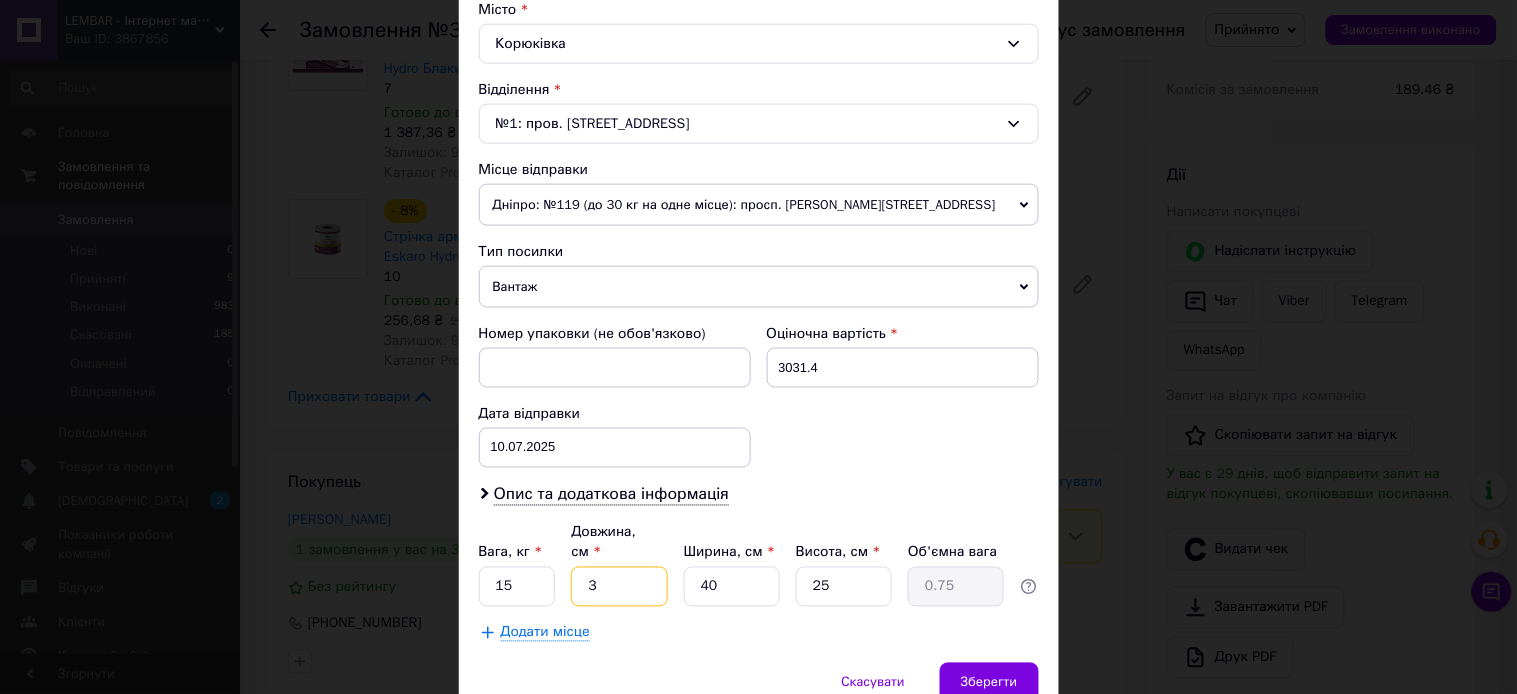 type on "38" 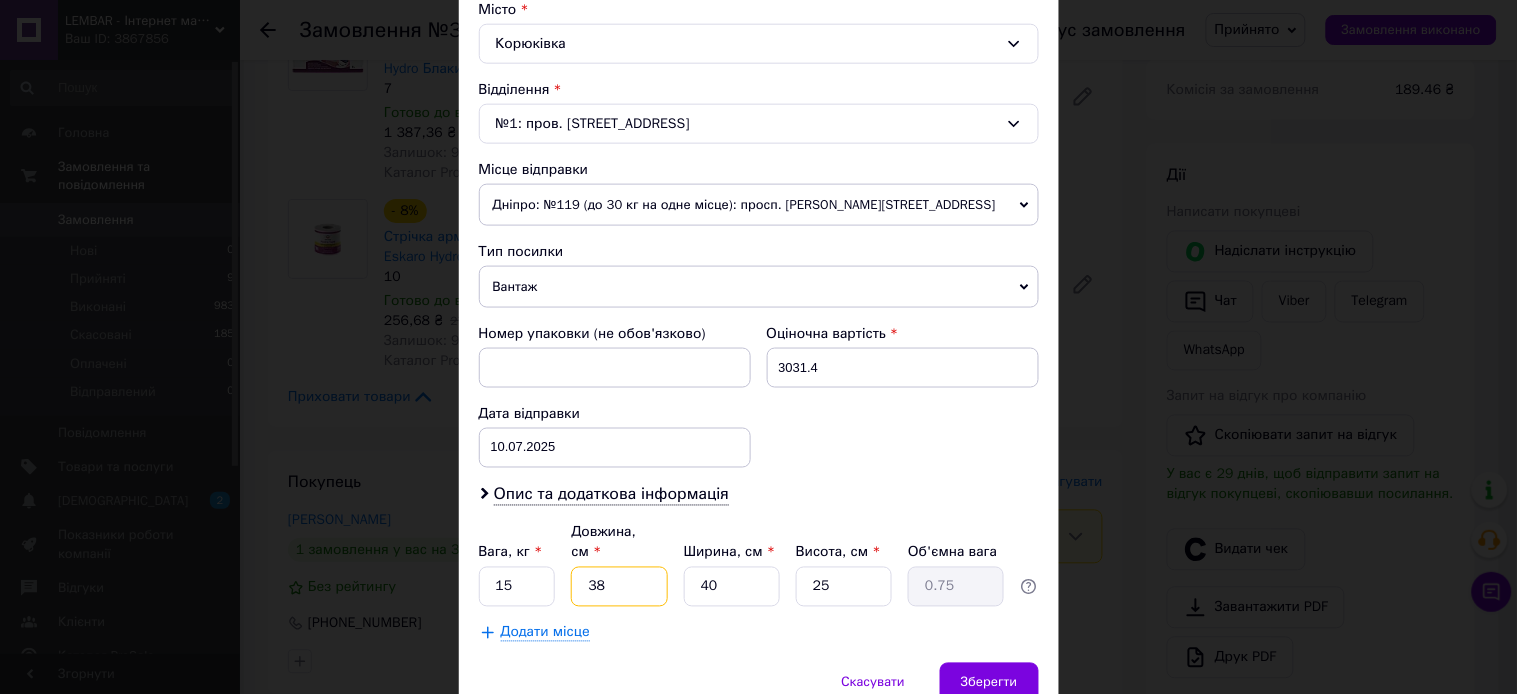 type on "9.5" 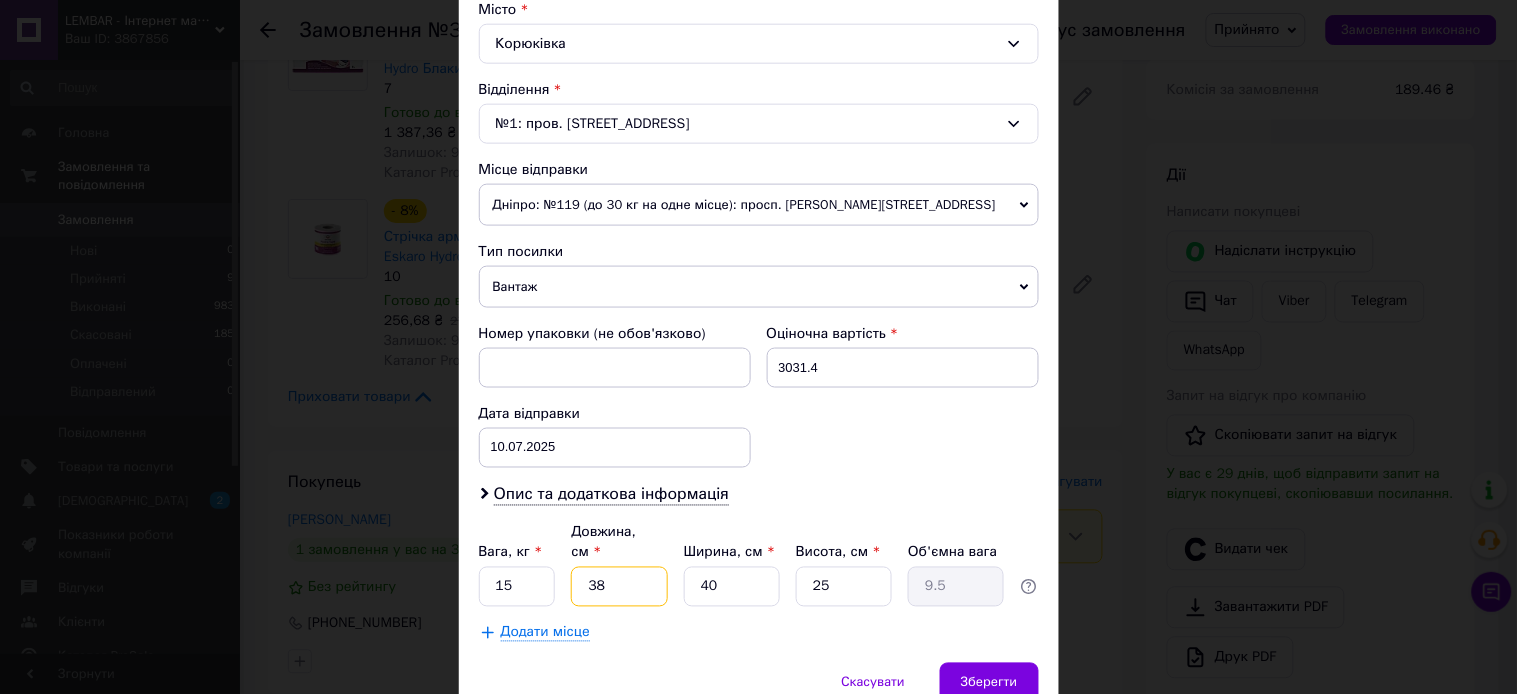 type on "38" 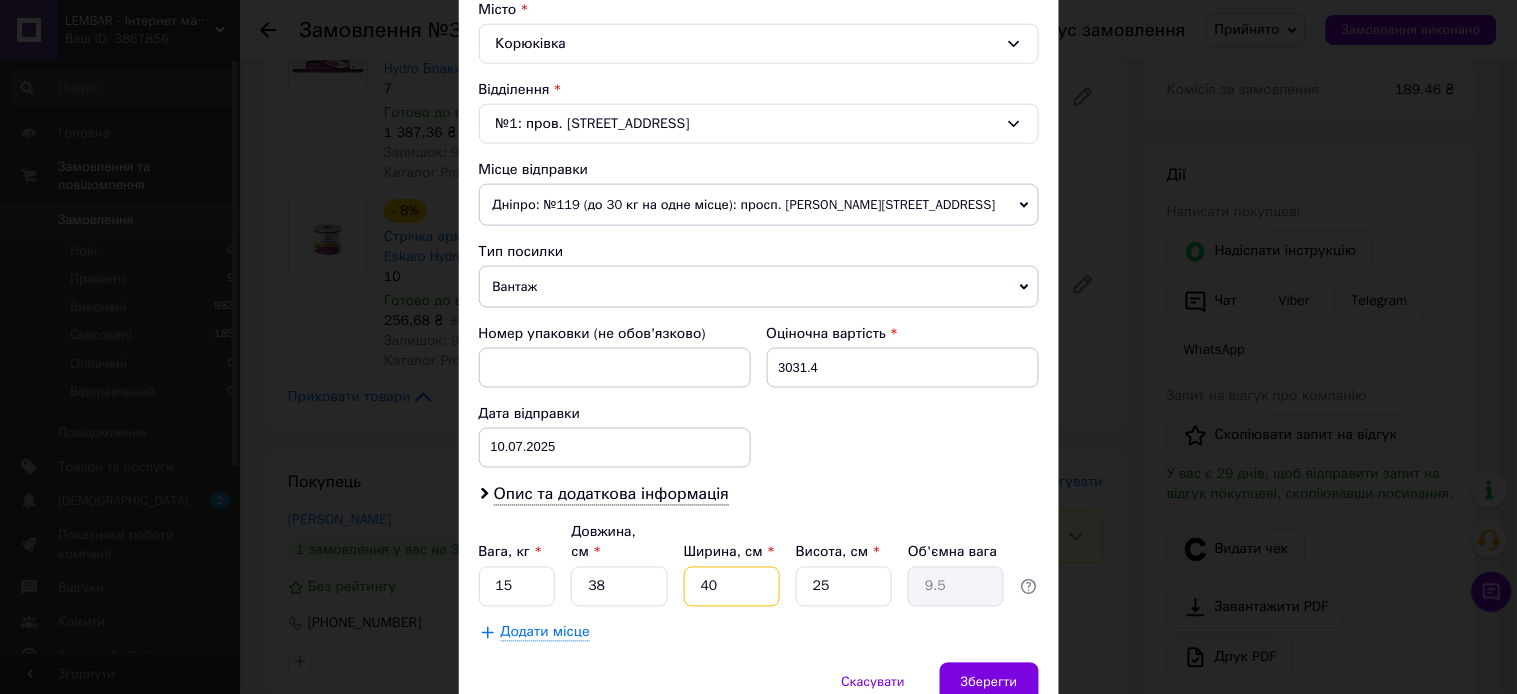 drag, startPoint x: 713, startPoint y: 578, endPoint x: 686, endPoint y: 573, distance: 27.45906 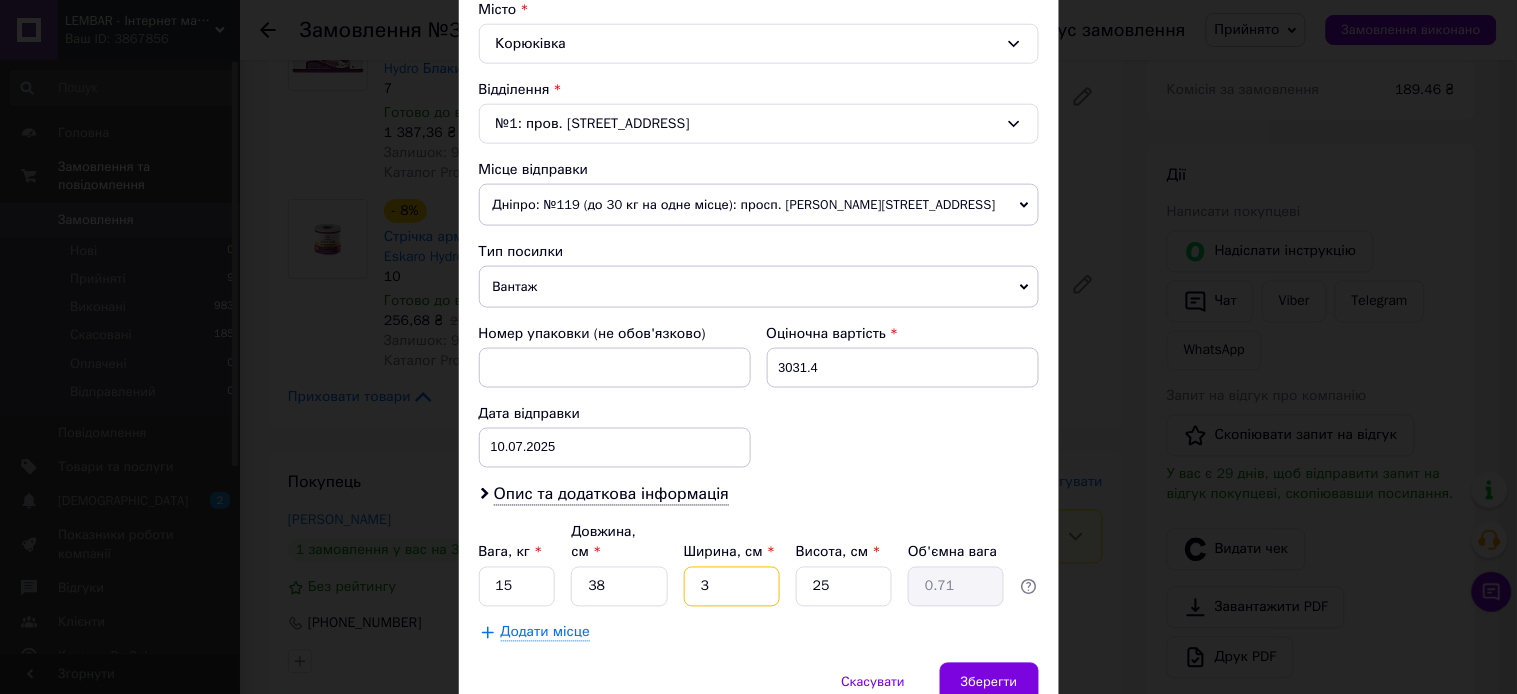 type on "38" 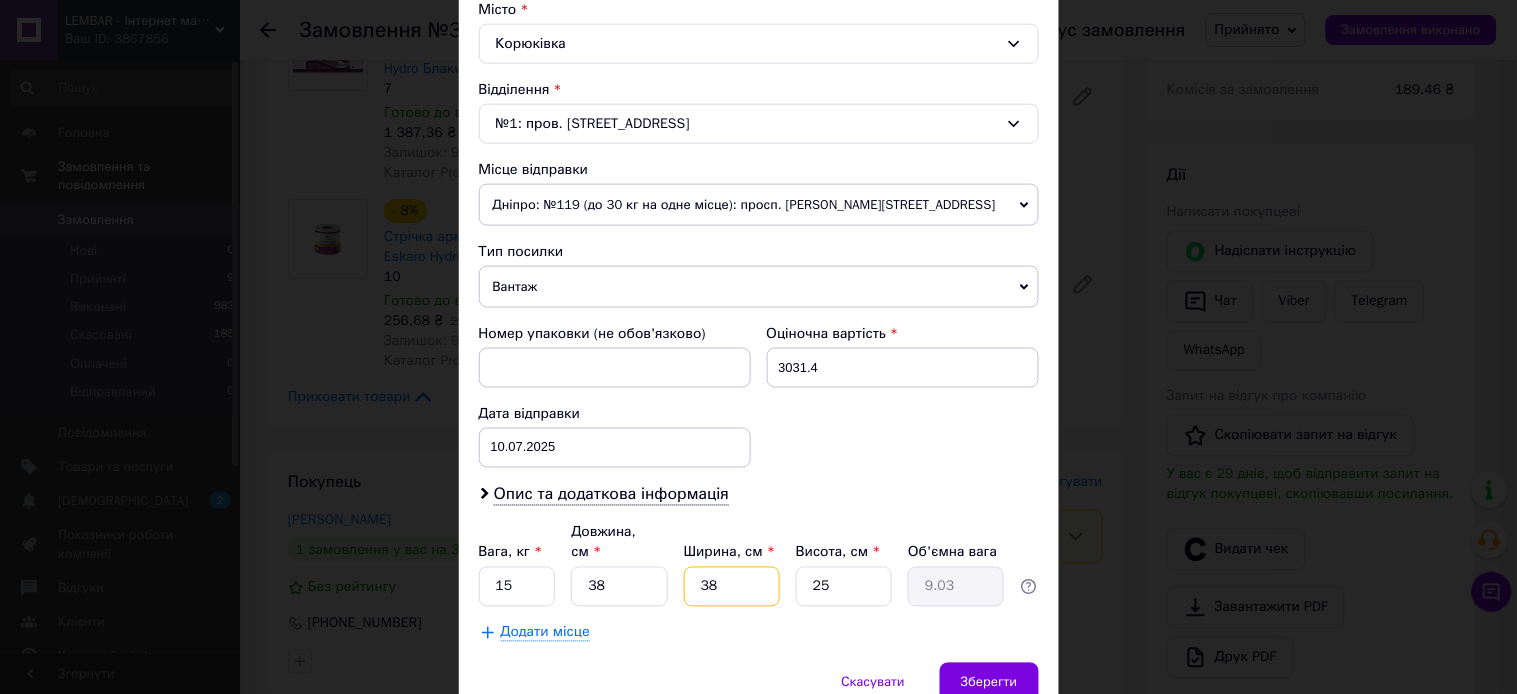 type on "38" 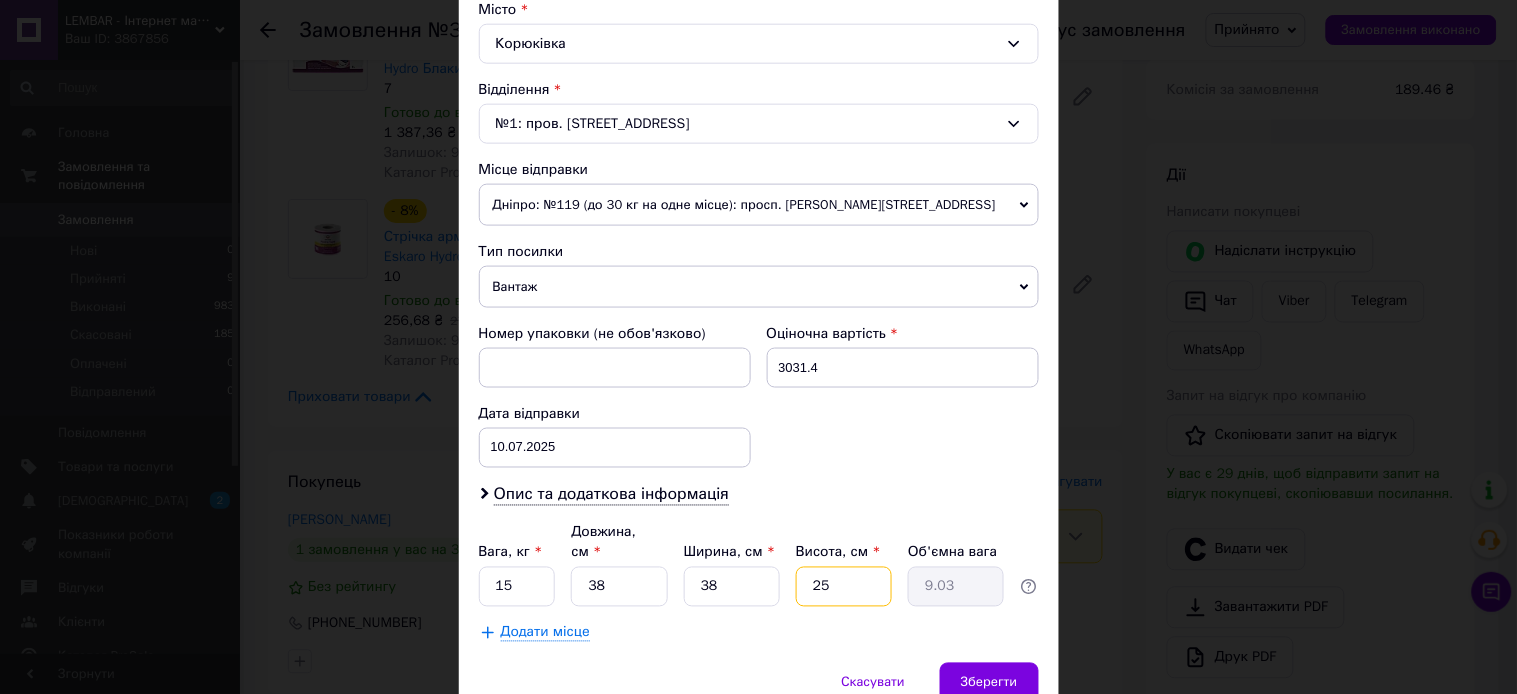 drag, startPoint x: 827, startPoint y: 570, endPoint x: 806, endPoint y: 570, distance: 21 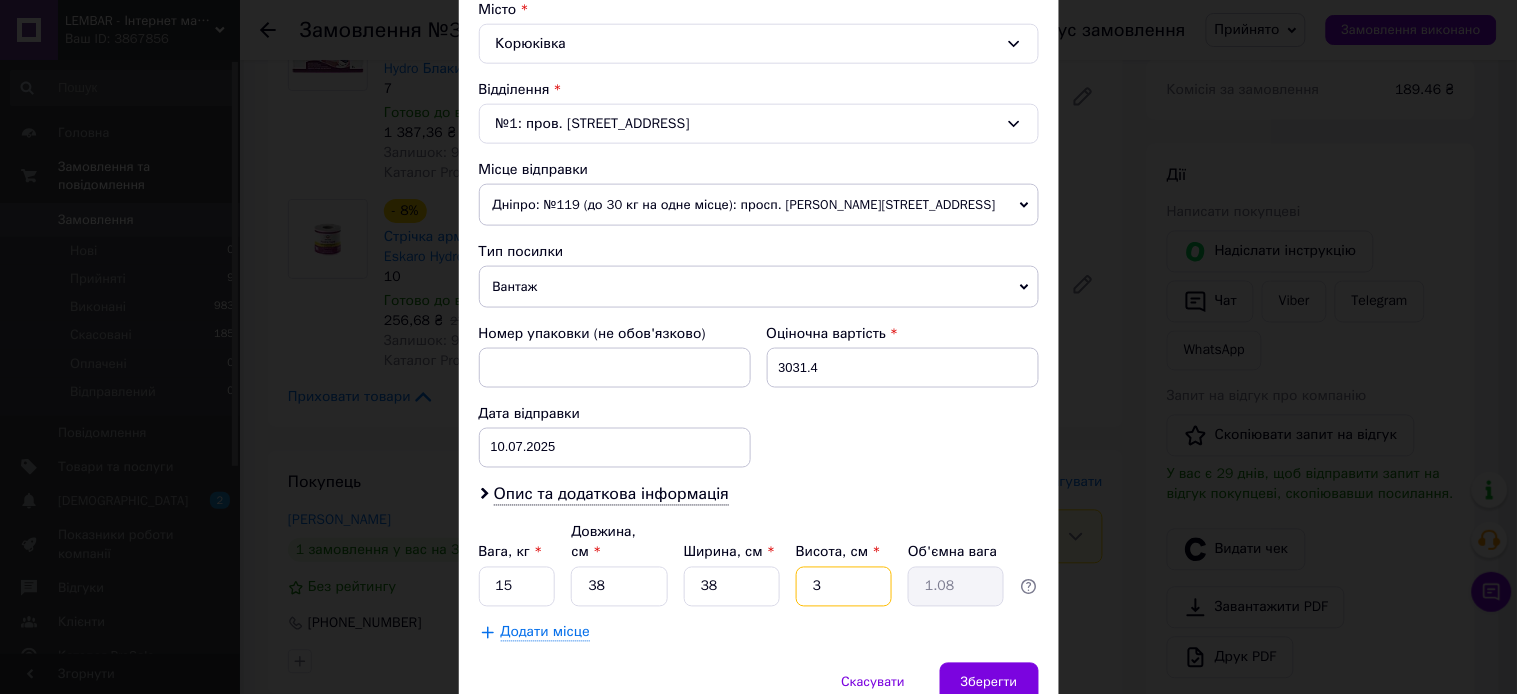 type on "38" 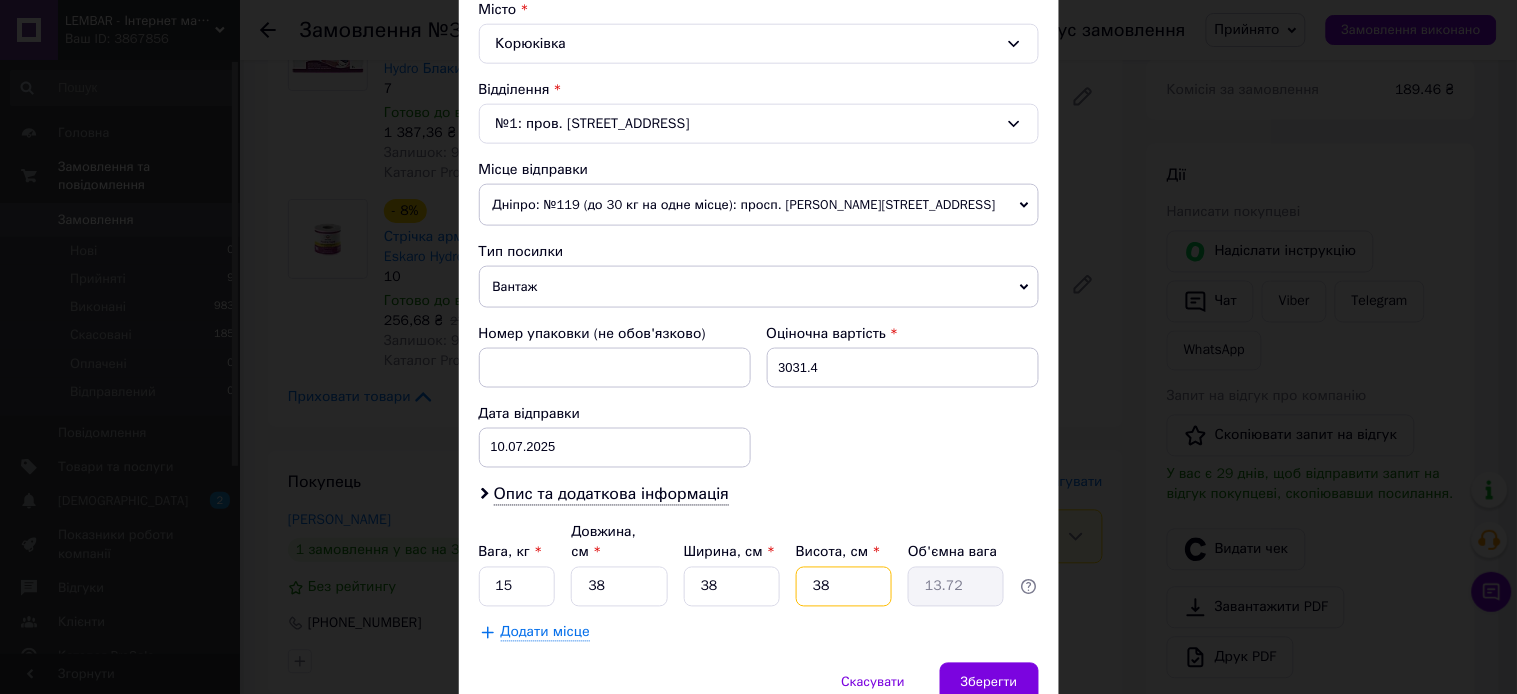 drag, startPoint x: 828, startPoint y: 571, endPoint x: 810, endPoint y: 568, distance: 18.248287 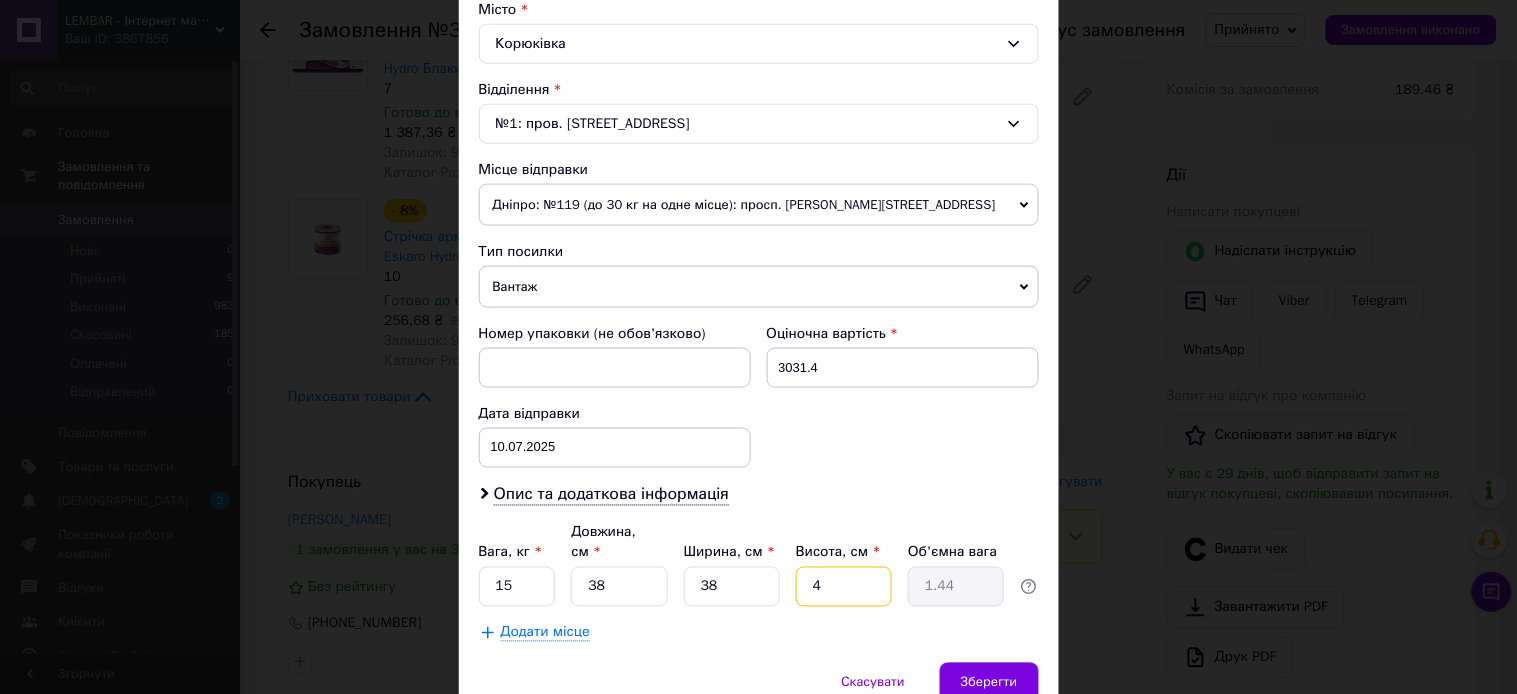 type on "40" 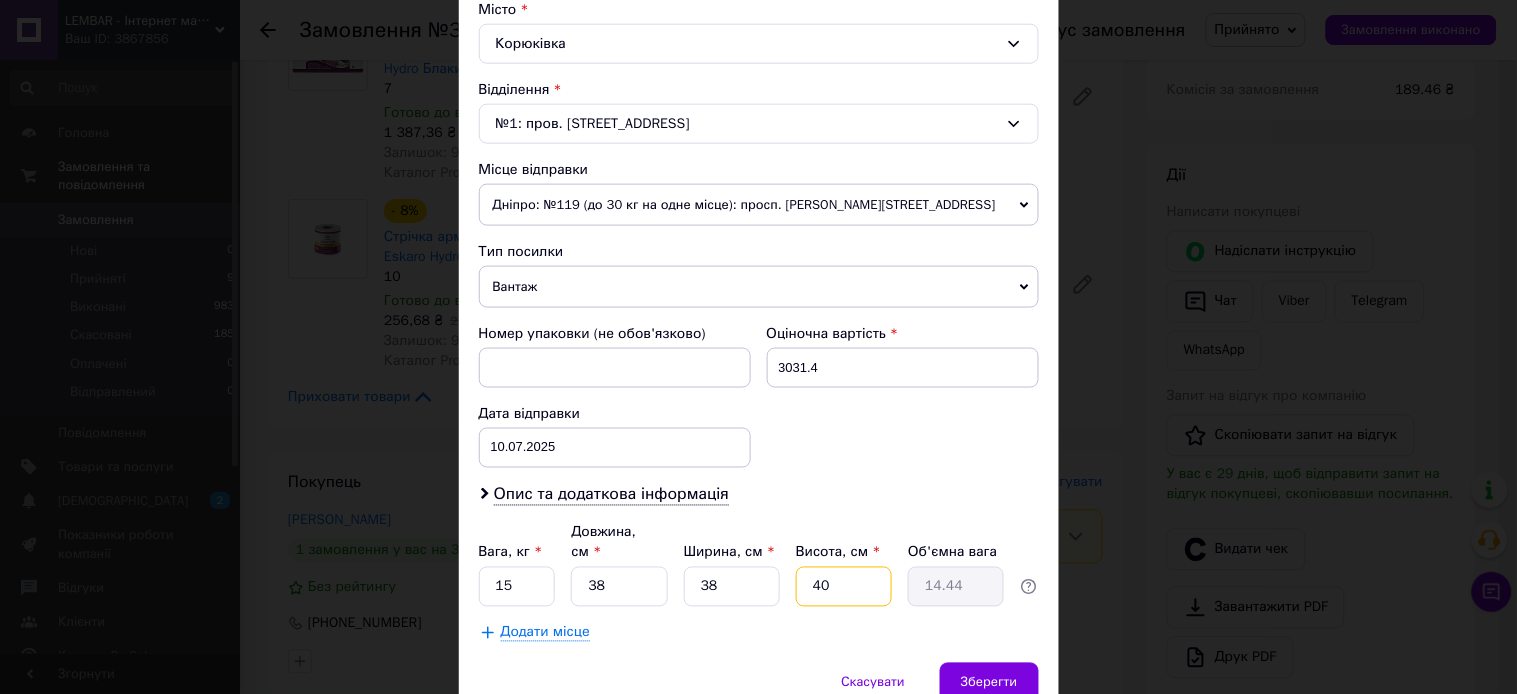 type on "40" 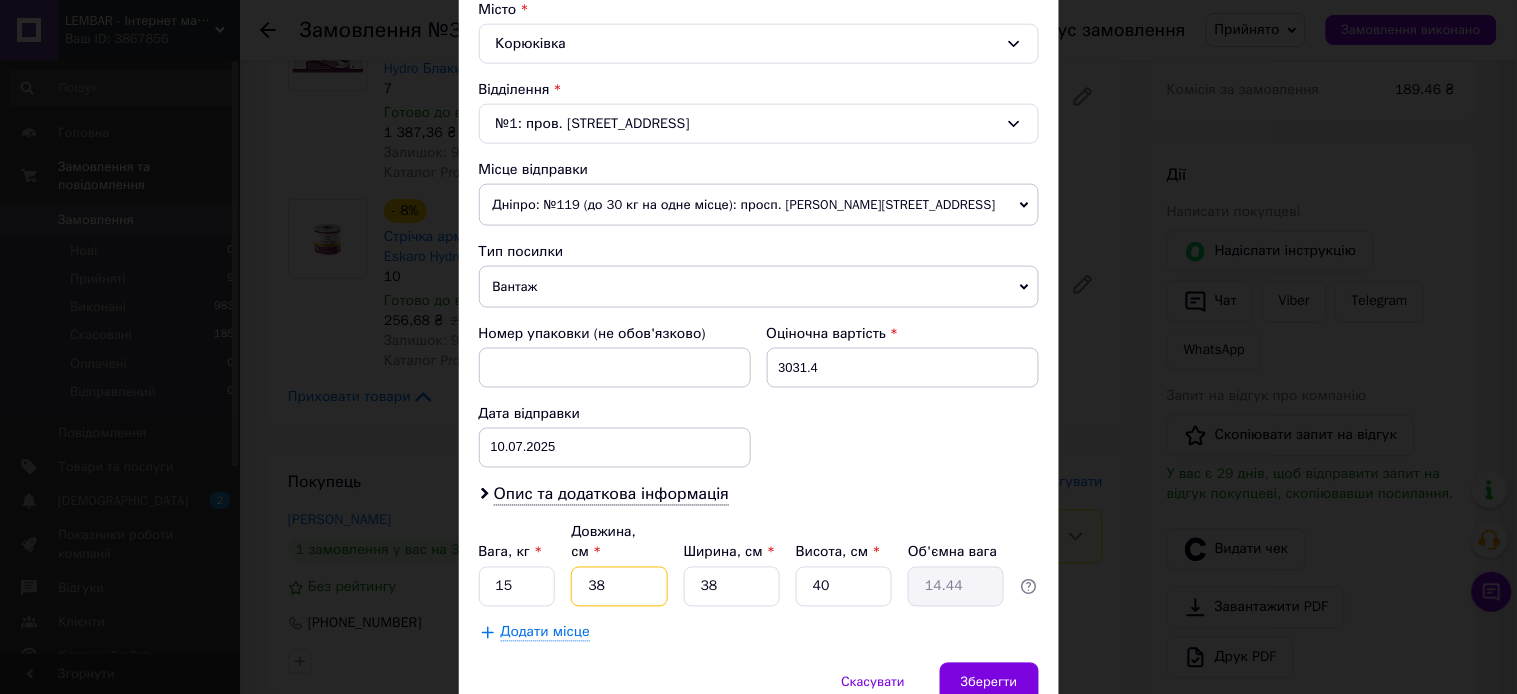 drag, startPoint x: 598, startPoint y: 566, endPoint x: 578, endPoint y: 565, distance: 20.024984 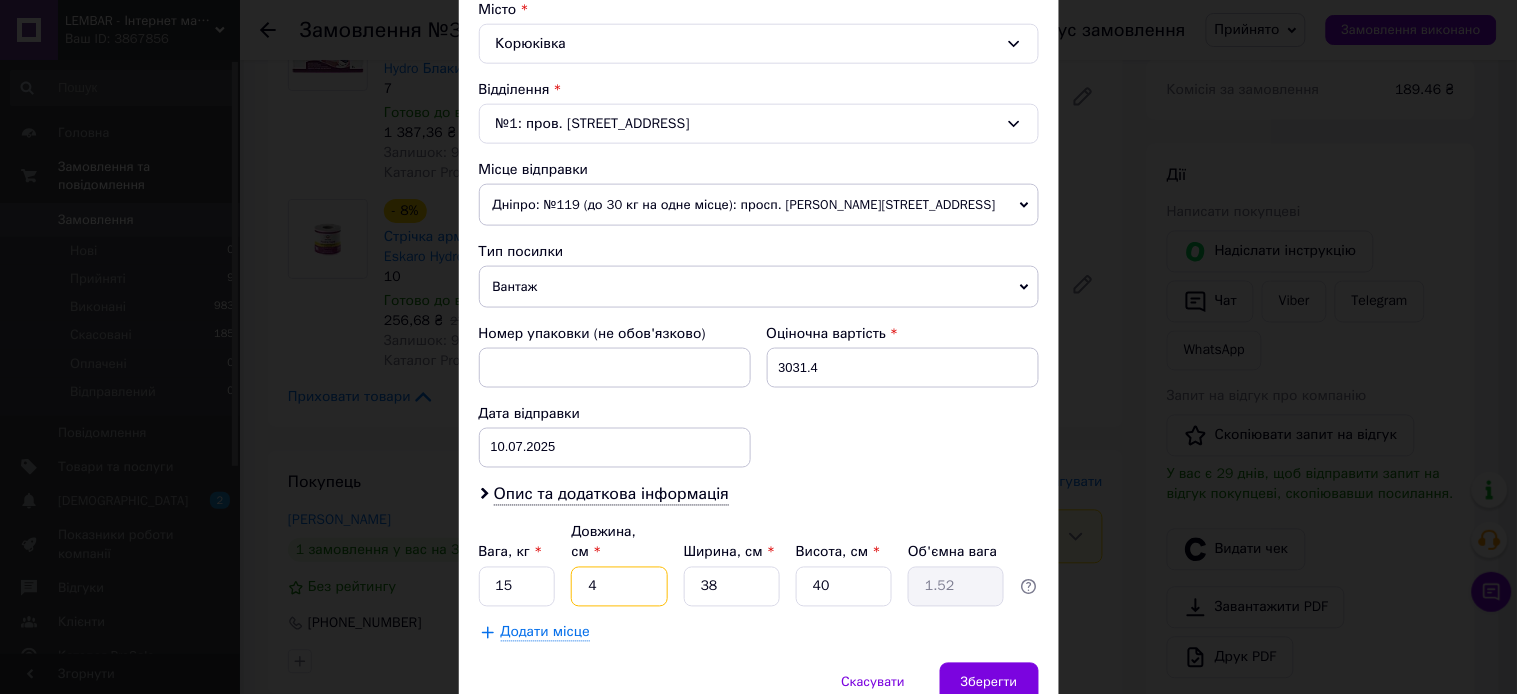 type on "40" 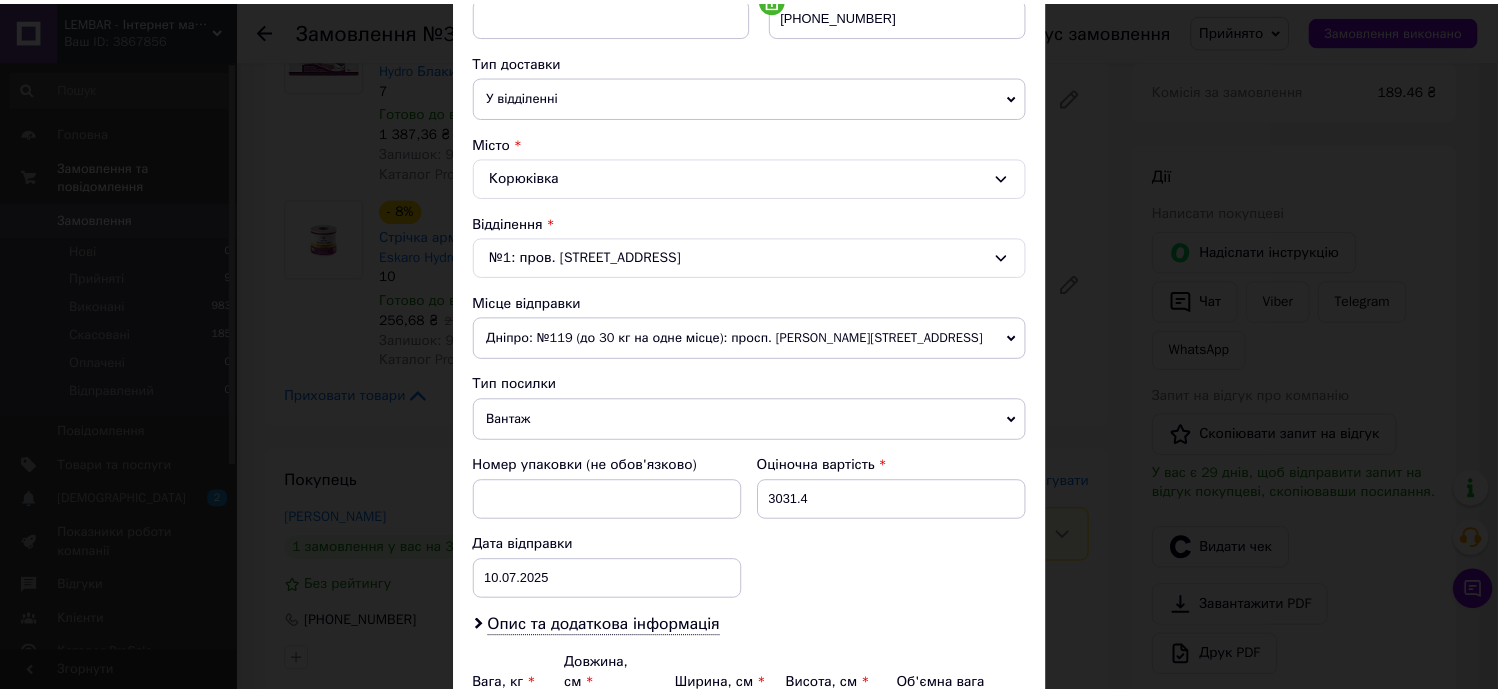 scroll, scrollTop: 635, scrollLeft: 0, axis: vertical 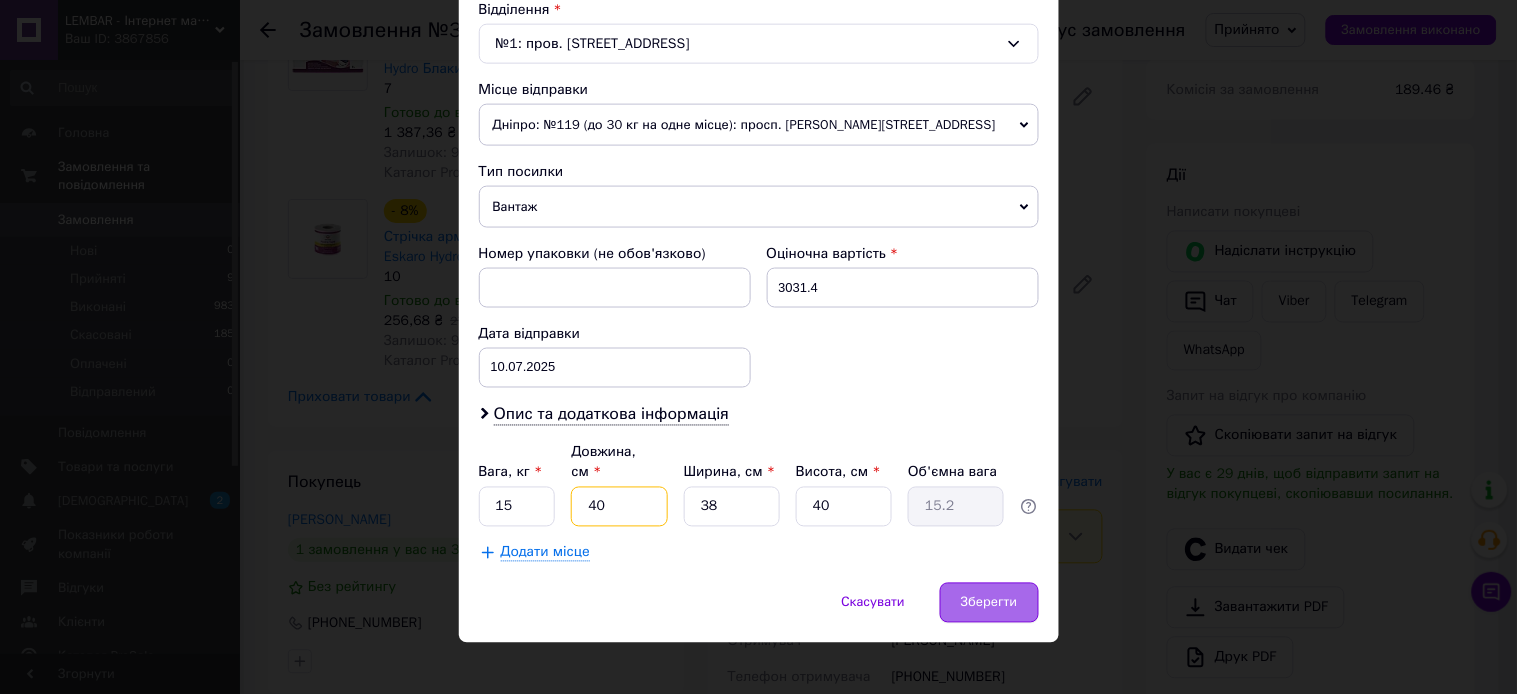 type on "40" 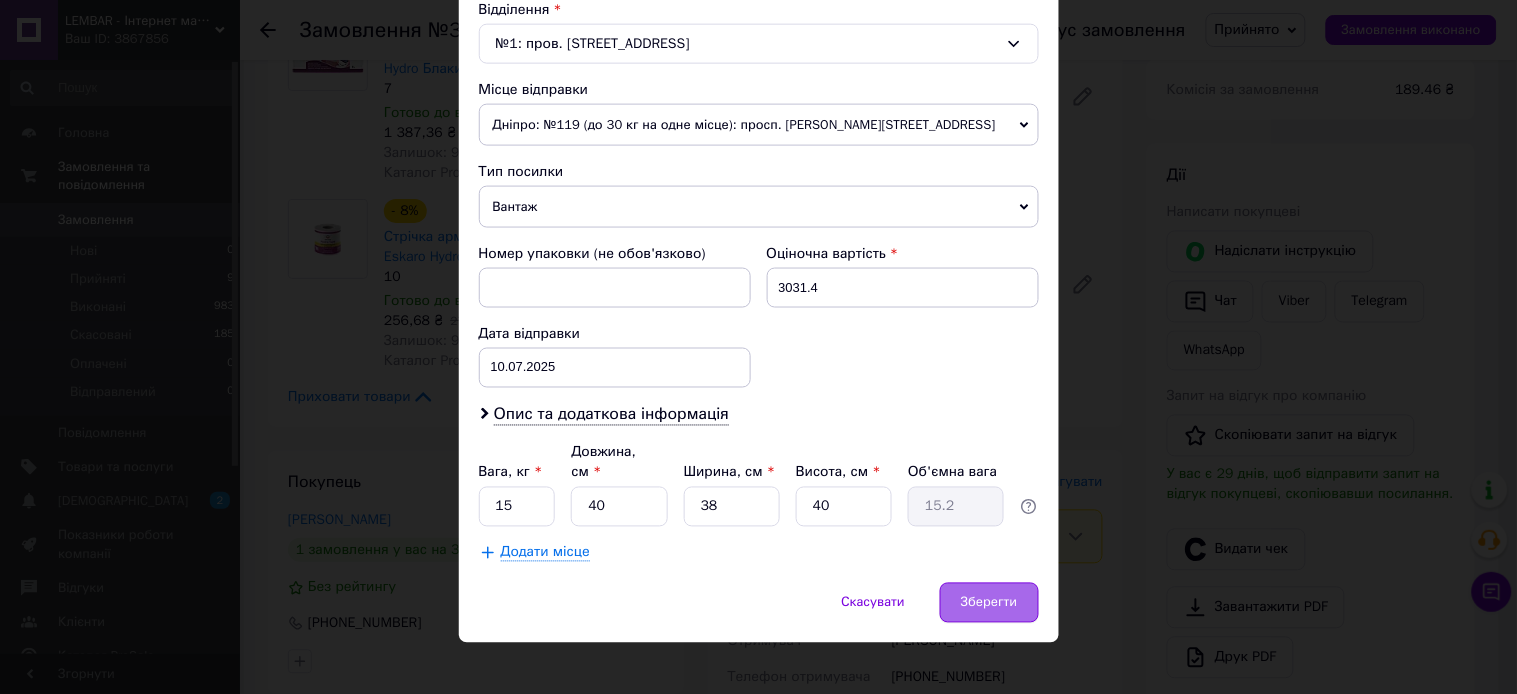 click on "Зберегти" at bounding box center [989, 603] 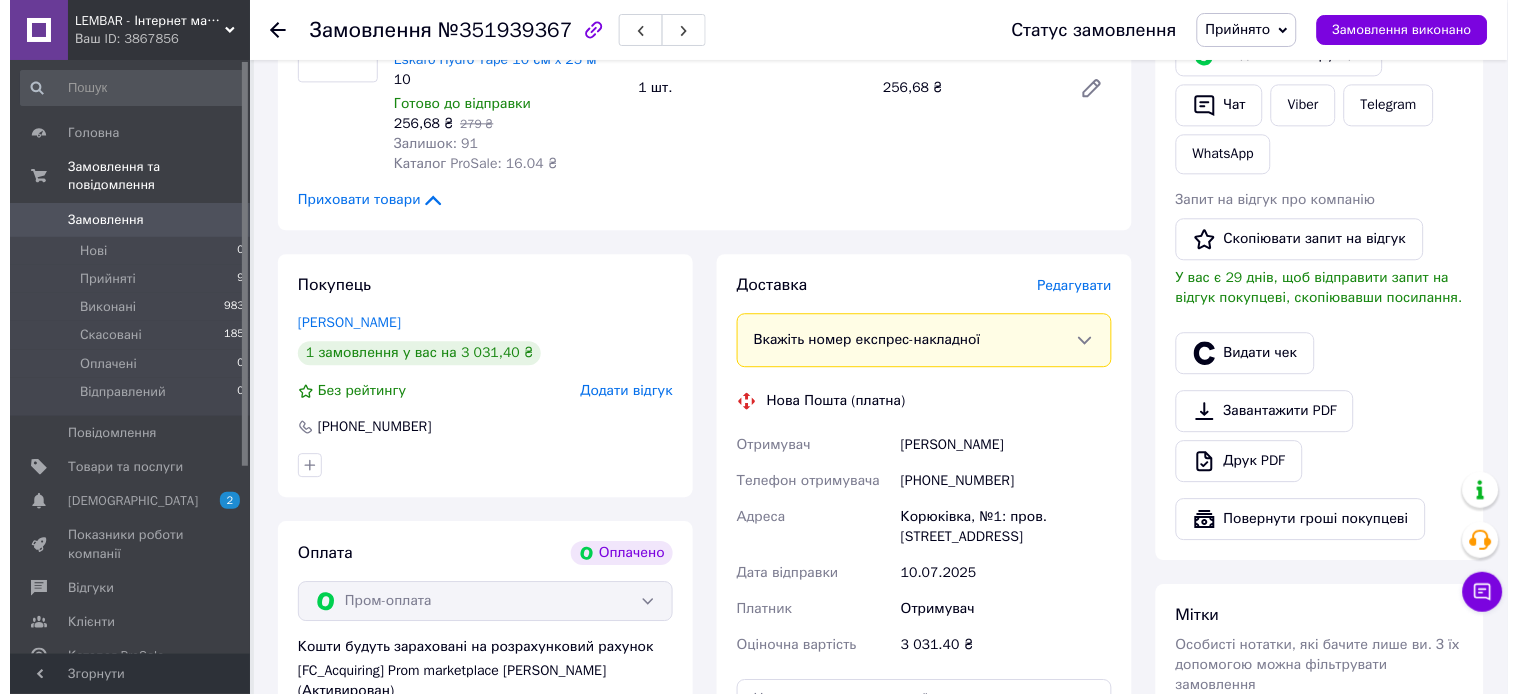 scroll, scrollTop: 1000, scrollLeft: 0, axis: vertical 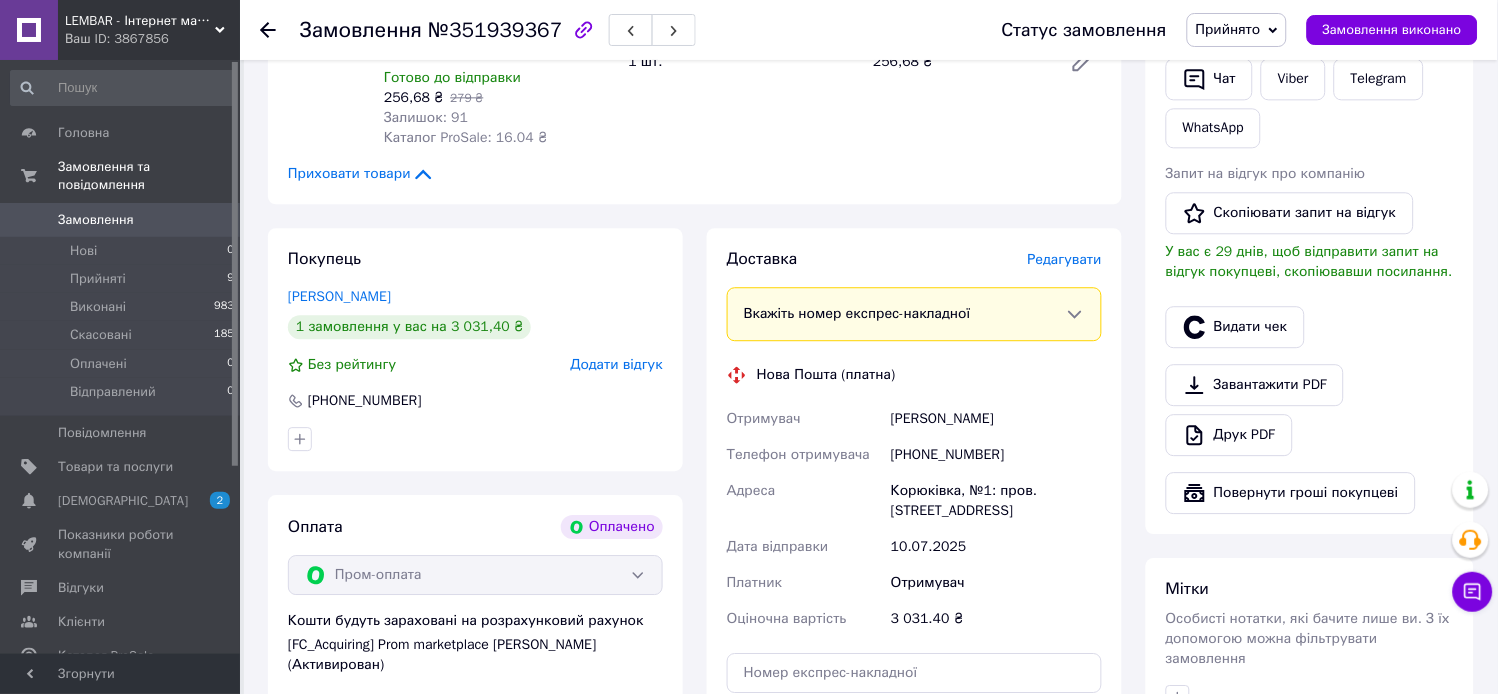 click on "Редагувати" at bounding box center (1065, 259) 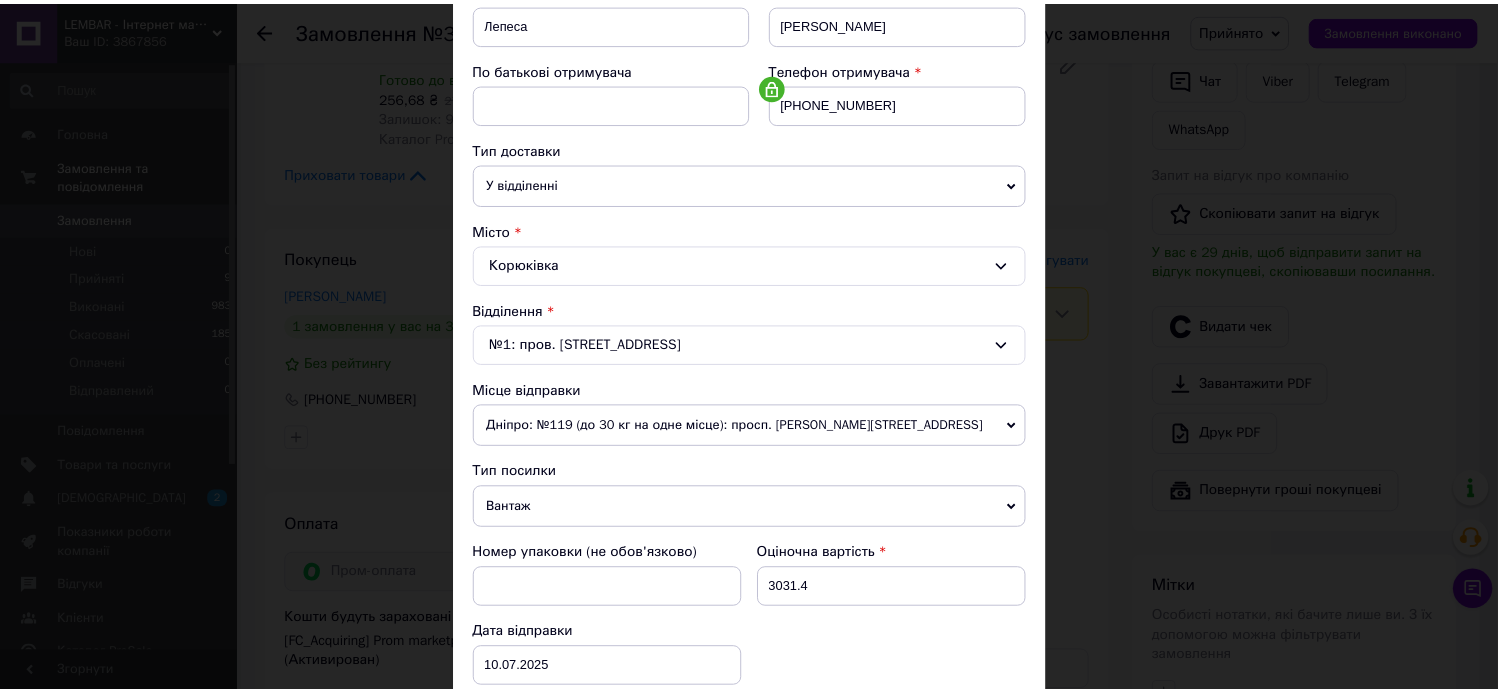 scroll, scrollTop: 555, scrollLeft: 0, axis: vertical 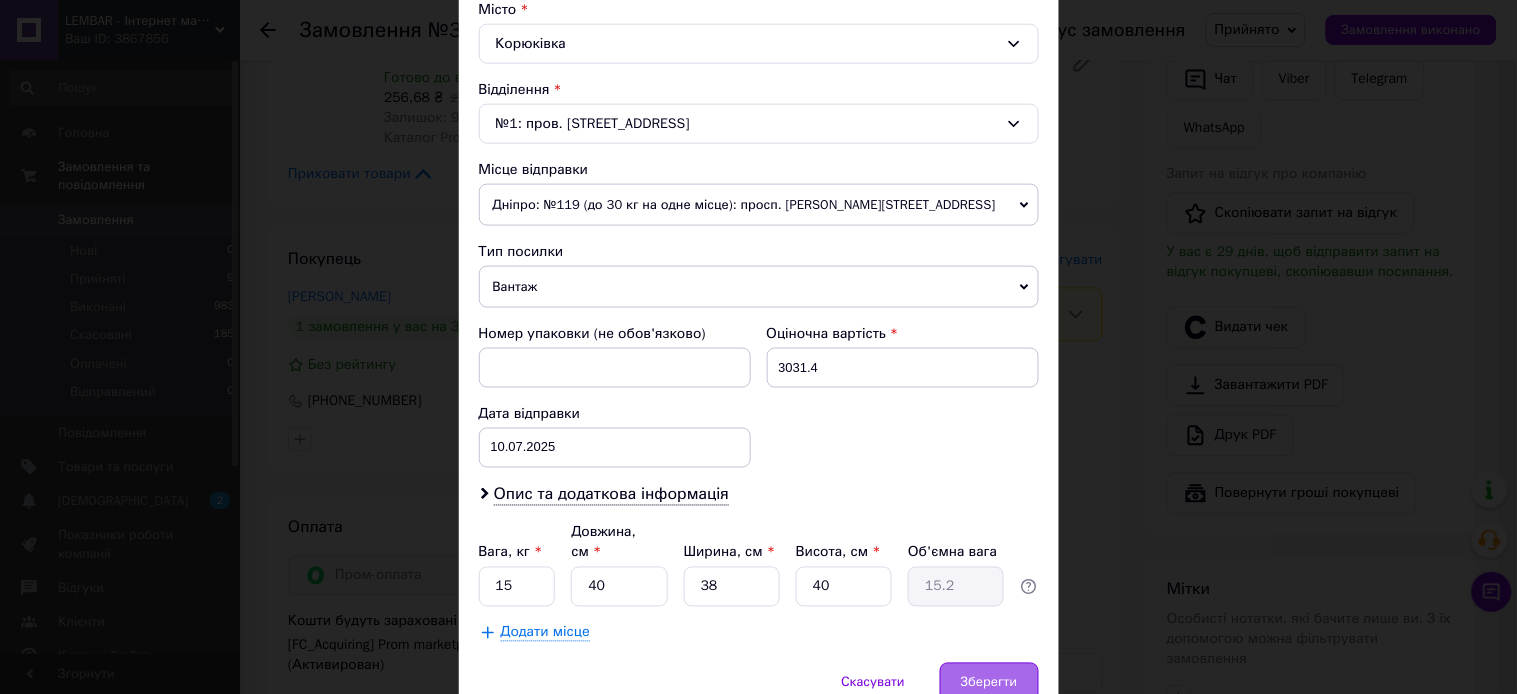 click on "Зберегти" at bounding box center [989, 683] 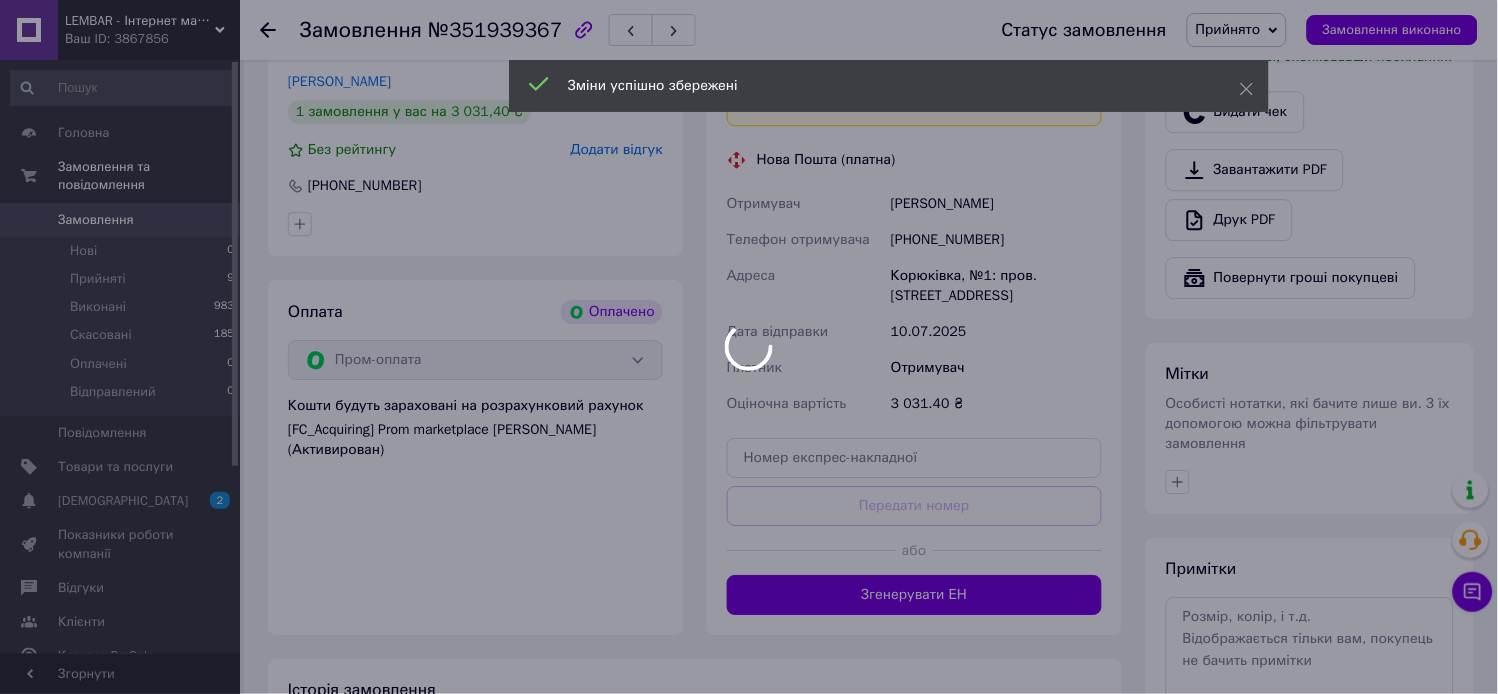 scroll, scrollTop: 1333, scrollLeft: 0, axis: vertical 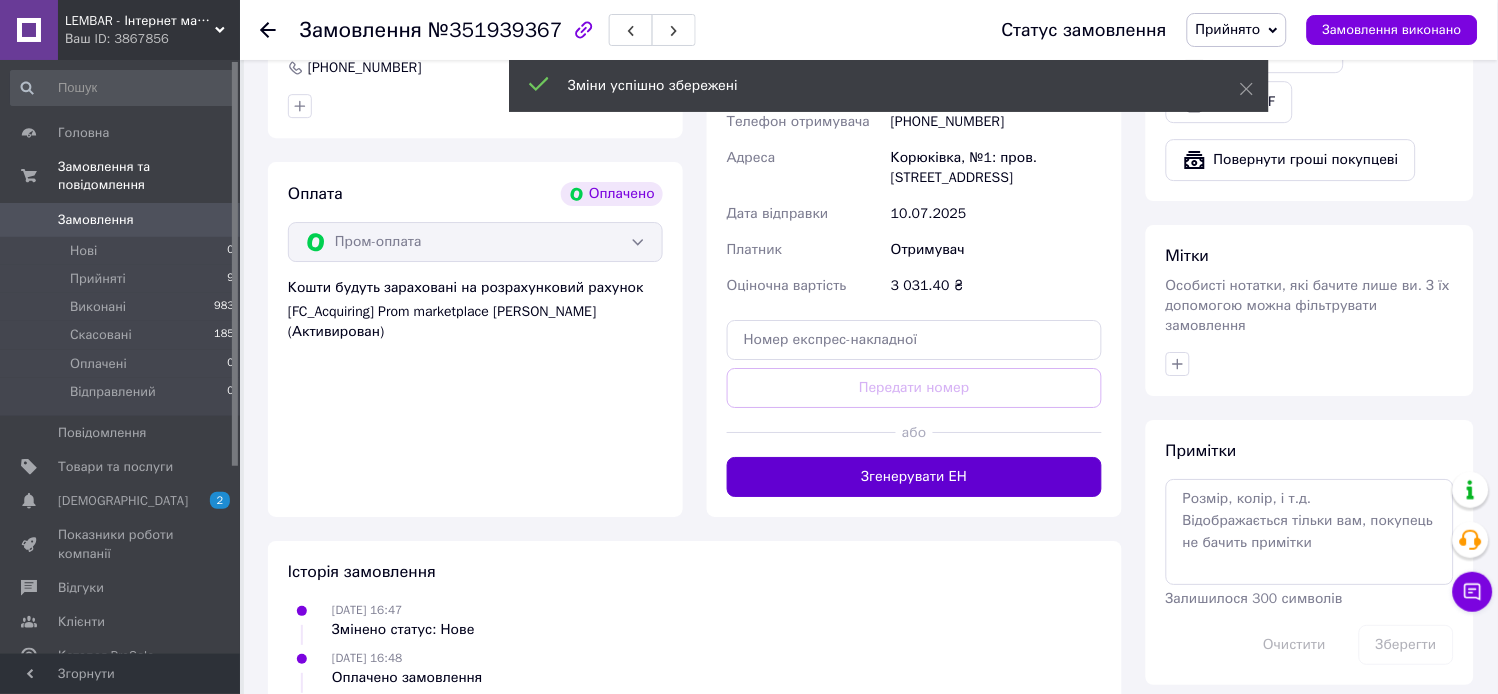 click on "Згенерувати ЕН" at bounding box center [914, 477] 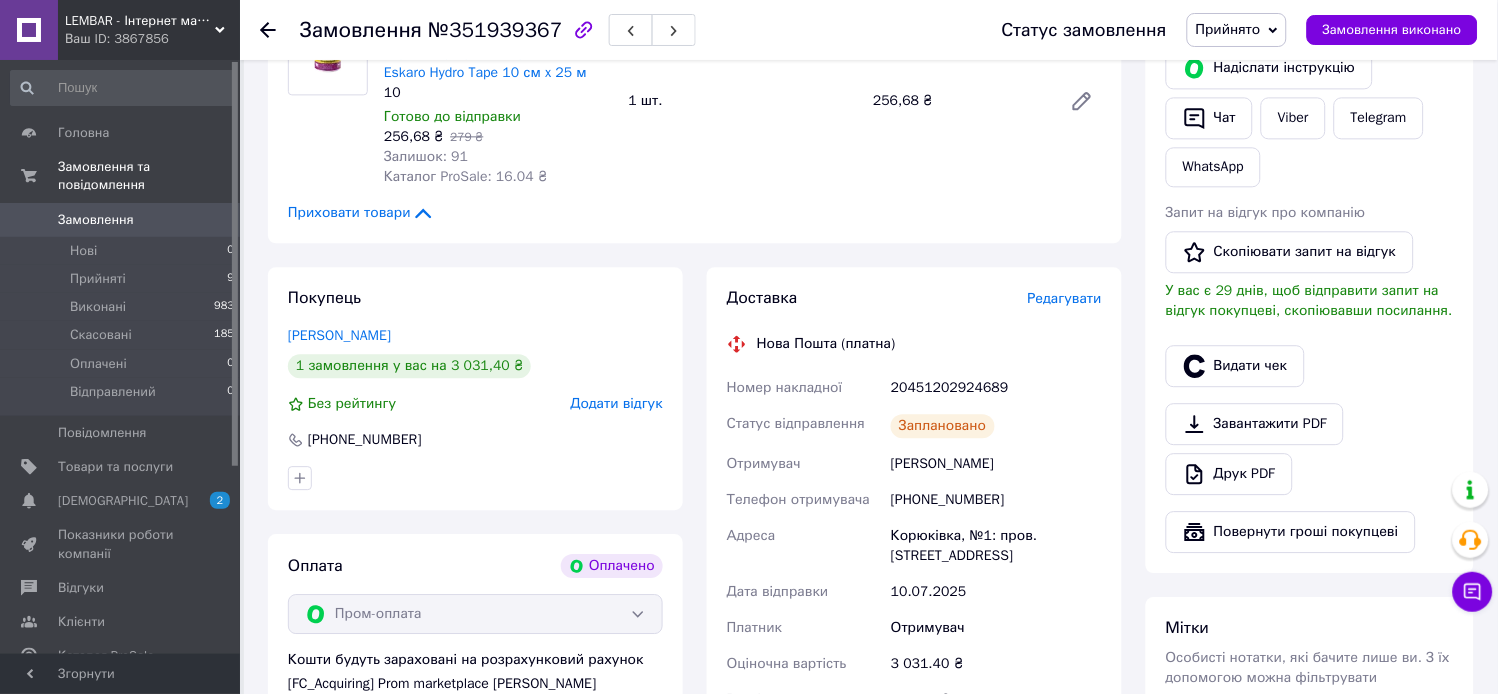 scroll, scrollTop: 1000, scrollLeft: 0, axis: vertical 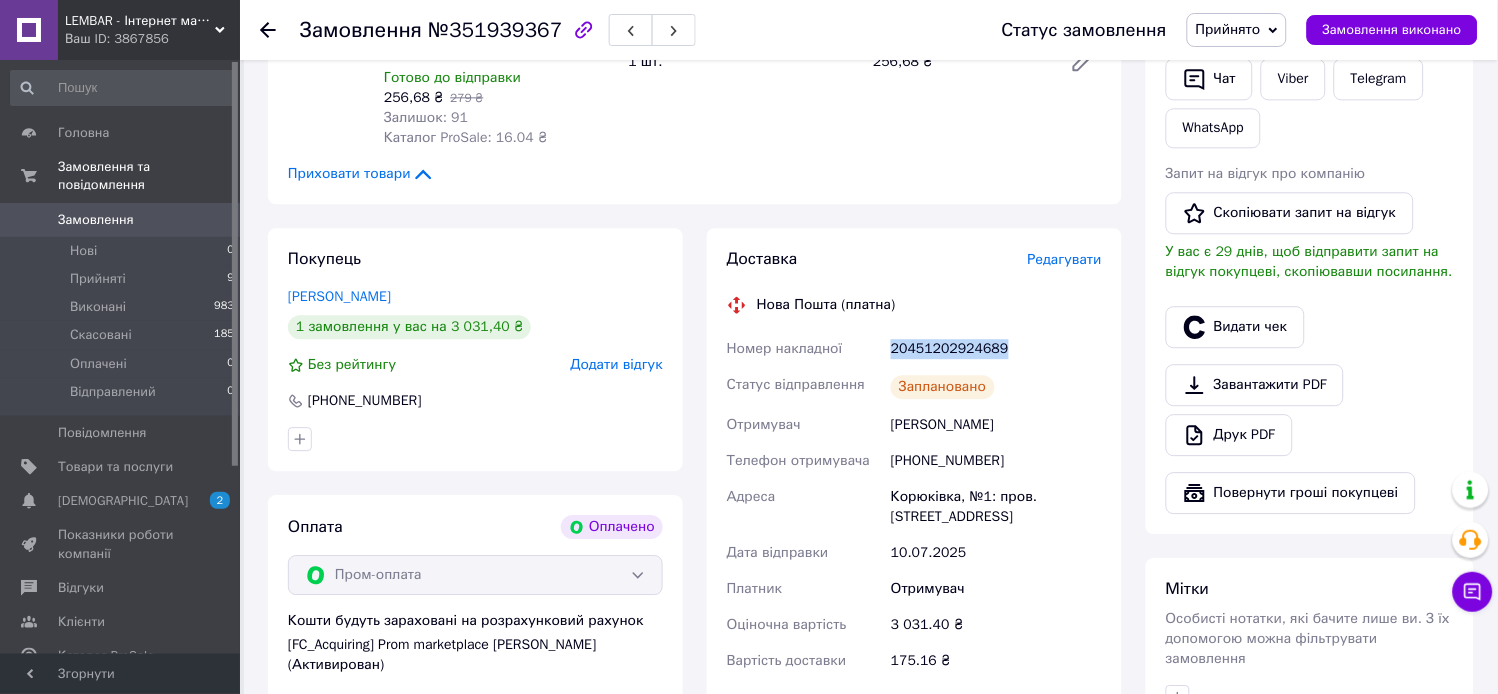 drag, startPoint x: 951, startPoint y: 355, endPoint x: 886, endPoint y: 353, distance: 65.03076 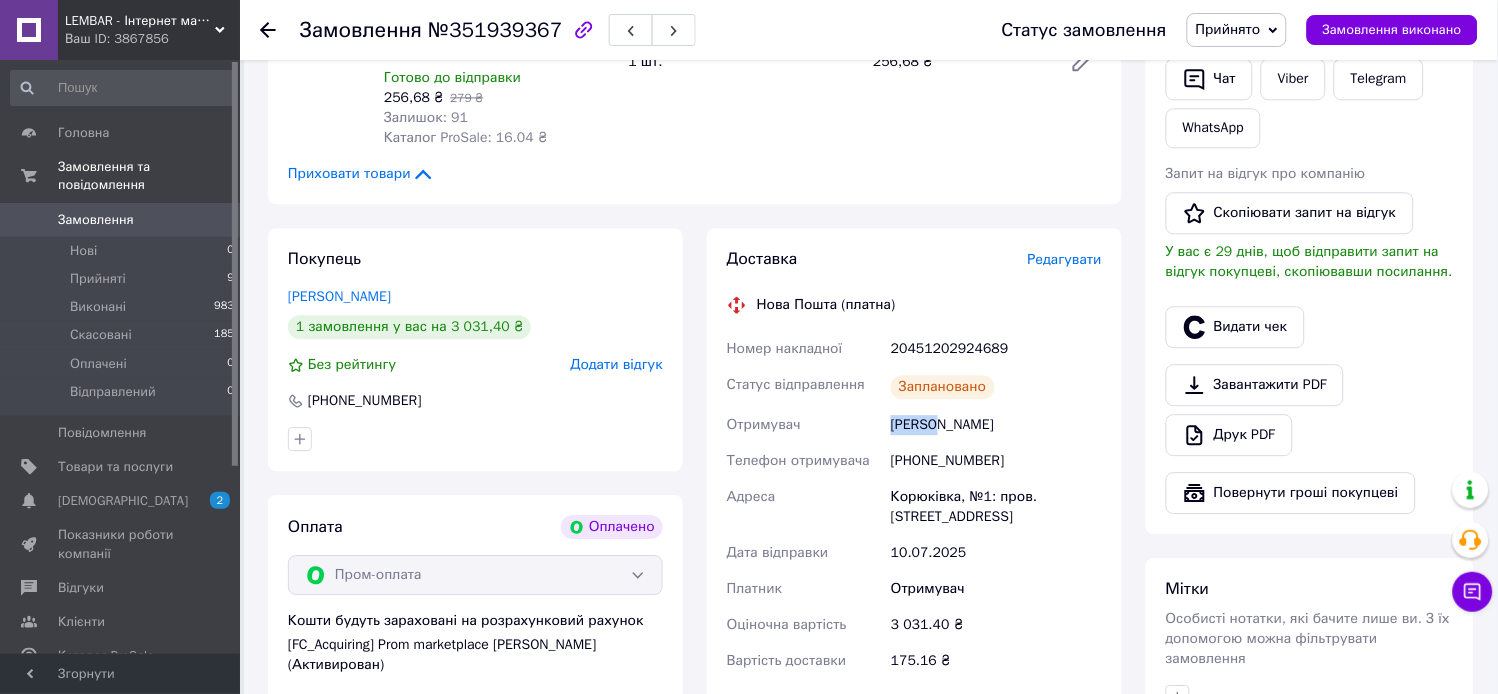 drag, startPoint x: 937, startPoint y: 425, endPoint x: 892, endPoint y: 426, distance: 45.01111 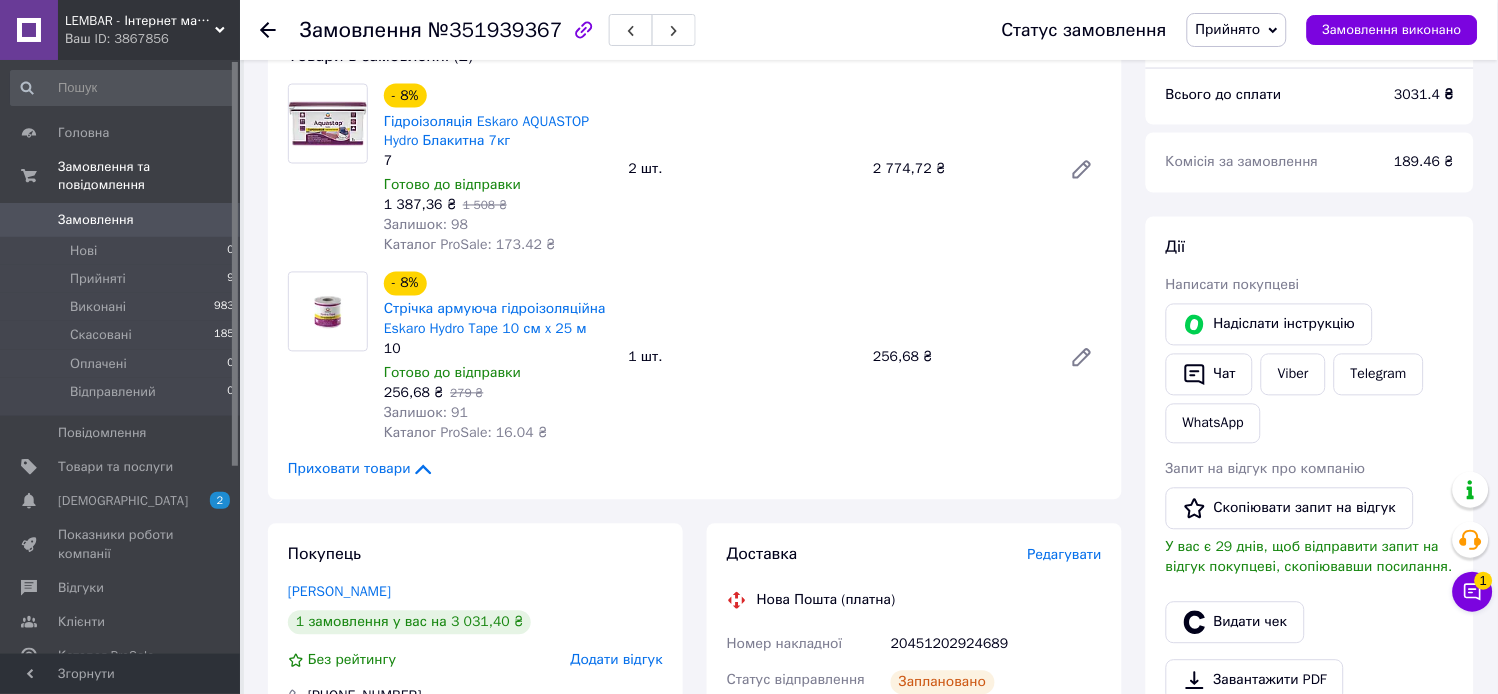 scroll, scrollTop: 666, scrollLeft: 0, axis: vertical 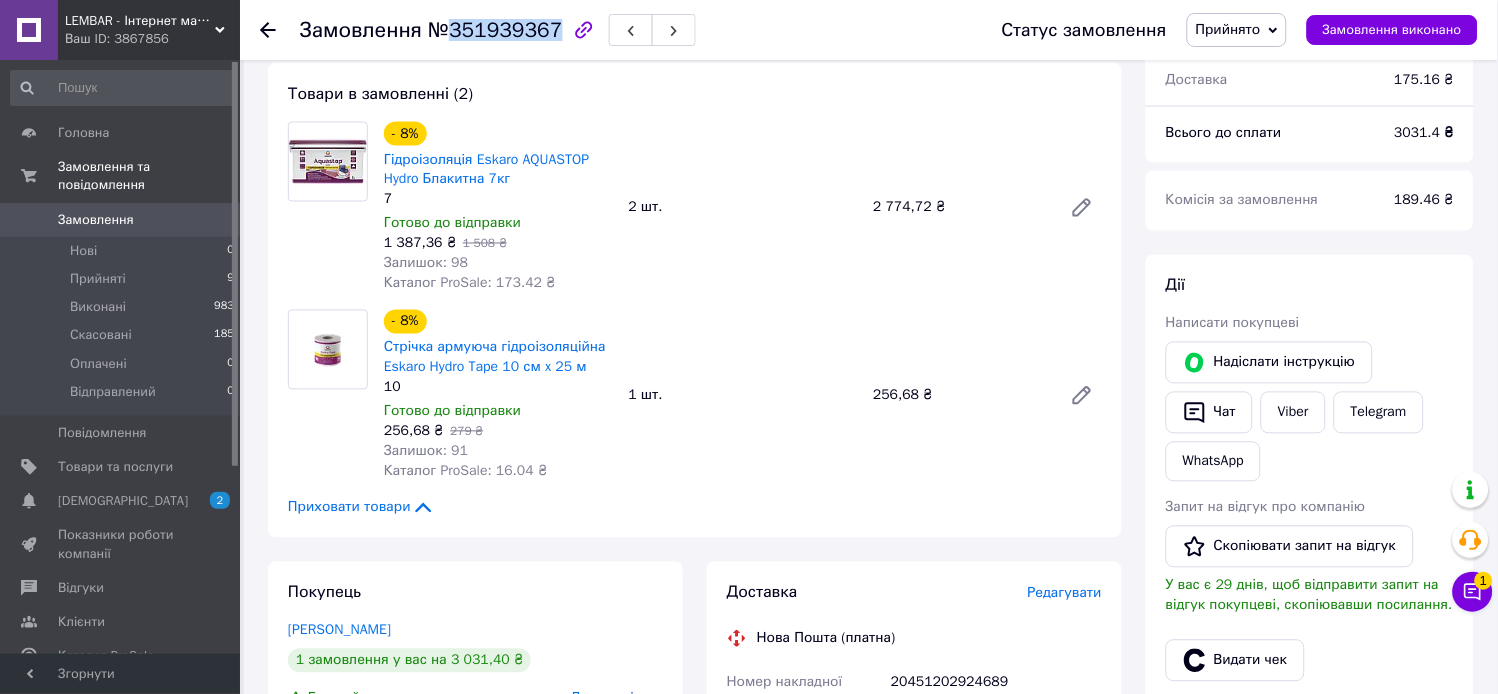 drag, startPoint x: 546, startPoint y: 27, endPoint x: 446, endPoint y: 24, distance: 100.04499 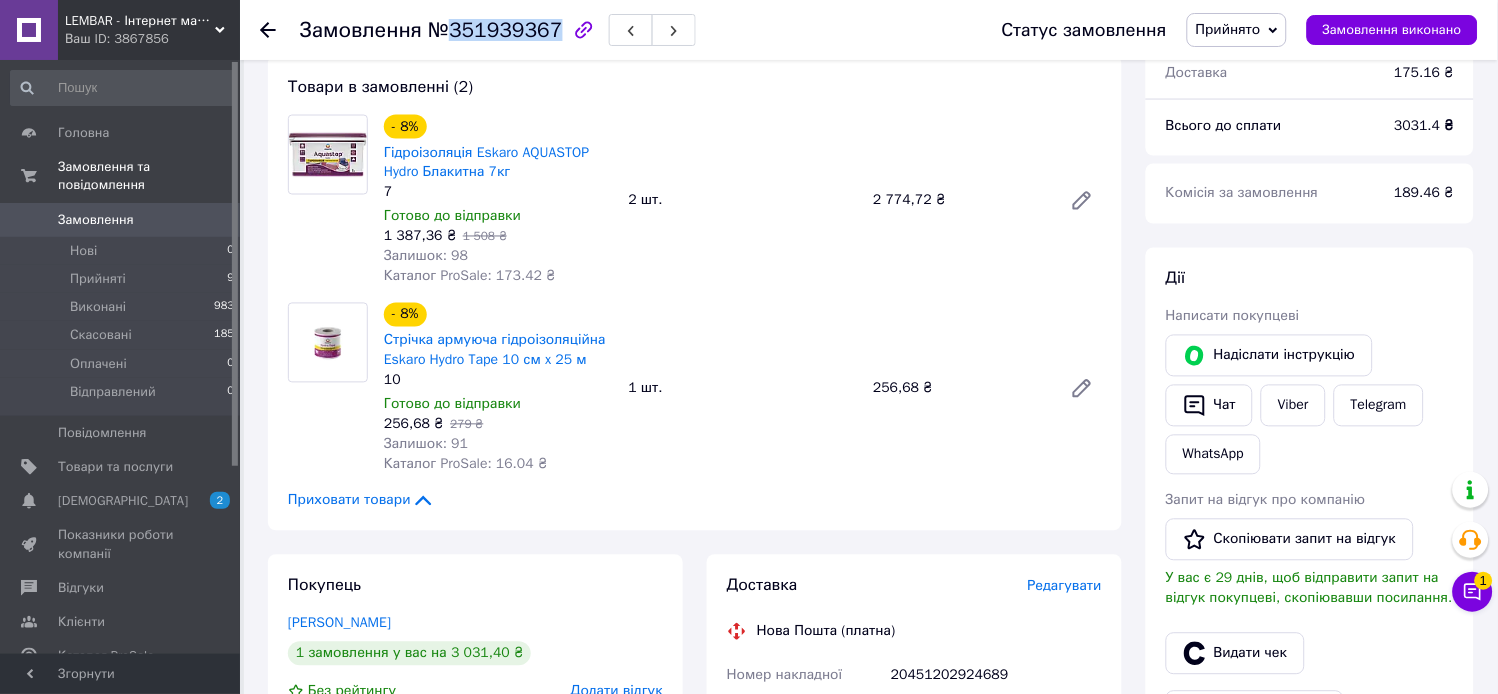 scroll, scrollTop: 888, scrollLeft: 0, axis: vertical 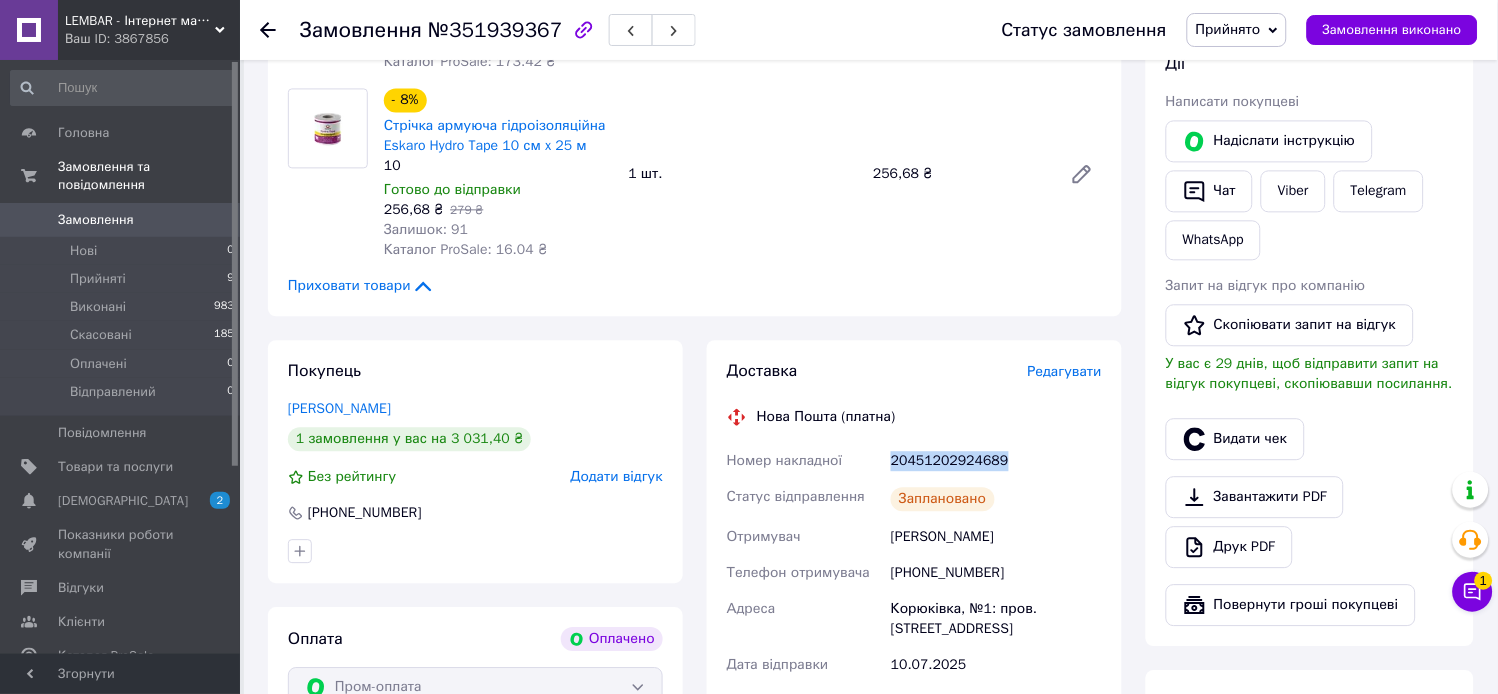 drag, startPoint x: 992, startPoint y: 465, endPoint x: 883, endPoint y: 466, distance: 109.004585 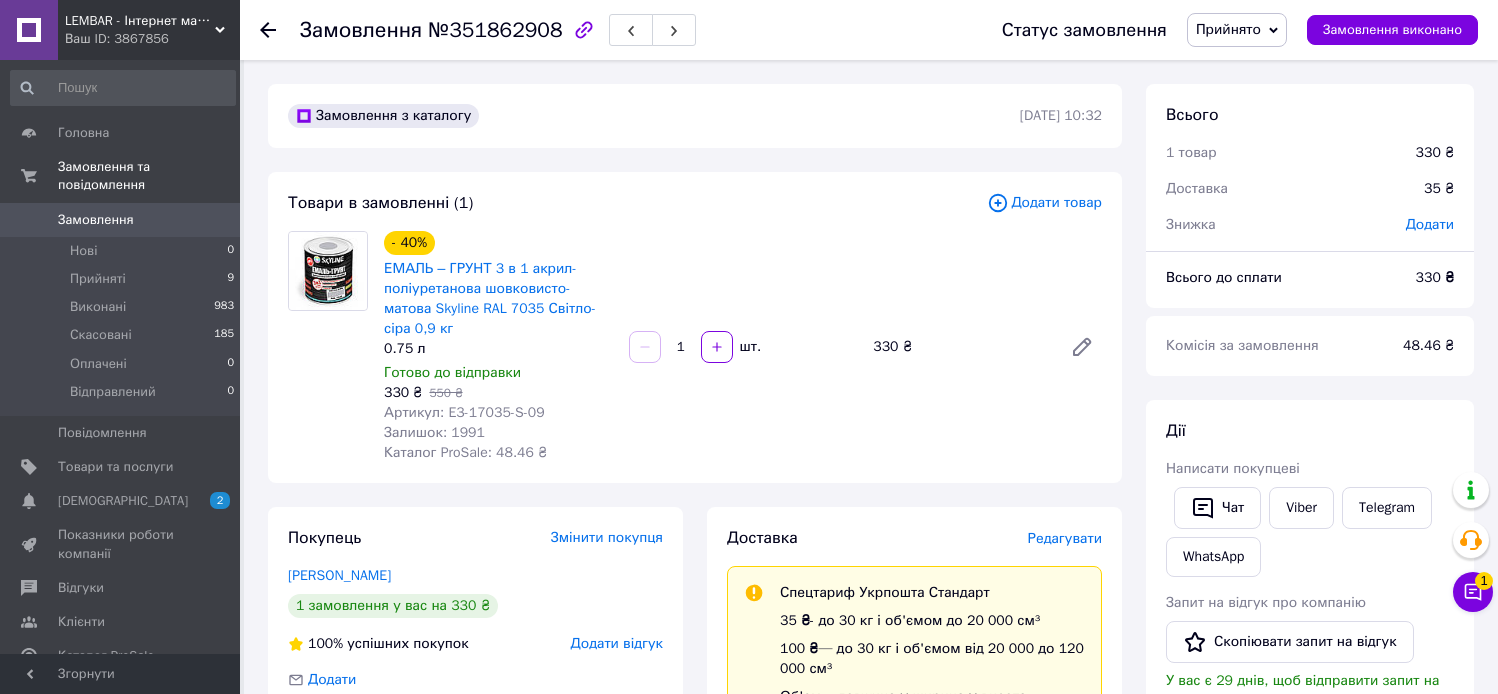 scroll, scrollTop: 0, scrollLeft: 0, axis: both 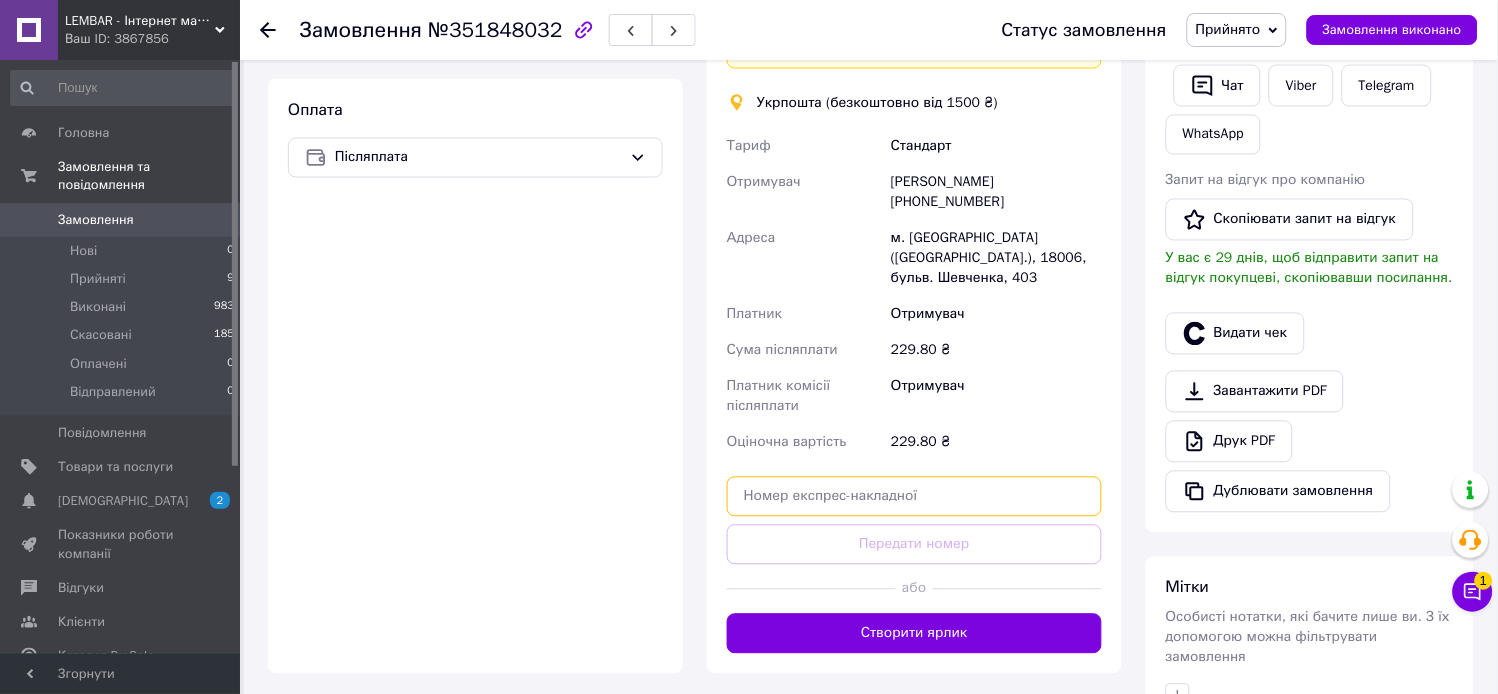 click at bounding box center (914, 497) 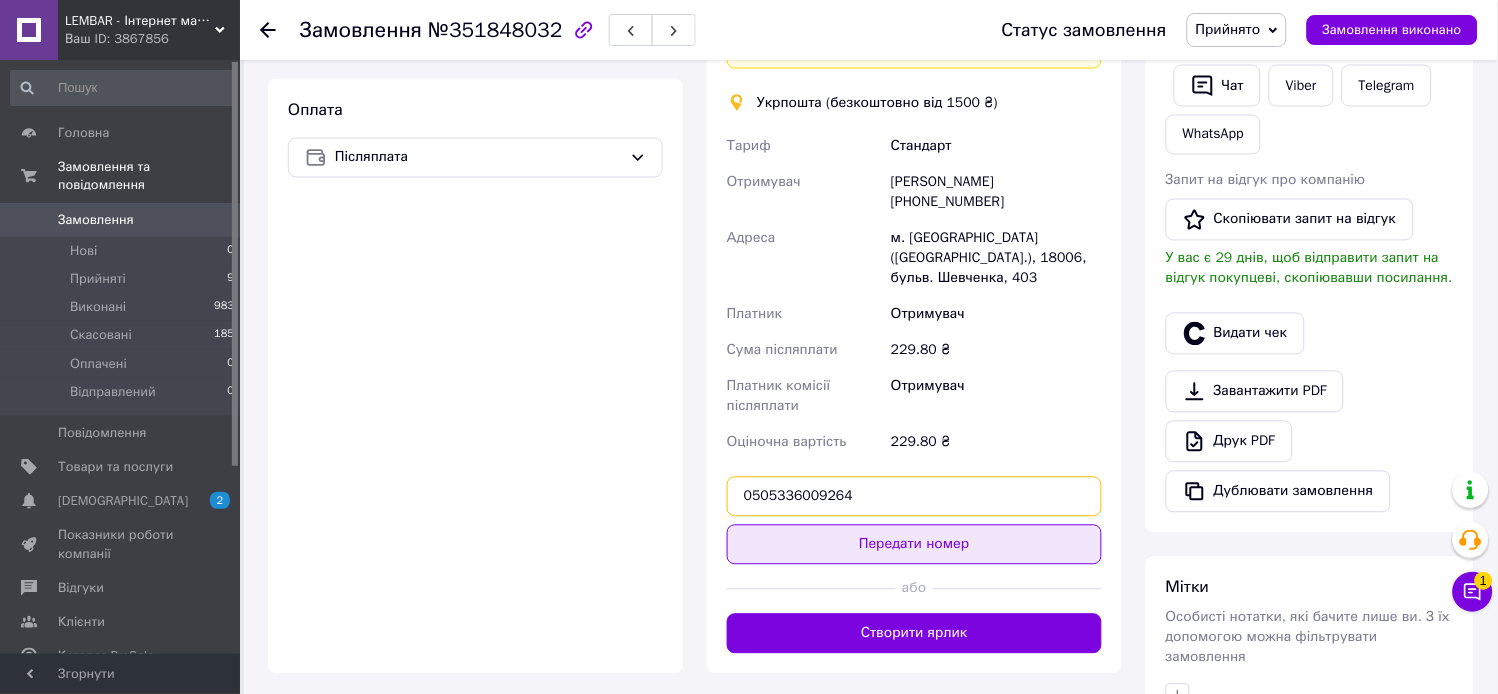 type on "0505336009264" 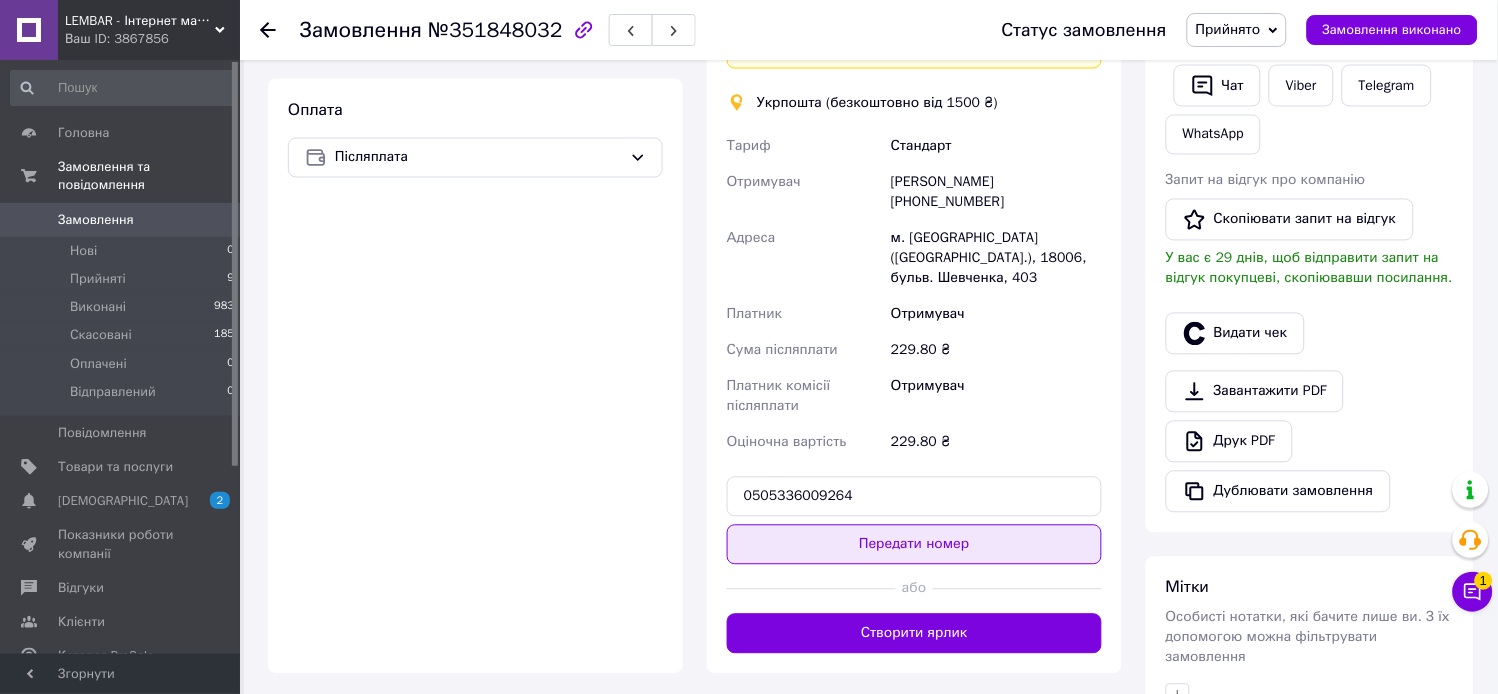 click on "Передати номер" at bounding box center [914, 545] 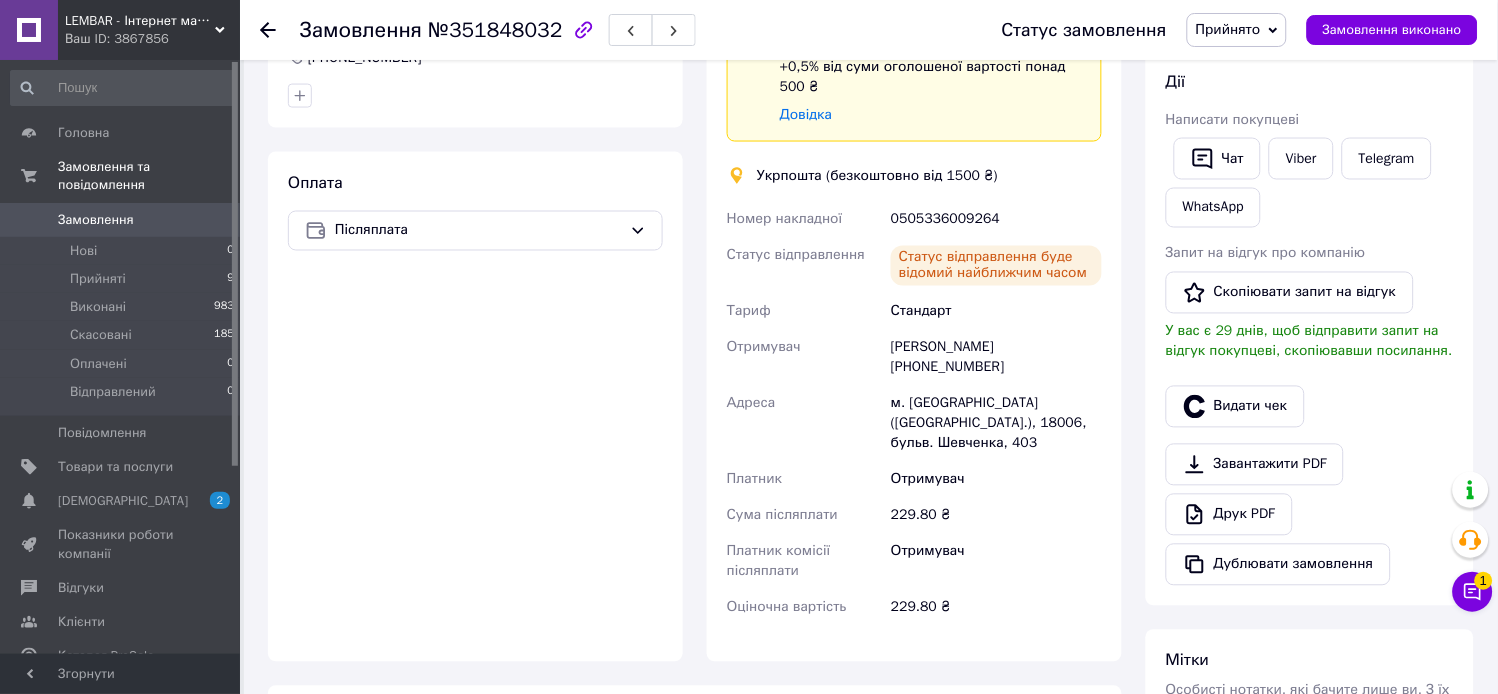scroll, scrollTop: 600, scrollLeft: 0, axis: vertical 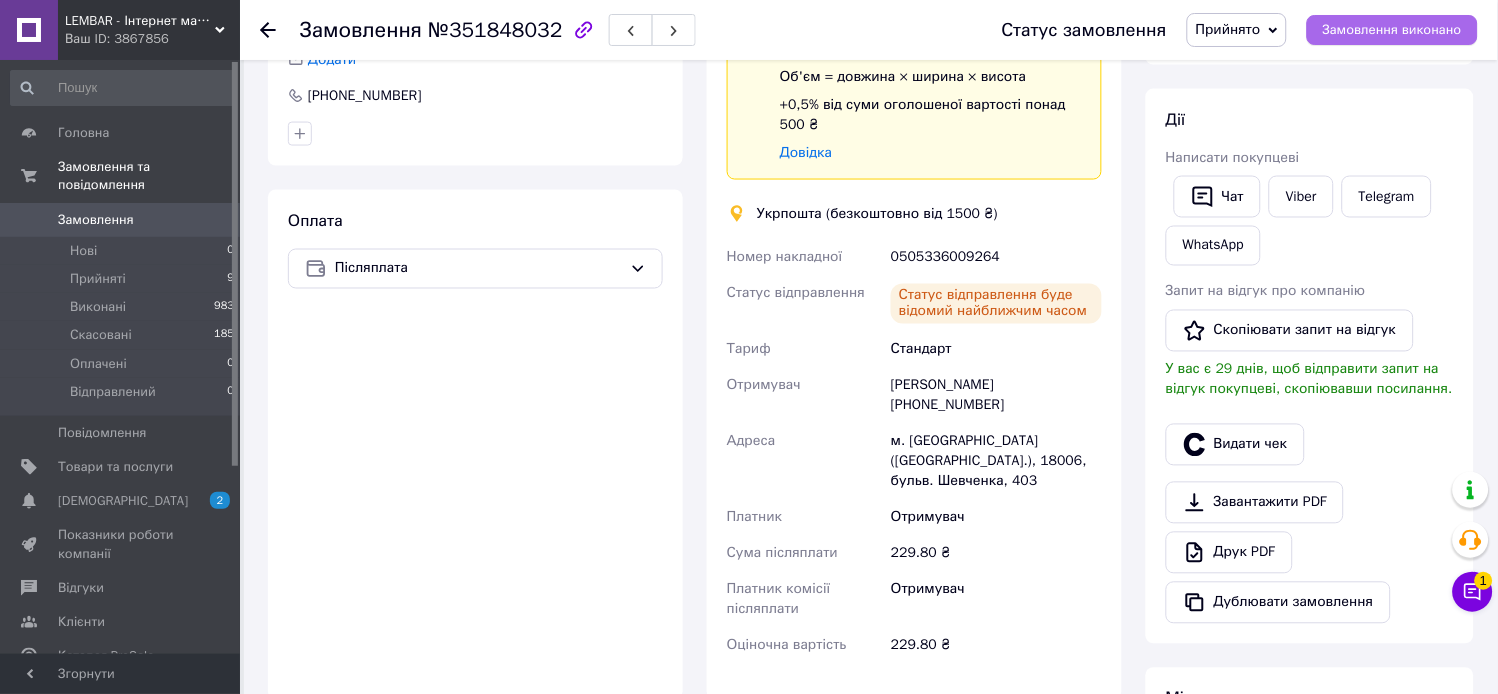click on "Замовлення виконано" at bounding box center [1392, 30] 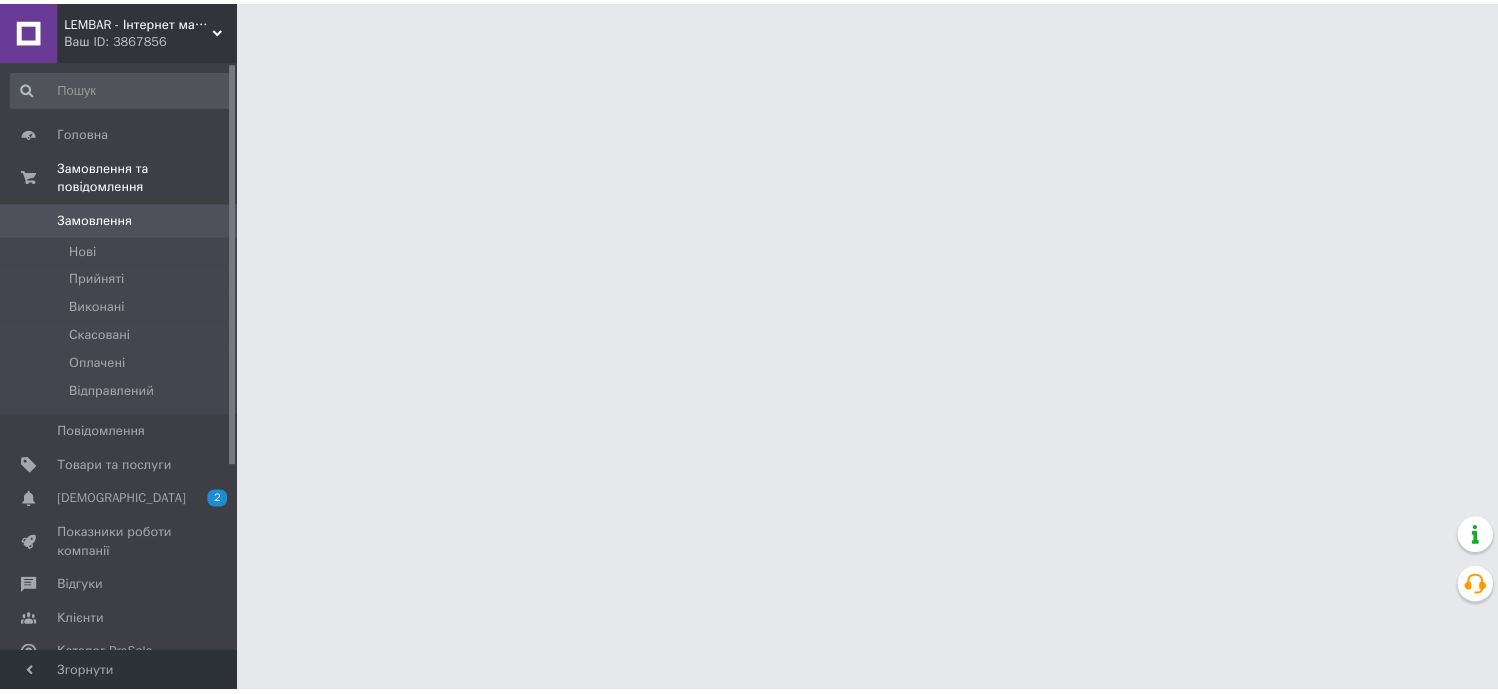 scroll, scrollTop: 0, scrollLeft: 0, axis: both 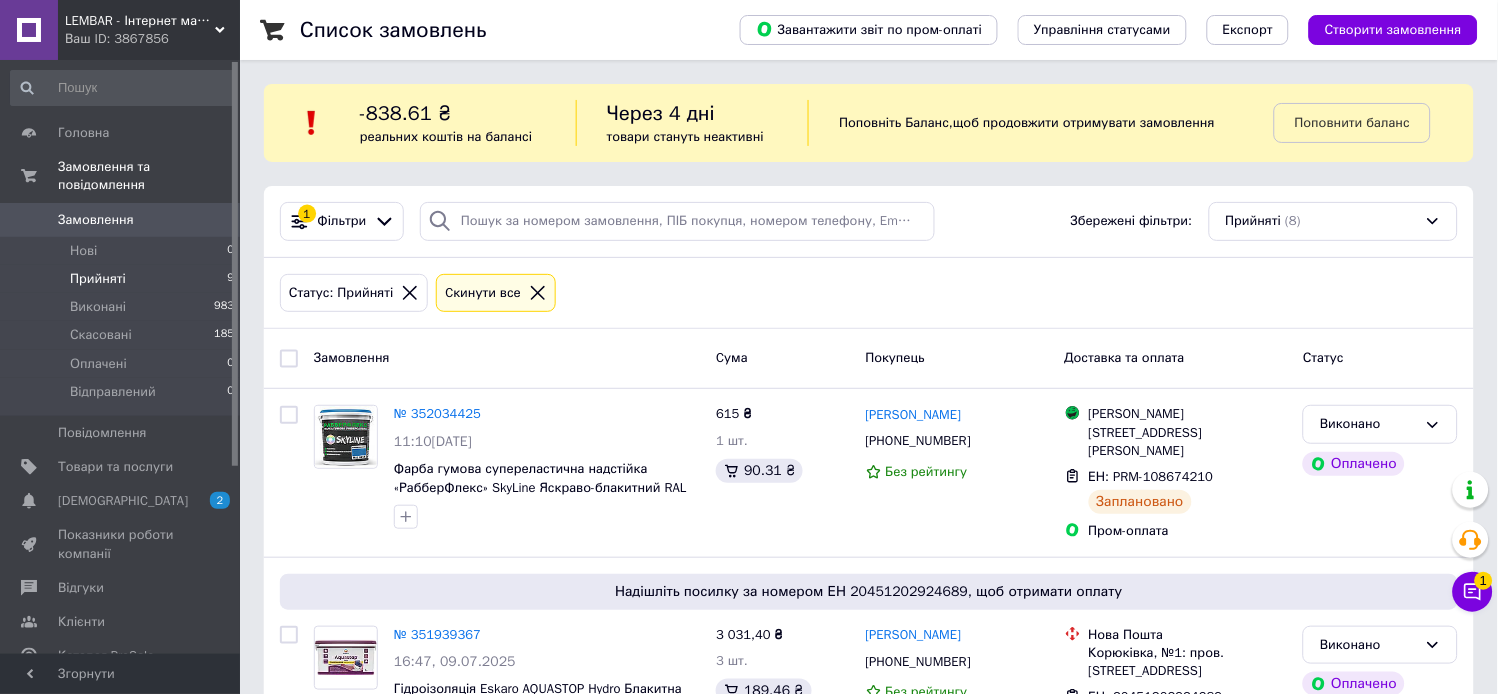 click on "Прийняті 9" at bounding box center [123, 279] 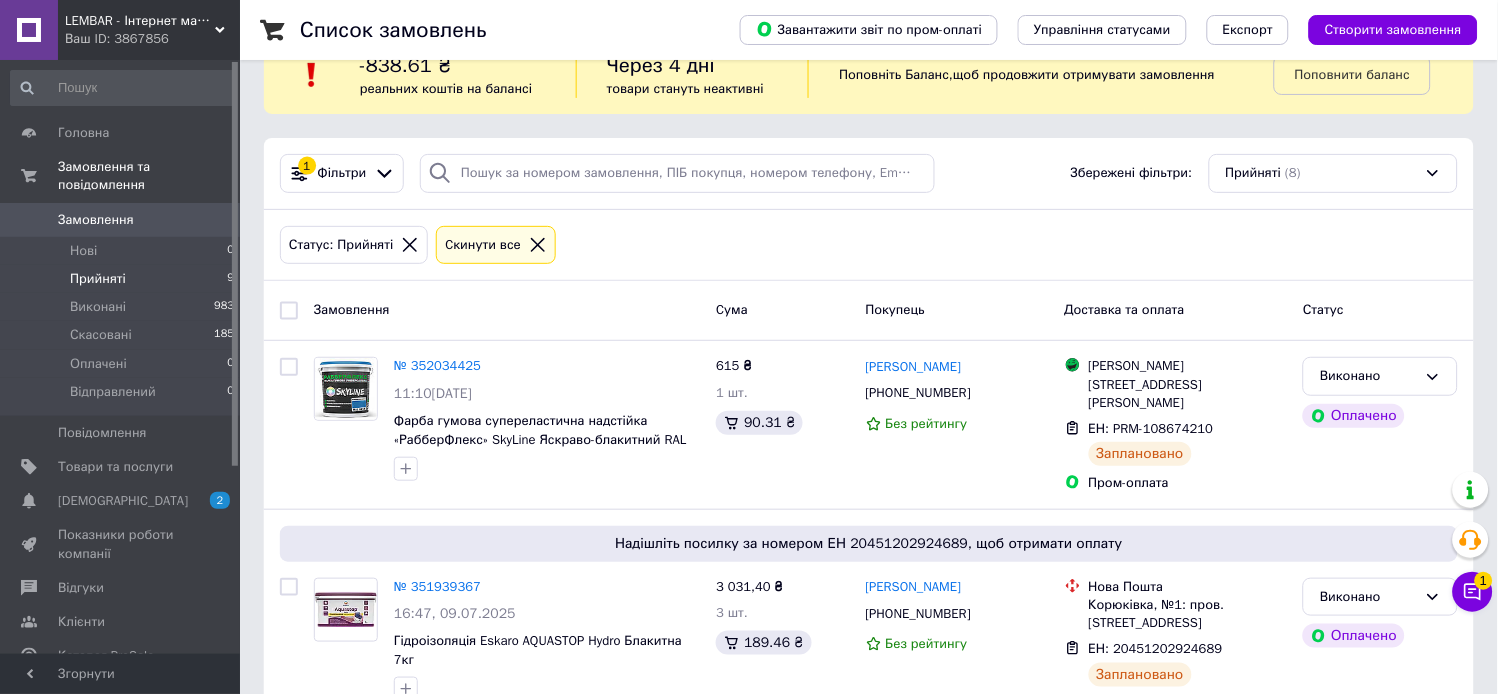 scroll, scrollTop: 0, scrollLeft: 0, axis: both 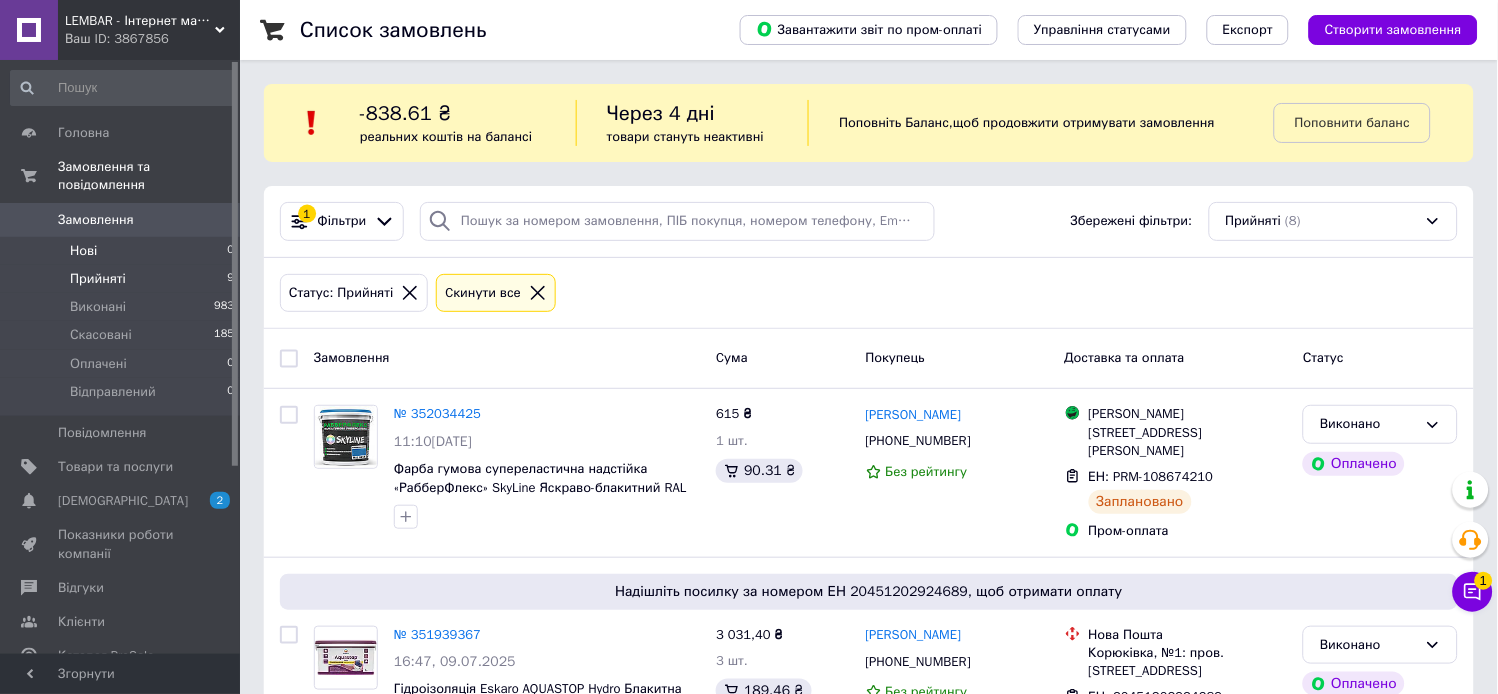 click on "Нові 0" at bounding box center (123, 251) 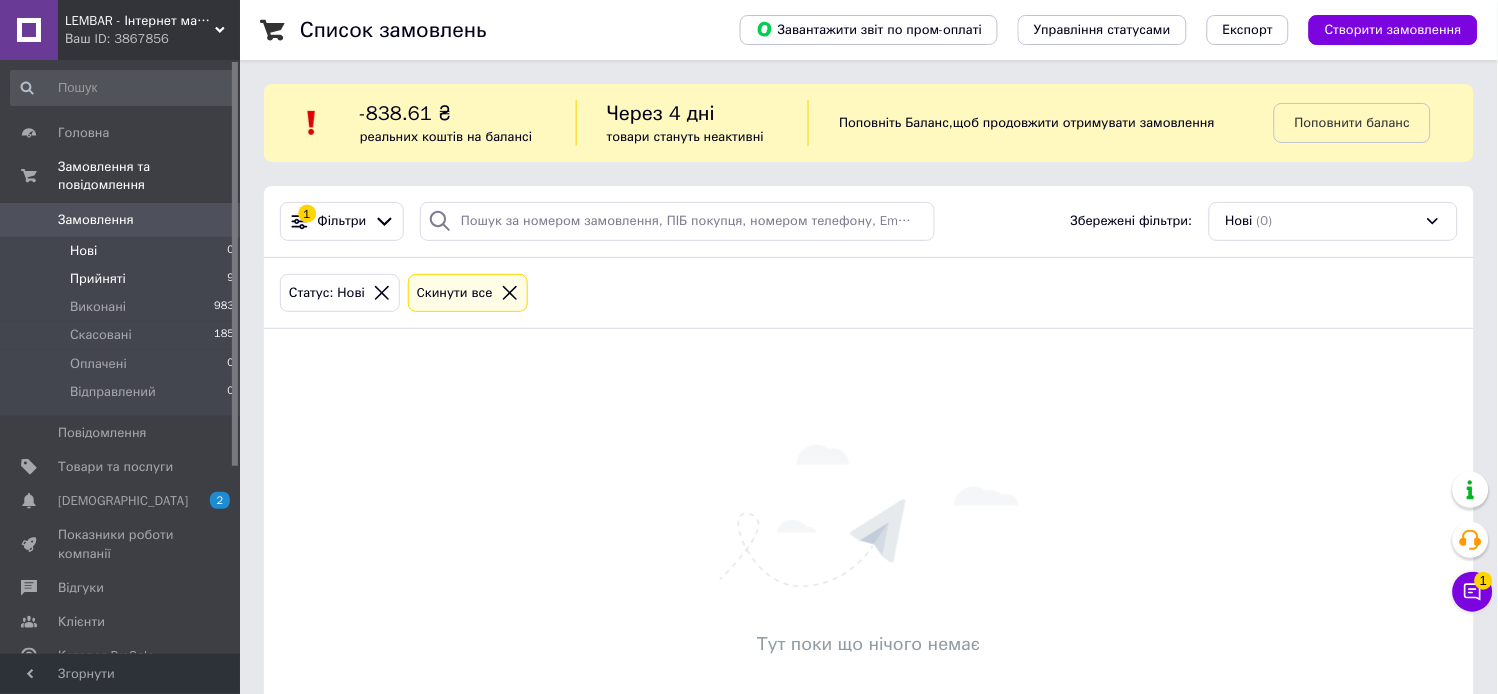 click on "Прийняті" at bounding box center [98, 279] 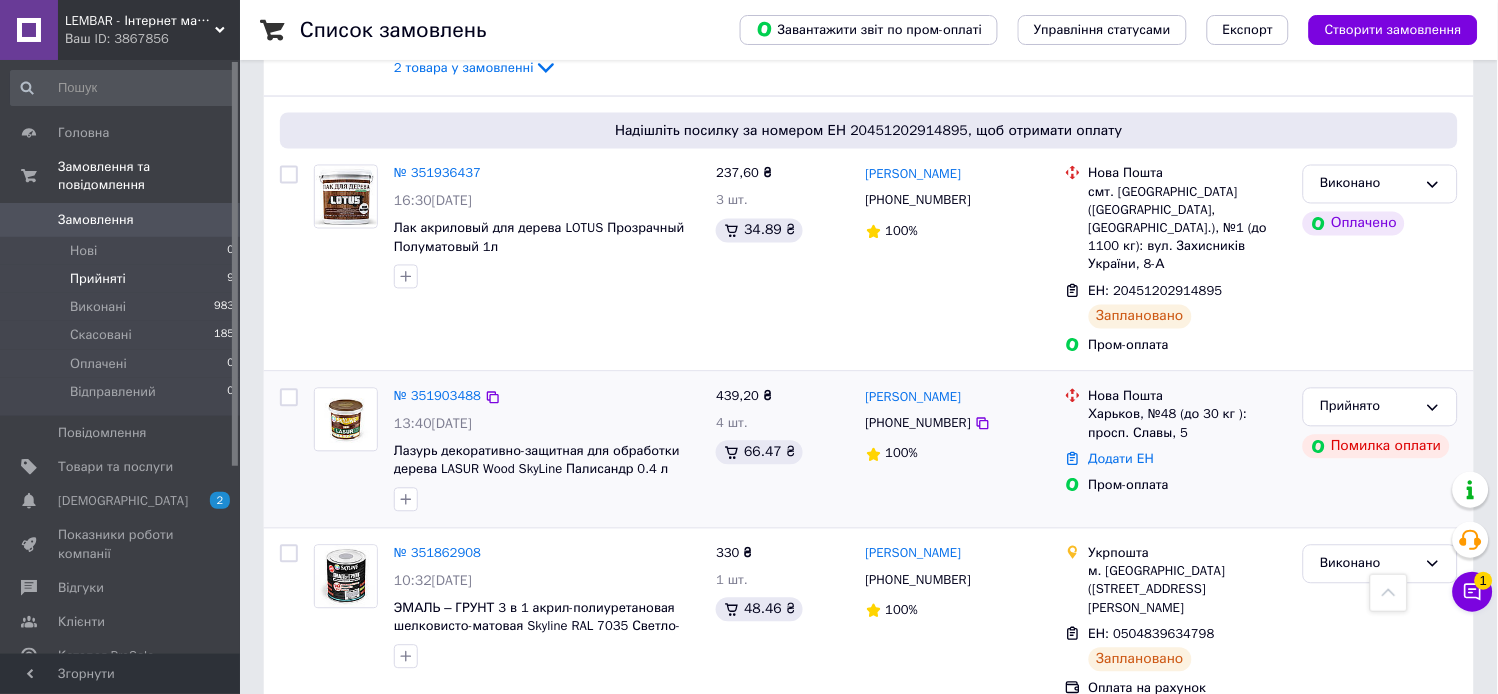 scroll, scrollTop: 755, scrollLeft: 0, axis: vertical 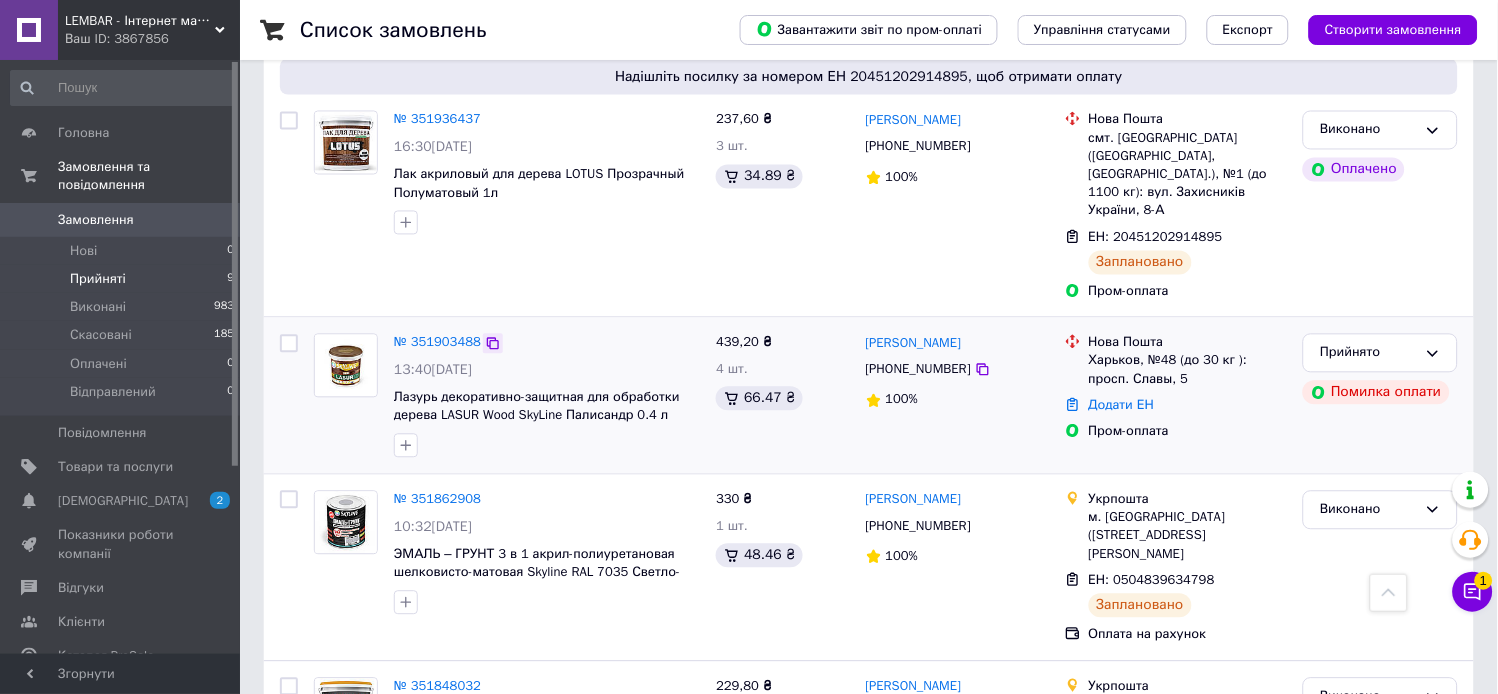 click 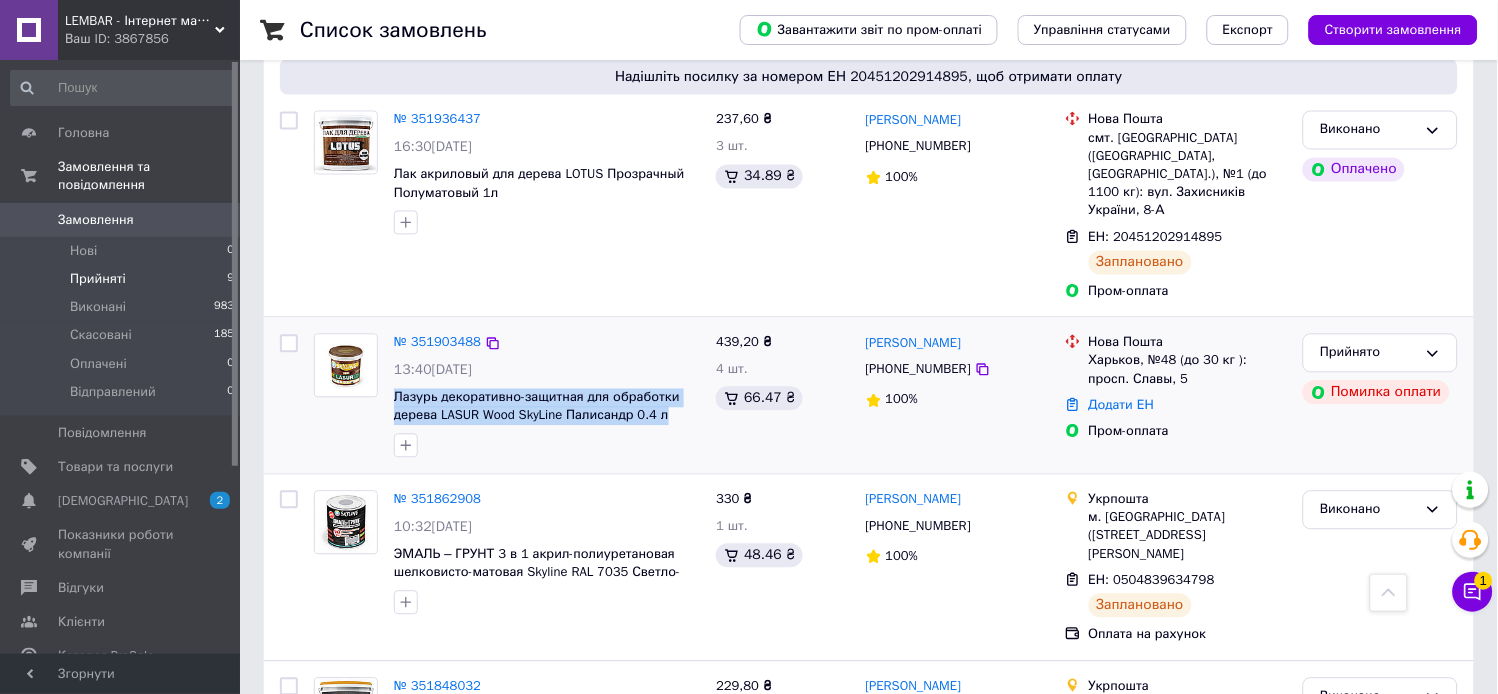 drag, startPoint x: 665, startPoint y: 370, endPoint x: 391, endPoint y: 351, distance: 274.65796 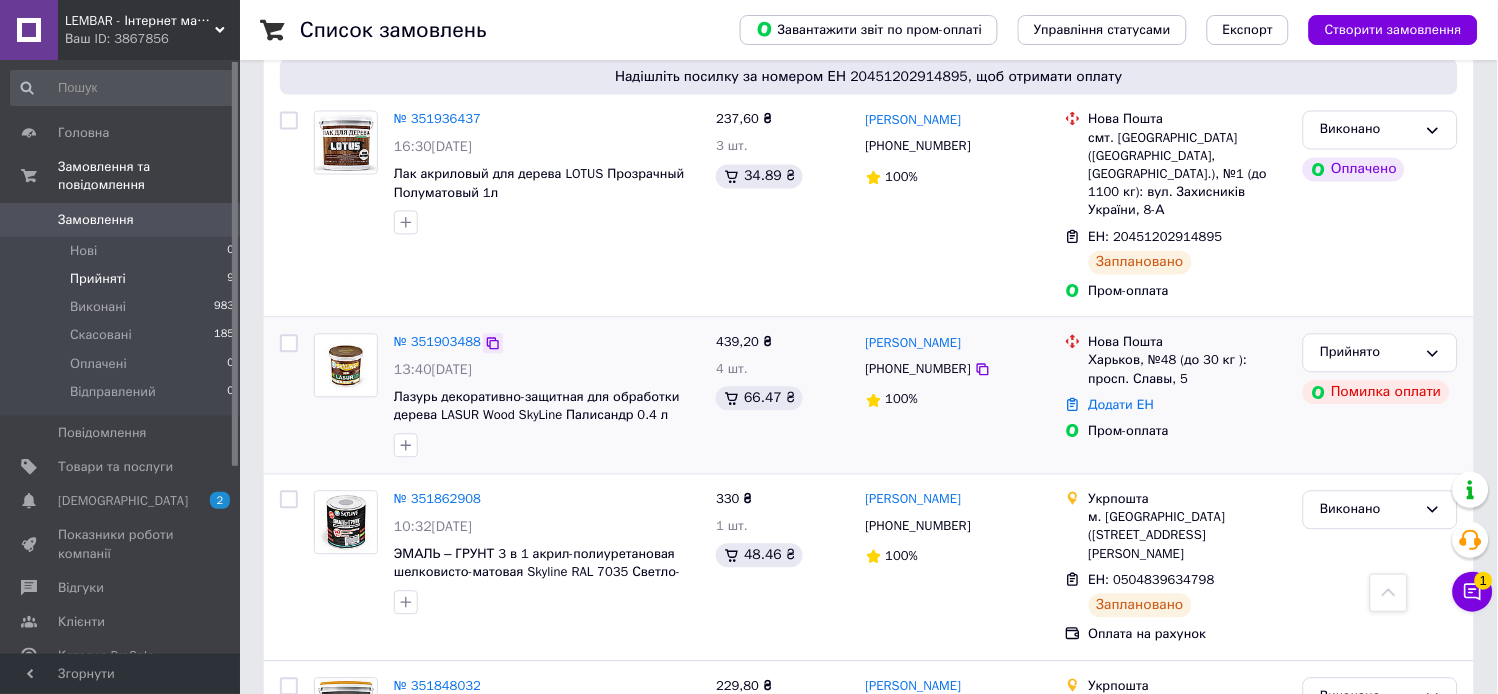 click 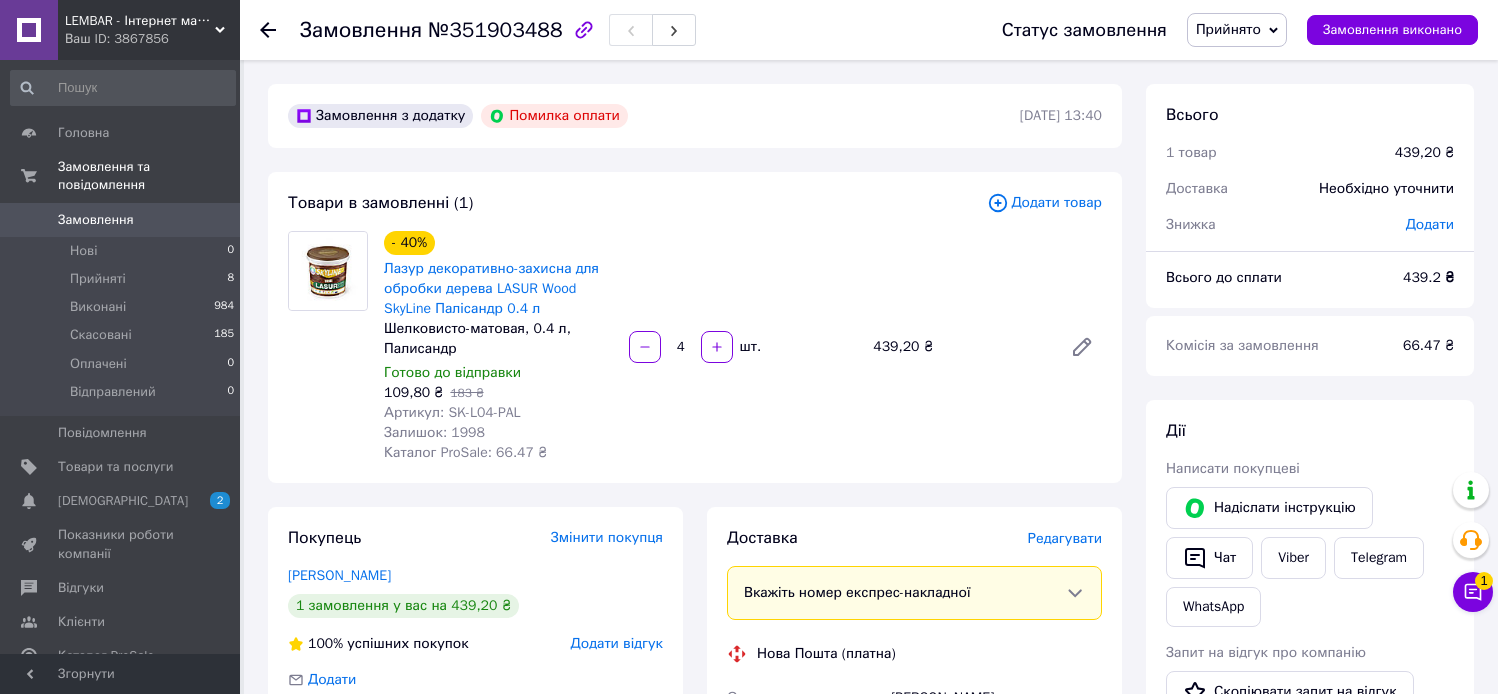 scroll, scrollTop: 0, scrollLeft: 0, axis: both 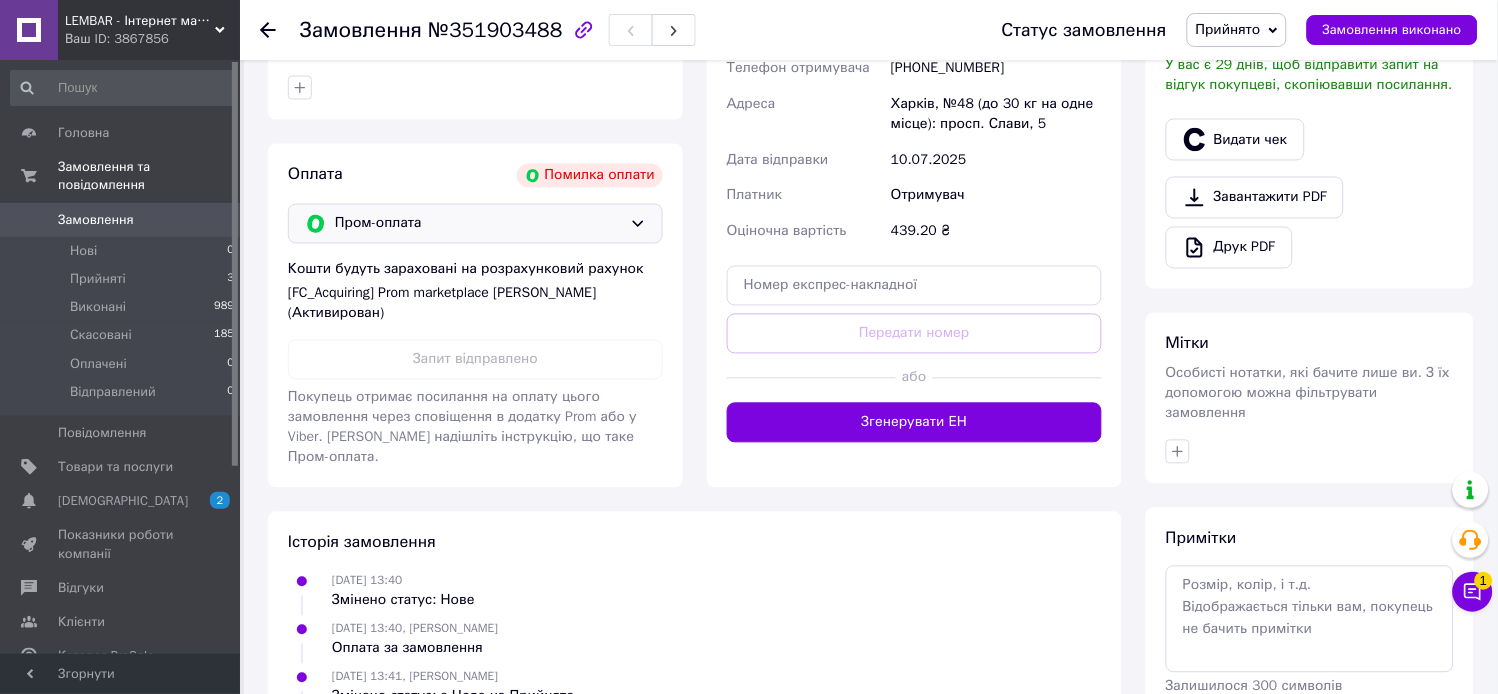 click on "Пром-оплата" at bounding box center [478, 224] 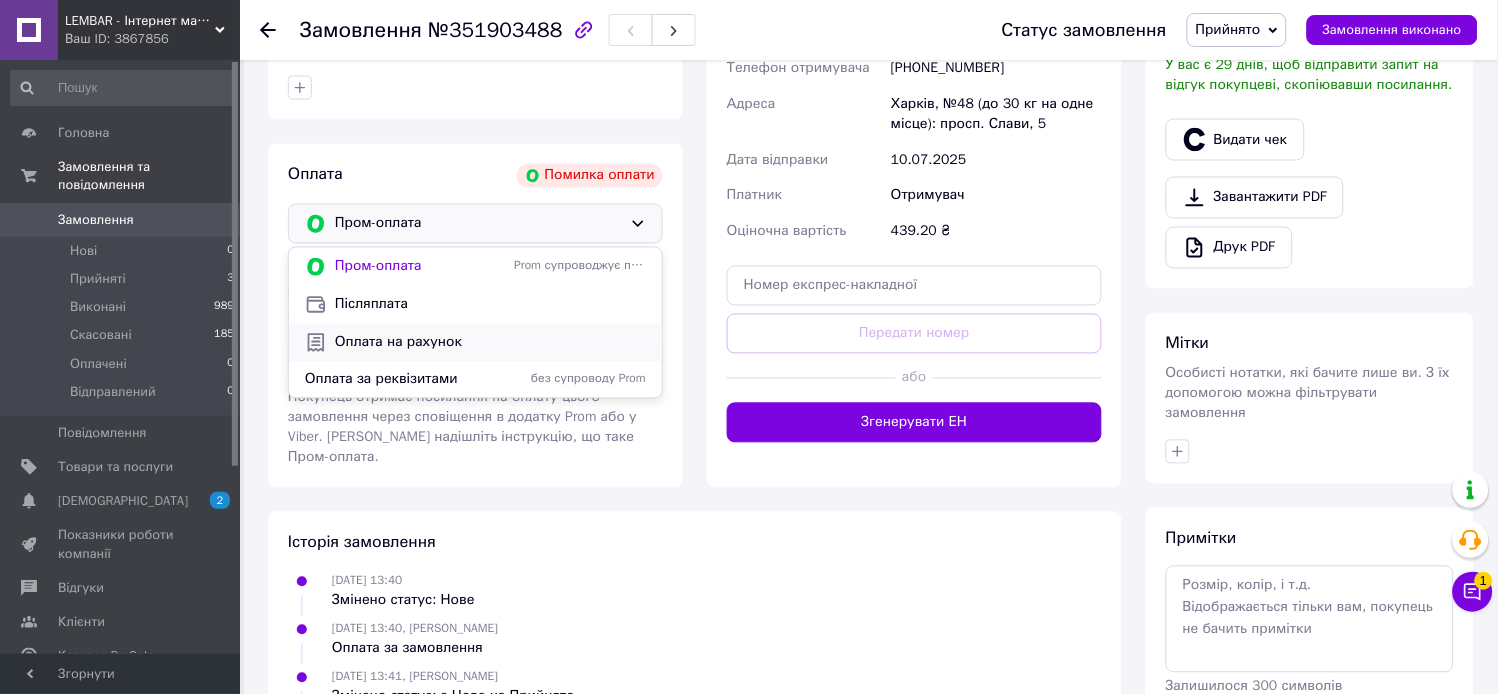 click on "Оплата на рахунок" at bounding box center [490, 343] 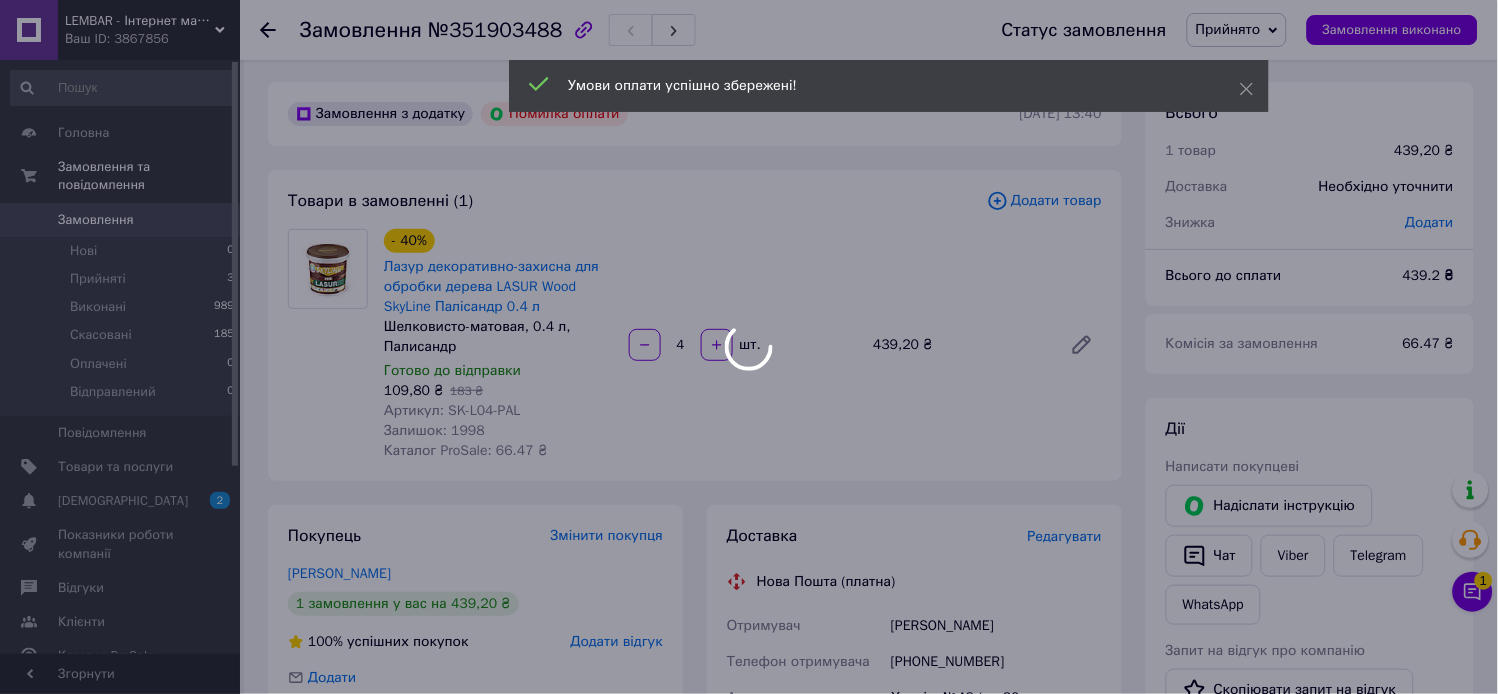 scroll, scrollTop: 0, scrollLeft: 0, axis: both 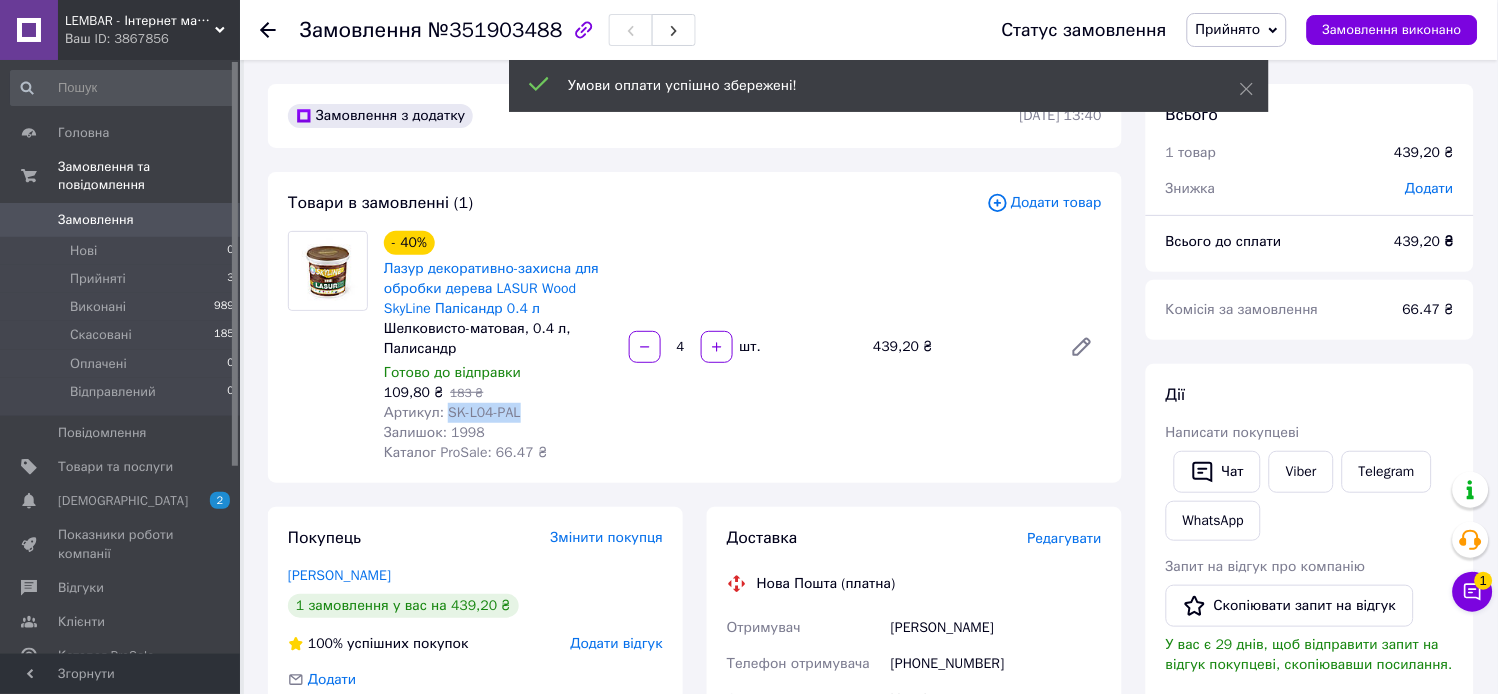 drag, startPoint x: 514, startPoint y: 415, endPoint x: 443, endPoint y: 415, distance: 71 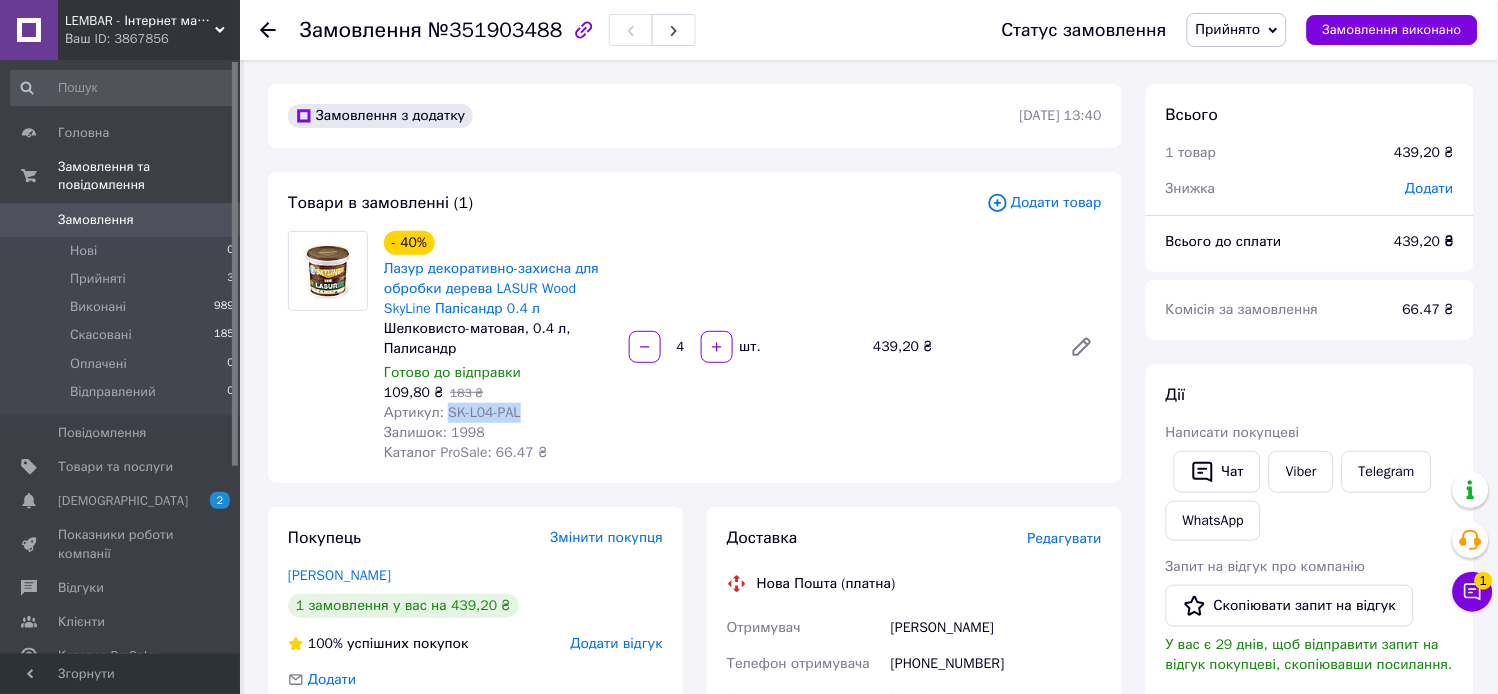 copy on "SK-L04-PAL" 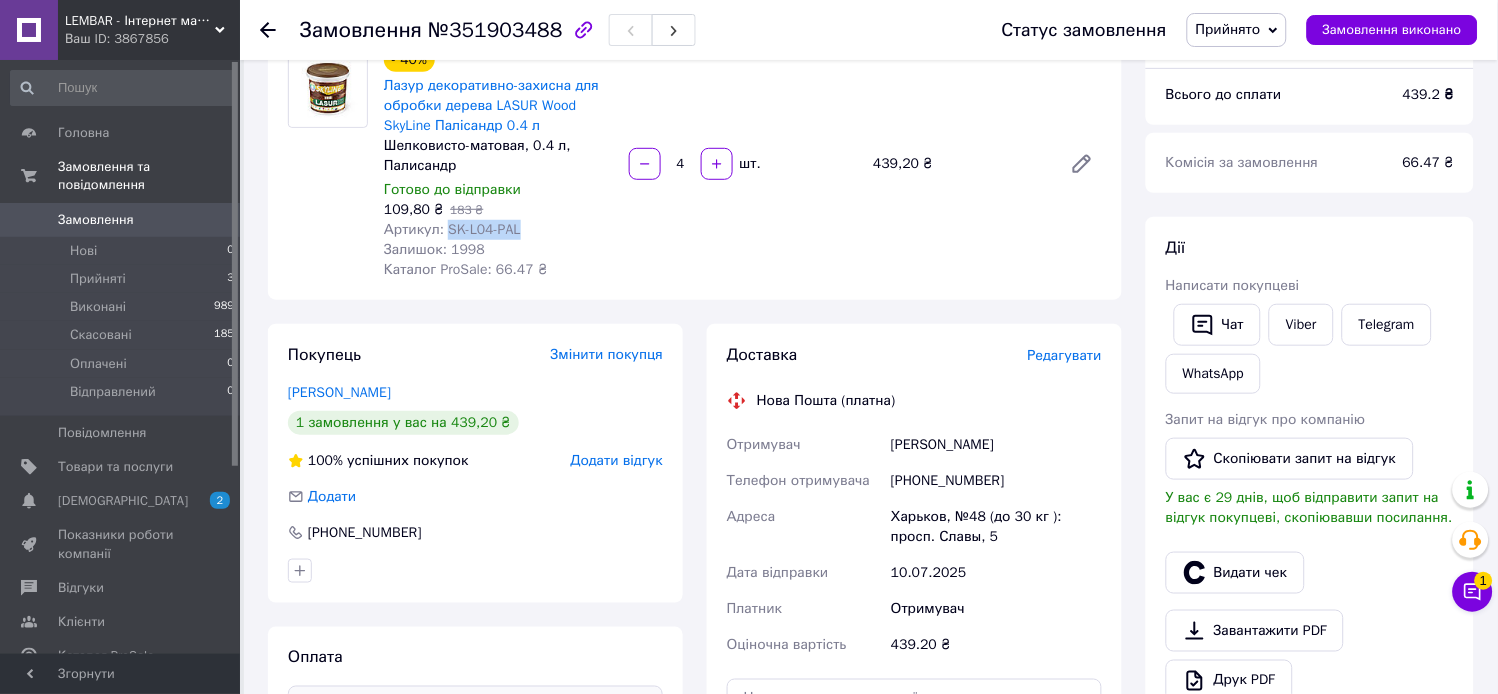 scroll, scrollTop: 222, scrollLeft: 0, axis: vertical 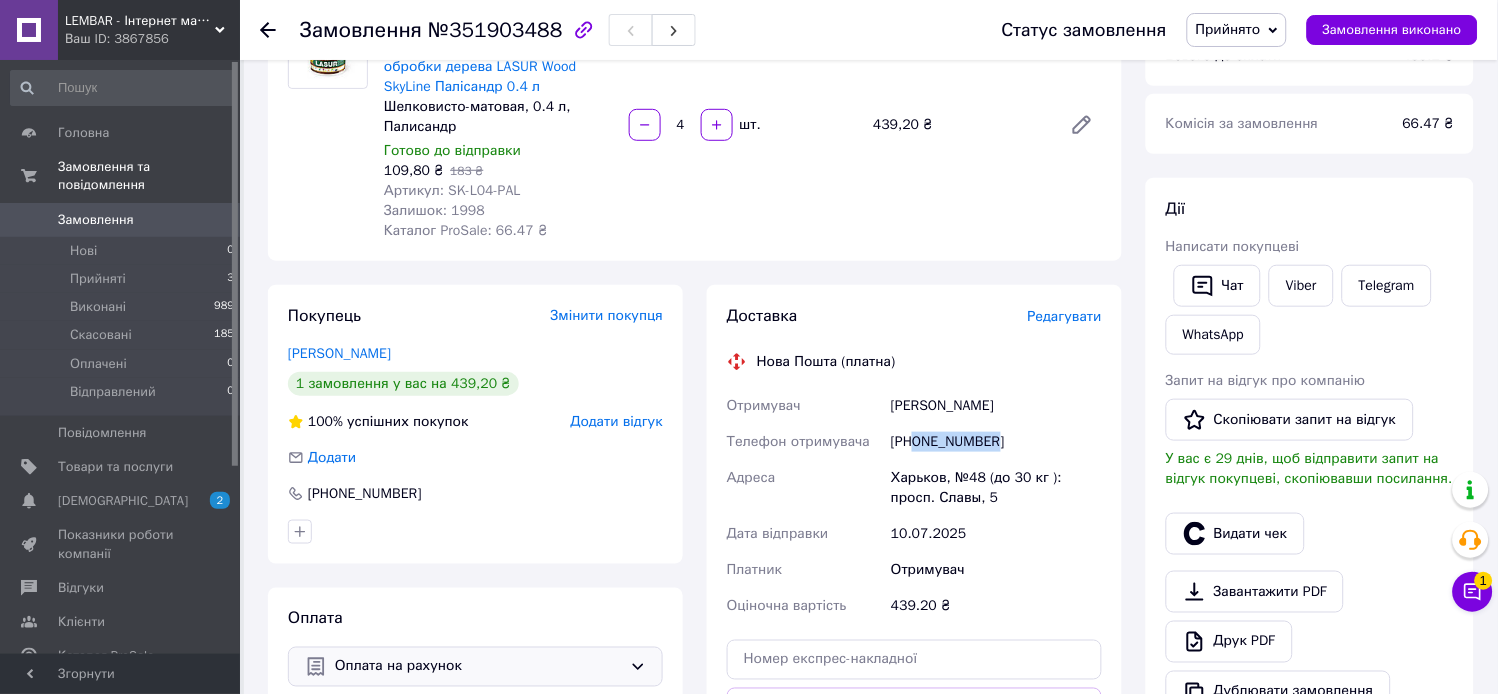 drag, startPoint x: 993, startPoint y: 442, endPoint x: 915, endPoint y: 441, distance: 78.00641 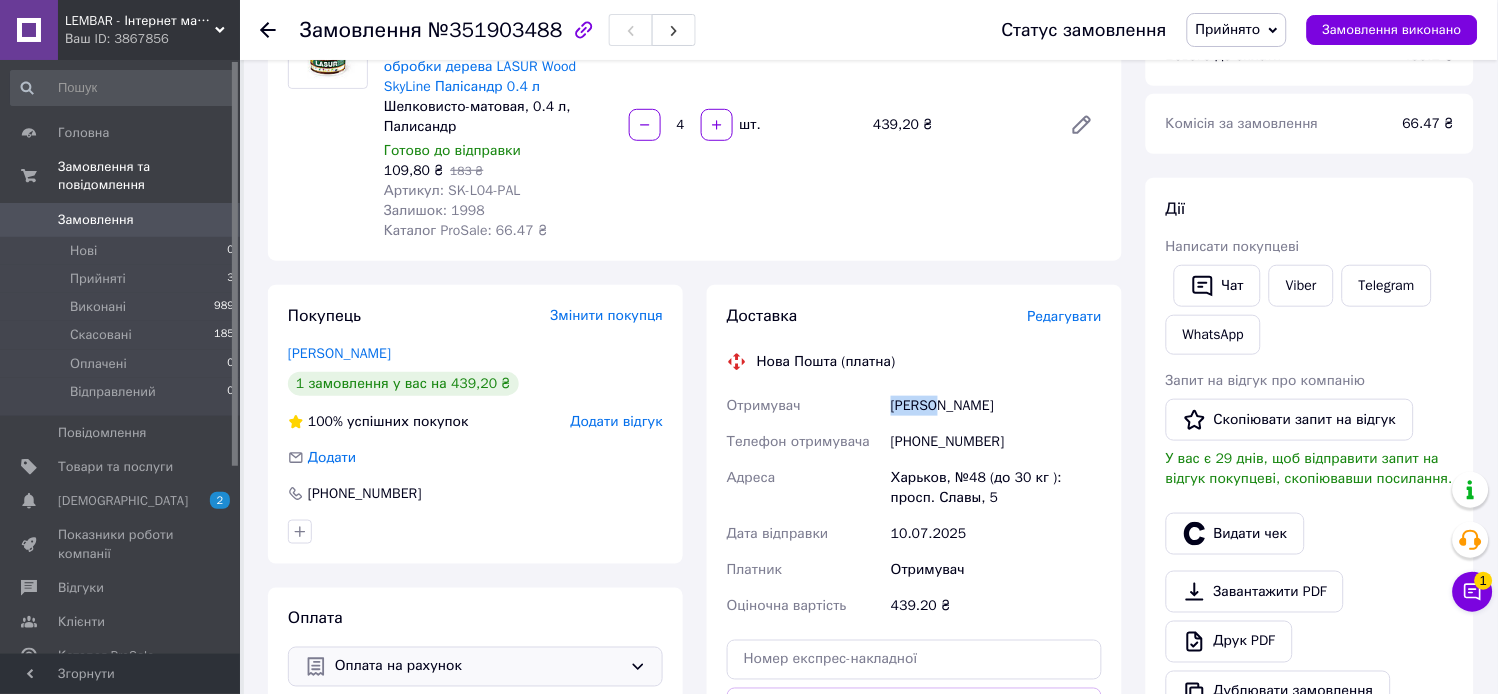 drag, startPoint x: 937, startPoint y: 404, endPoint x: 884, endPoint y: 407, distance: 53.08484 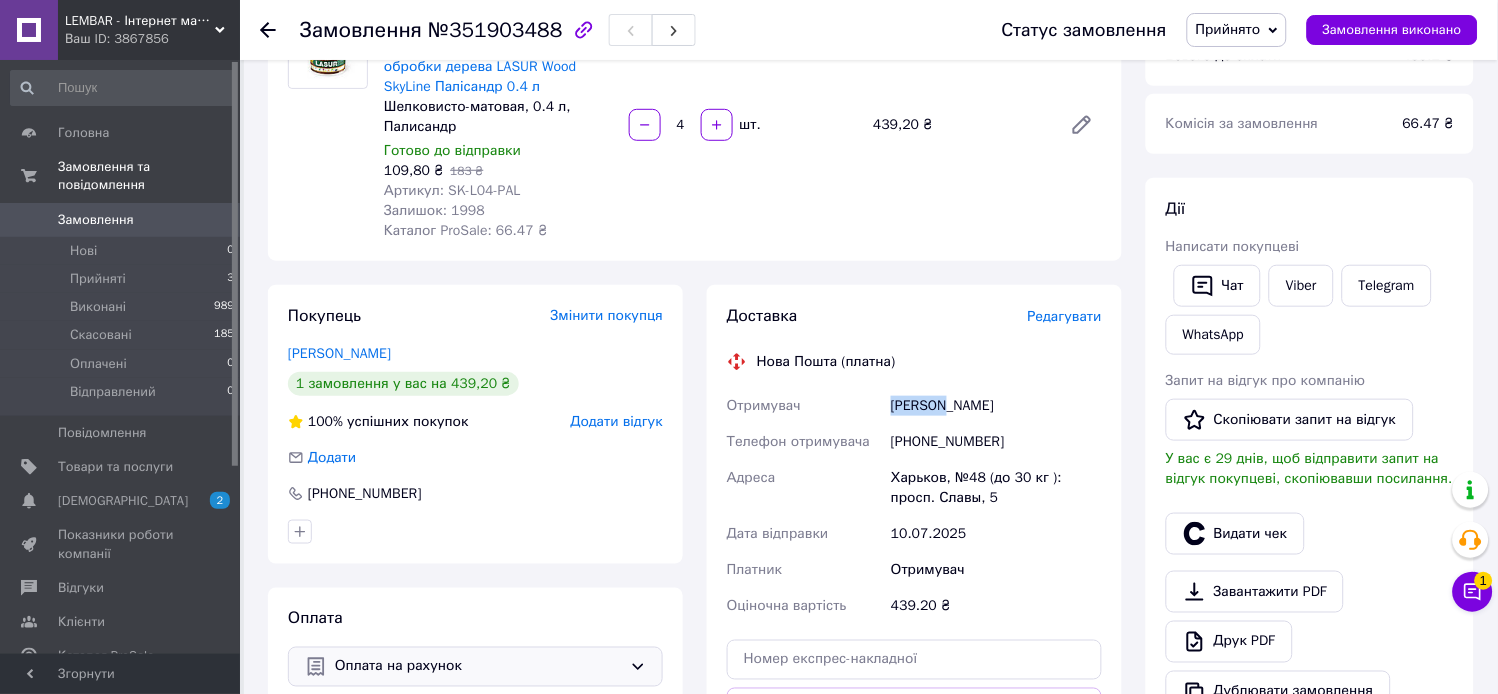 drag, startPoint x: 938, startPoint y: 405, endPoint x: 887, endPoint y: 404, distance: 51.009804 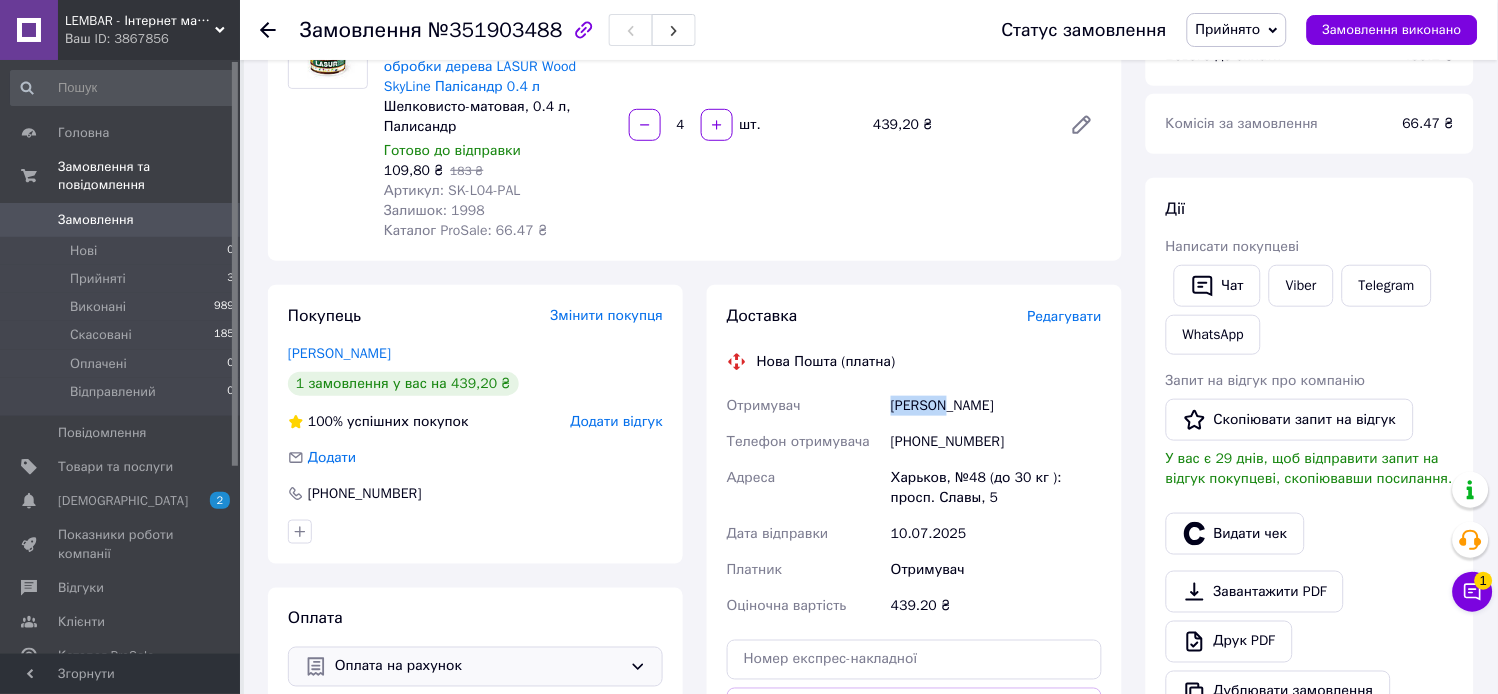 drag, startPoint x: 991, startPoint y: 408, endPoint x: 946, endPoint y: 410, distance: 45.044422 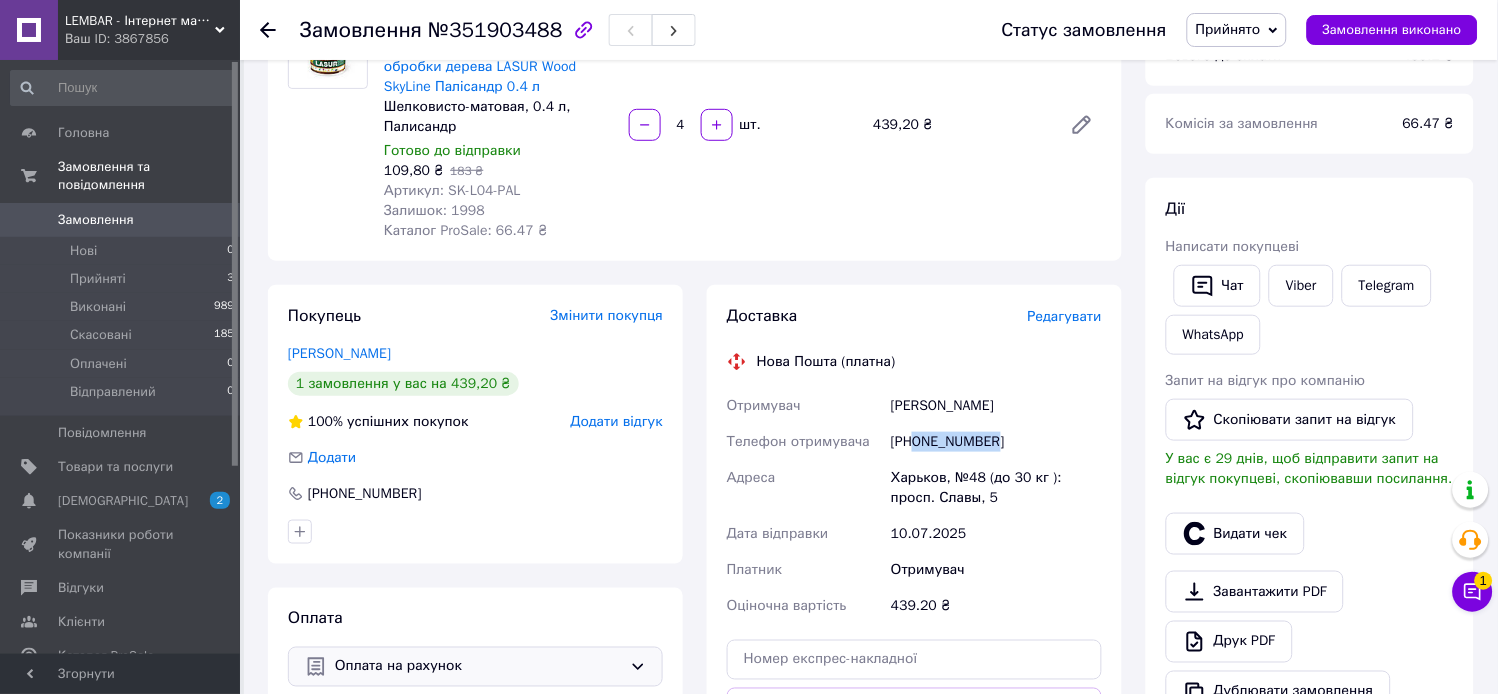 drag, startPoint x: 984, startPoint y: 441, endPoint x: 916, endPoint y: 442, distance: 68.007355 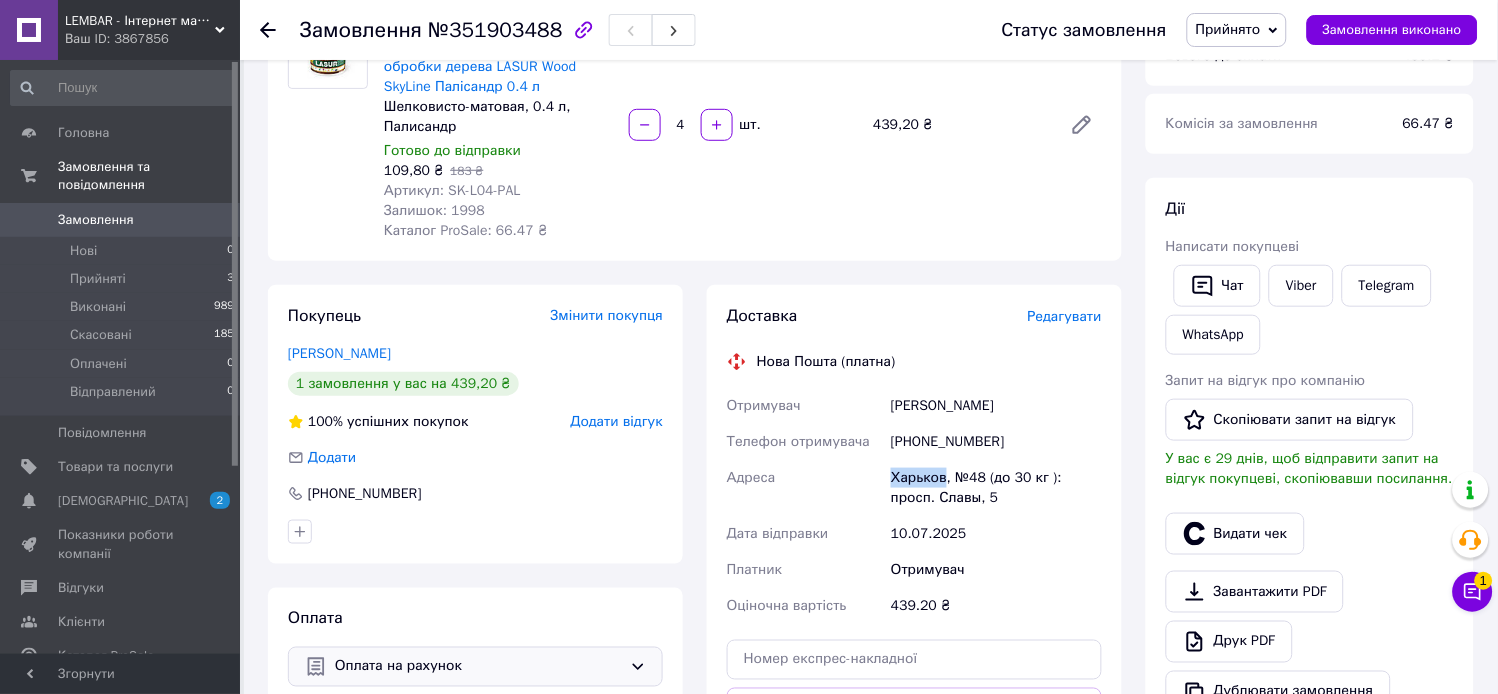 drag, startPoint x: 941, startPoint y: 481, endPoint x: 890, endPoint y: 478, distance: 51.088158 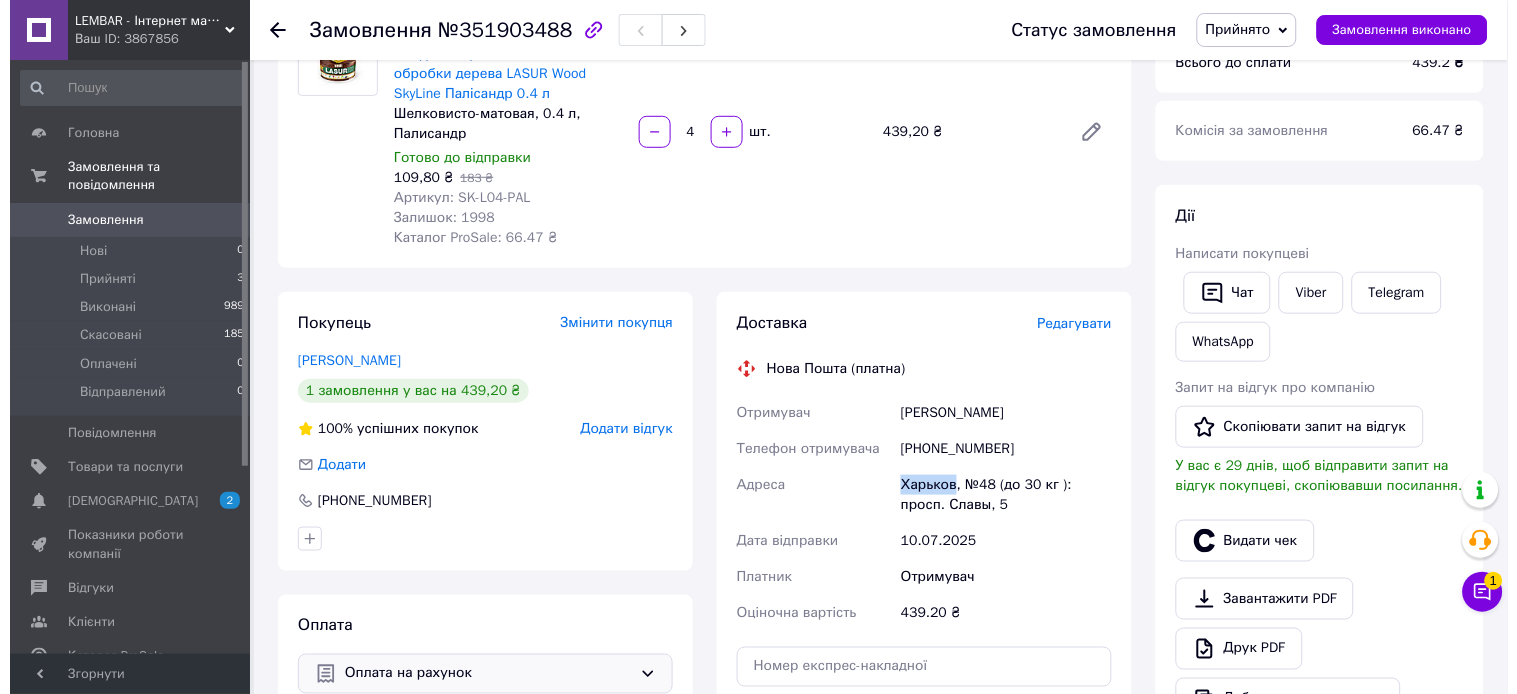 scroll, scrollTop: 111, scrollLeft: 0, axis: vertical 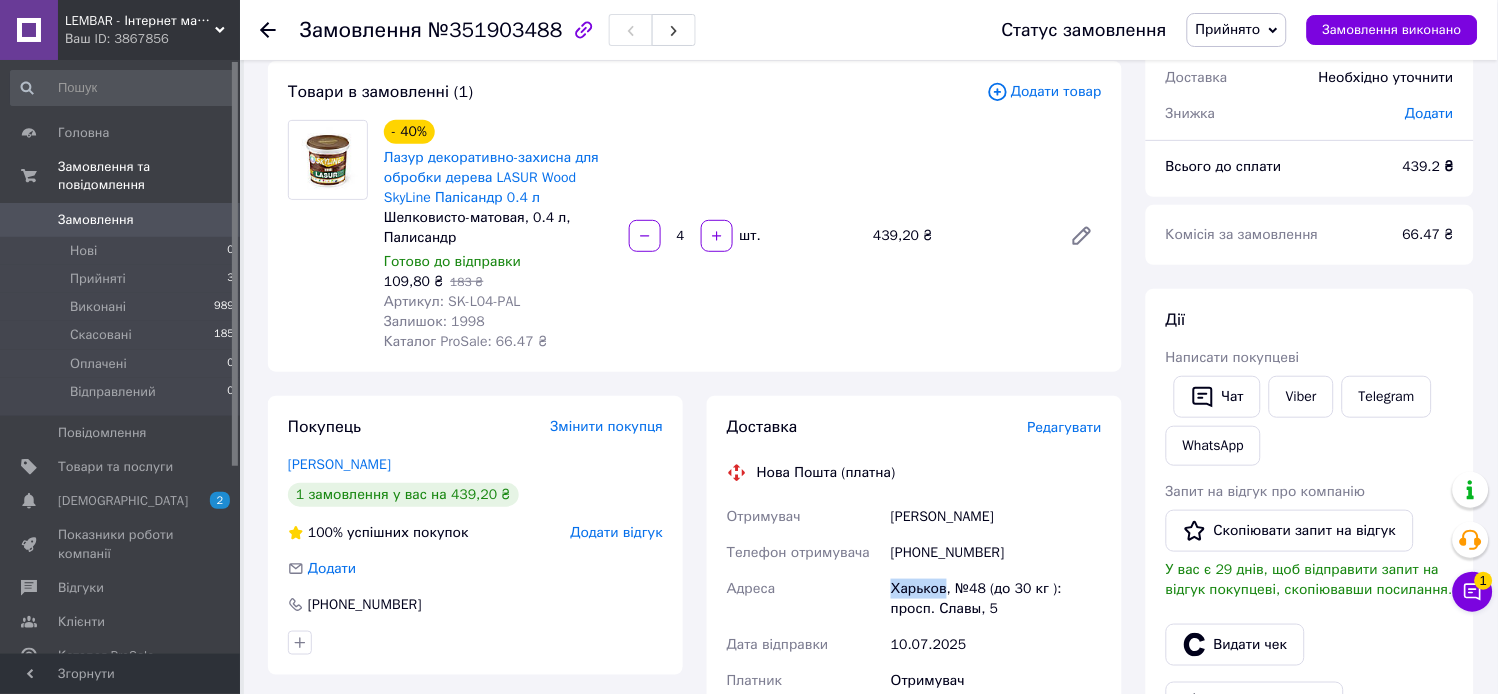 click on "Редагувати" at bounding box center (1065, 427) 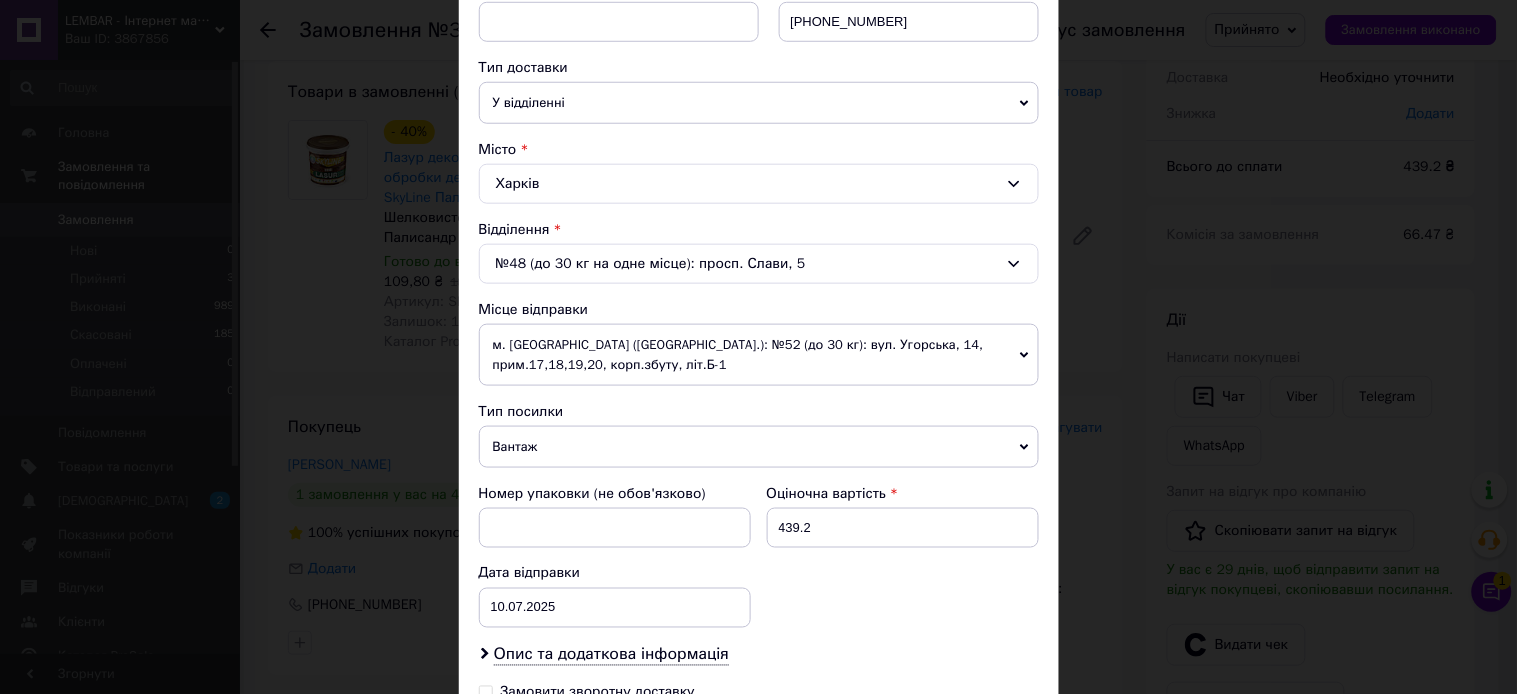 scroll, scrollTop: 444, scrollLeft: 0, axis: vertical 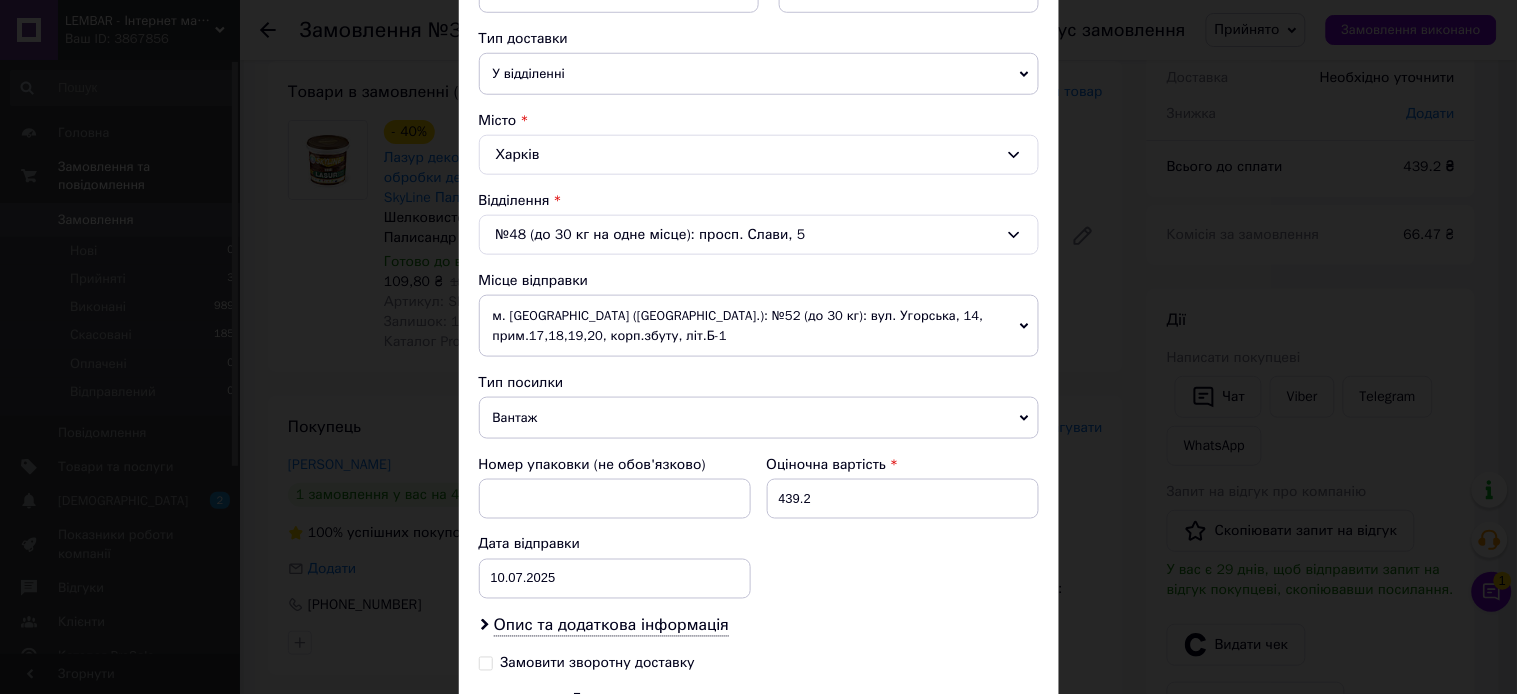 click on "м. Львів (Львівська обл.): №52 (до 30 кг): вул. Угорська, 14, прим.17,18,19,20, корп.збуту, літ.Б-1" at bounding box center (759, 326) 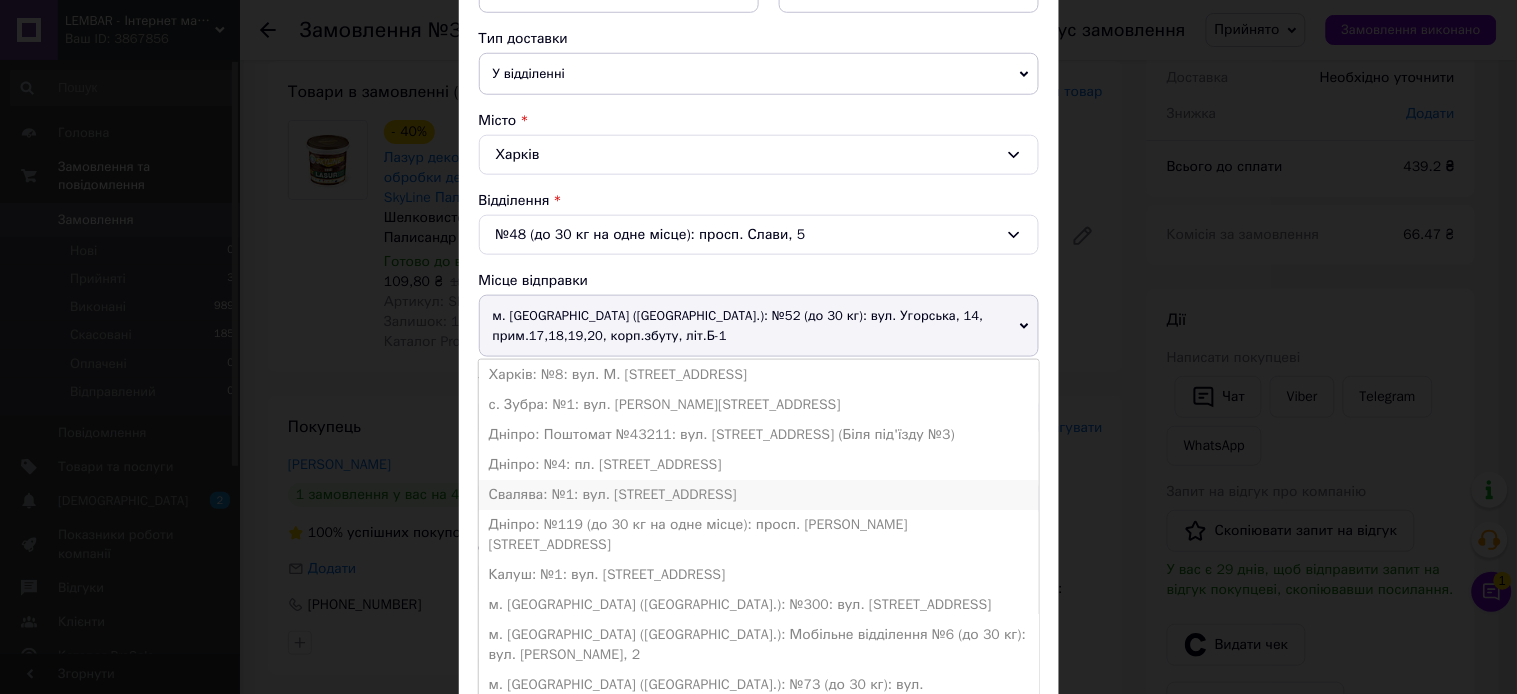 click on "Свалява: №1: вул. Чорновола, 5Б" at bounding box center (759, 495) 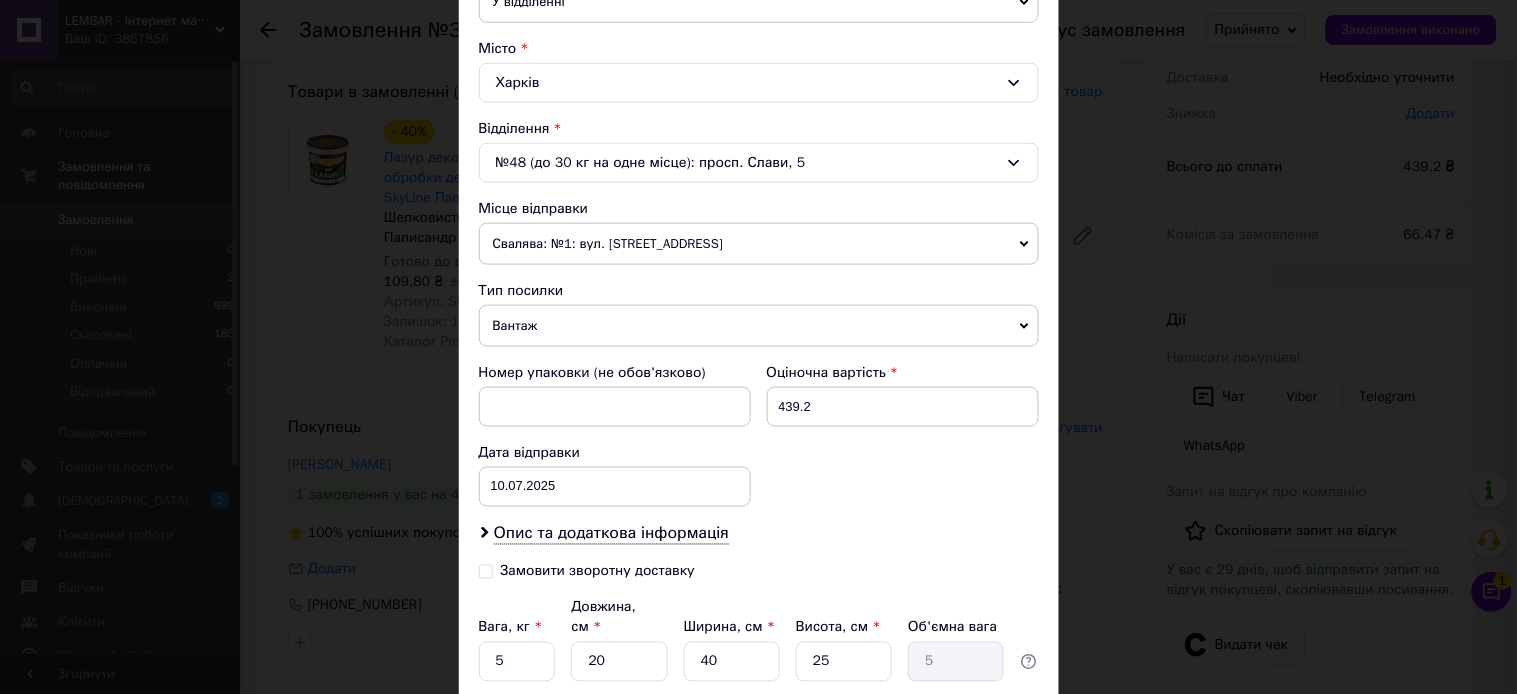 scroll, scrollTop: 555, scrollLeft: 0, axis: vertical 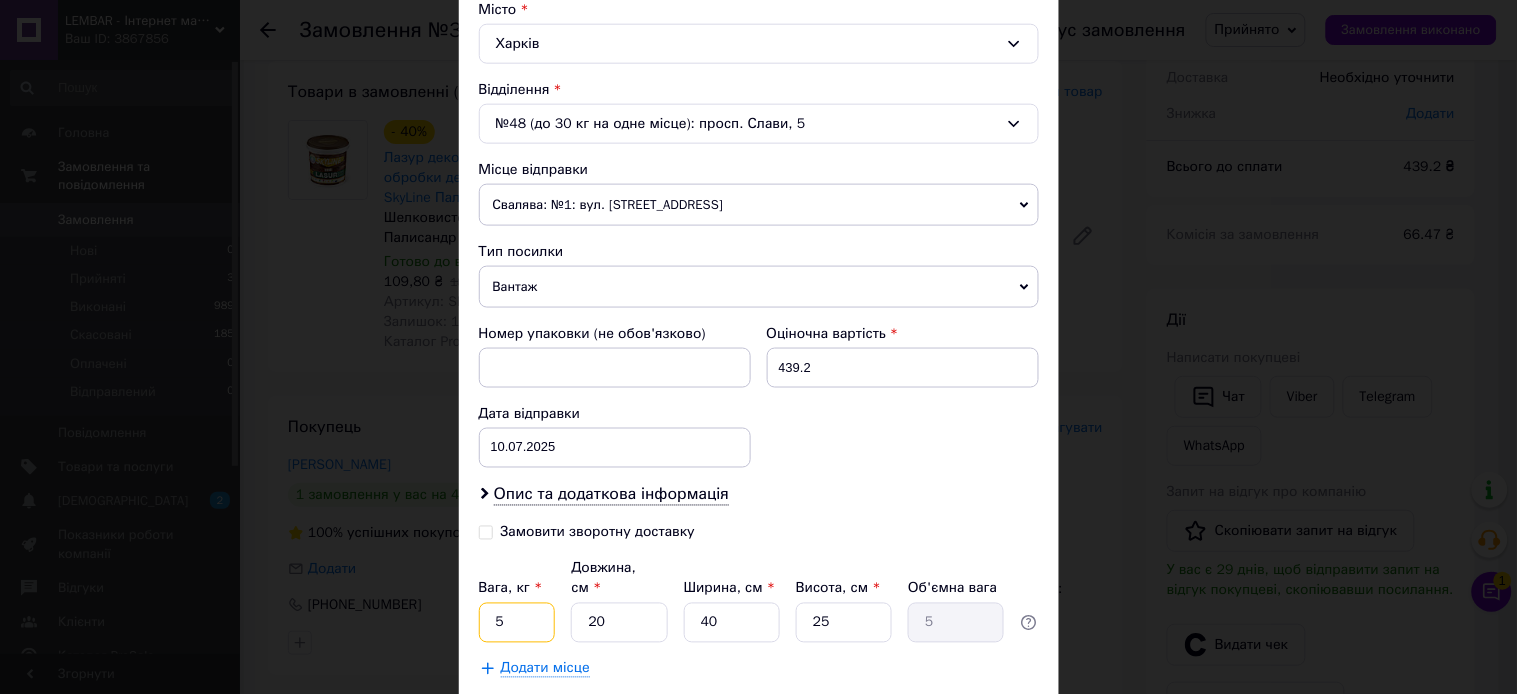 click on "5" at bounding box center (517, 623) 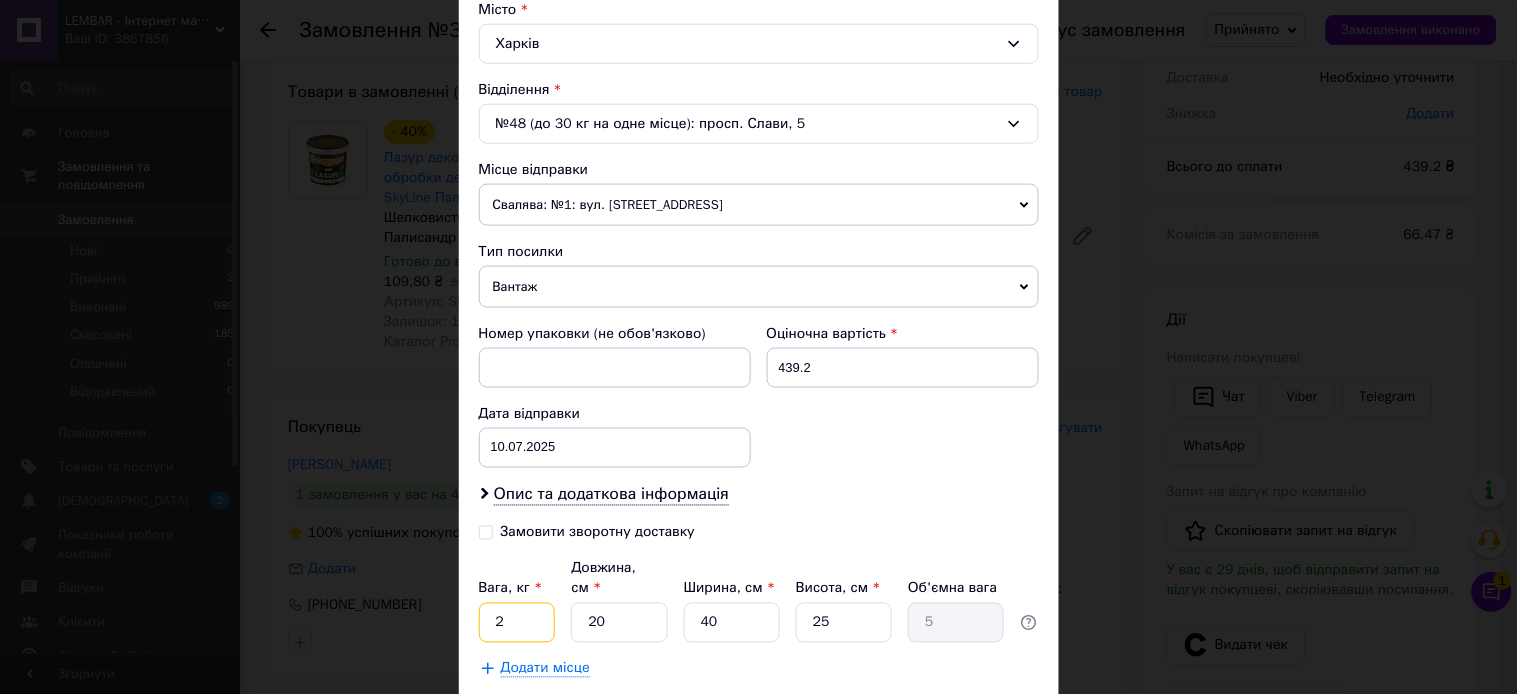 type on "2" 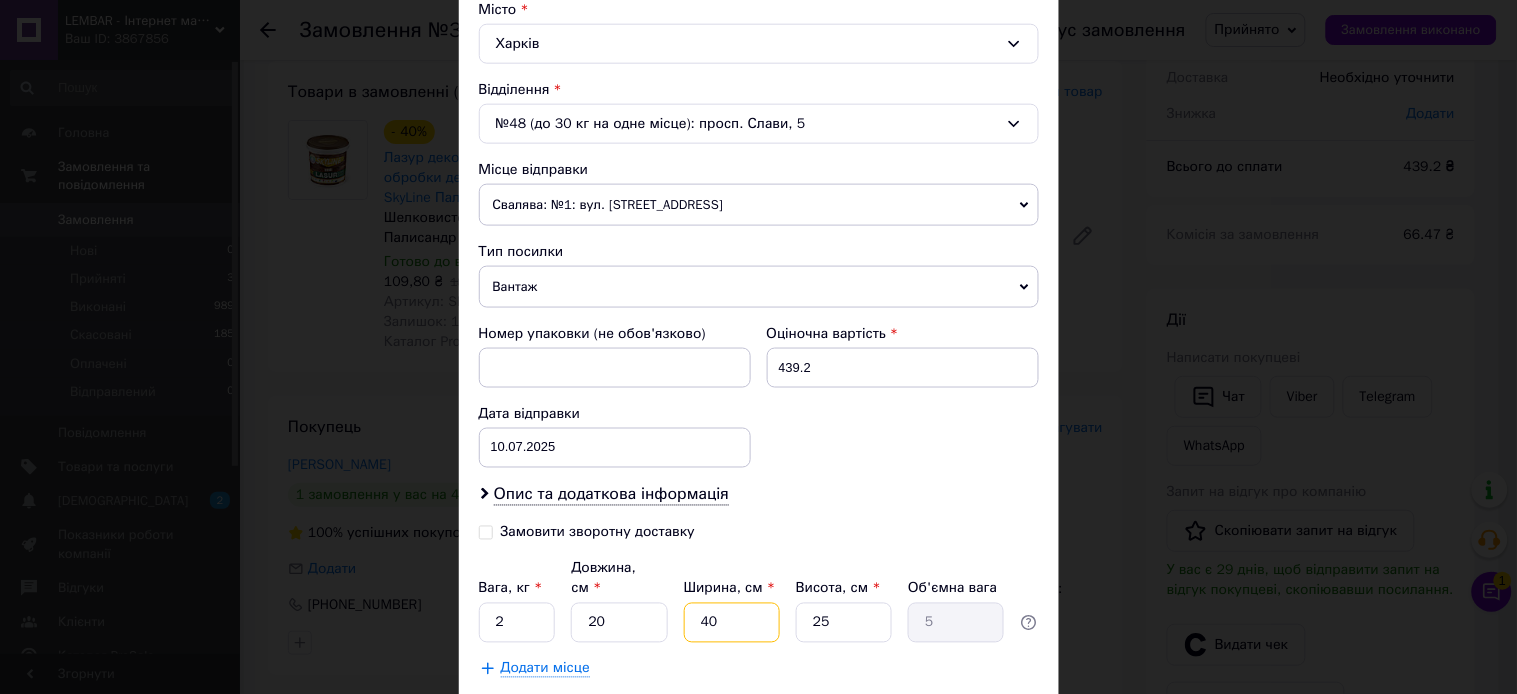 drag, startPoint x: 712, startPoint y: 605, endPoint x: 700, endPoint y: 605, distance: 12 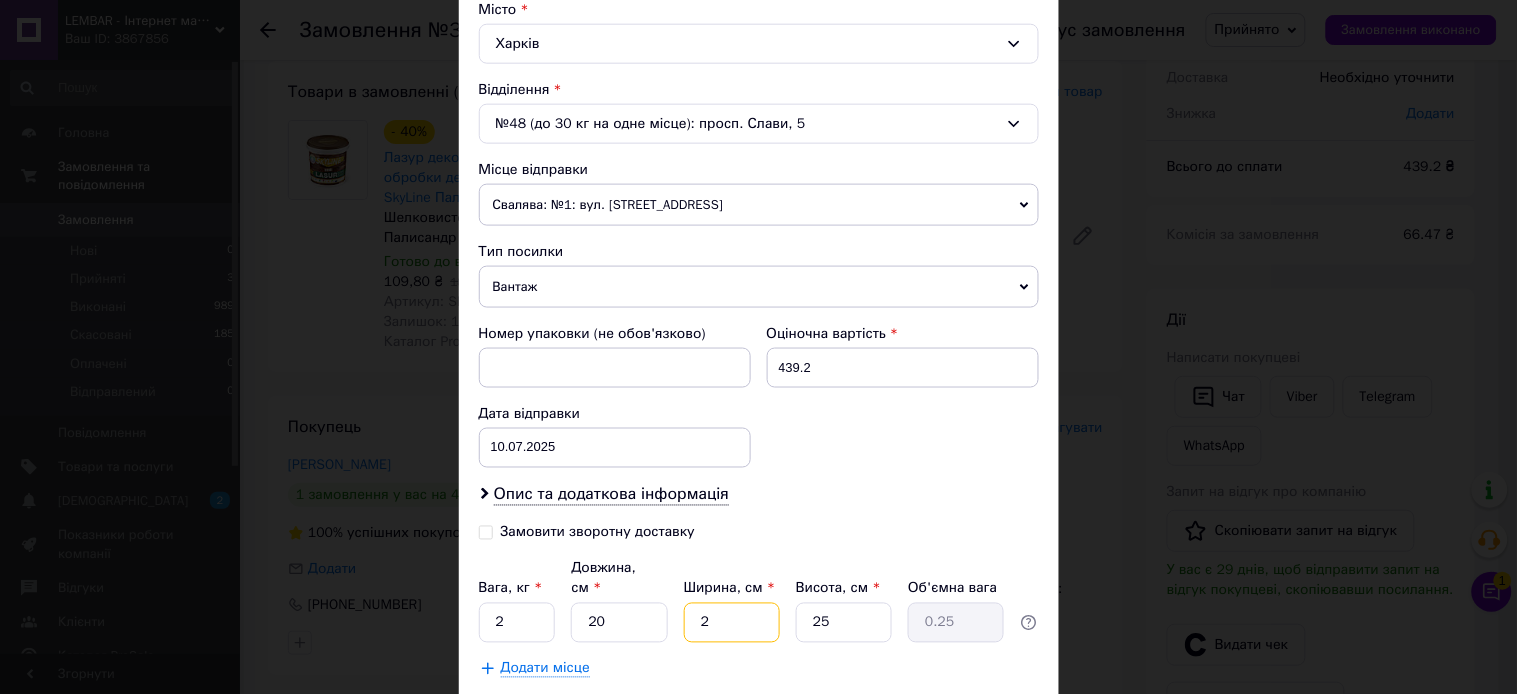 type on "20" 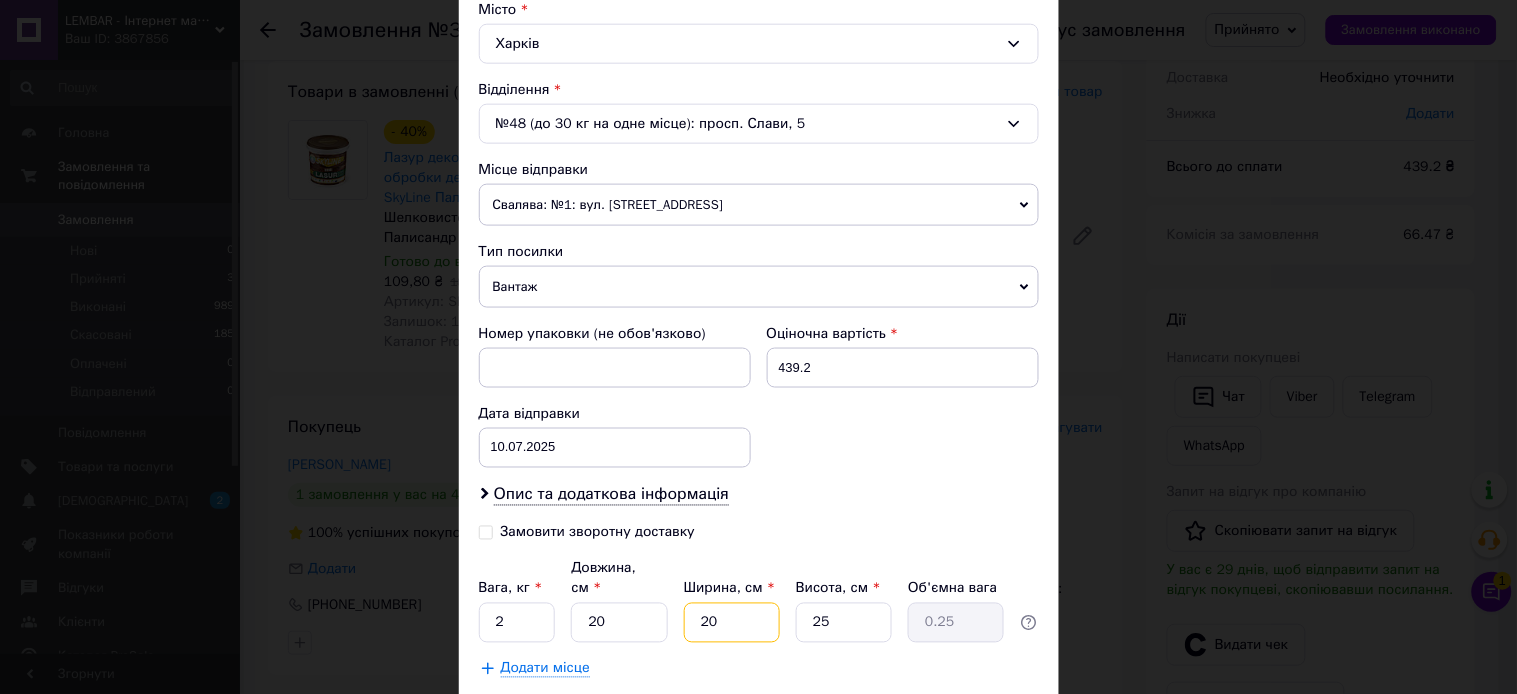 type on "2.5" 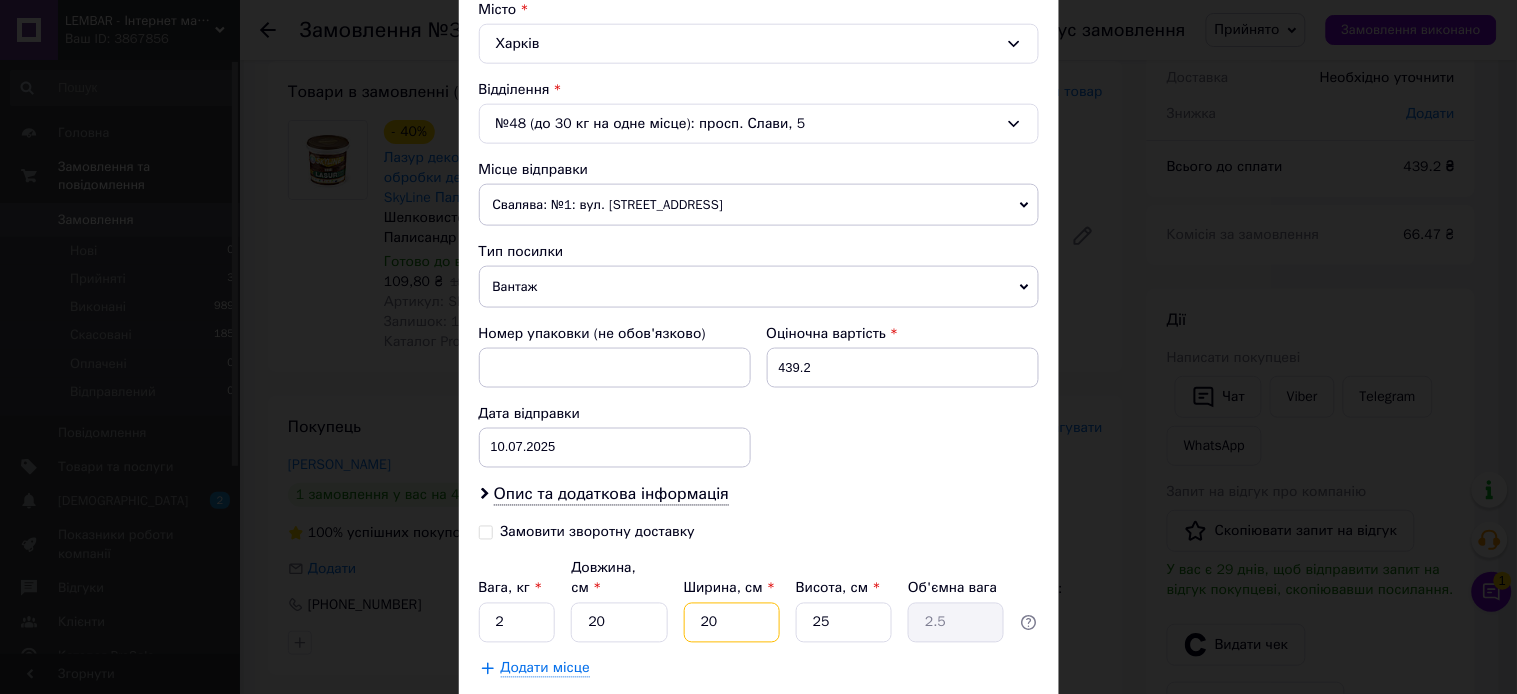 type on "20" 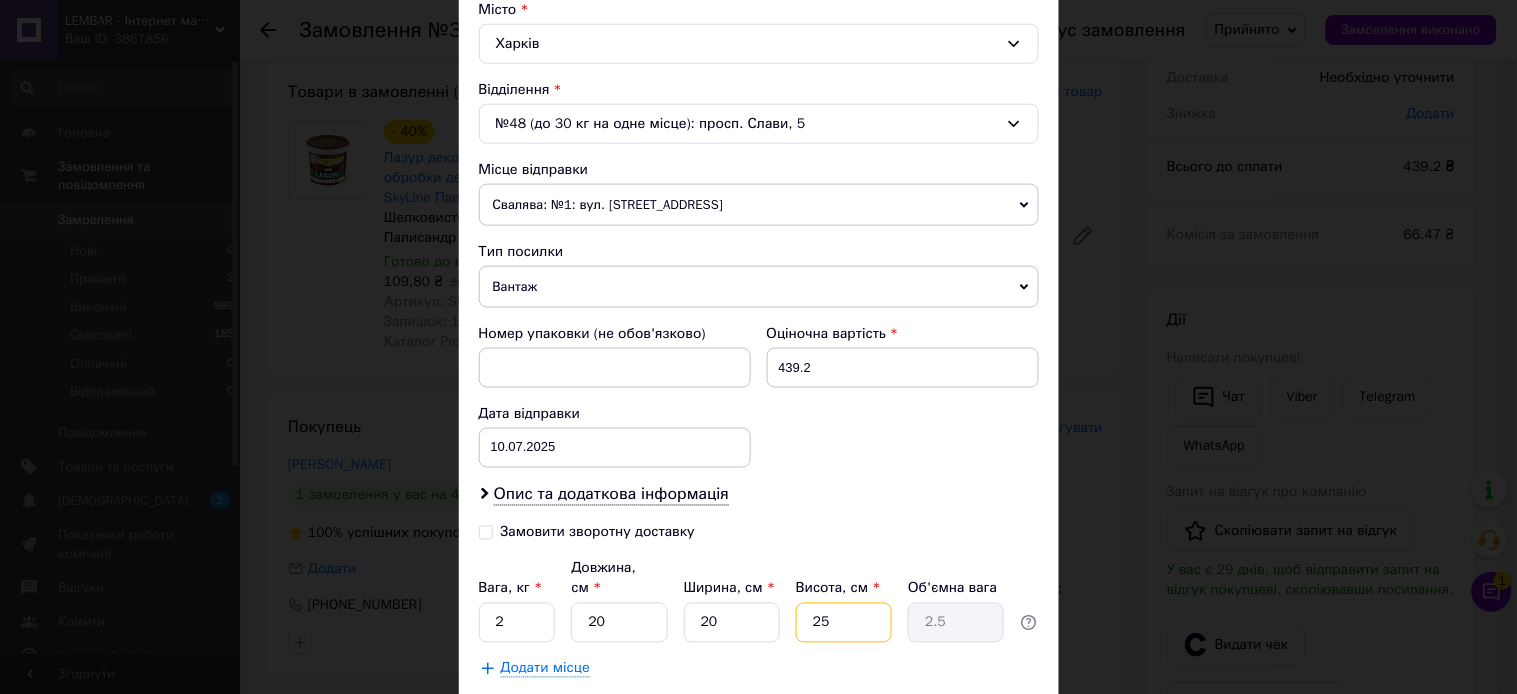 drag, startPoint x: 828, startPoint y: 604, endPoint x: 795, endPoint y: 604, distance: 33 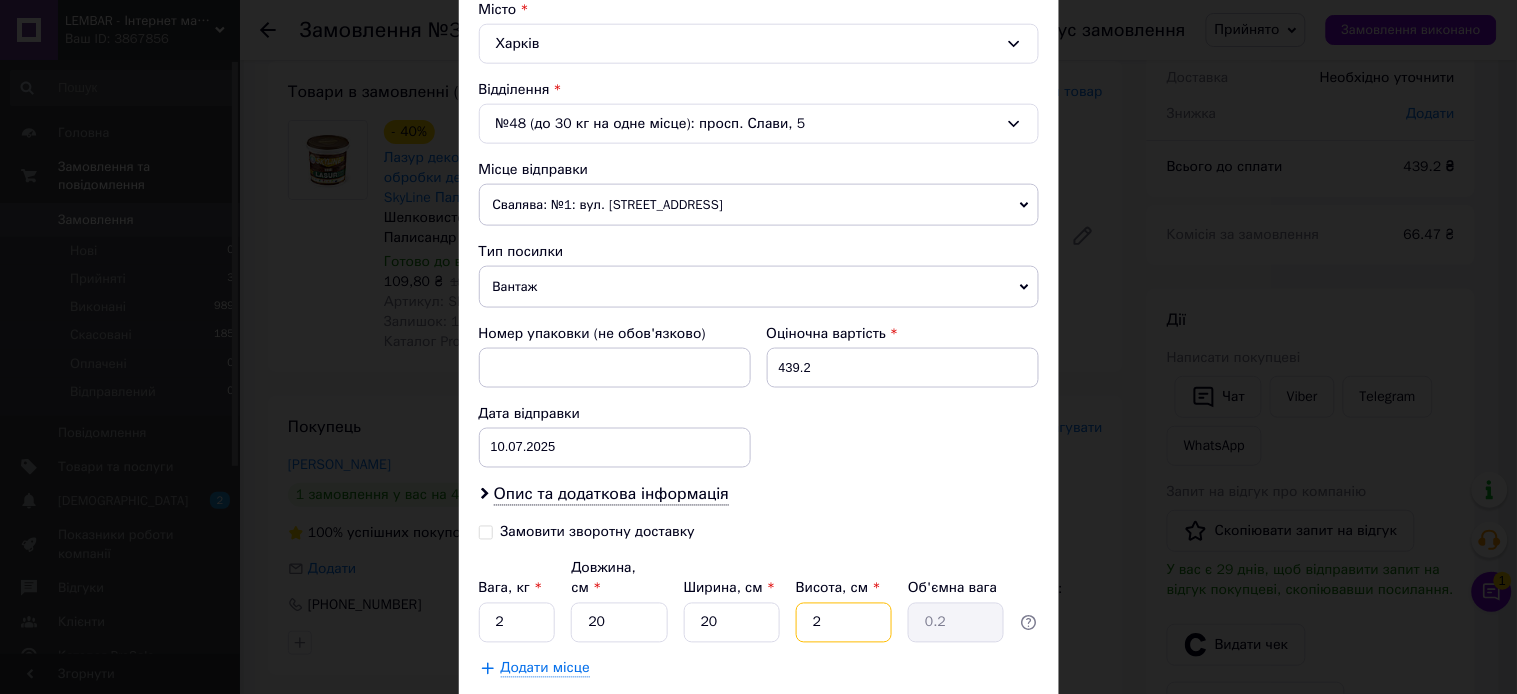 type on "20" 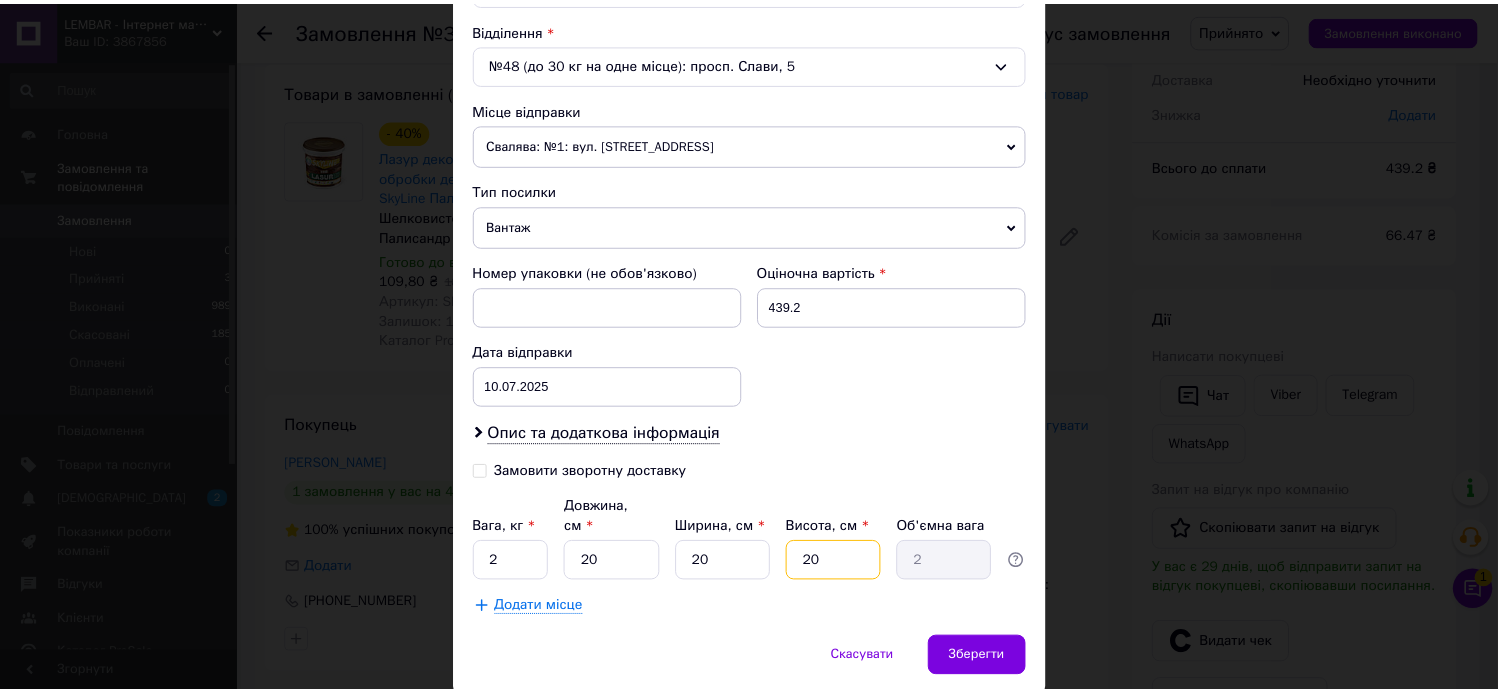 scroll, scrollTop: 672, scrollLeft: 0, axis: vertical 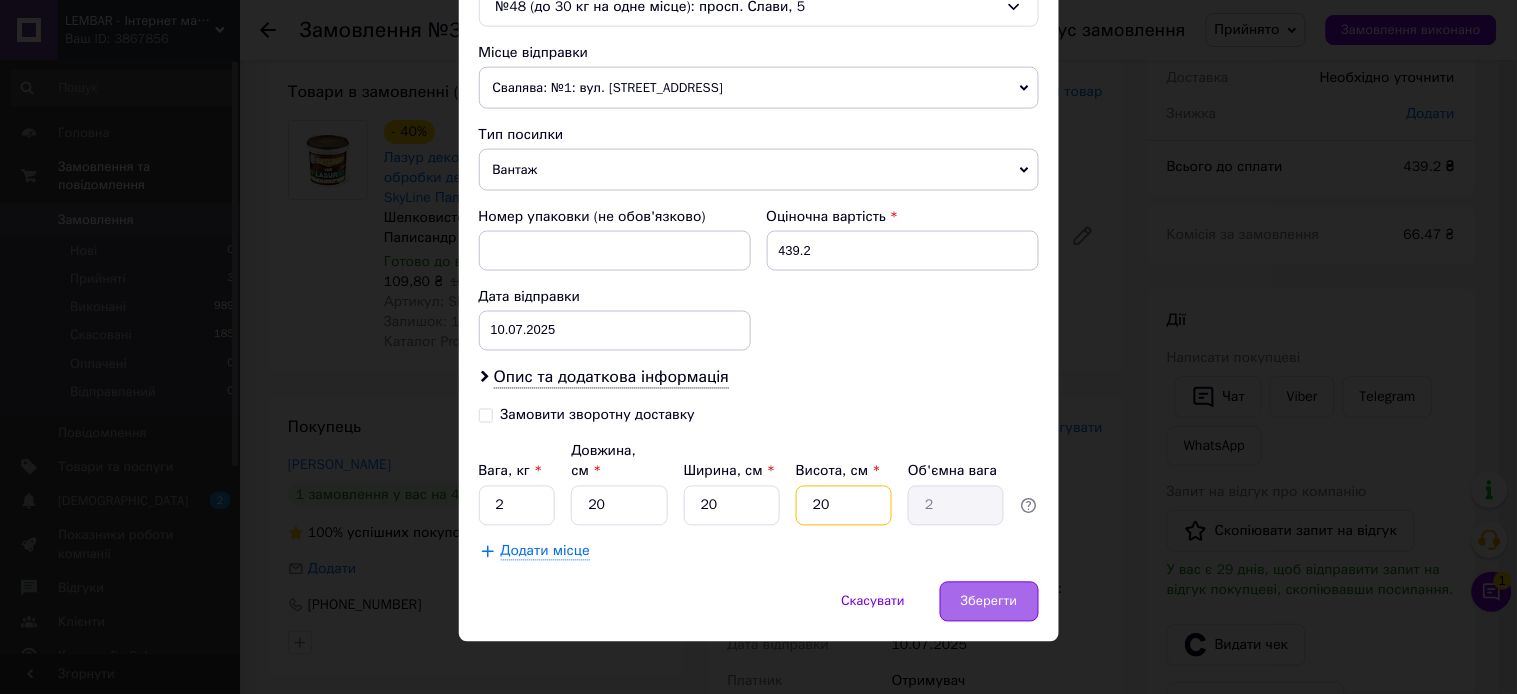 type on "20" 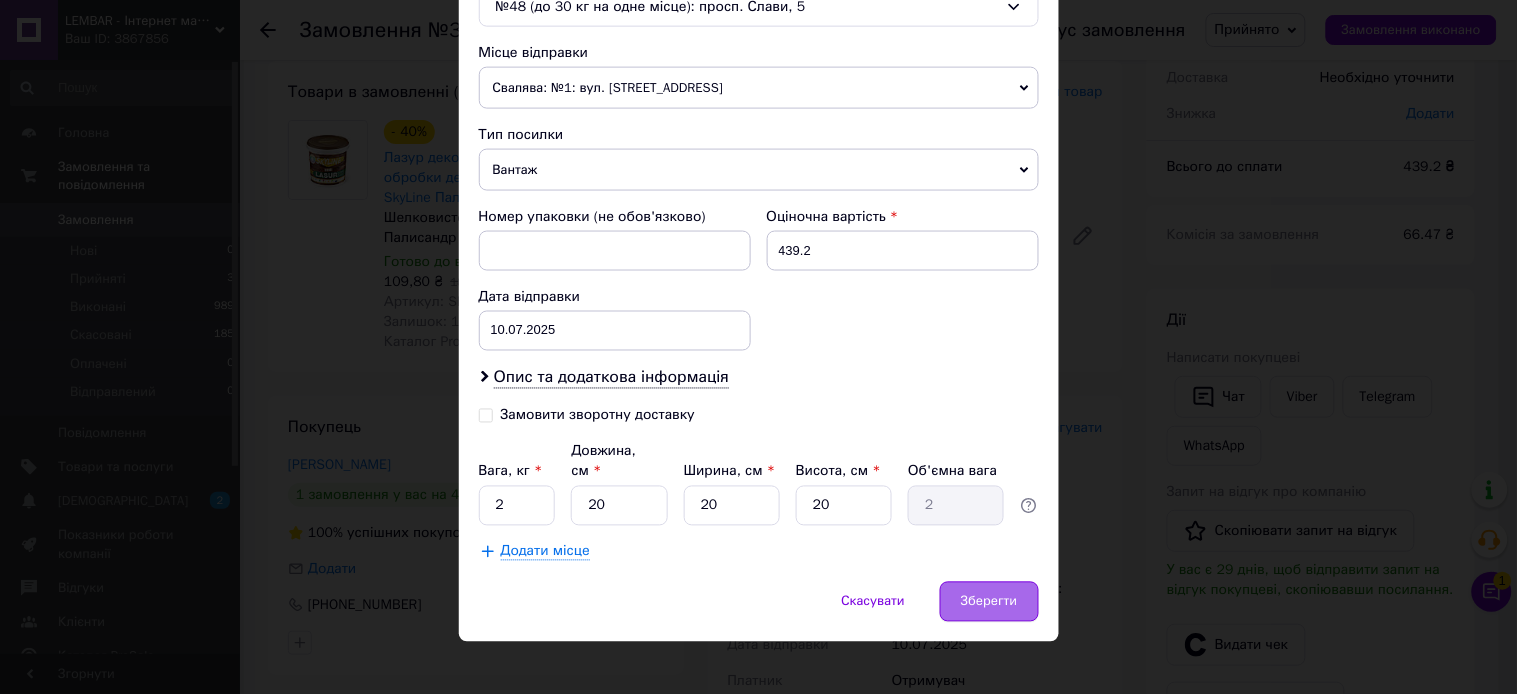 click on "Зберегти" at bounding box center [989, 602] 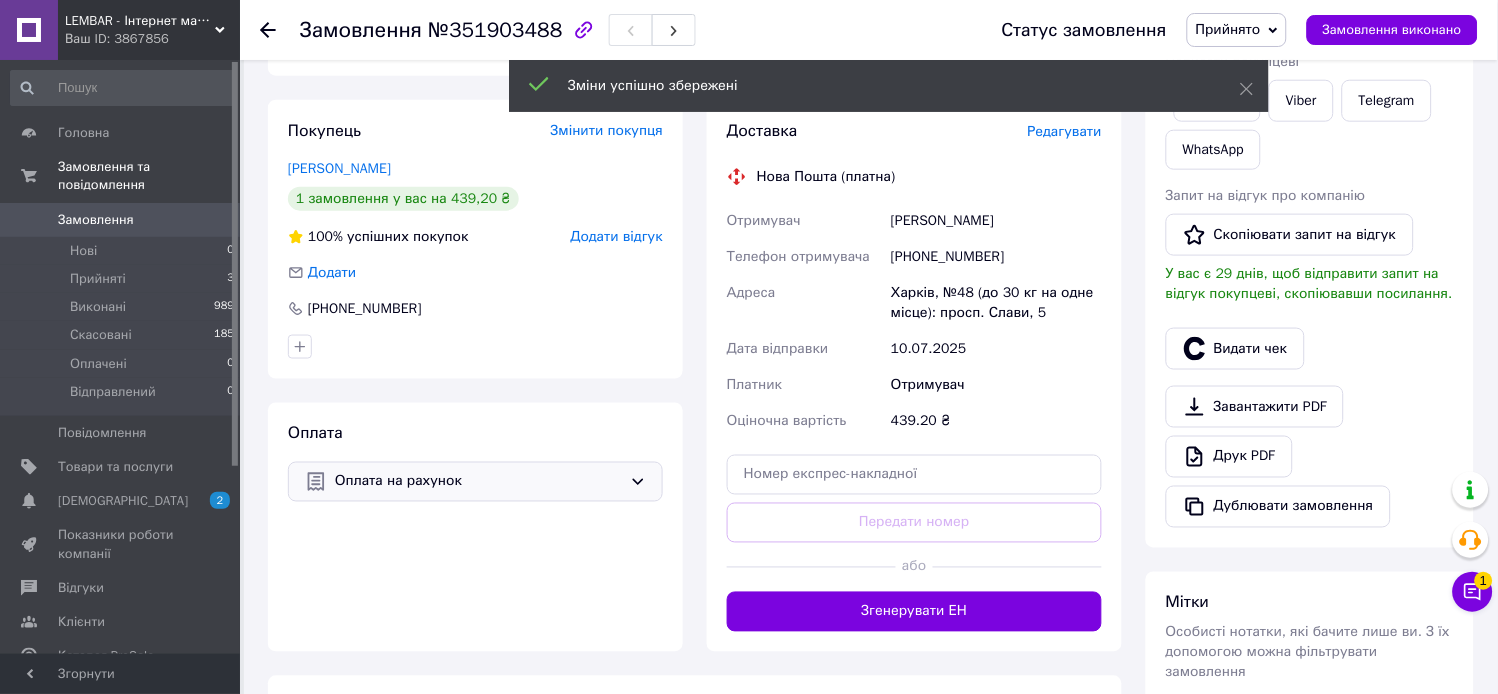 scroll, scrollTop: 444, scrollLeft: 0, axis: vertical 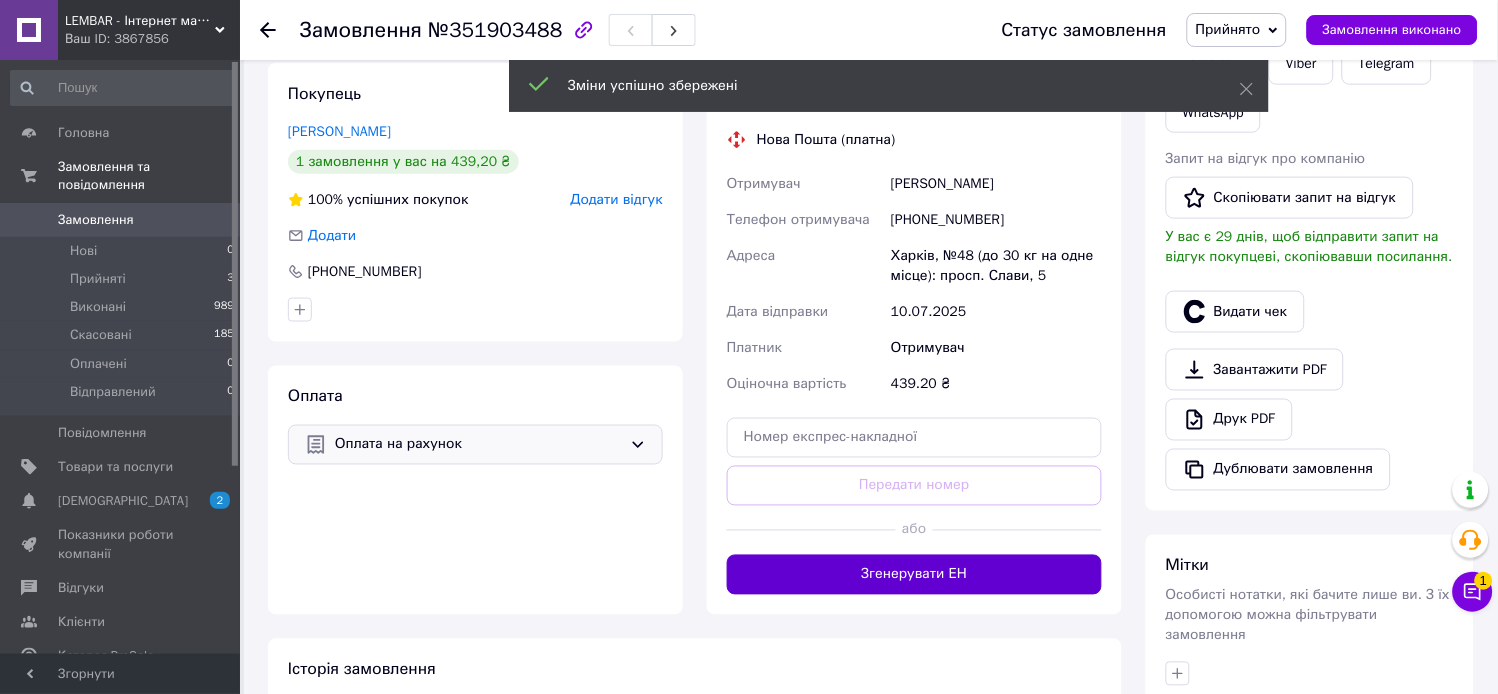click on "Згенерувати ЕН" at bounding box center (914, 575) 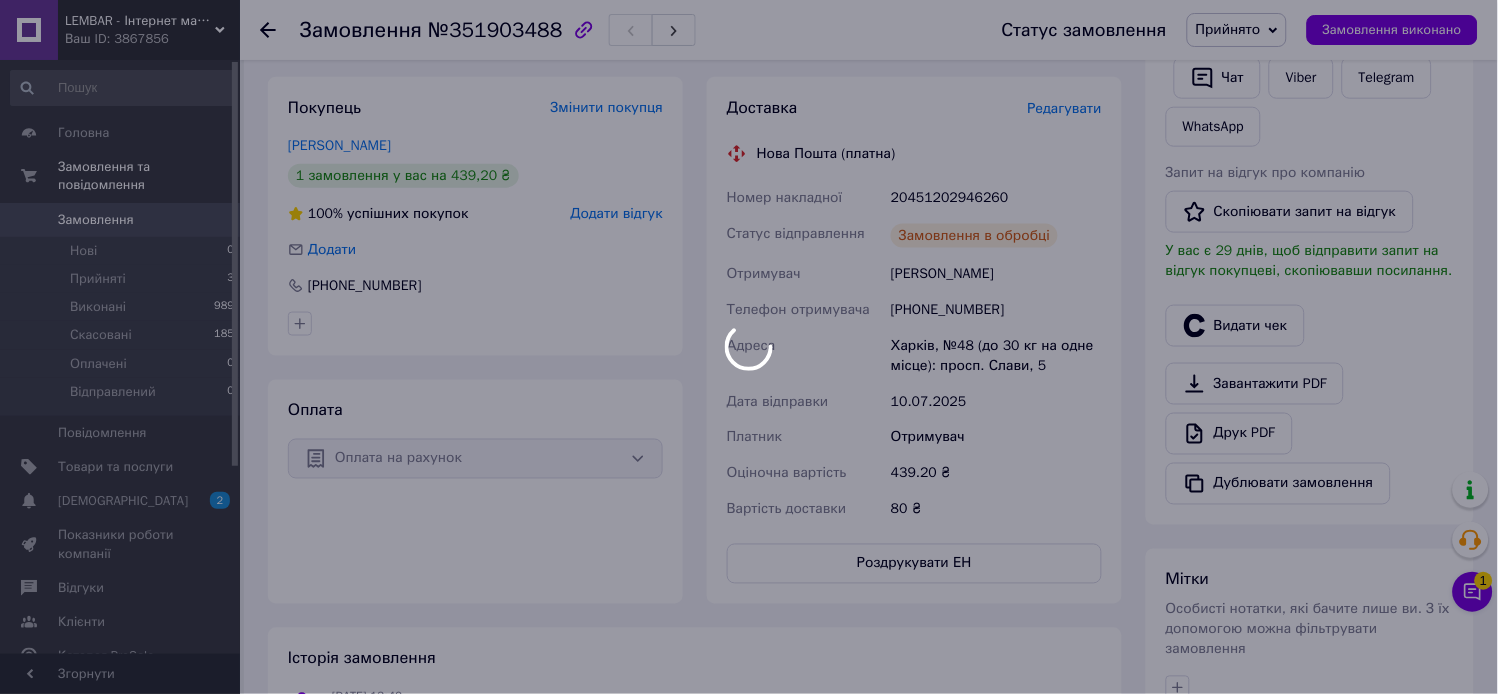 scroll, scrollTop: 333, scrollLeft: 0, axis: vertical 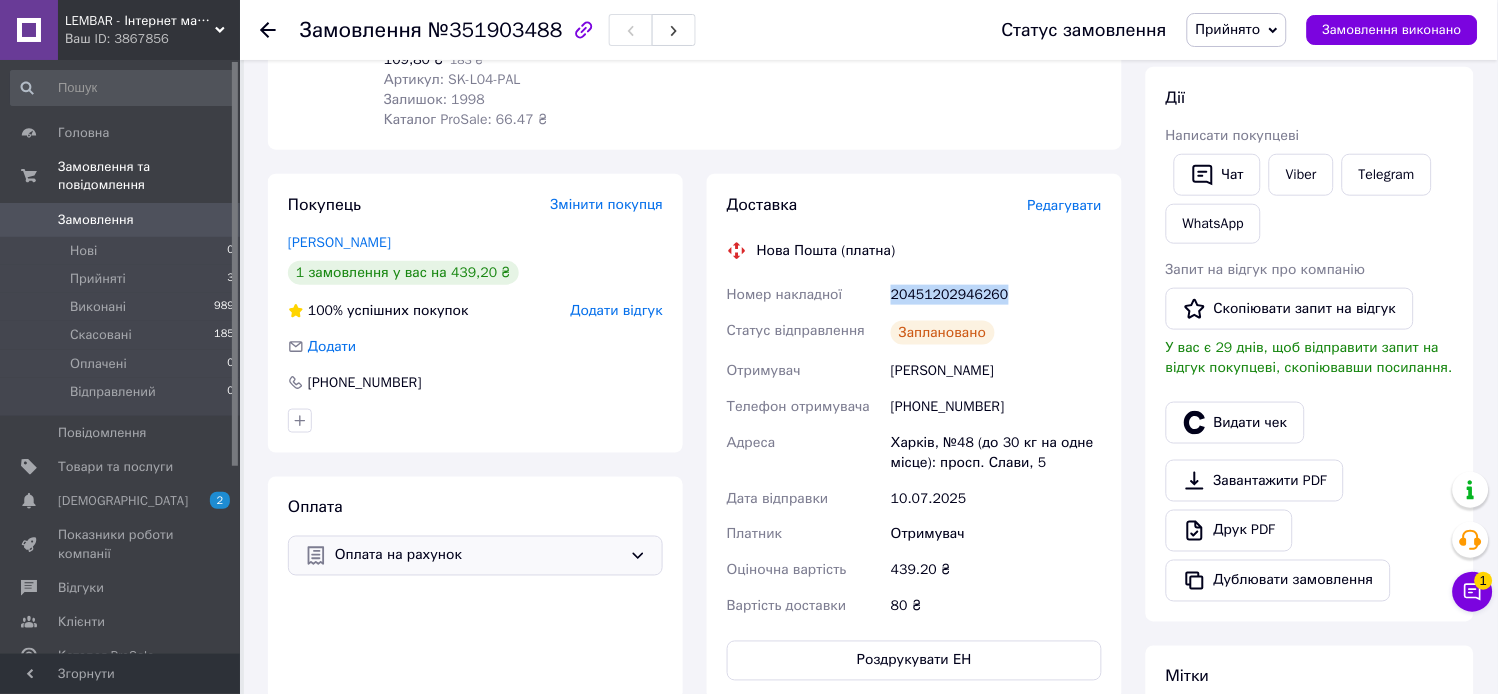 drag, startPoint x: 998, startPoint y: 295, endPoint x: 891, endPoint y: 290, distance: 107.11676 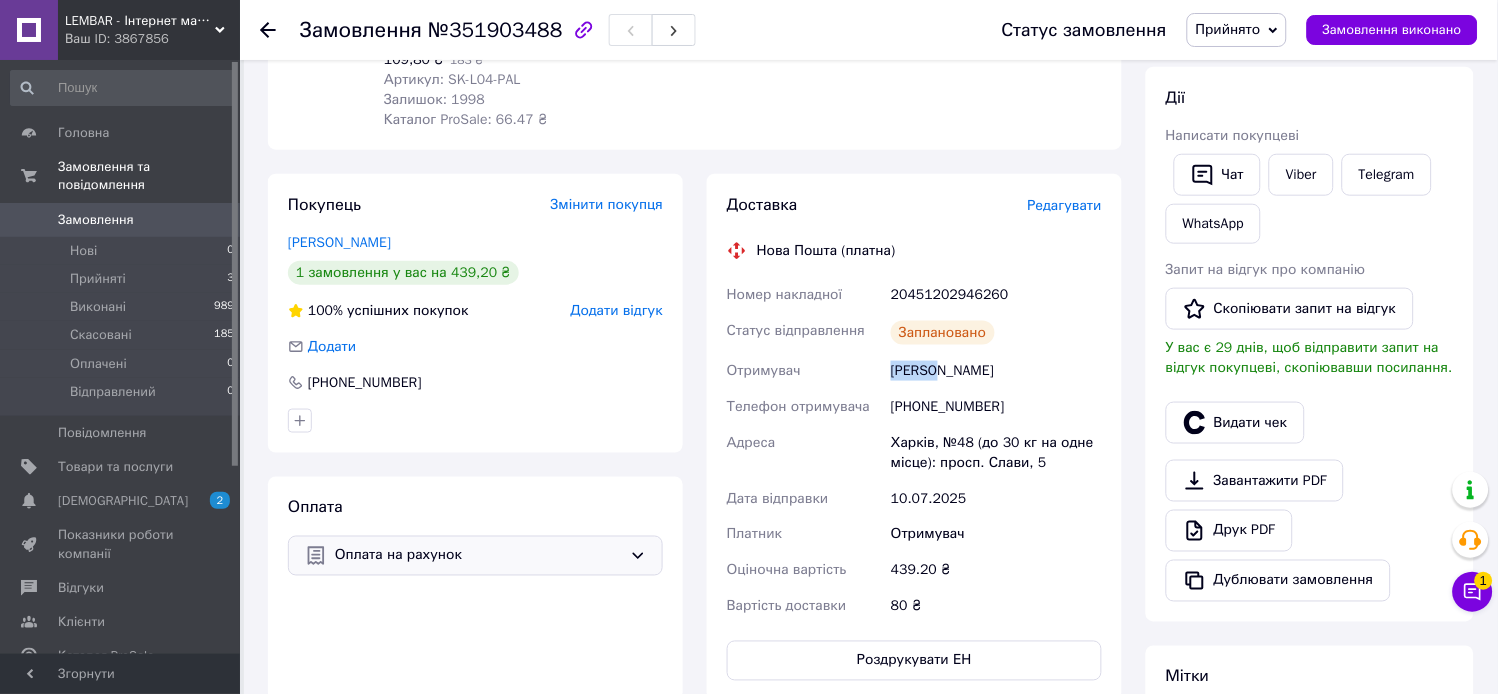drag, startPoint x: 937, startPoint y: 368, endPoint x: 885, endPoint y: 370, distance: 52.03845 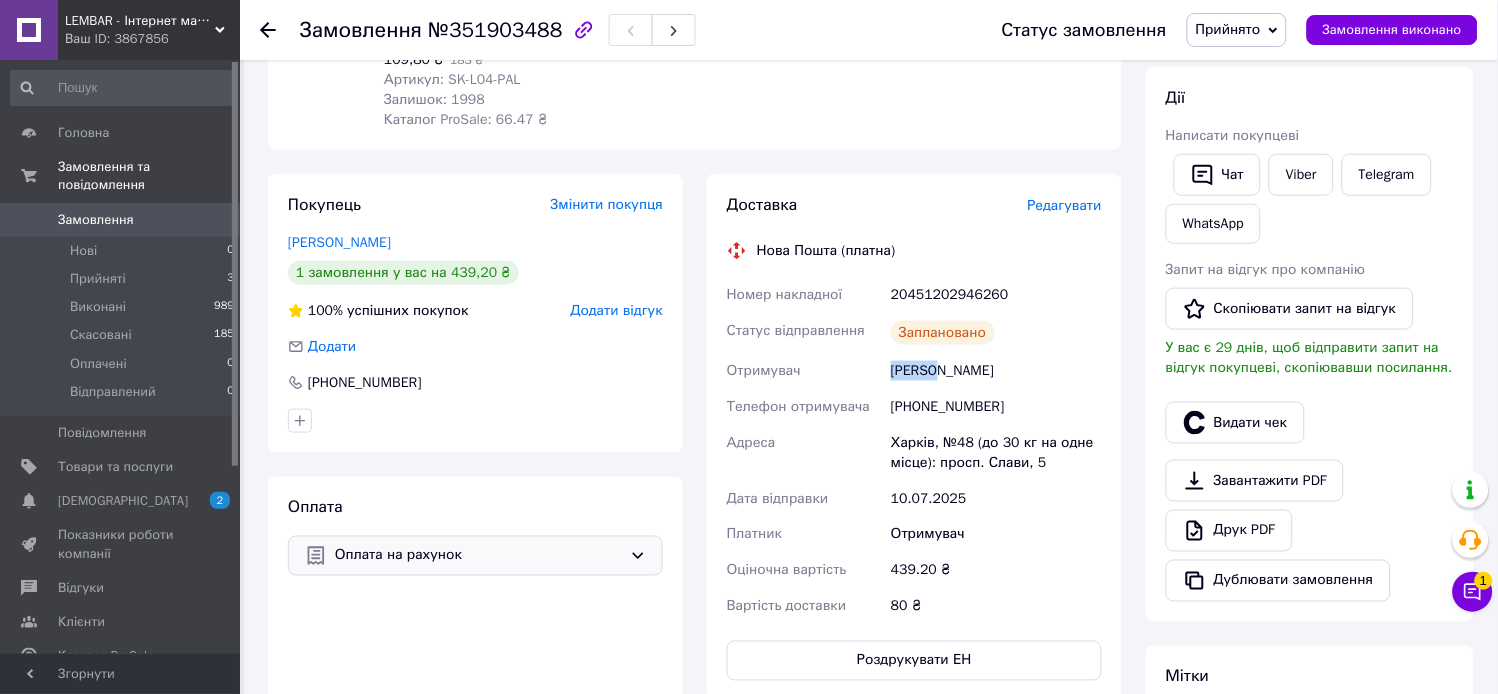 click on "Номер накладної 20451202946260 Статус відправлення Заплановано Отримувач Гурьева Татьяна Телефон отримувача +380669342465 Адреса Харків, №48 (до 30 кг на одне місце): просп. Слави, 5 Дата відправки 10.07.2025 Платник Отримувач Оціночна вартість 439.20 ₴ Вартість доставки 80 ₴" at bounding box center (914, 451) 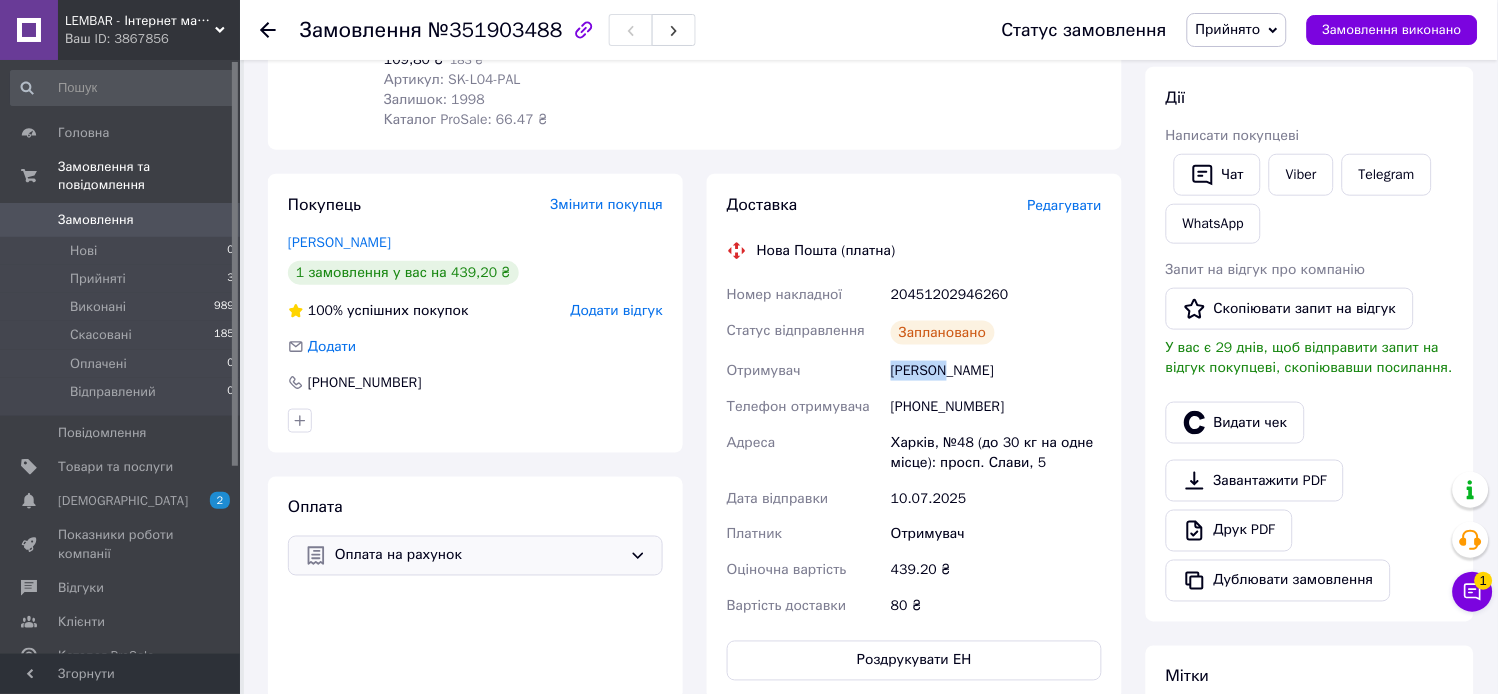 drag, startPoint x: 940, startPoint y: 371, endPoint x: 882, endPoint y: 370, distance: 58.00862 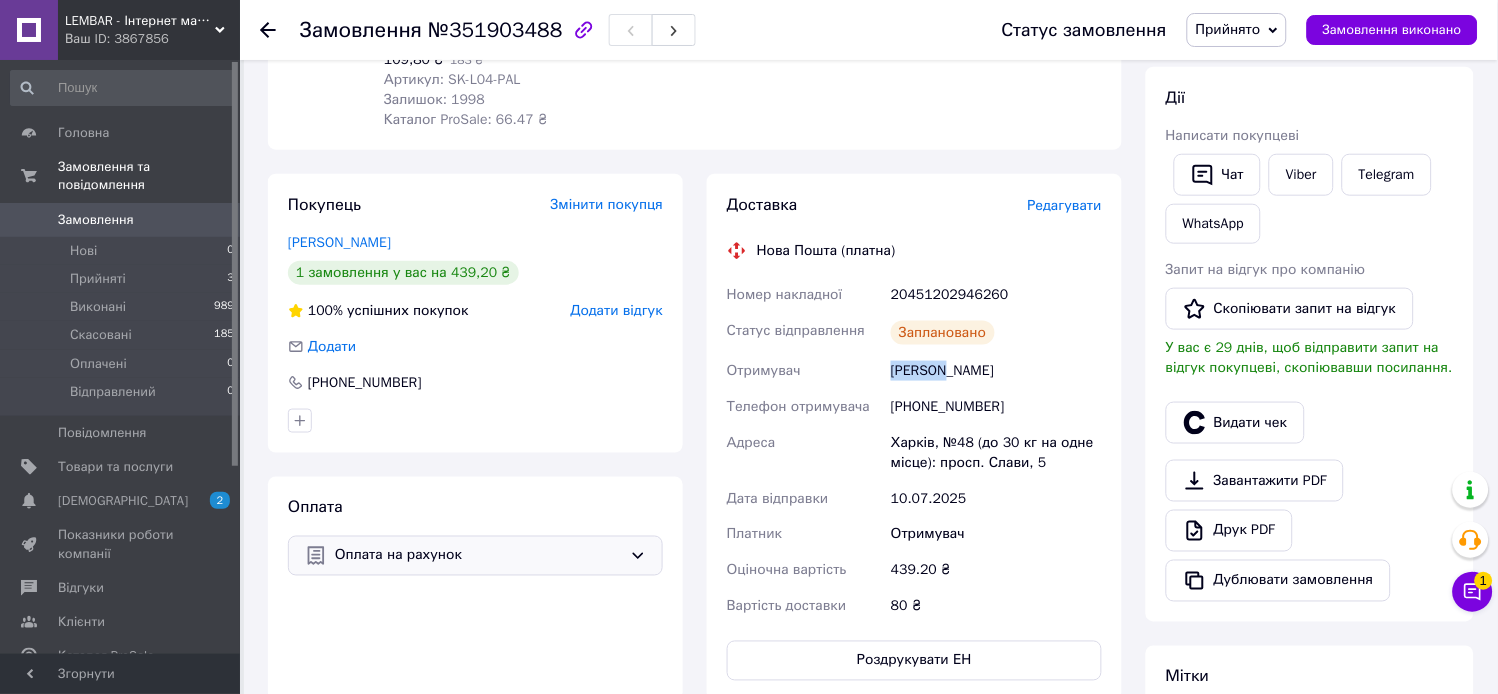 click on "Номер накладної 20451202946260 Статус відправлення Заплановано Отримувач Гурьева Татьяна Телефон отримувача +380669342465 Адреса Харків, №48 (до 30 кг на одне місце): просп. Слави, 5 Дата відправки 10.07.2025 Платник Отримувач Оціночна вартість 439.20 ₴ Вартість доставки 80 ₴" at bounding box center [914, 451] 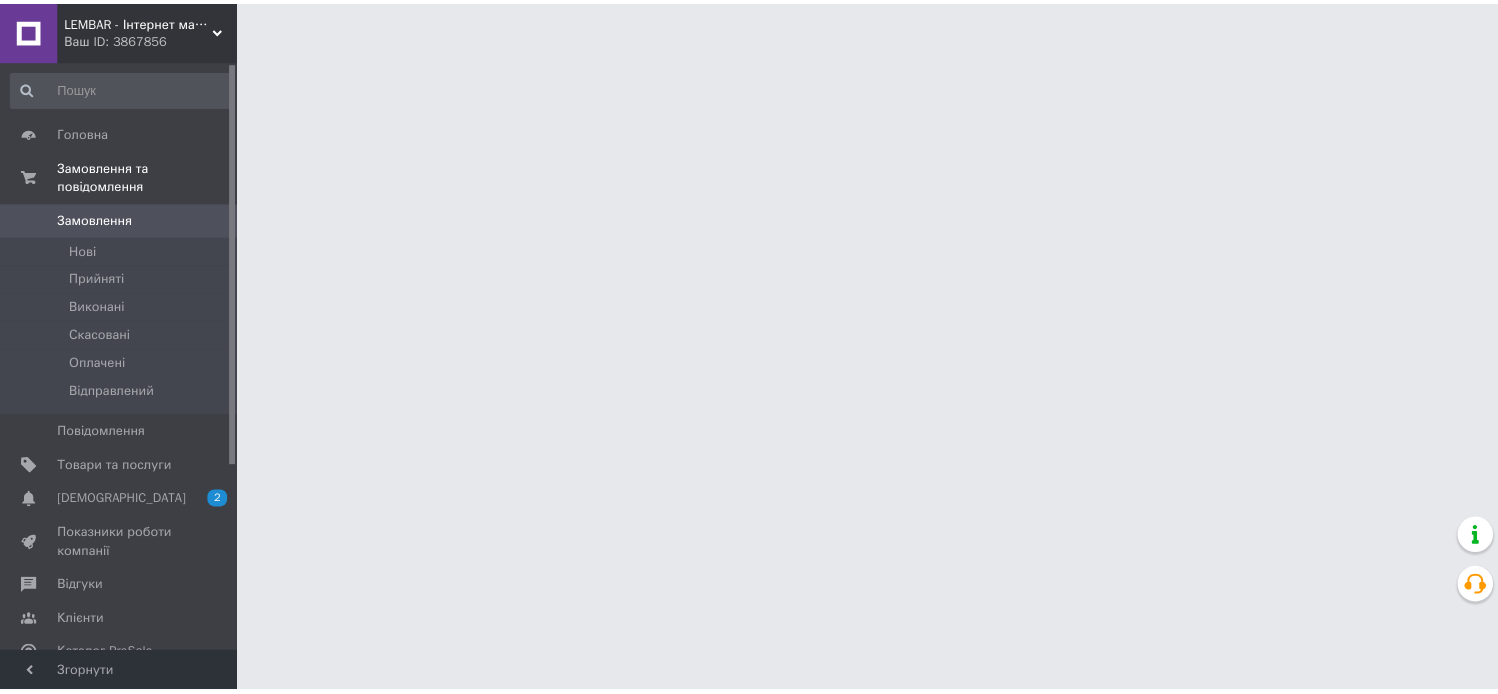 scroll, scrollTop: 0, scrollLeft: 0, axis: both 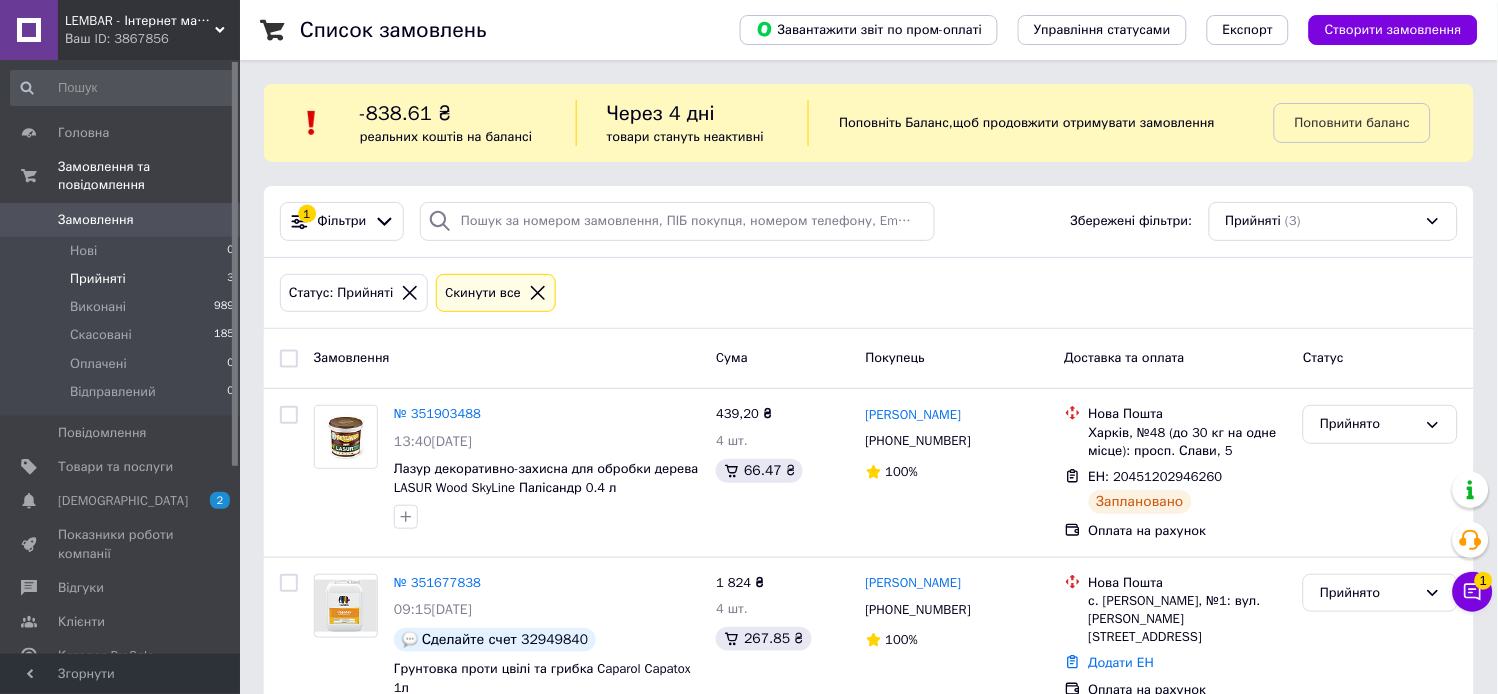click on "Прийняті" at bounding box center (98, 279) 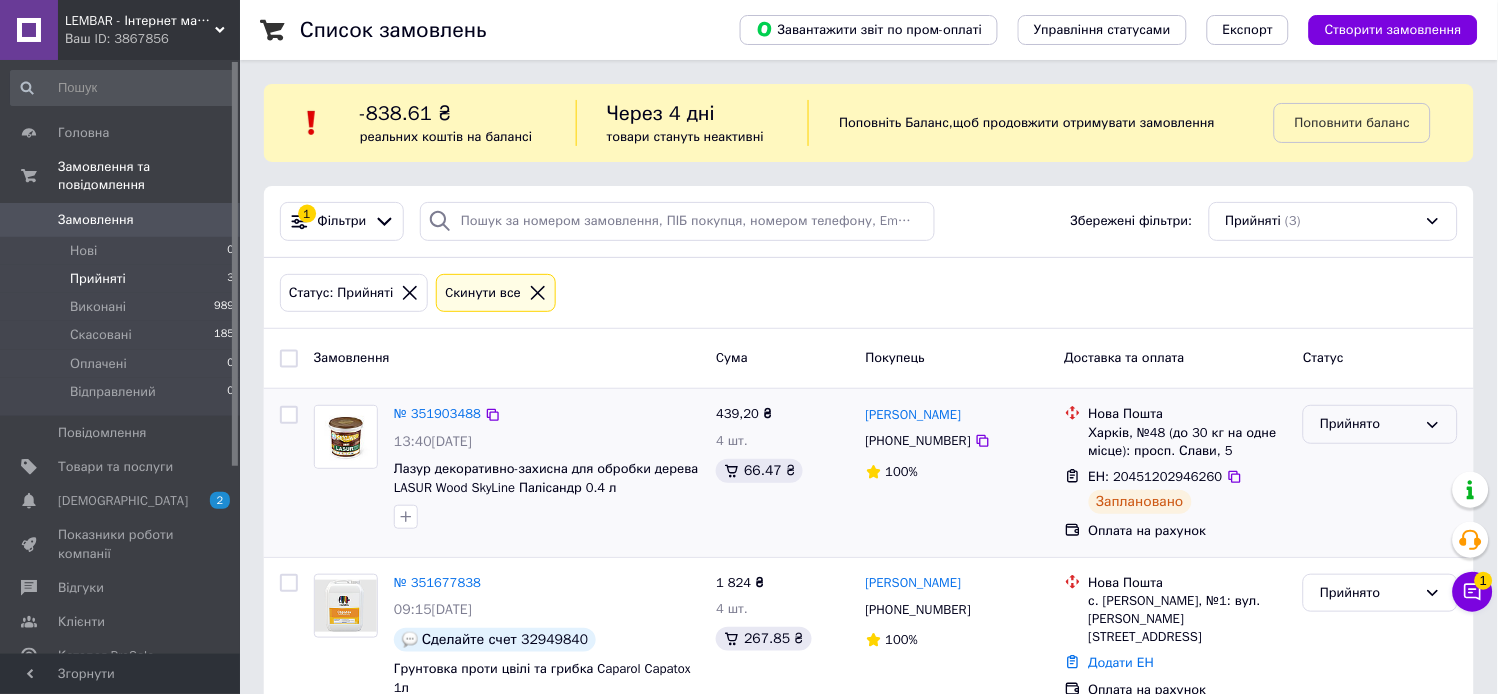 click on "Прийнято" at bounding box center (1368, 424) 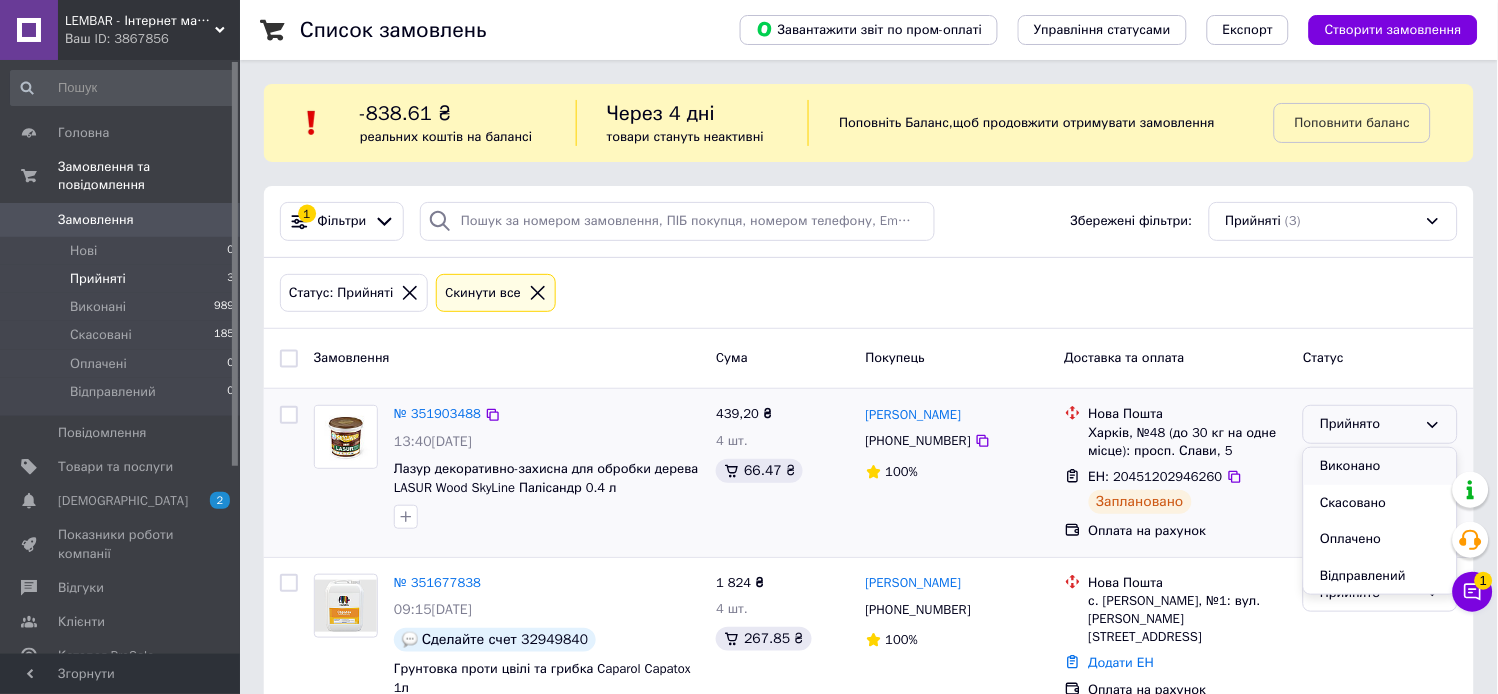 click on "Виконано" at bounding box center (1380, 466) 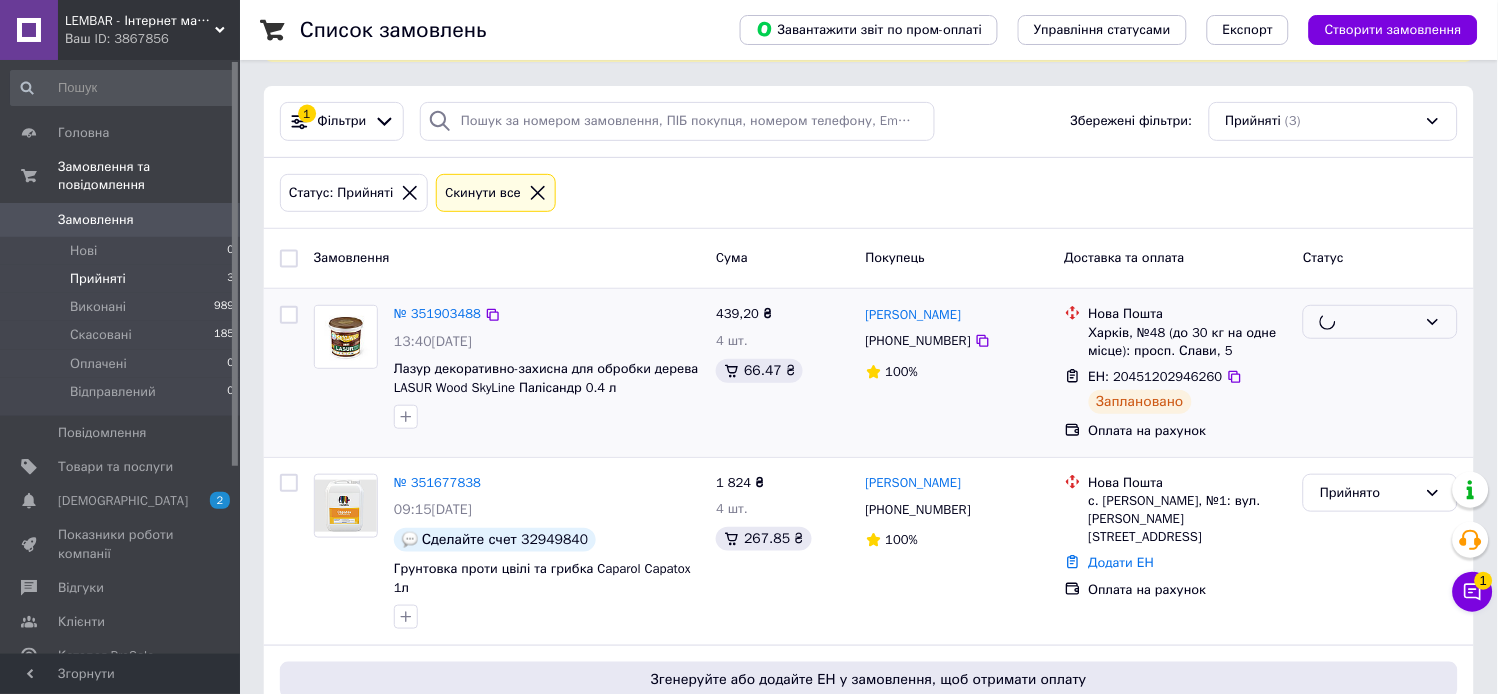 scroll, scrollTop: 222, scrollLeft: 0, axis: vertical 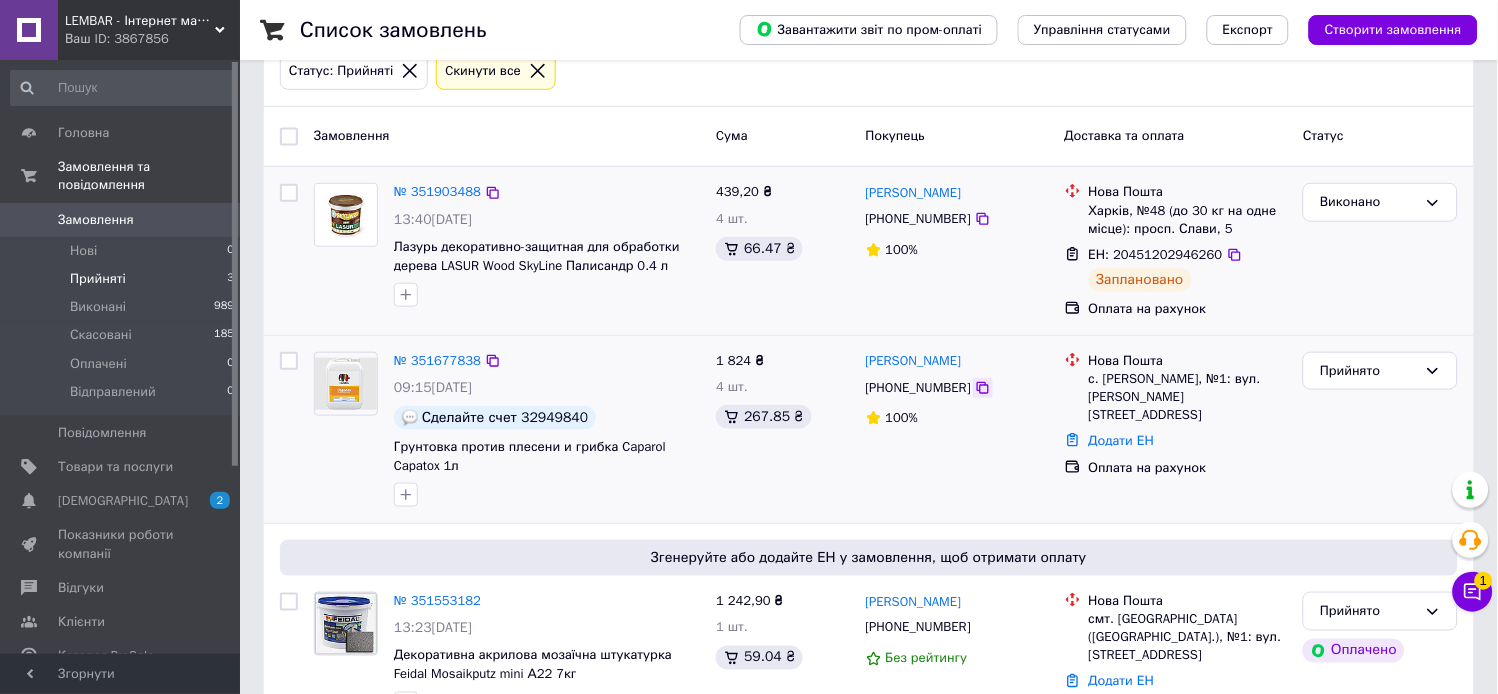 click 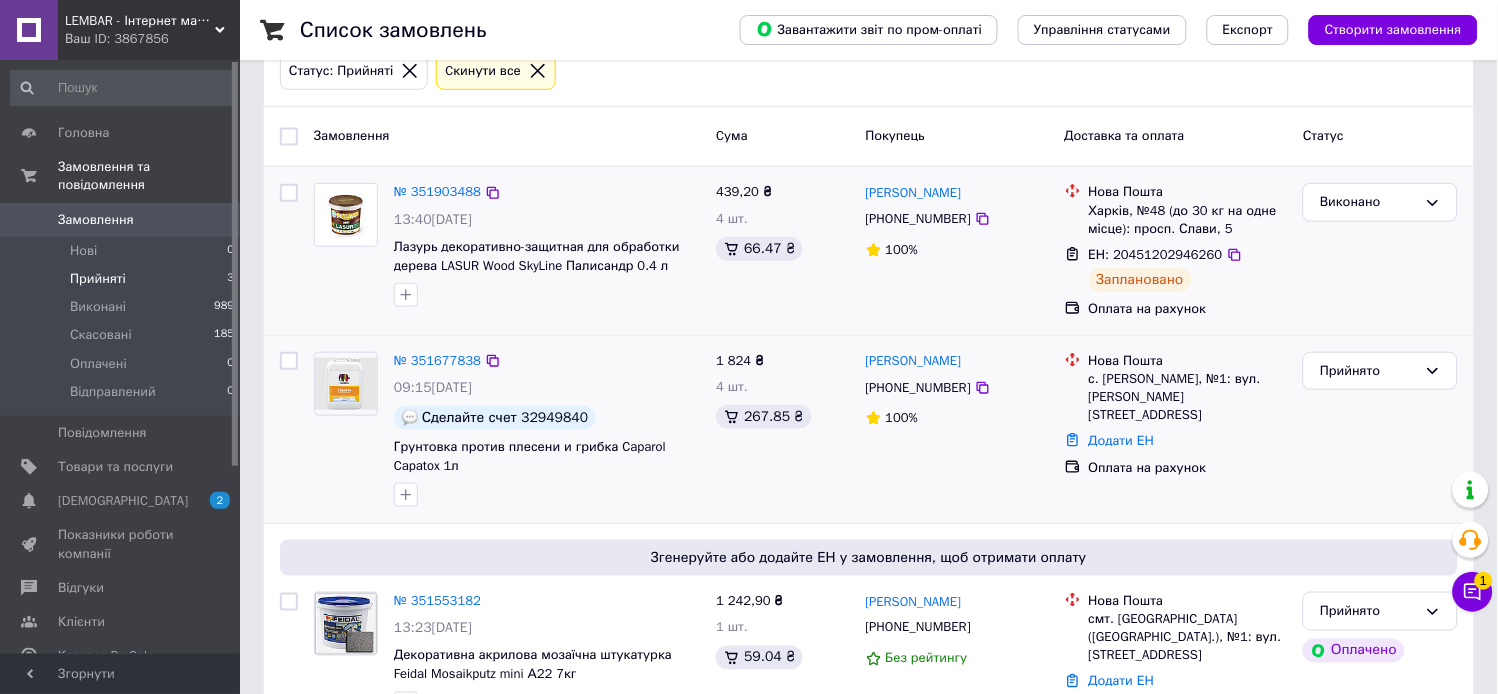 scroll, scrollTop: 0, scrollLeft: 0, axis: both 